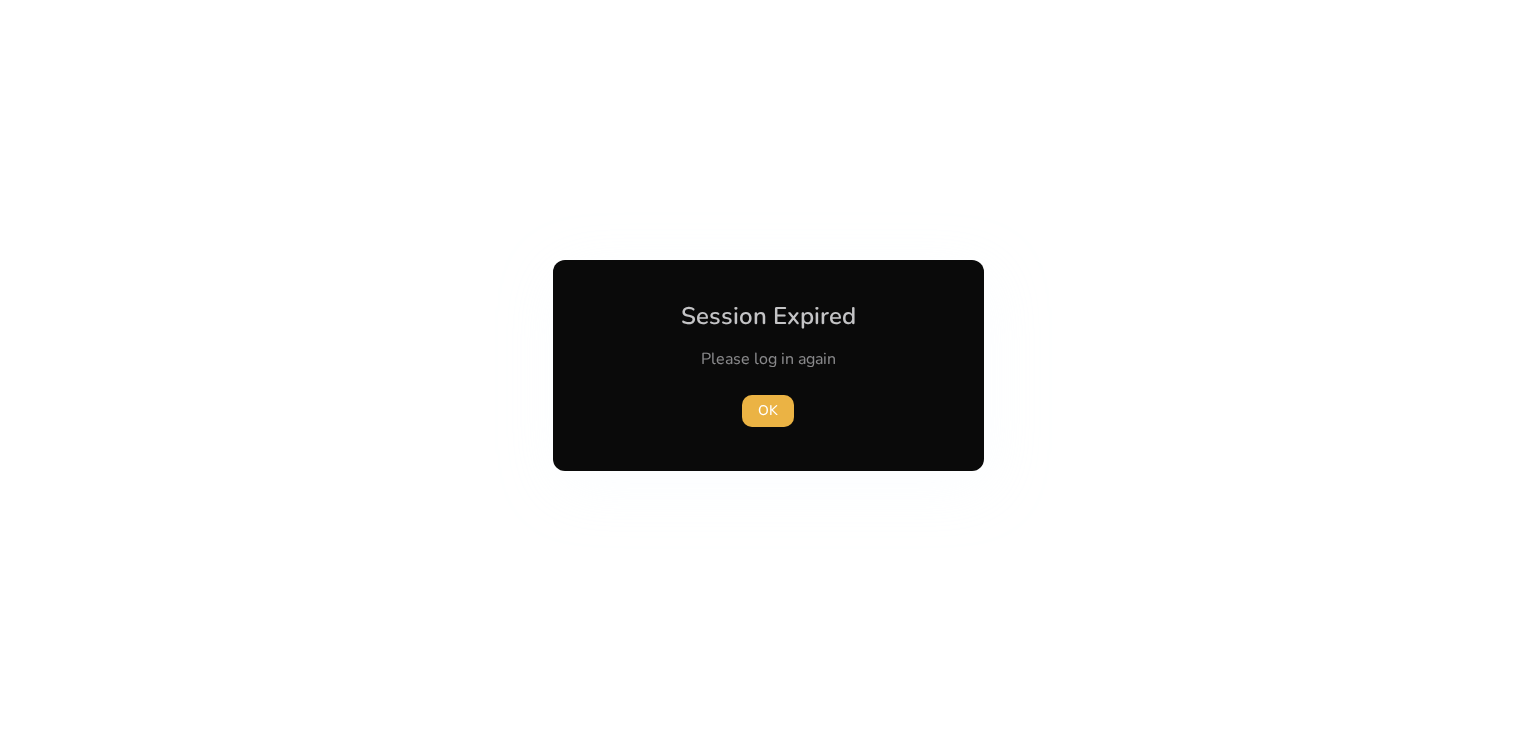 scroll, scrollTop: 0, scrollLeft: 0, axis: both 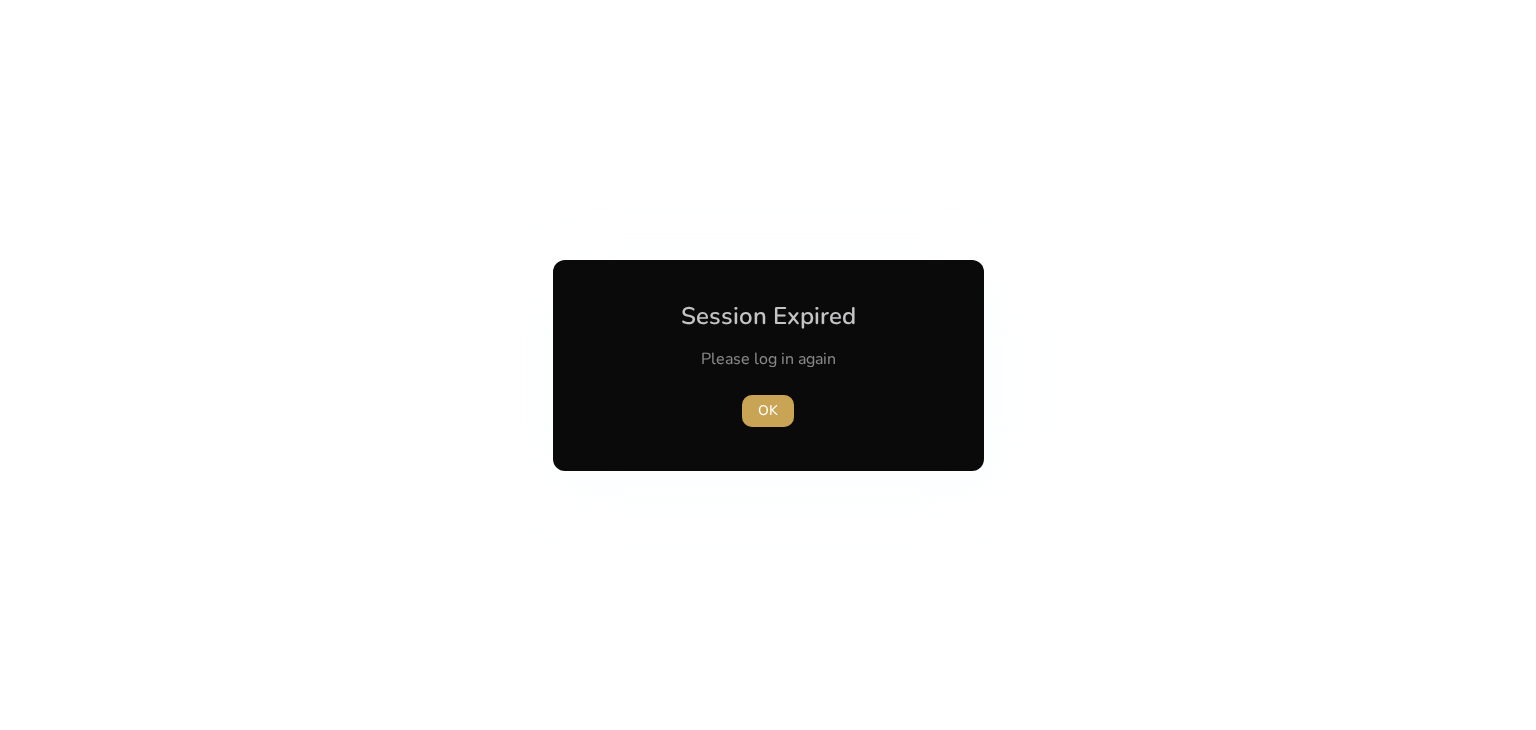 click at bounding box center (768, 411) 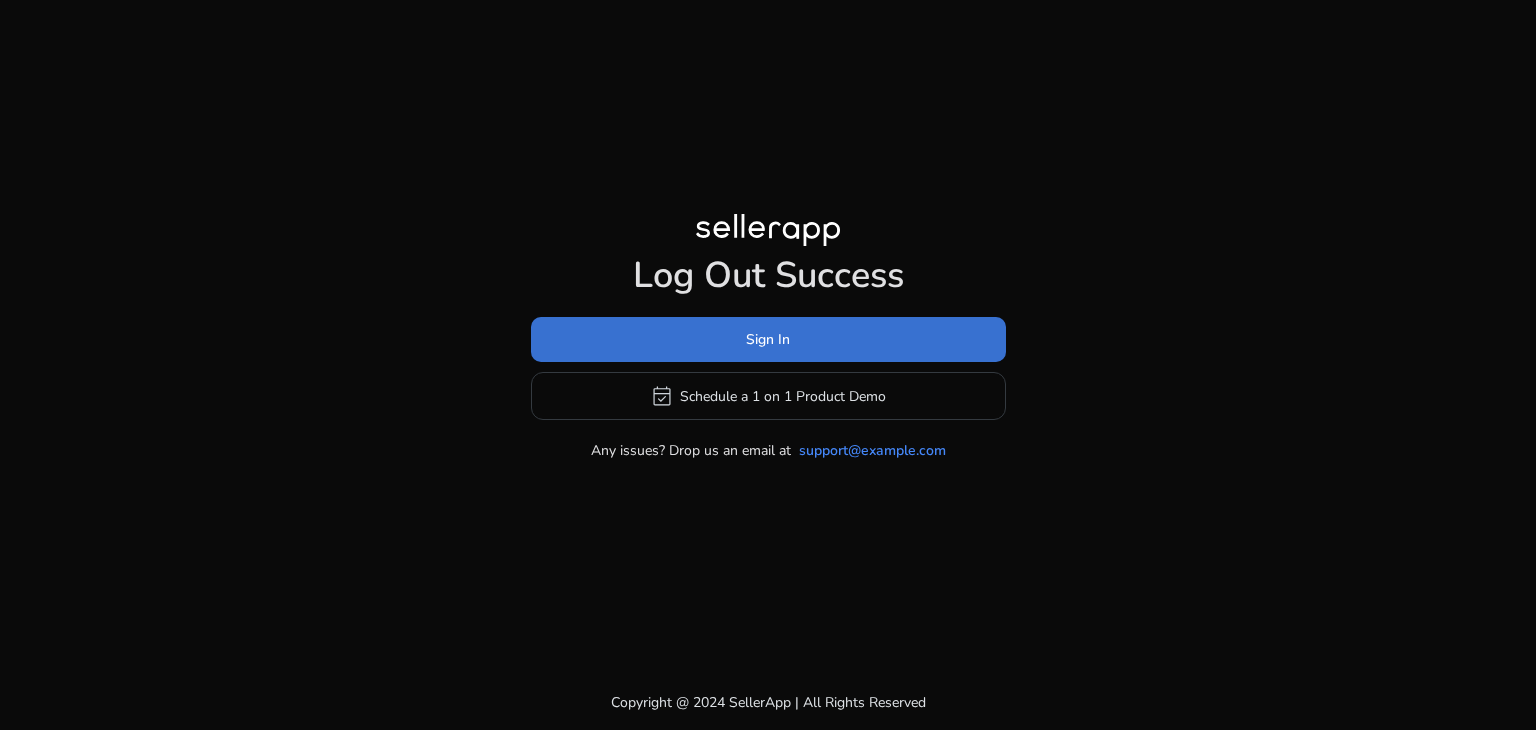 click 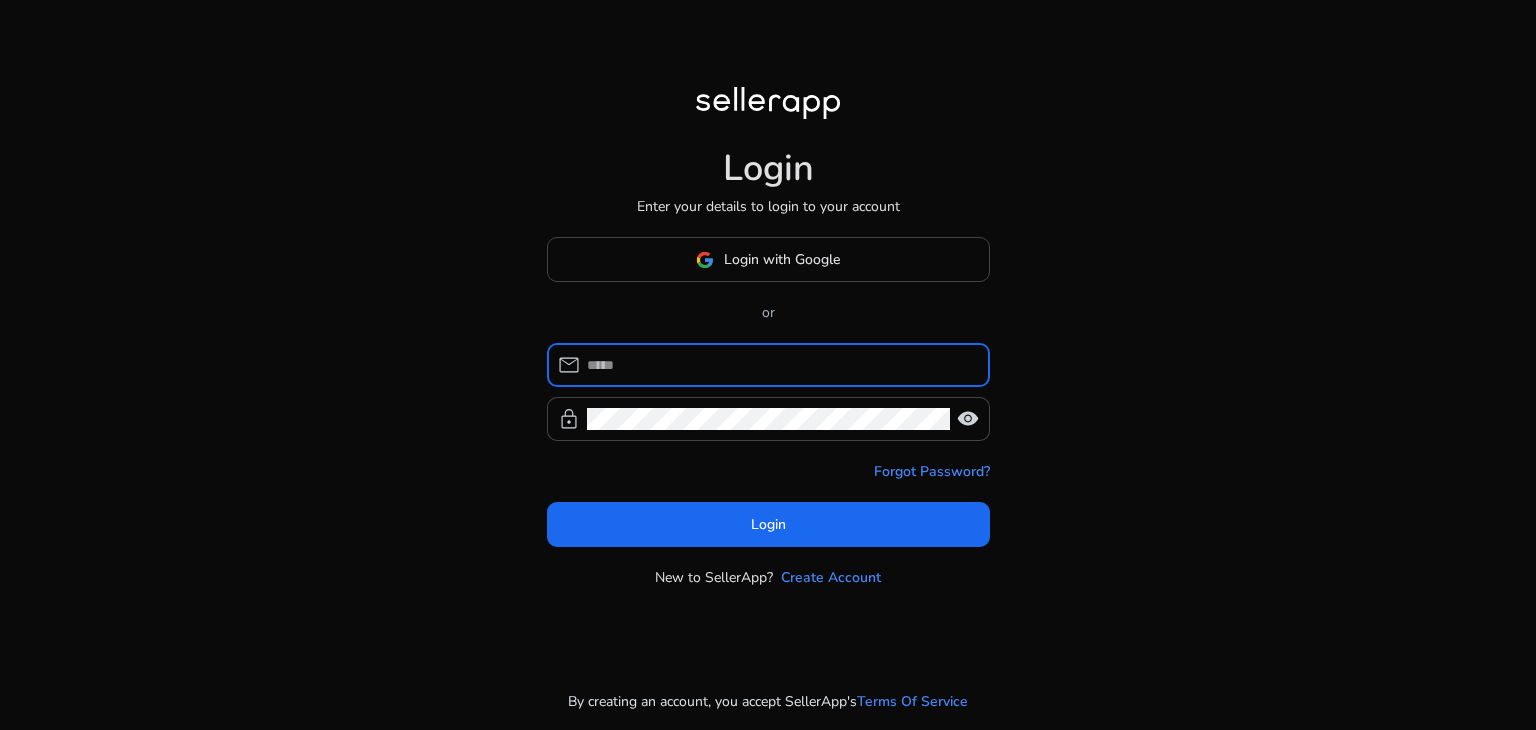 type on "**********" 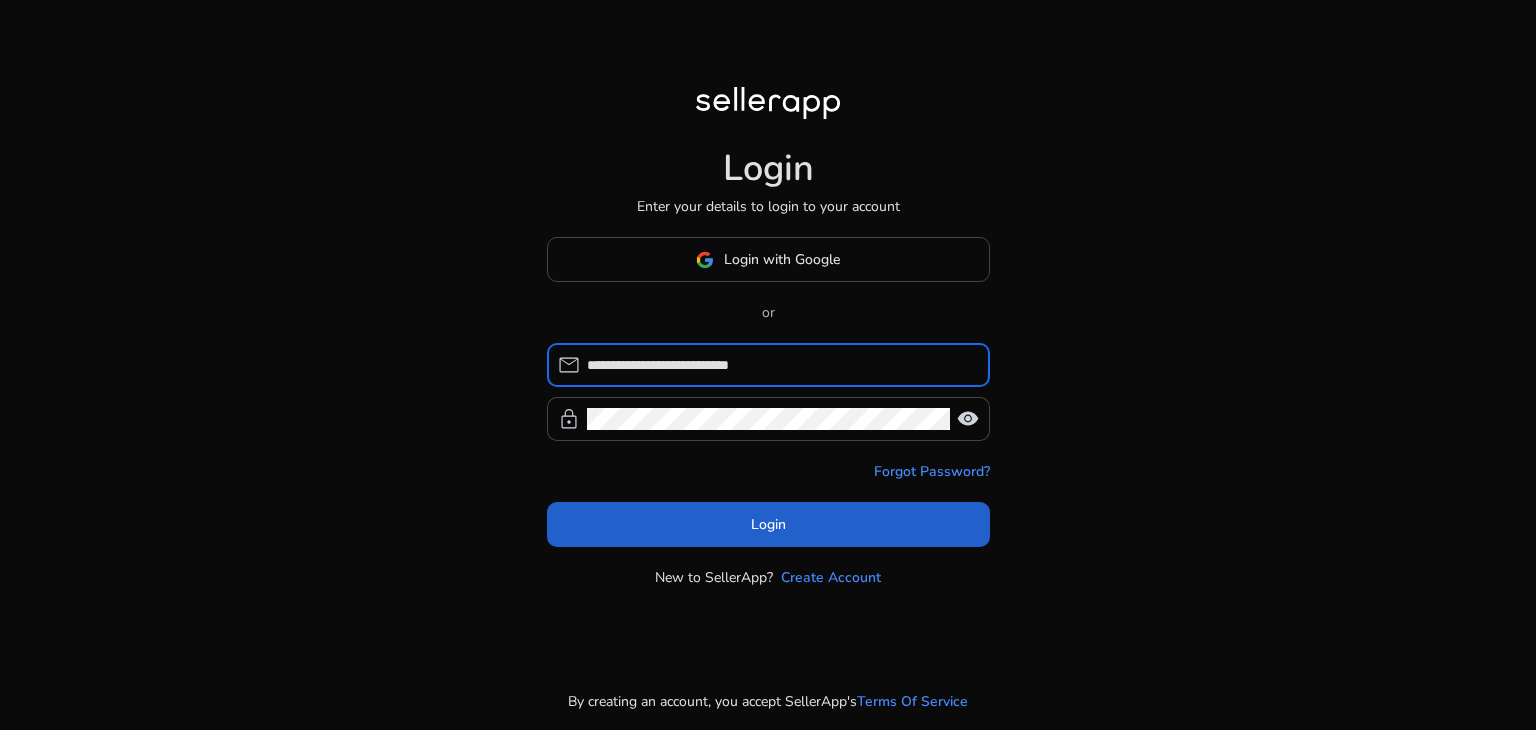 click at bounding box center [768, 525] 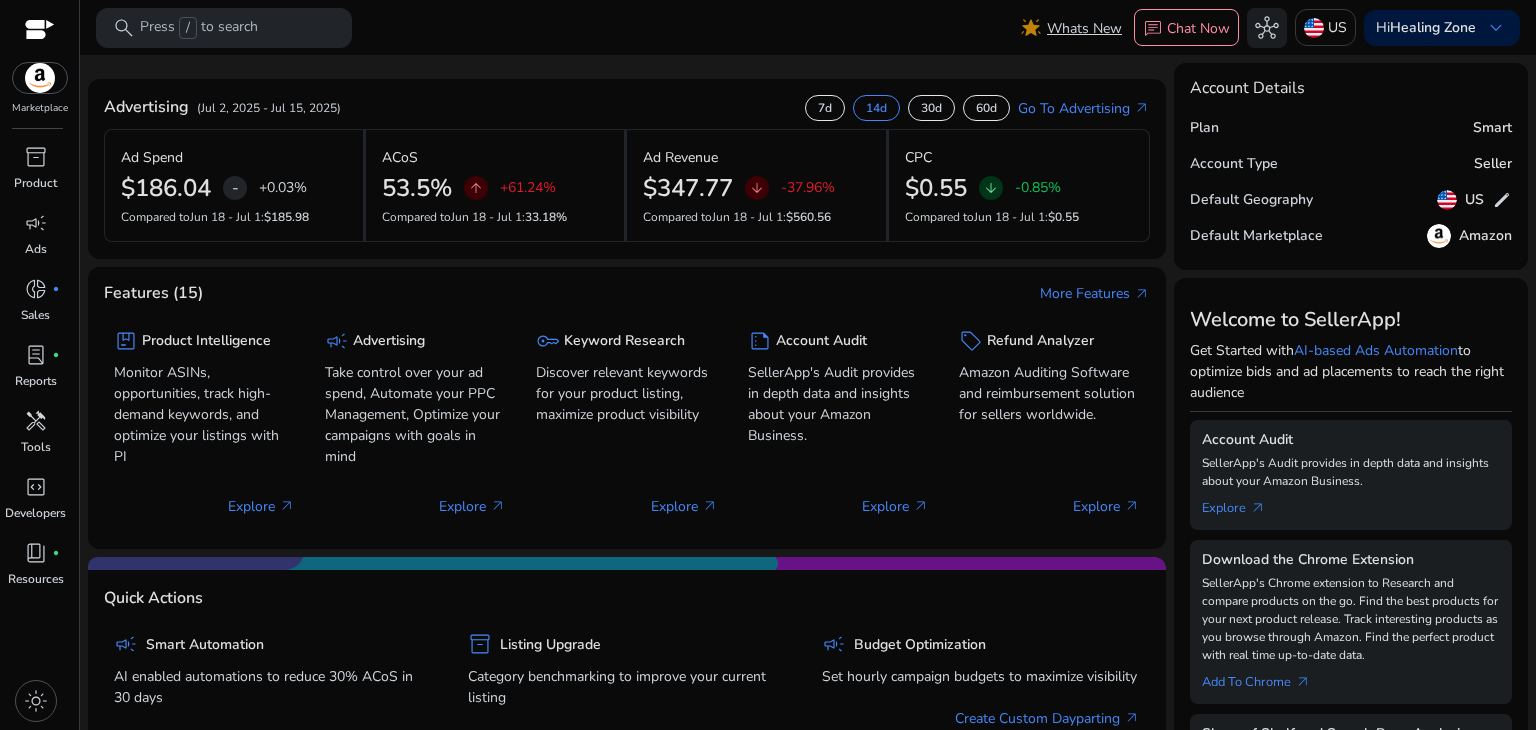 scroll, scrollTop: 0, scrollLeft: 0, axis: both 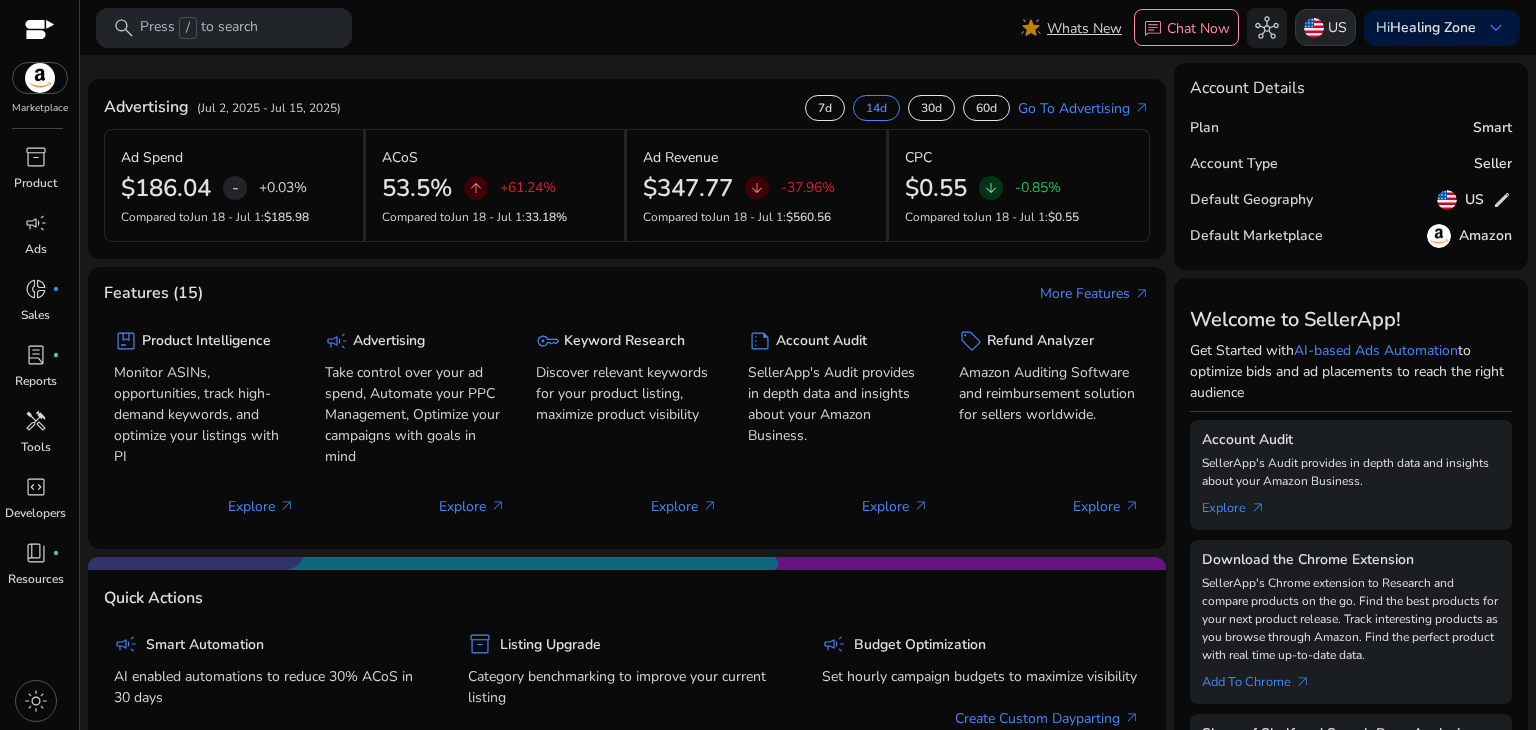 click on "US" at bounding box center (1325, 27) 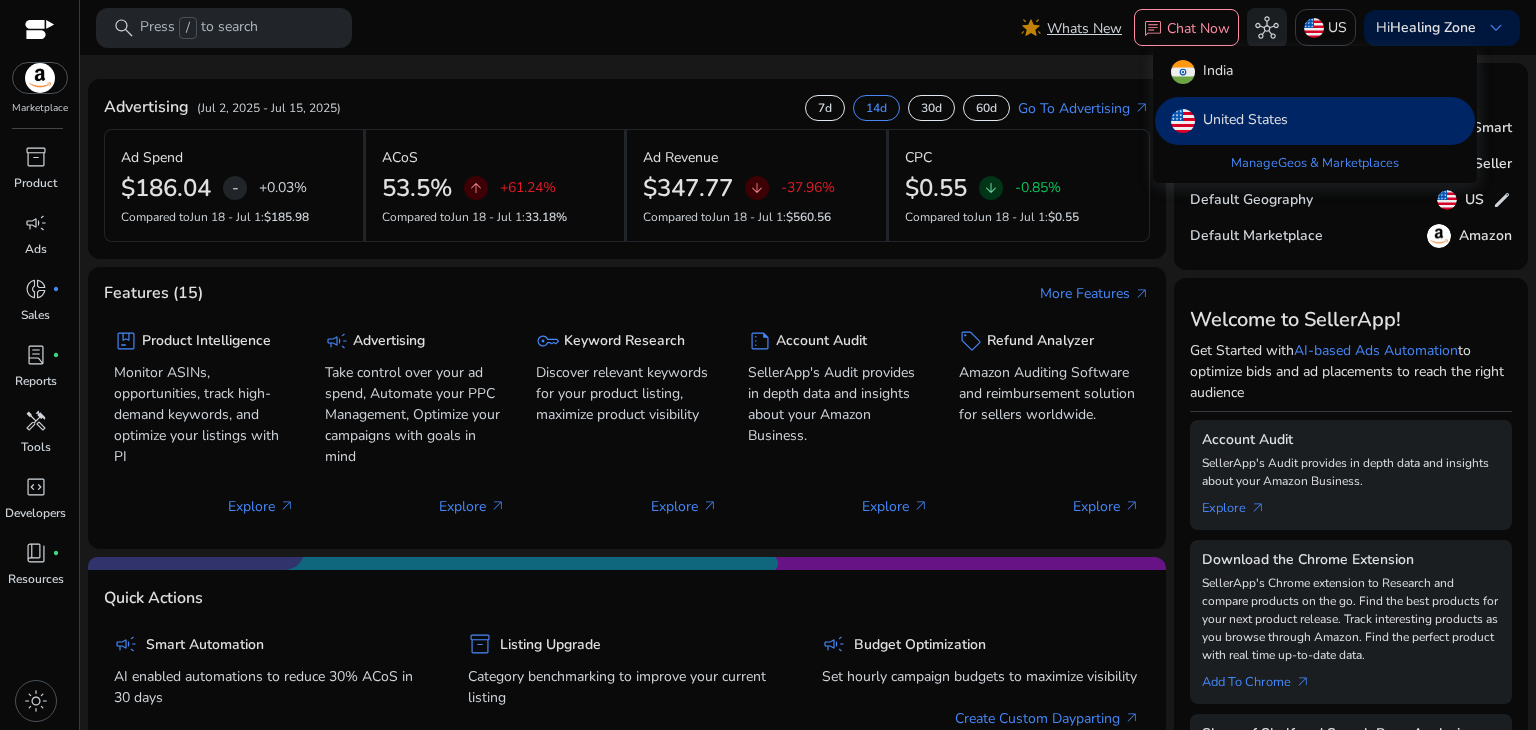 click at bounding box center [768, 365] 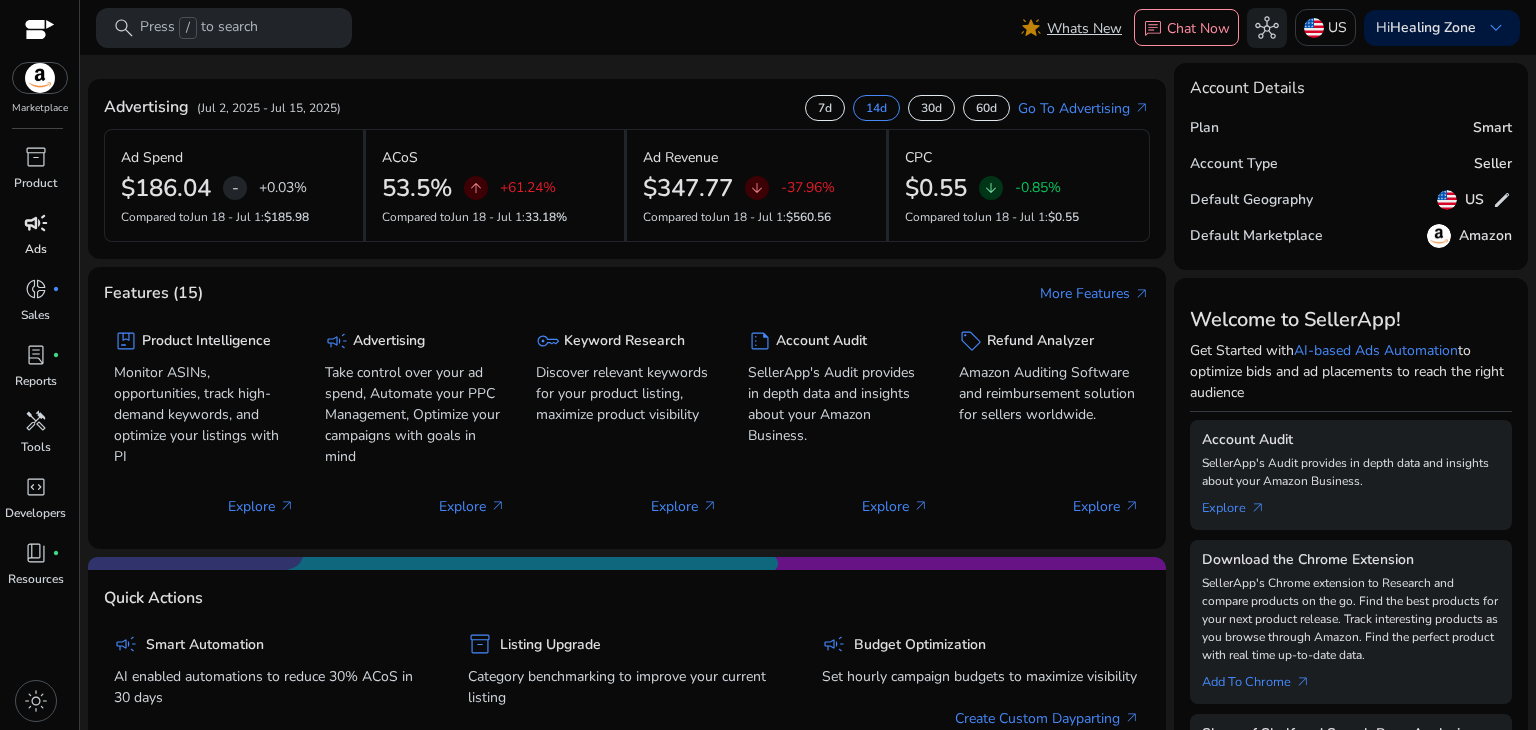 click on "campaign" at bounding box center (36, 223) 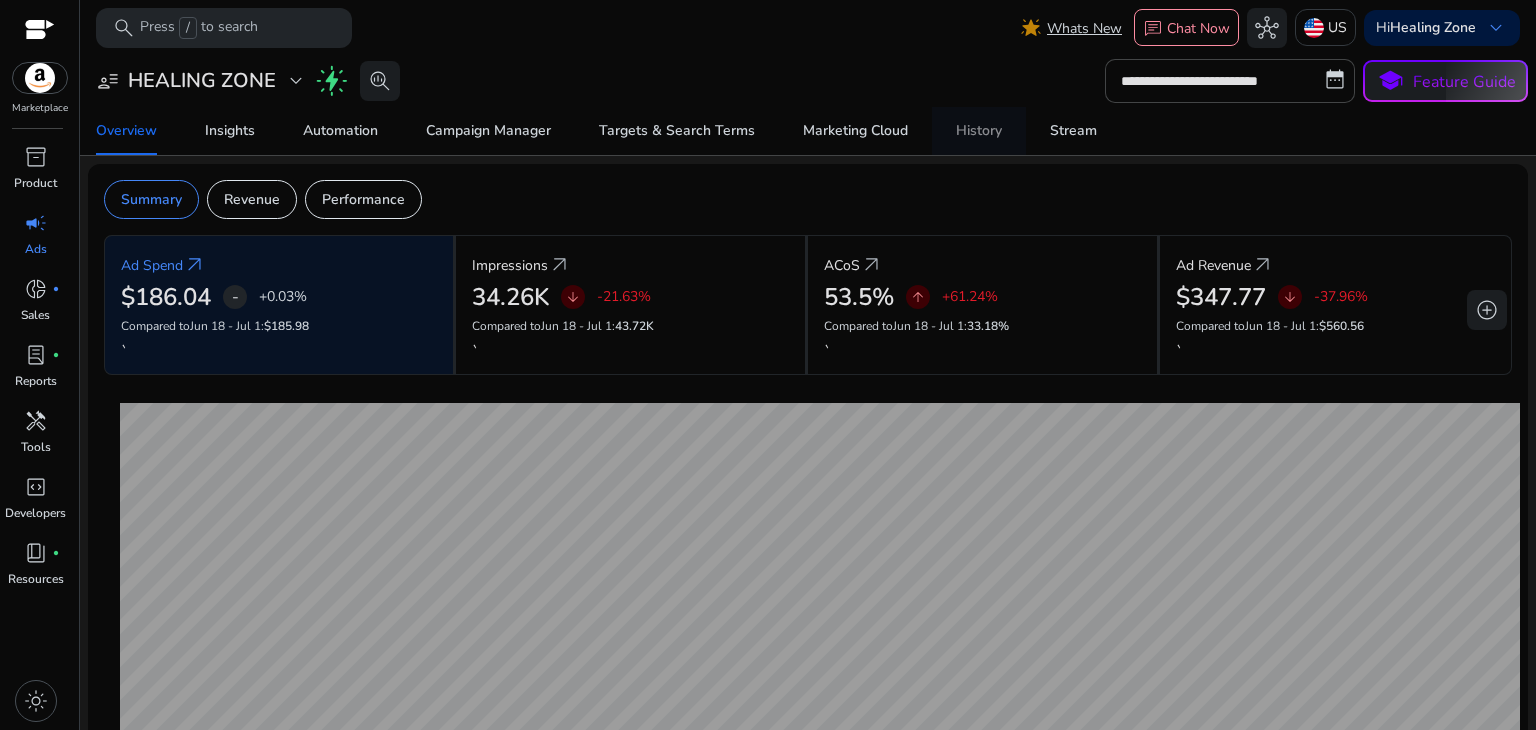 click on "History" at bounding box center (979, 131) 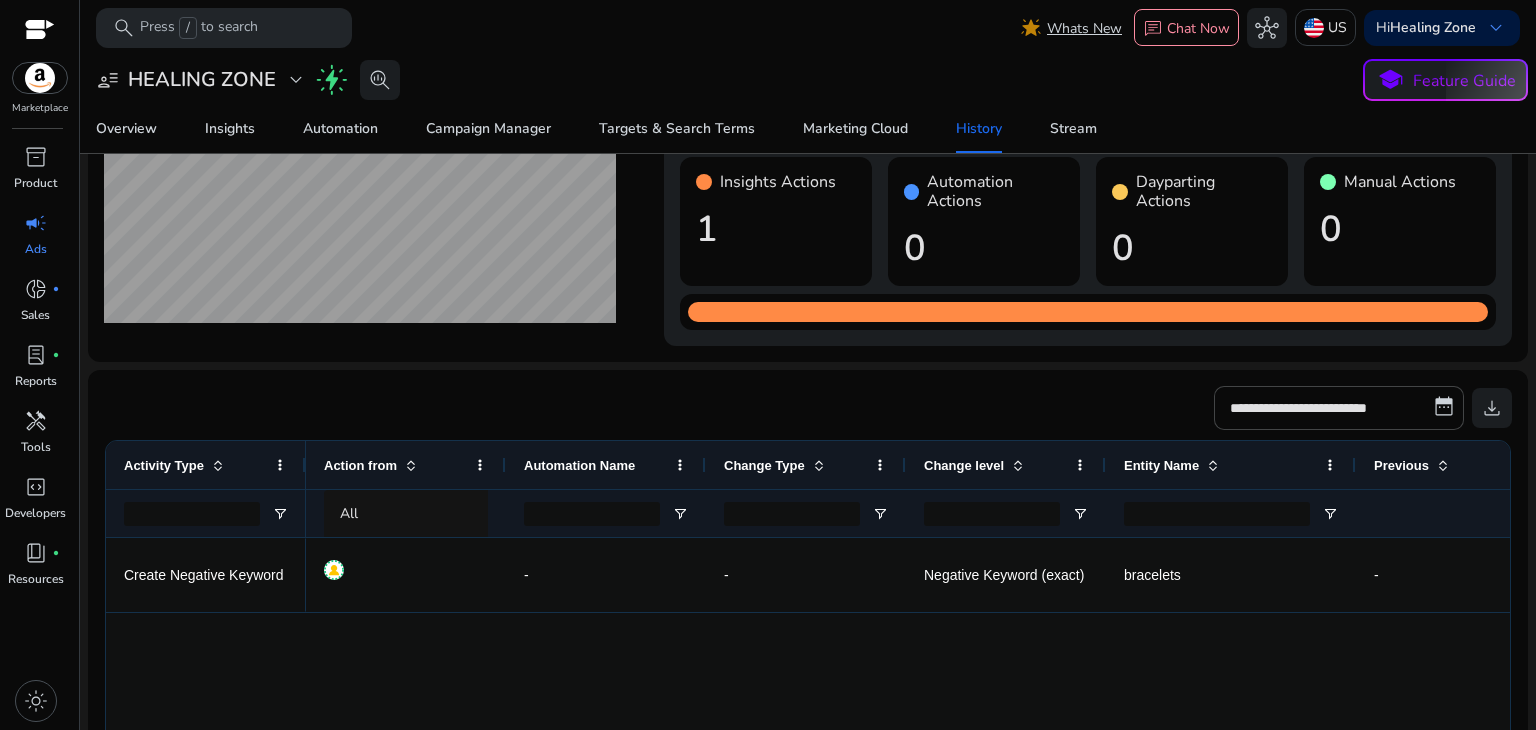 scroll, scrollTop: 0, scrollLeft: 0, axis: both 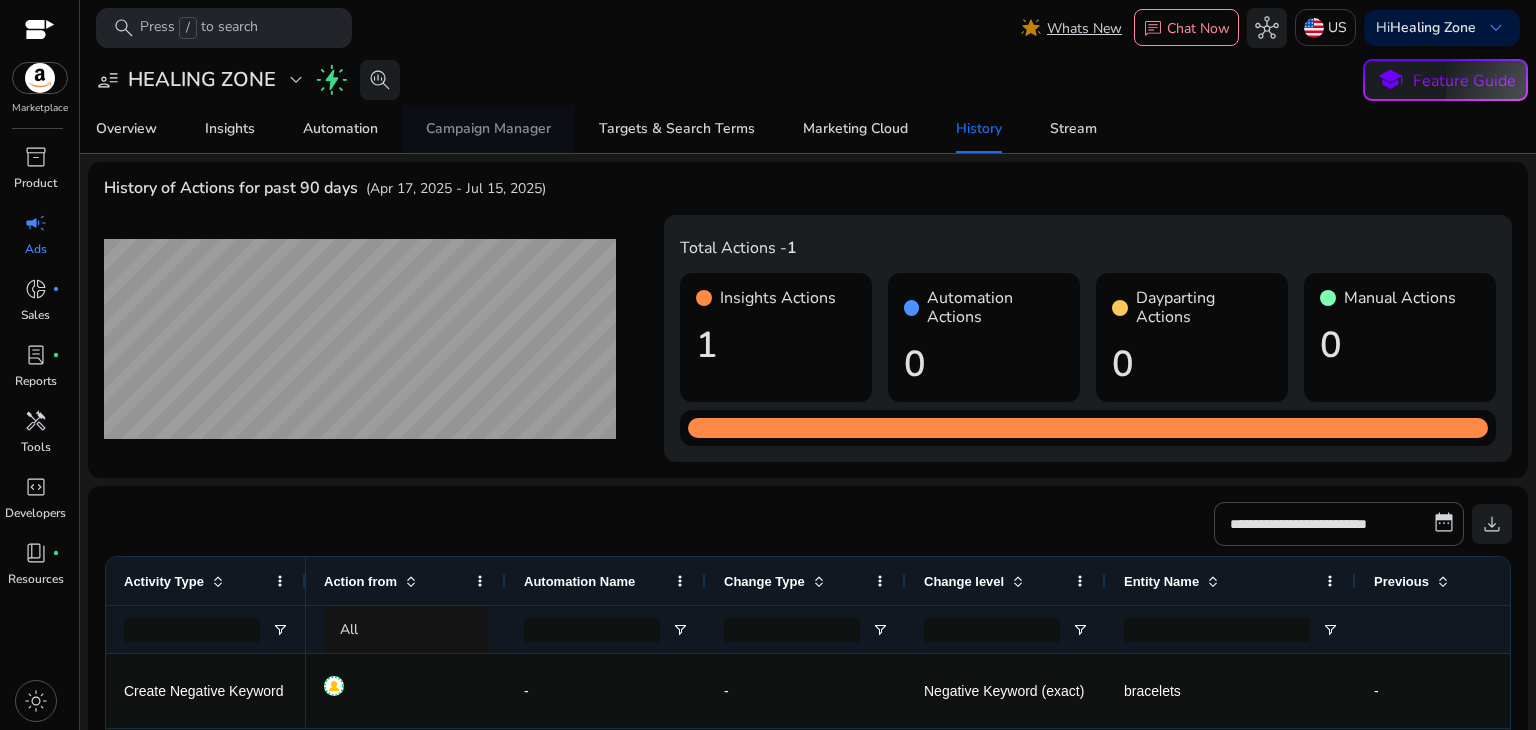 click on "Campaign Manager" at bounding box center (488, 129) 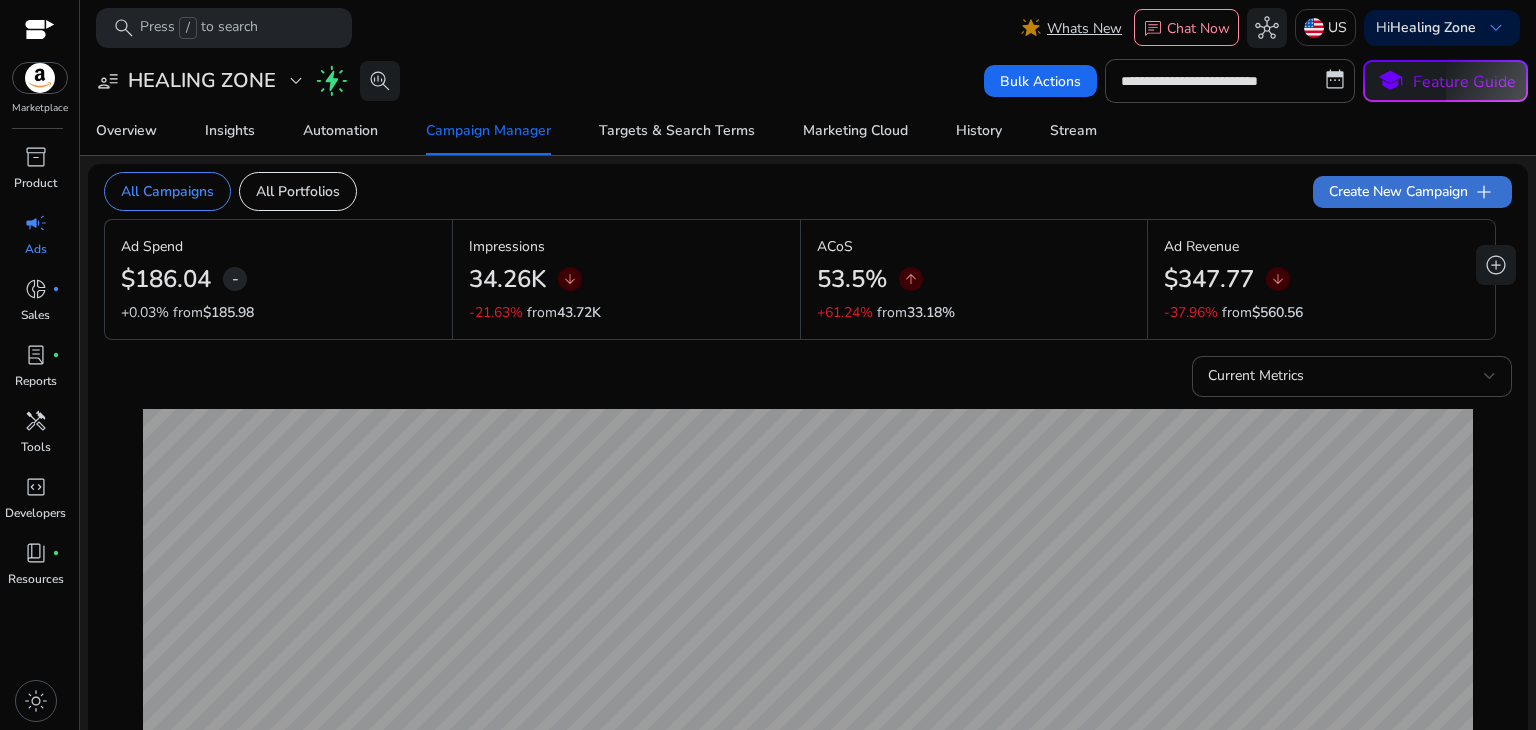 click on "Create New Campaign   add" 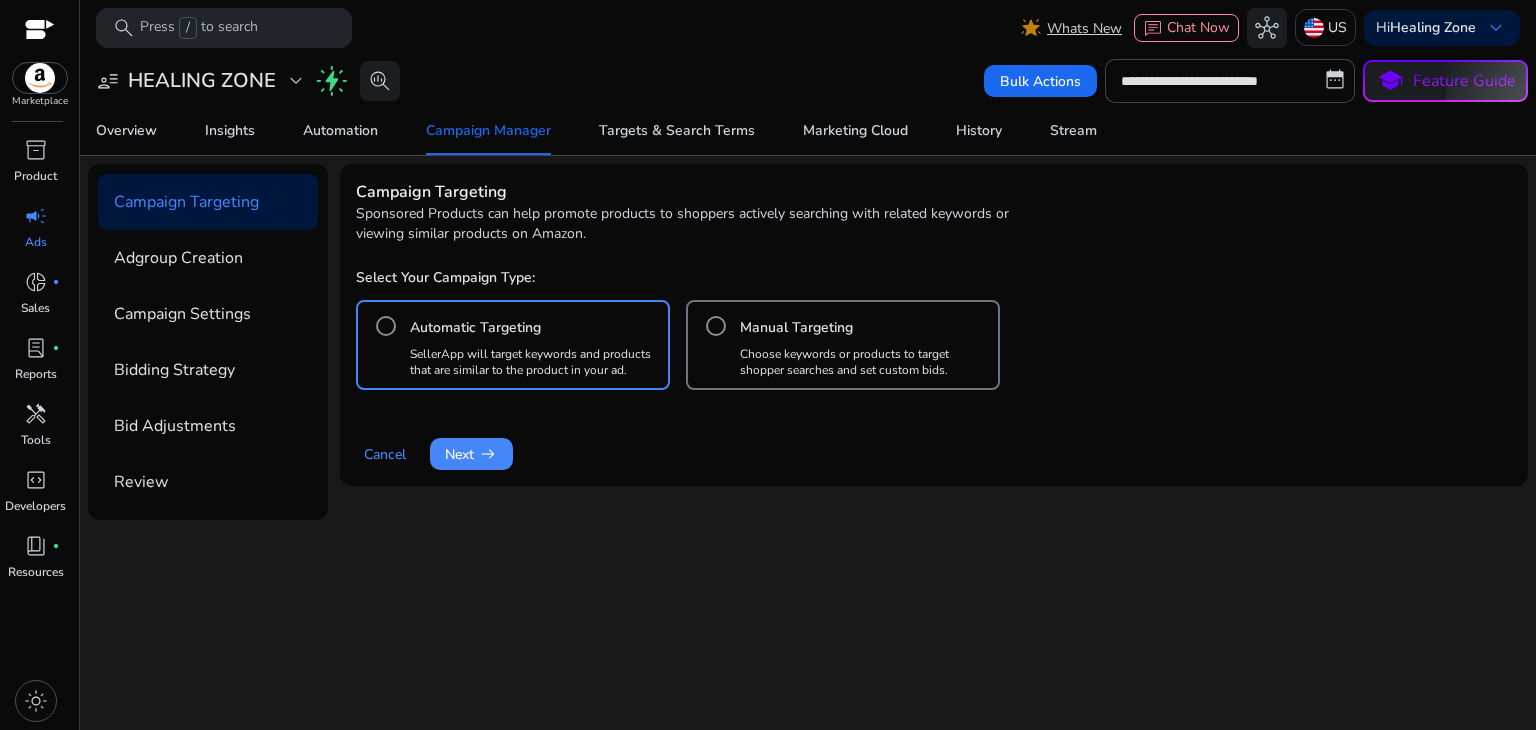 click on "Manual Targeting" at bounding box center (796, 328) 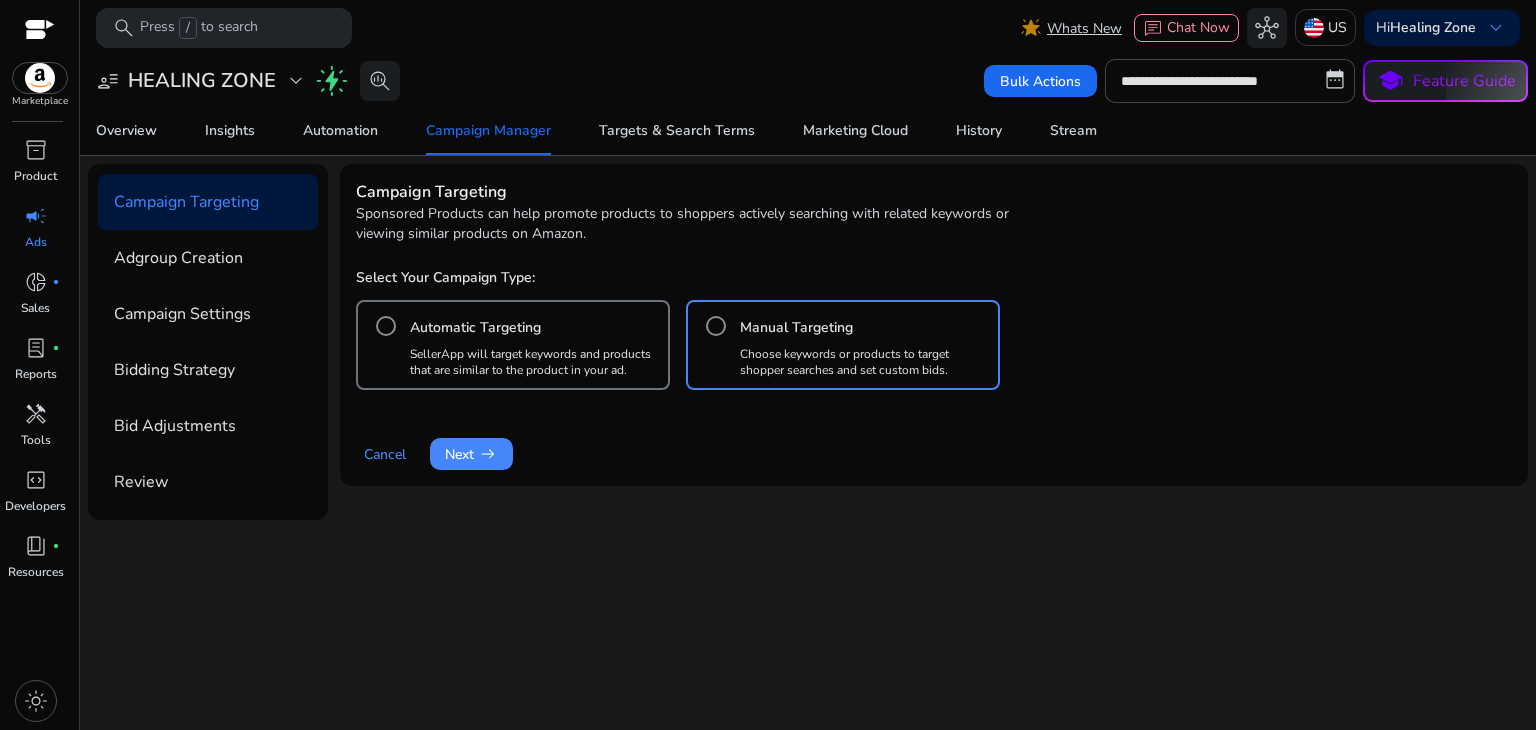 click on "SellerApp will target keywords and products that are similar to the product in your ad." at bounding box center (535, 362) 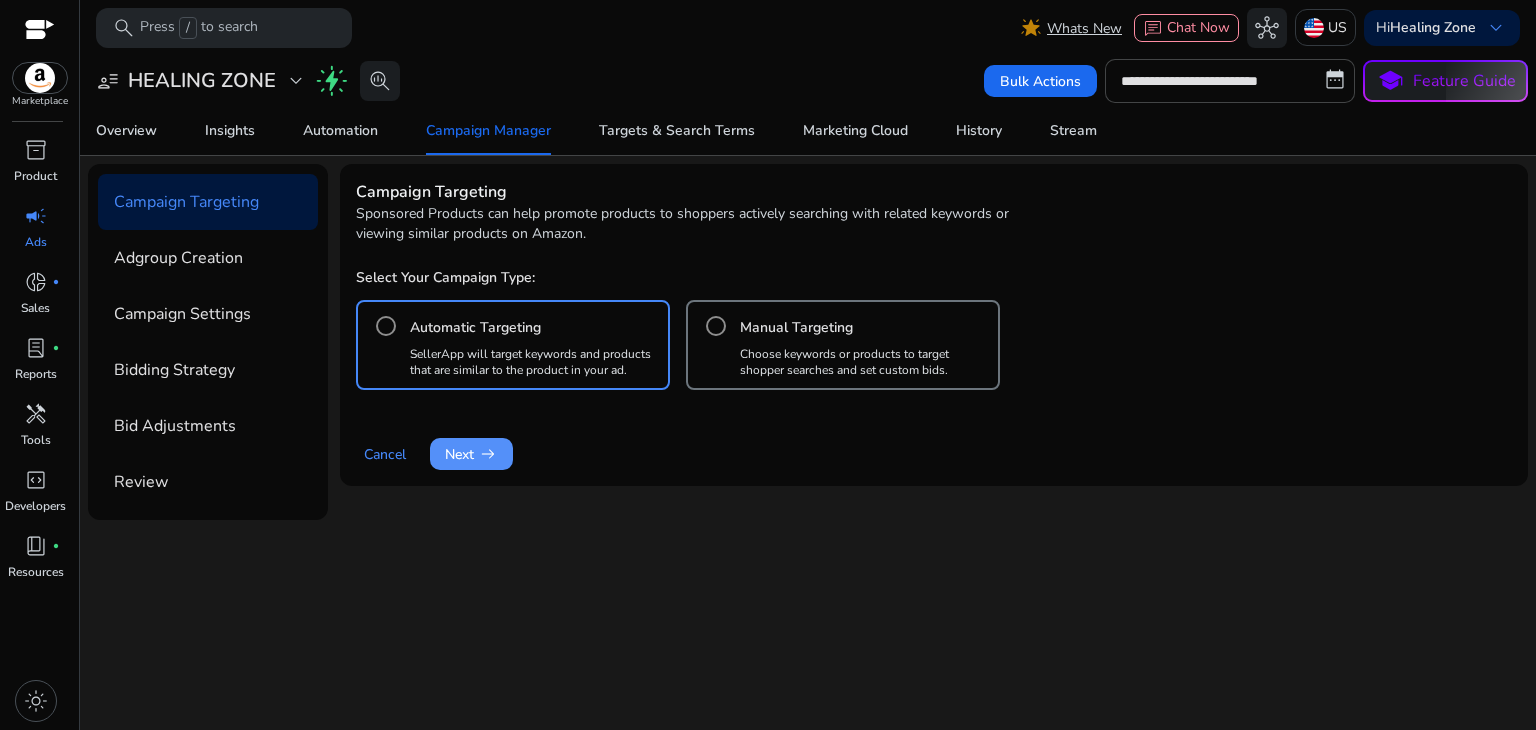 click on "arrow_right_alt" at bounding box center [488, 454] 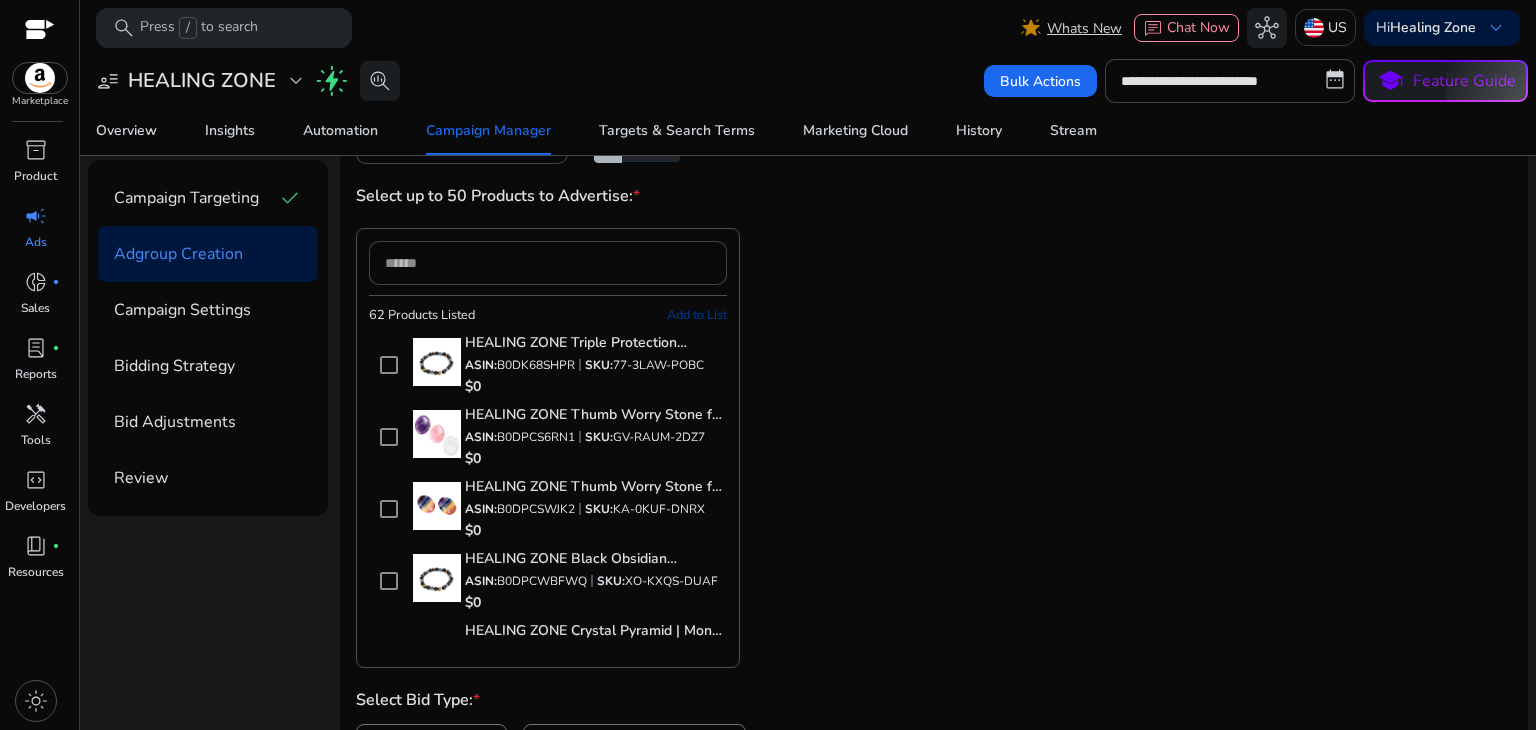 scroll, scrollTop: 200, scrollLeft: 0, axis: vertical 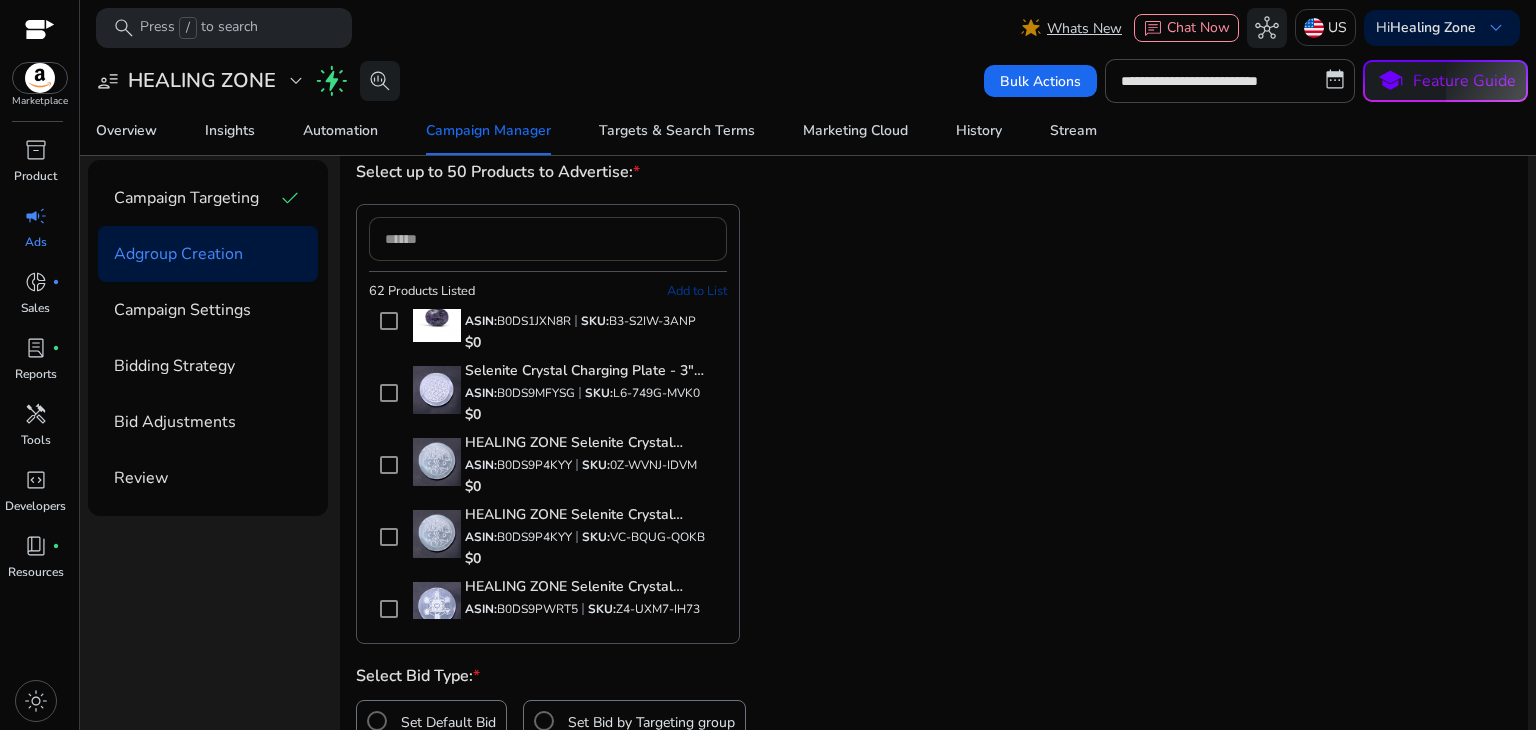 click at bounding box center [548, 239] 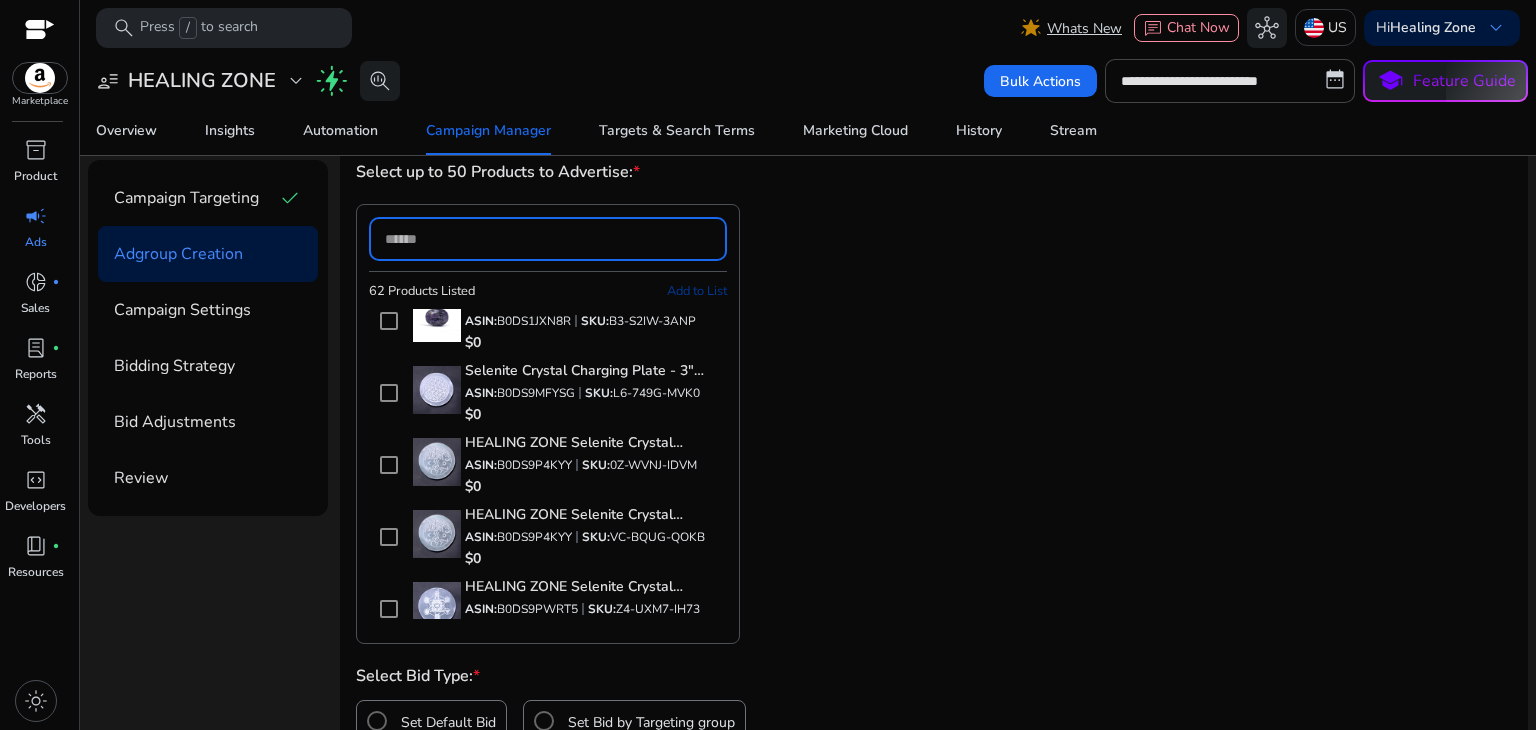 paste on "**********" 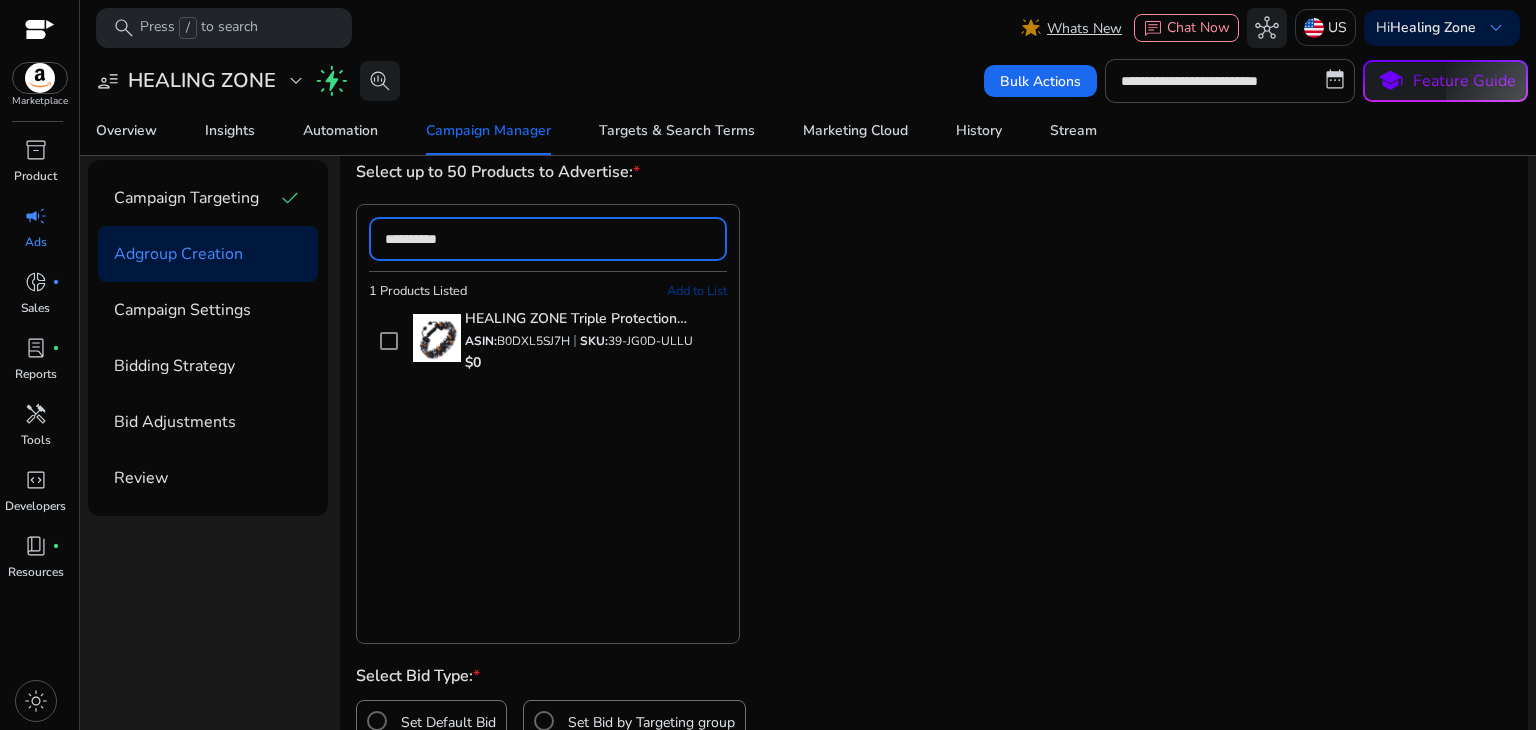 scroll, scrollTop: 0, scrollLeft: 0, axis: both 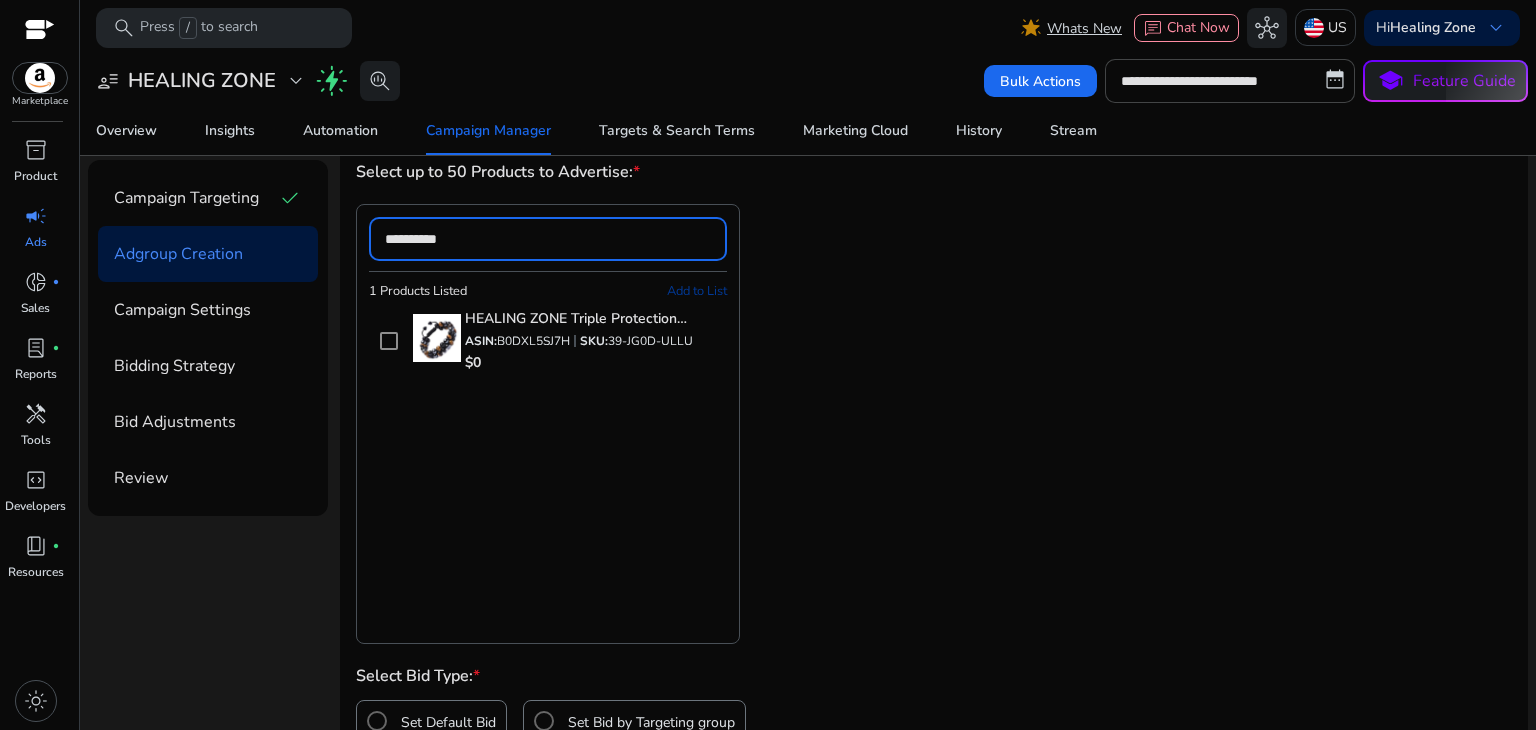 type on "**********" 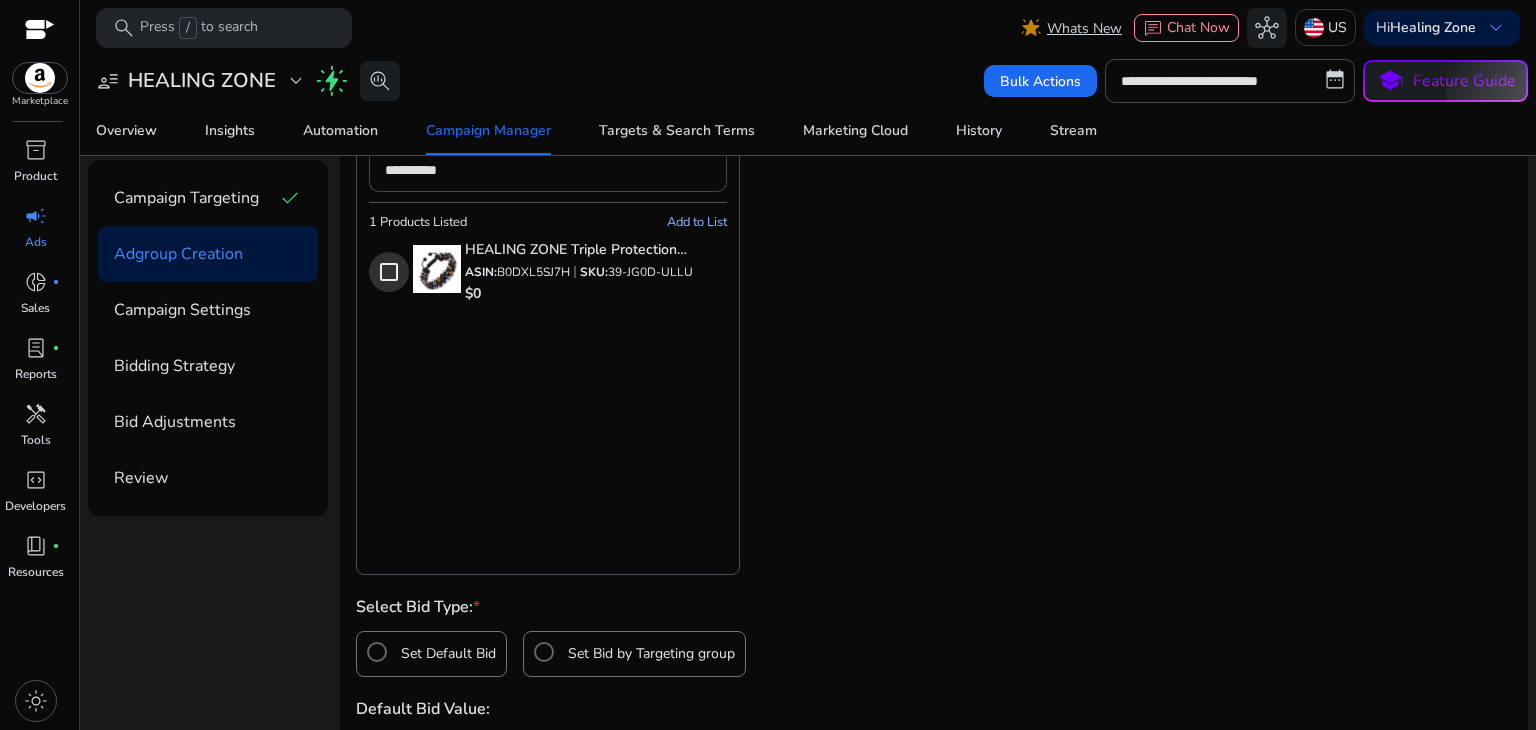 scroll, scrollTop: 300, scrollLeft: 0, axis: vertical 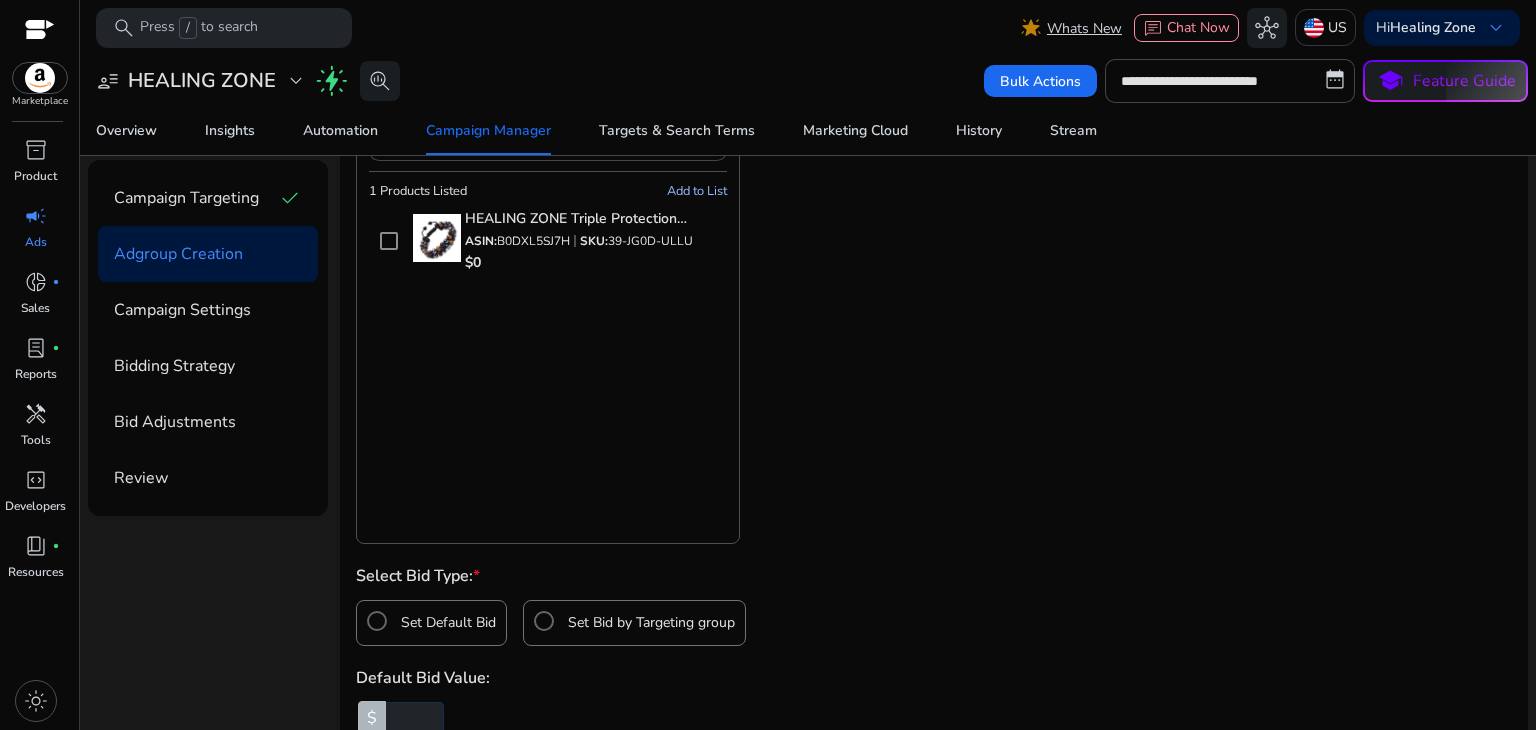 click on "Add to List" at bounding box center (697, 191) 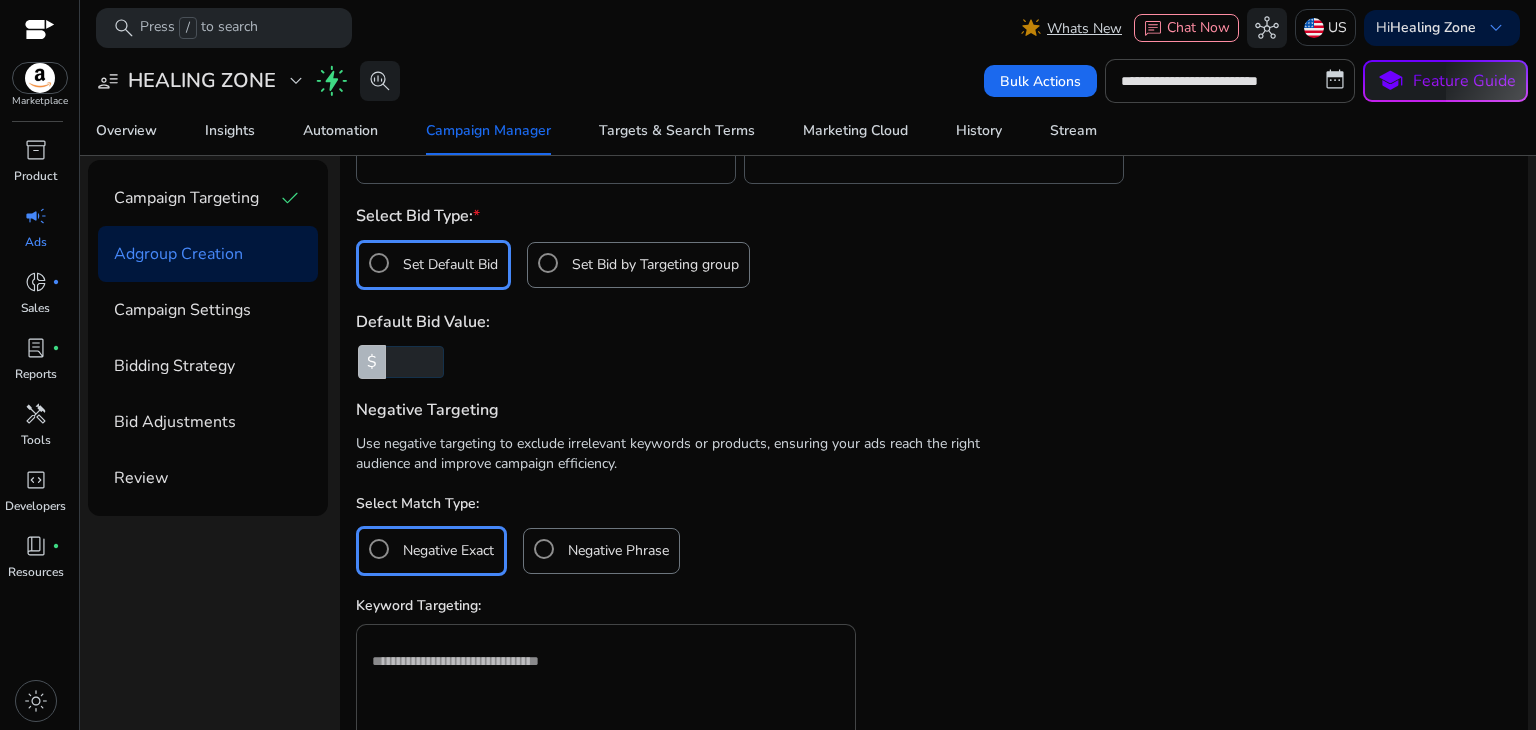 scroll, scrollTop: 700, scrollLeft: 0, axis: vertical 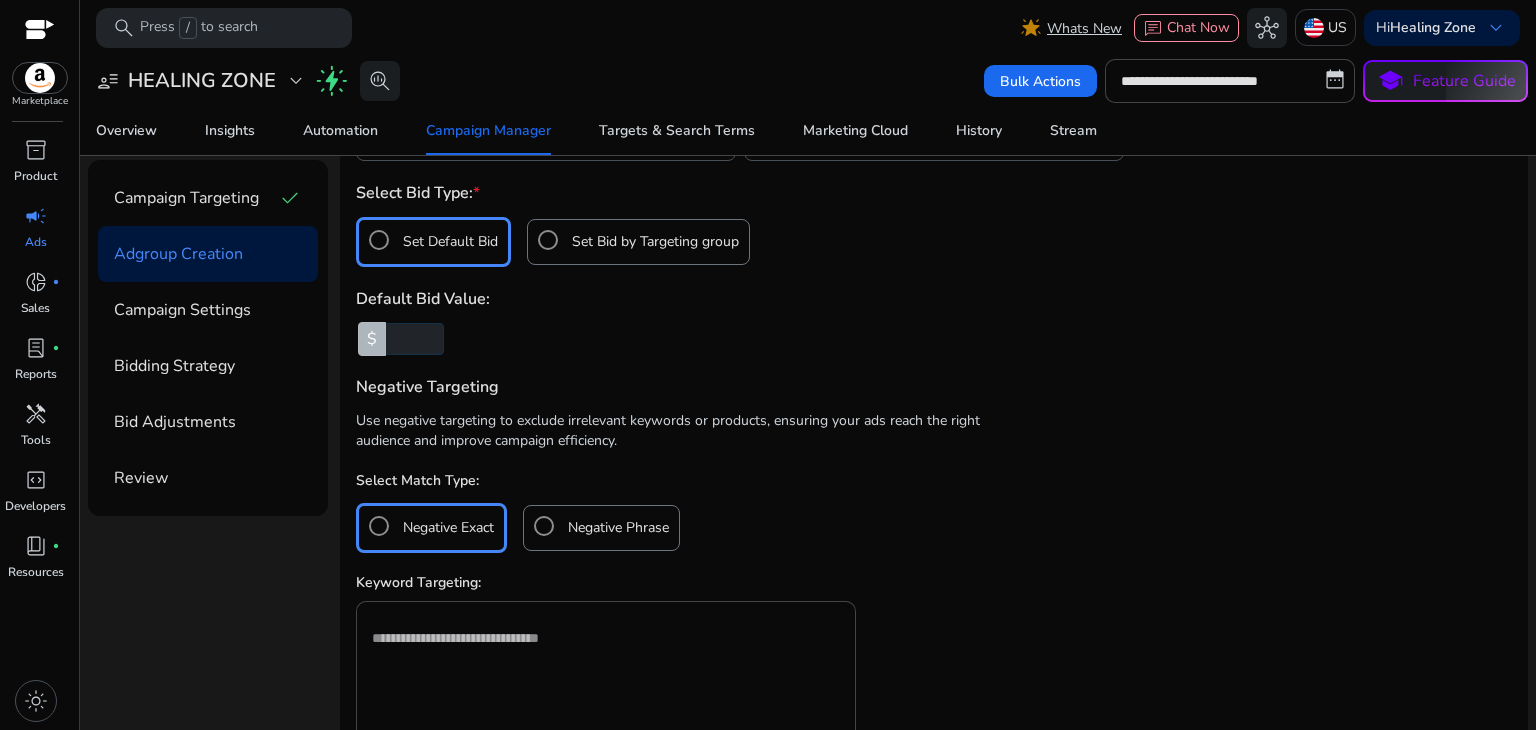 click on "Set Bid by Targeting group" at bounding box center (655, 242) 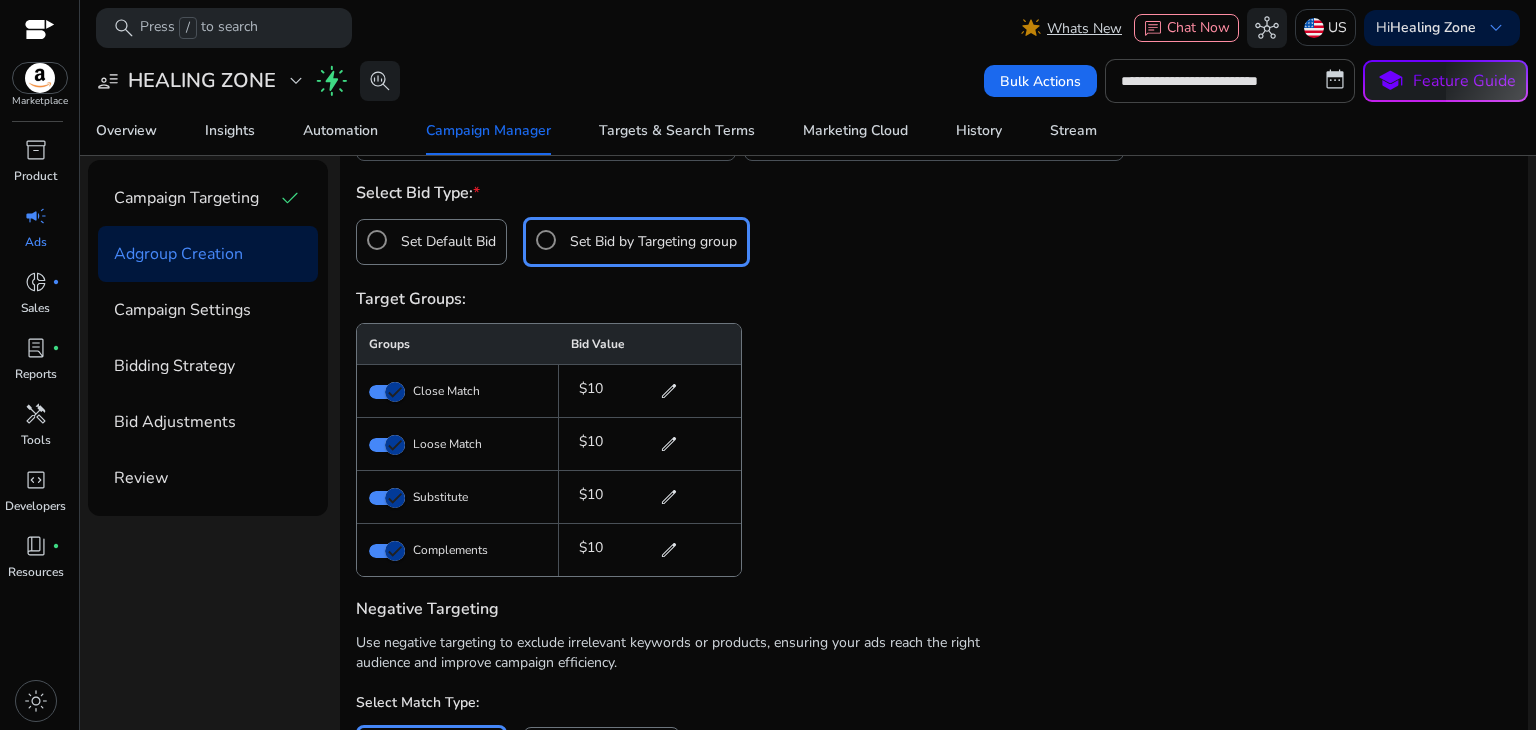 click on "Set Default Bid" at bounding box center [448, 242] 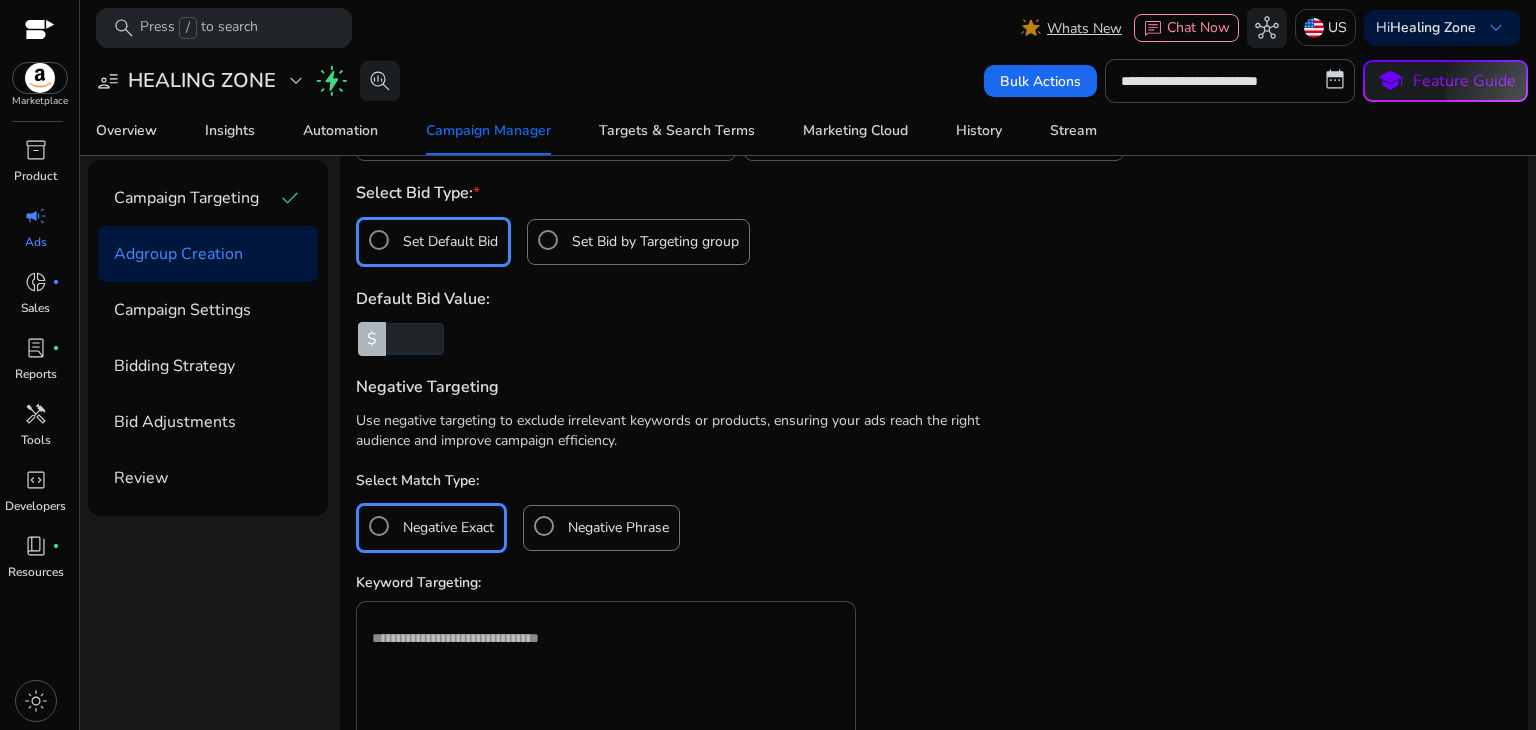 click on "$" at bounding box center (372, 339) 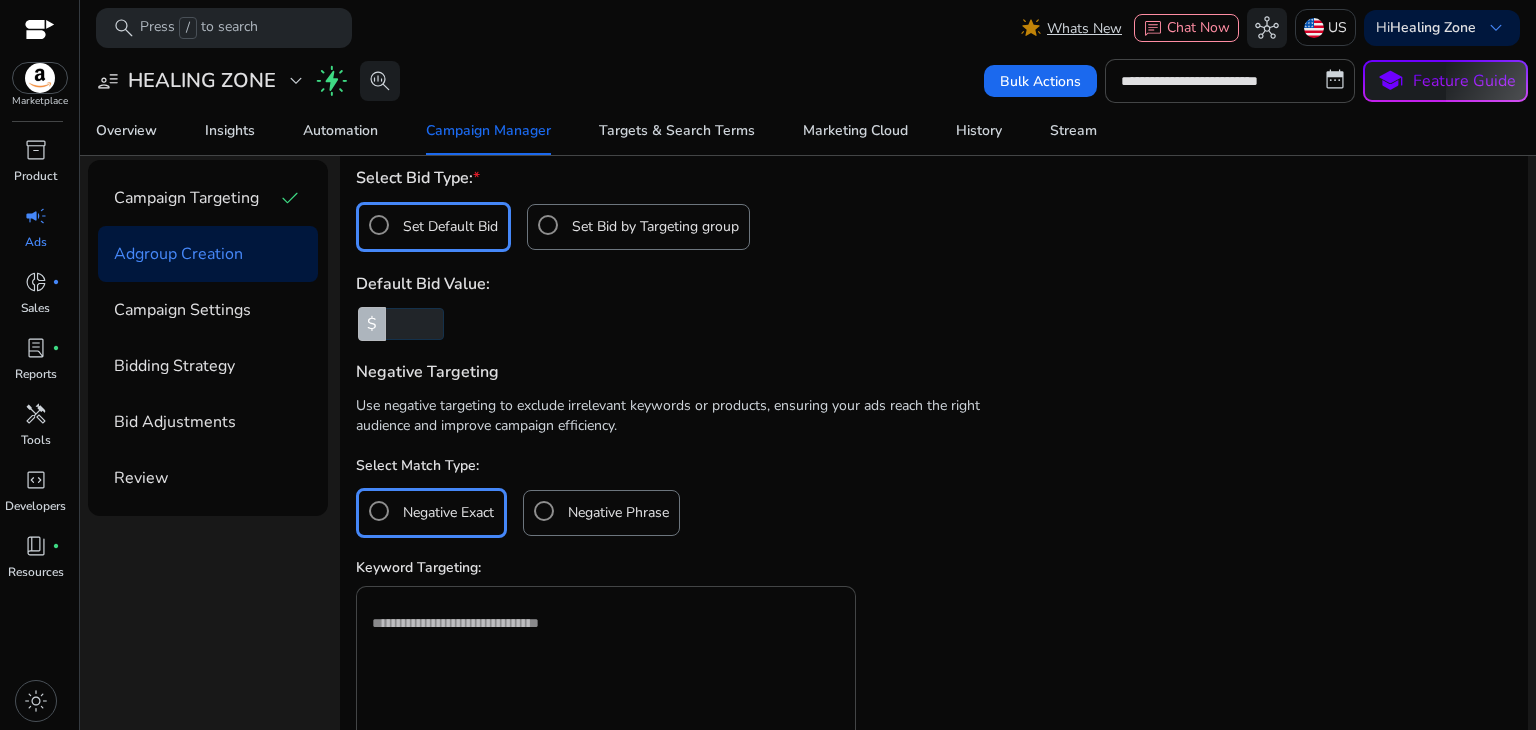 scroll, scrollTop: 612, scrollLeft: 0, axis: vertical 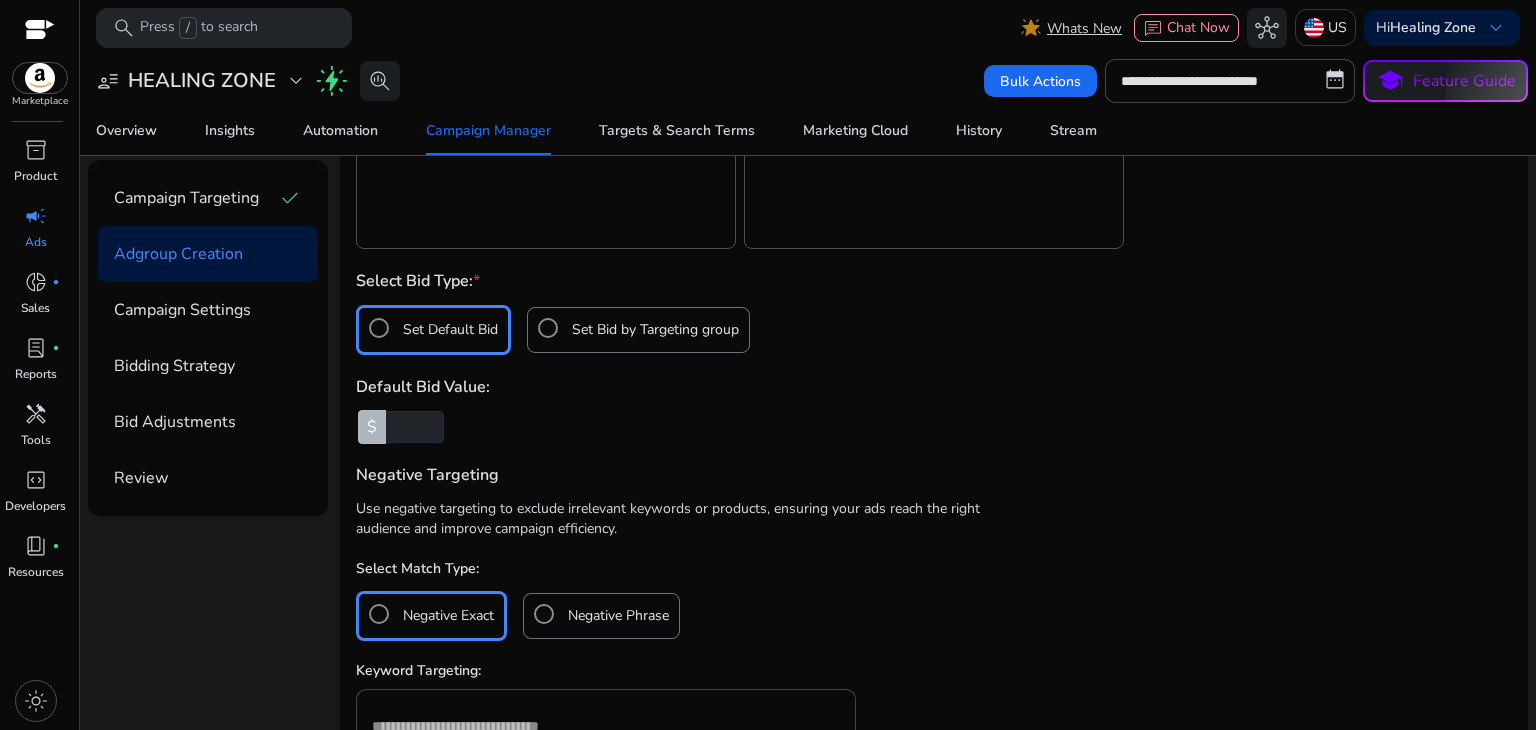 type on "****" 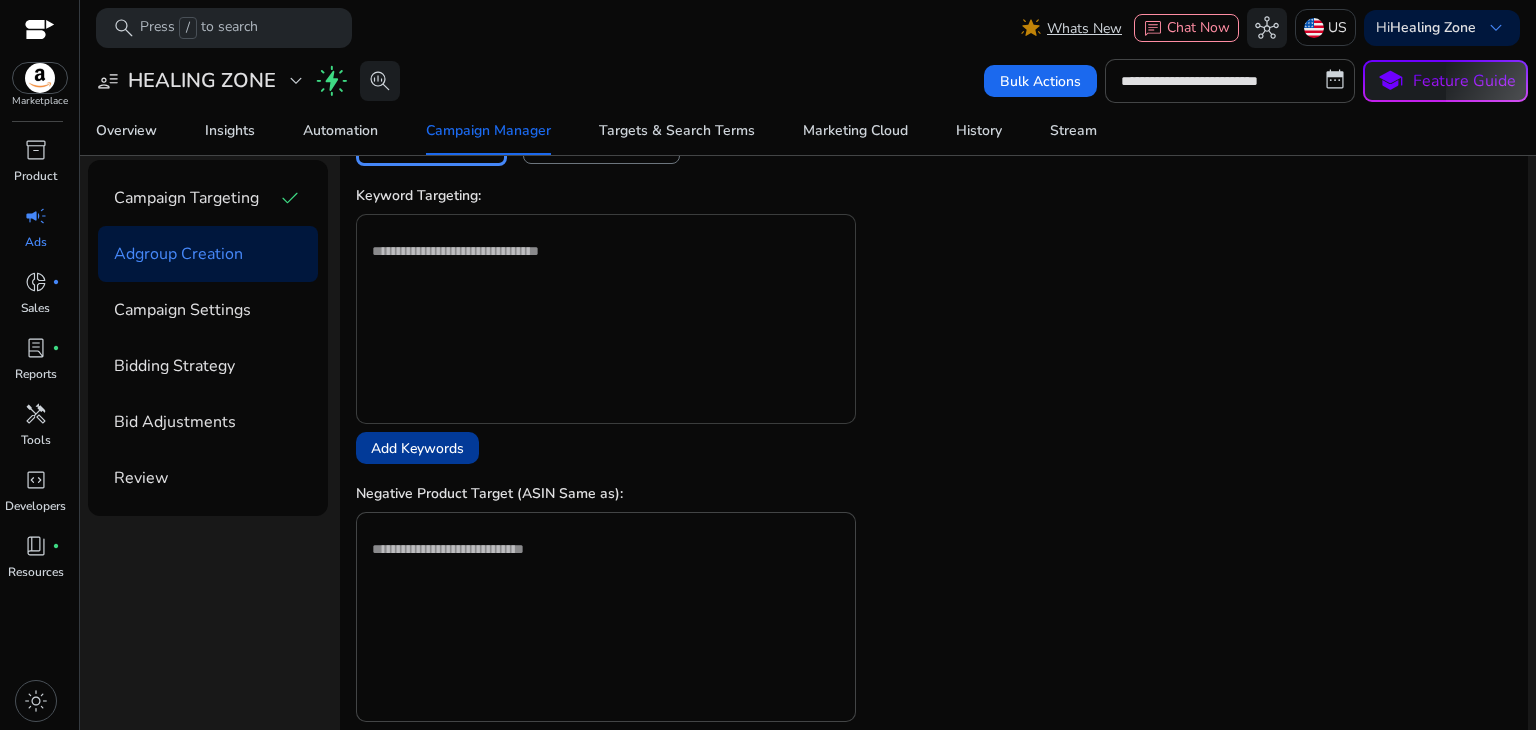 scroll, scrollTop: 1212, scrollLeft: 0, axis: vertical 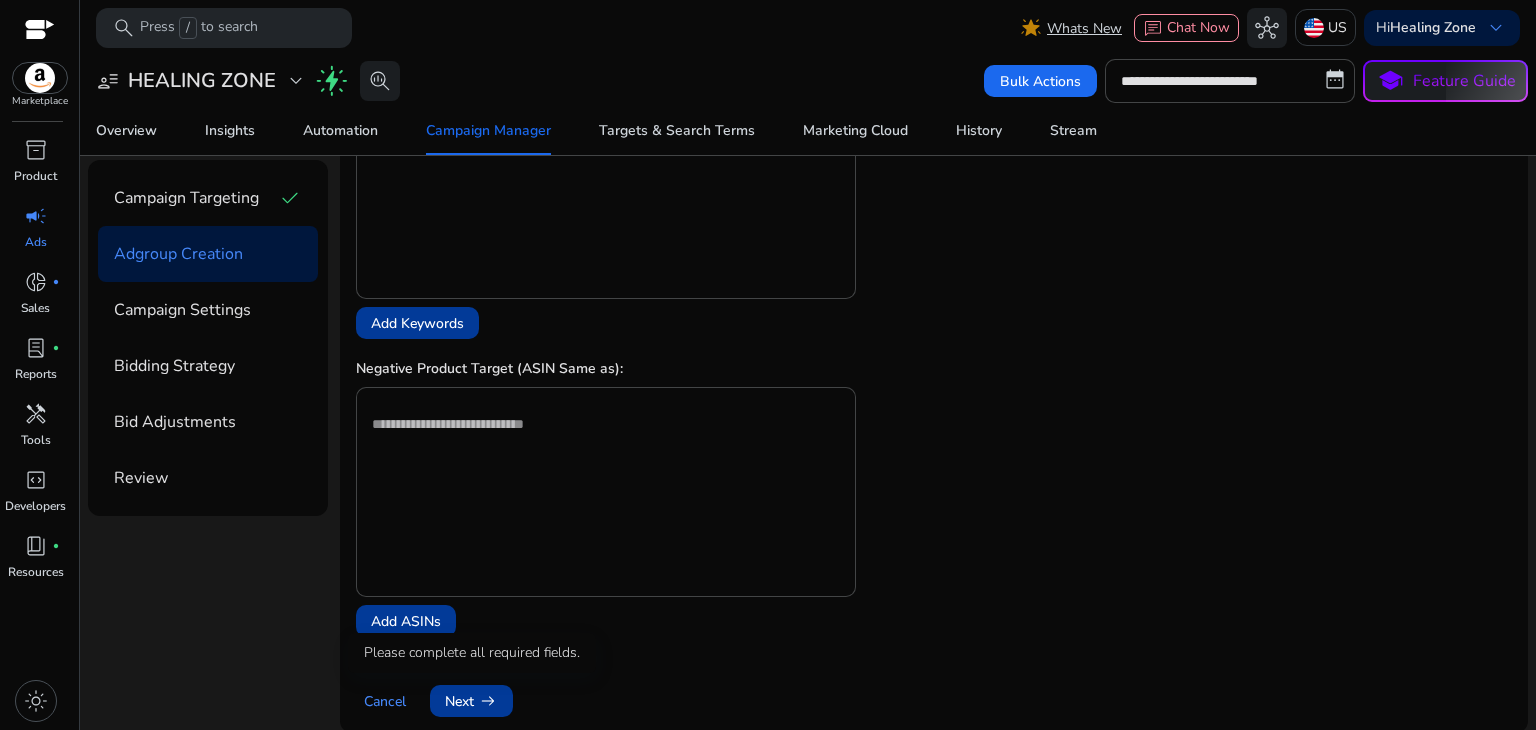 click on "Next   arrow_right_alt" at bounding box center (471, 701) 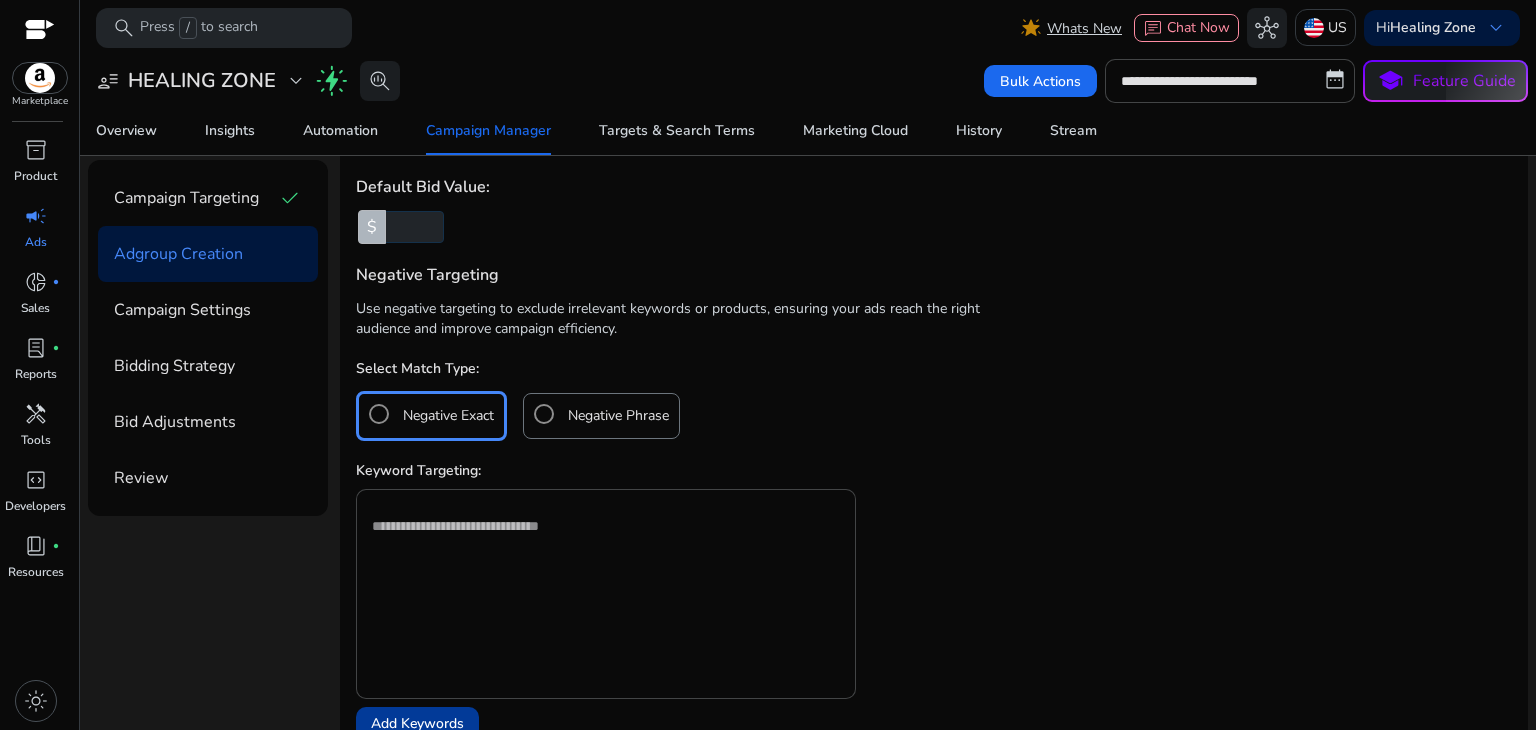 scroll, scrollTop: 512, scrollLeft: 0, axis: vertical 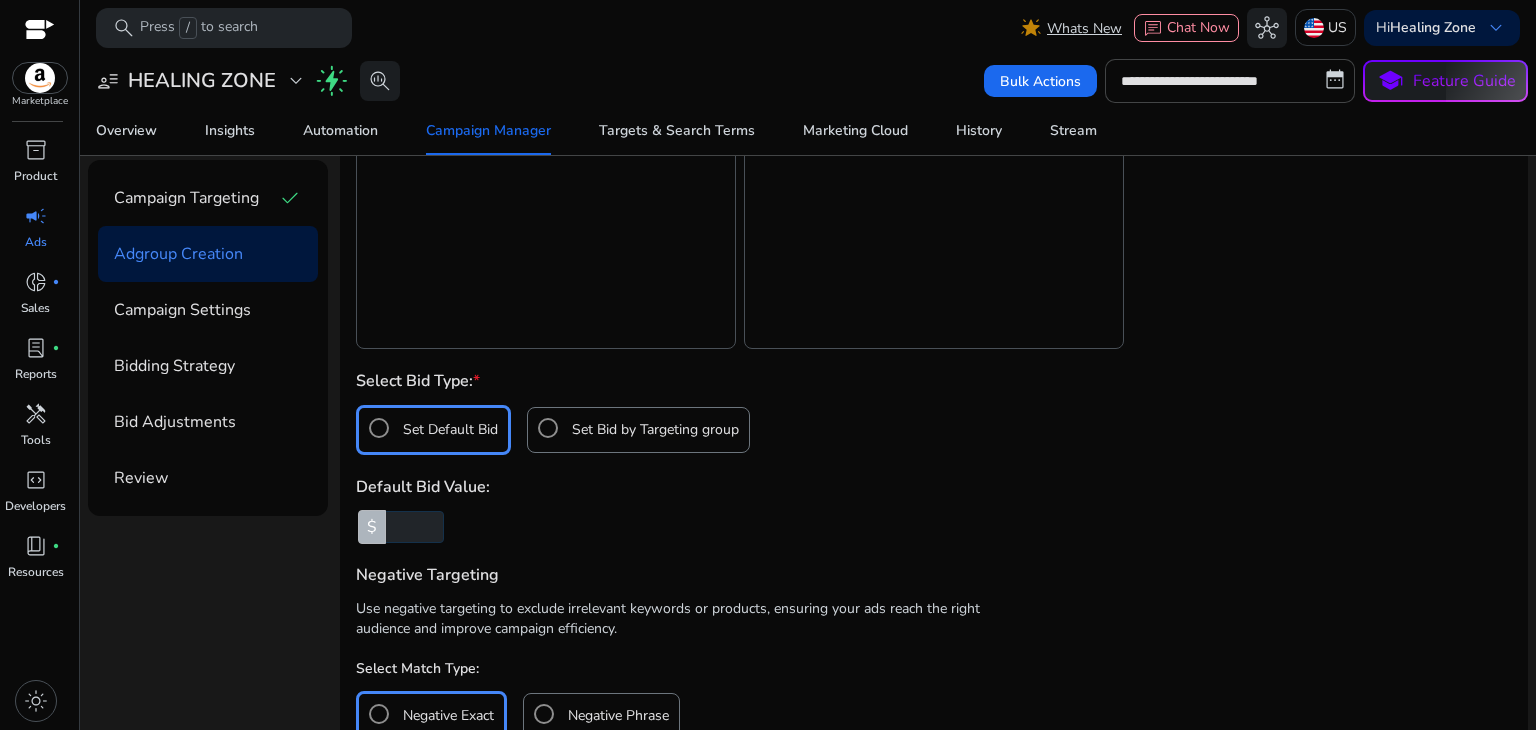 click on "$" at bounding box center [372, 527] 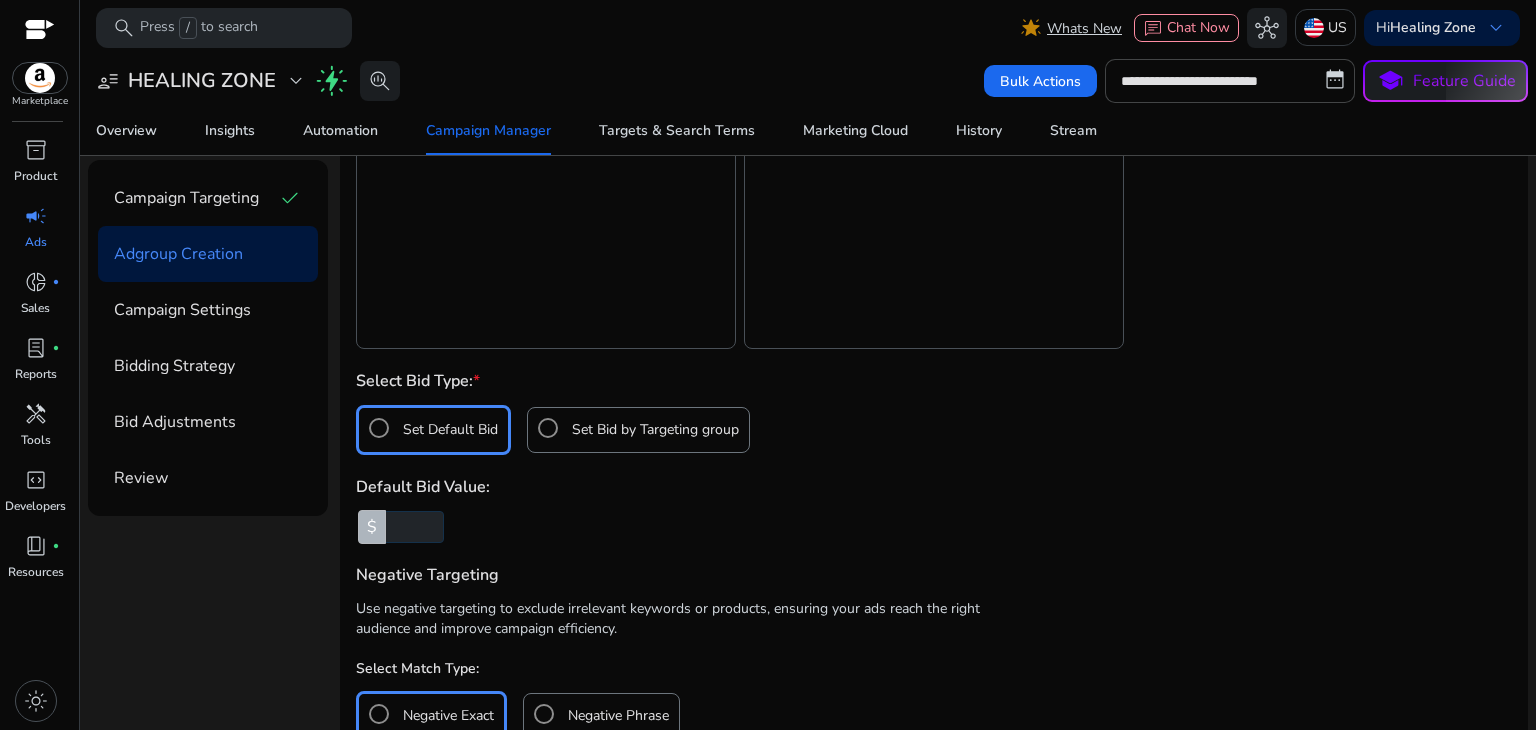 click on "$ ****" at bounding box center [934, 527] 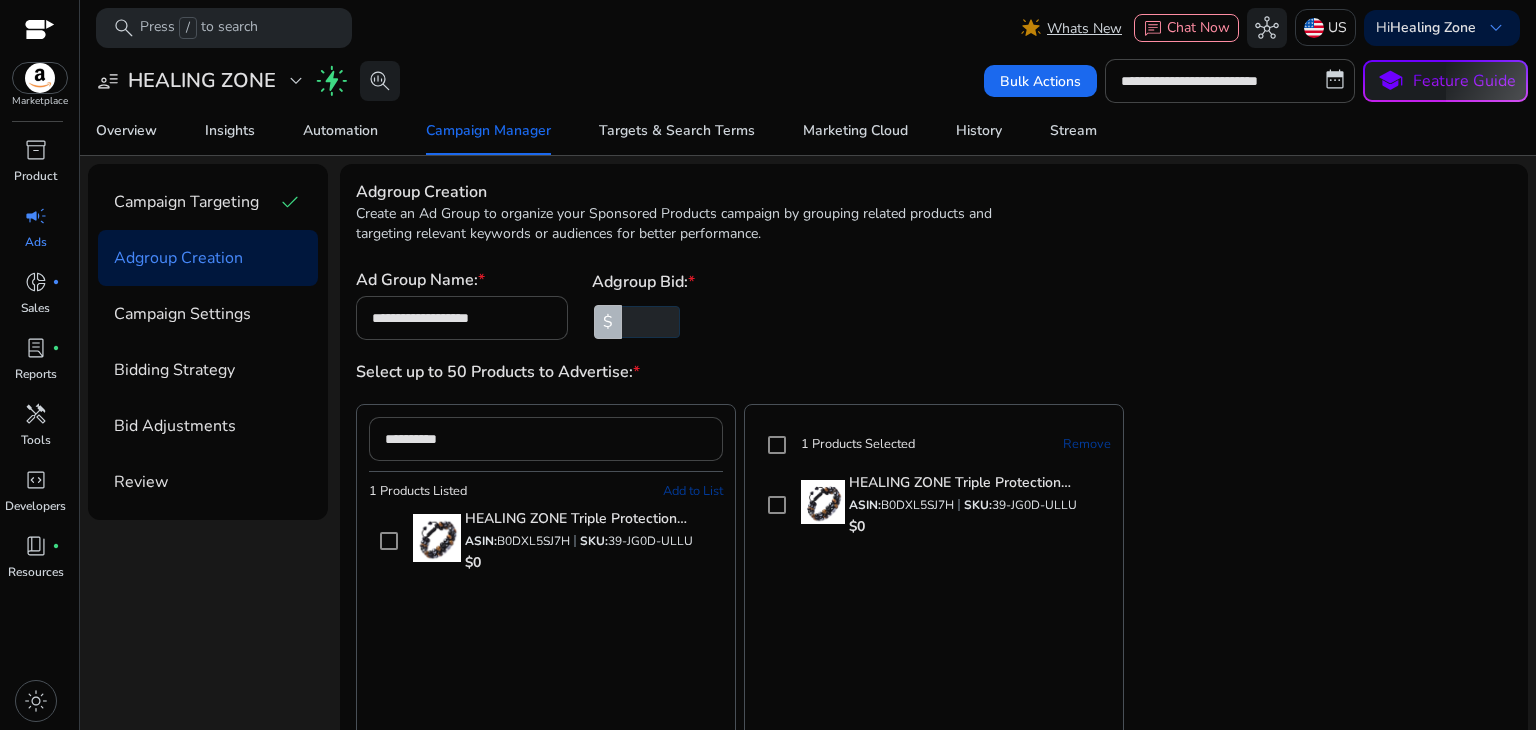 click at bounding box center [649, 322] 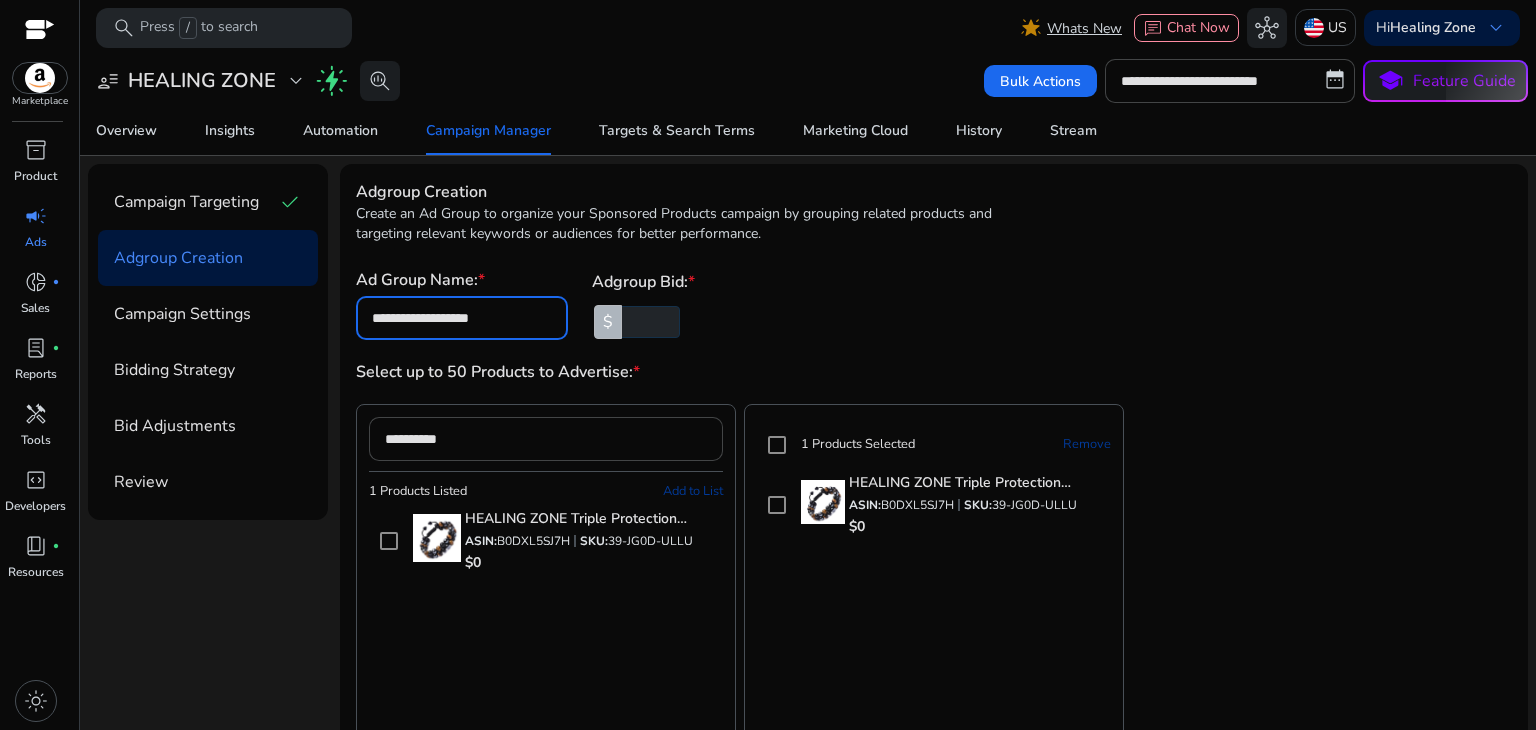click on "**********" at bounding box center (462, 318) 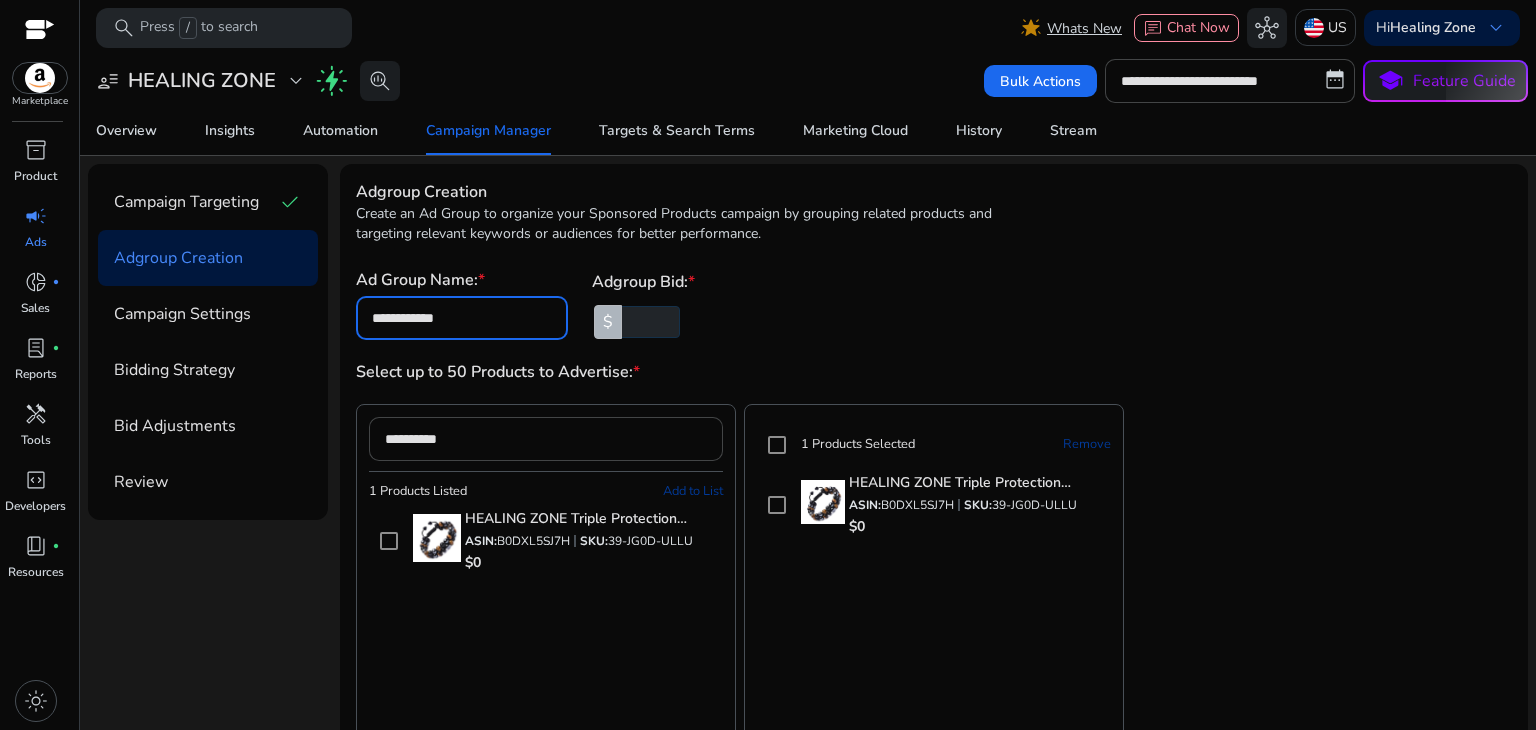 type on "**********" 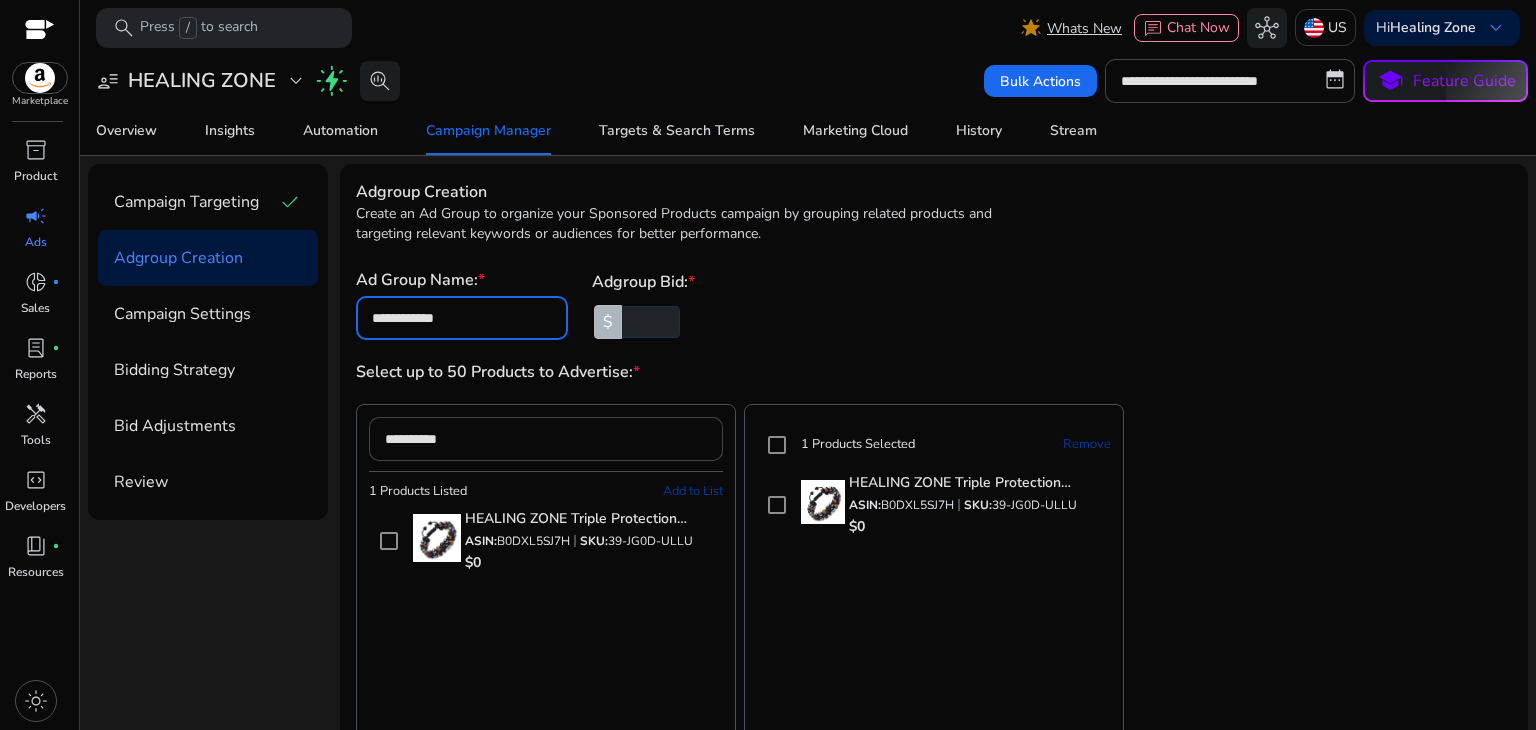 click on "**********" at bounding box center (934, 304) 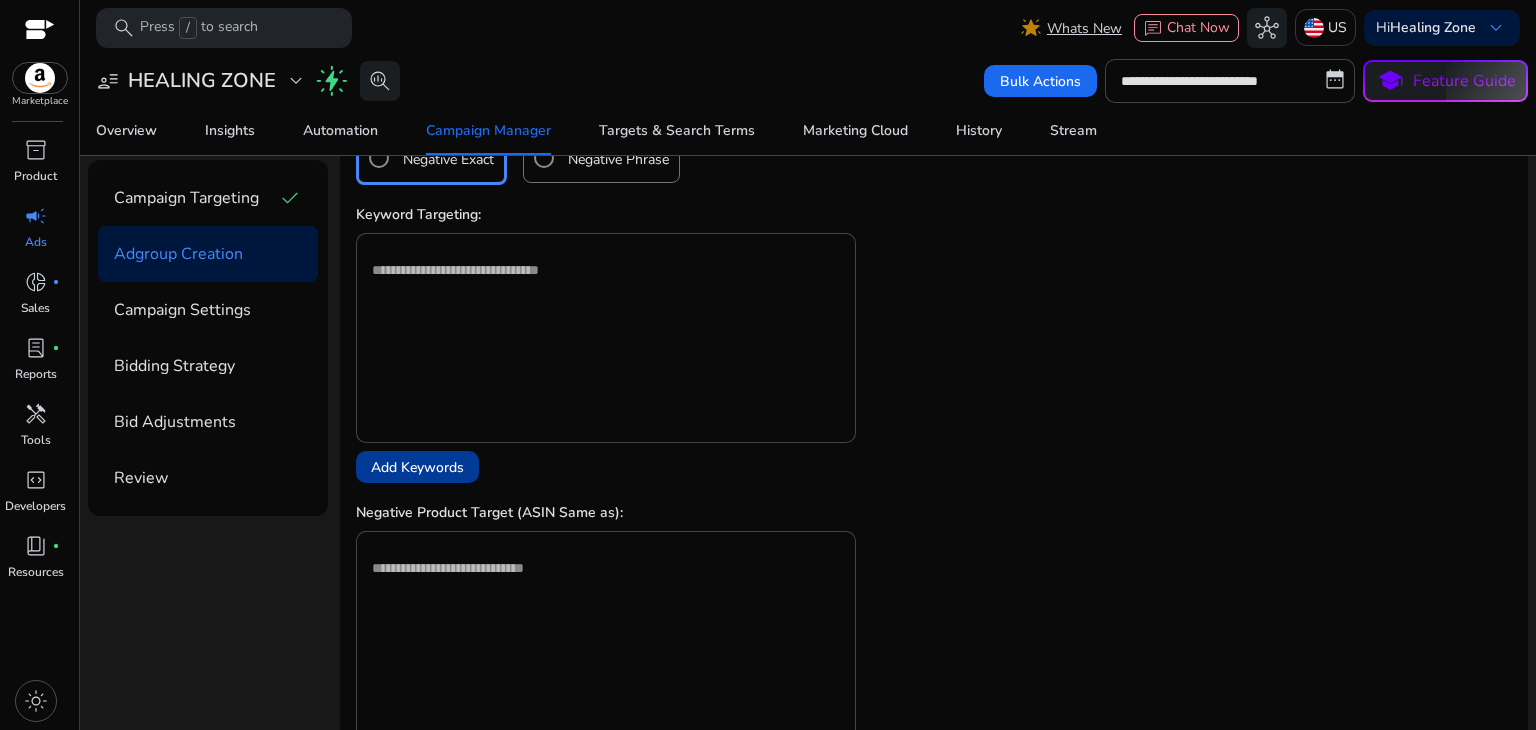 scroll, scrollTop: 1212, scrollLeft: 0, axis: vertical 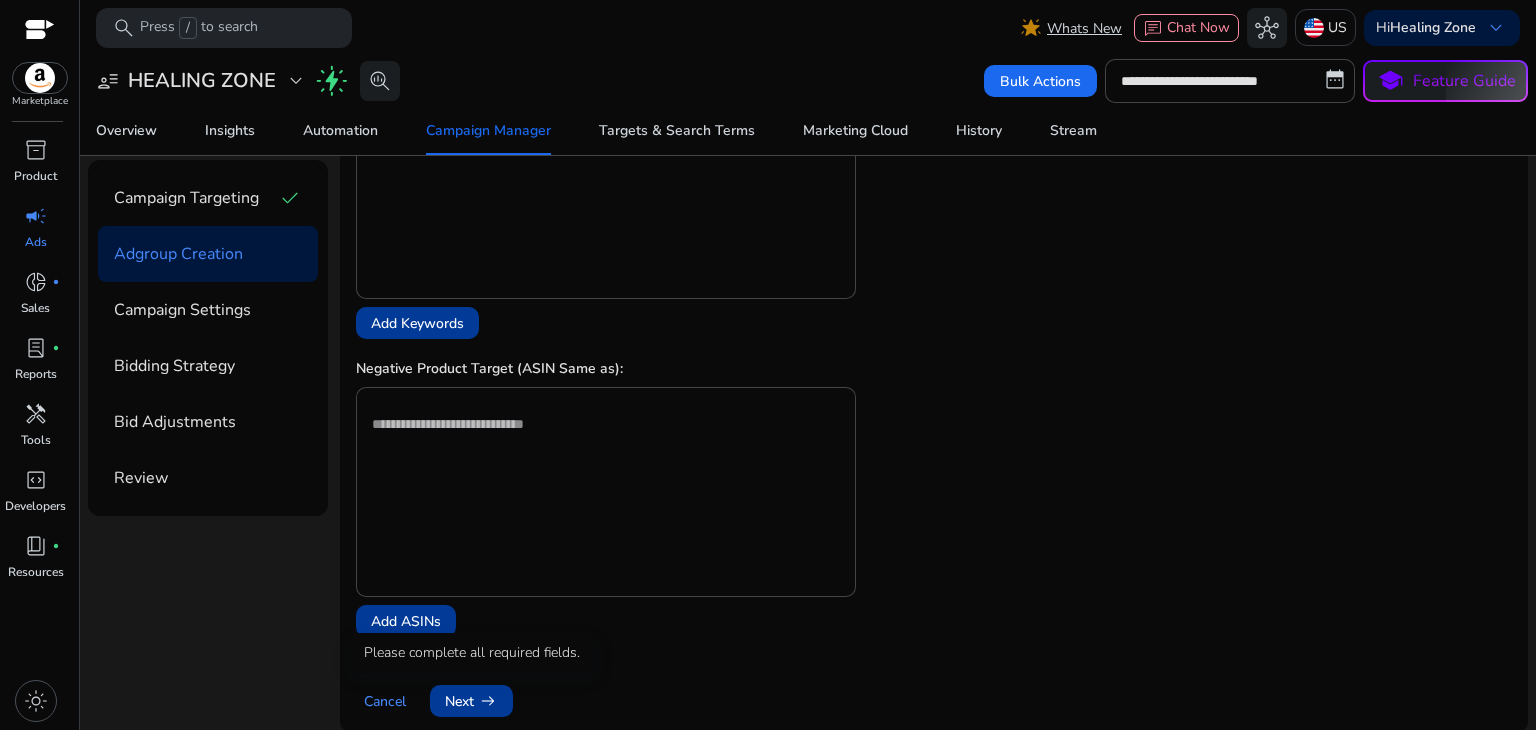 click on "Next   arrow_right_alt" at bounding box center [471, 701] 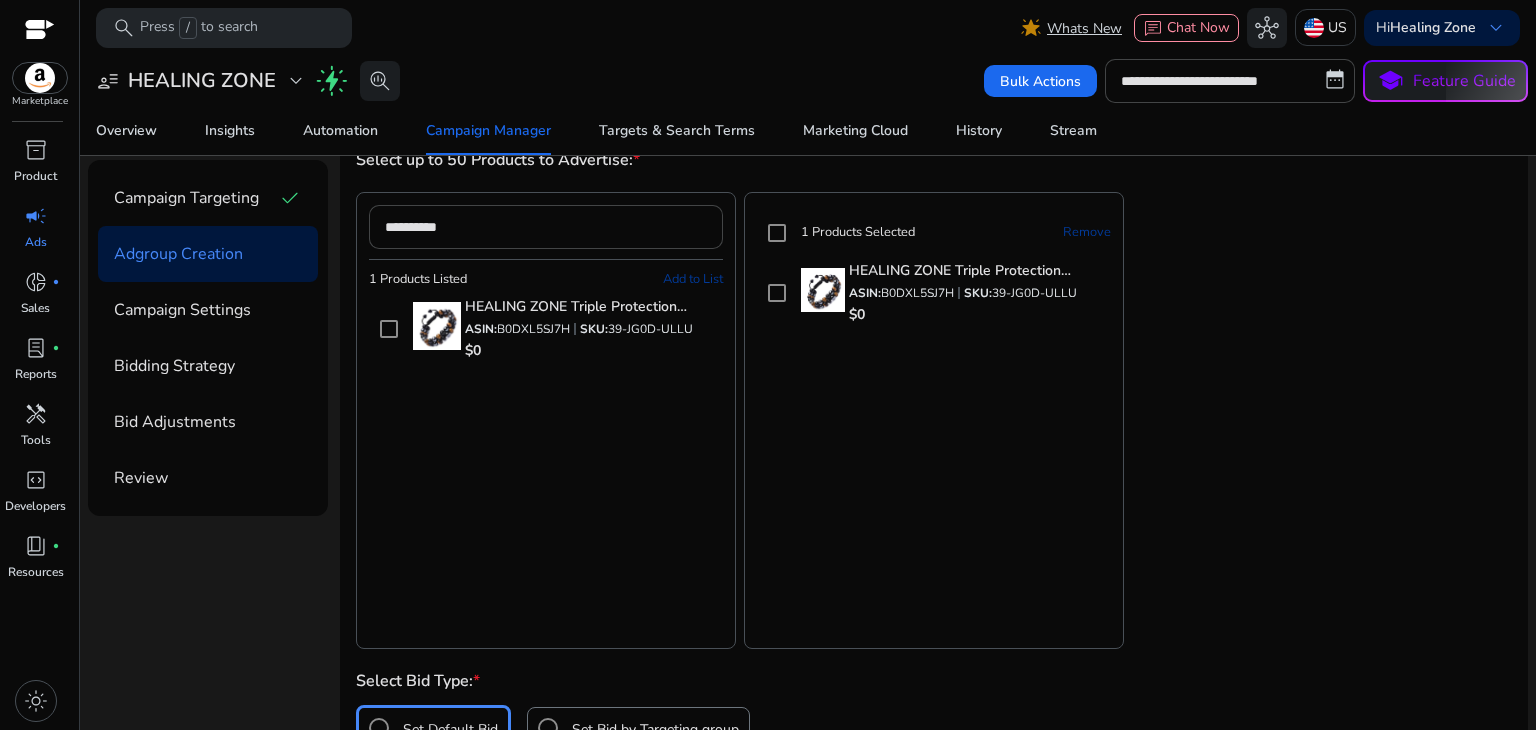 scroll, scrollTop: 0, scrollLeft: 0, axis: both 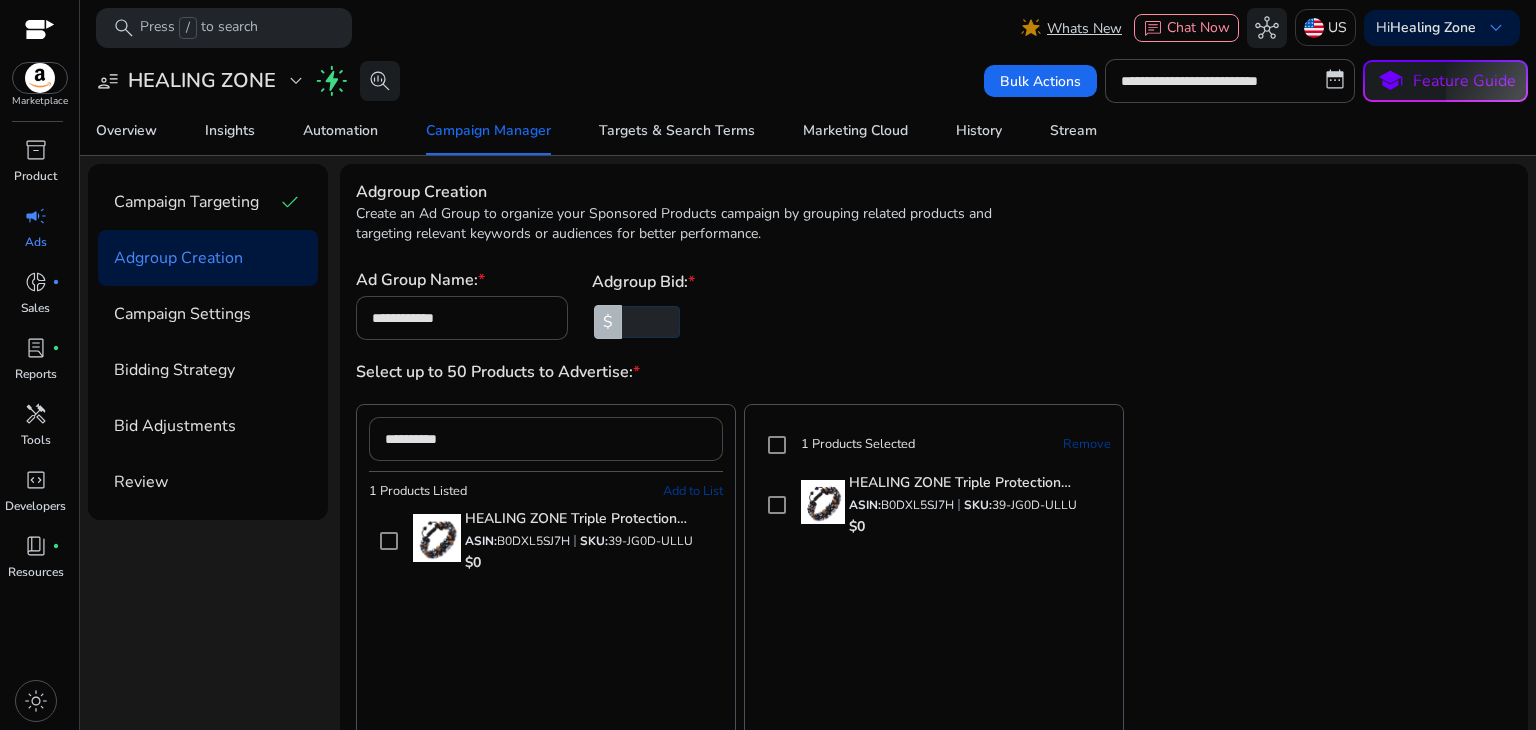click on "Campaign Targeting" 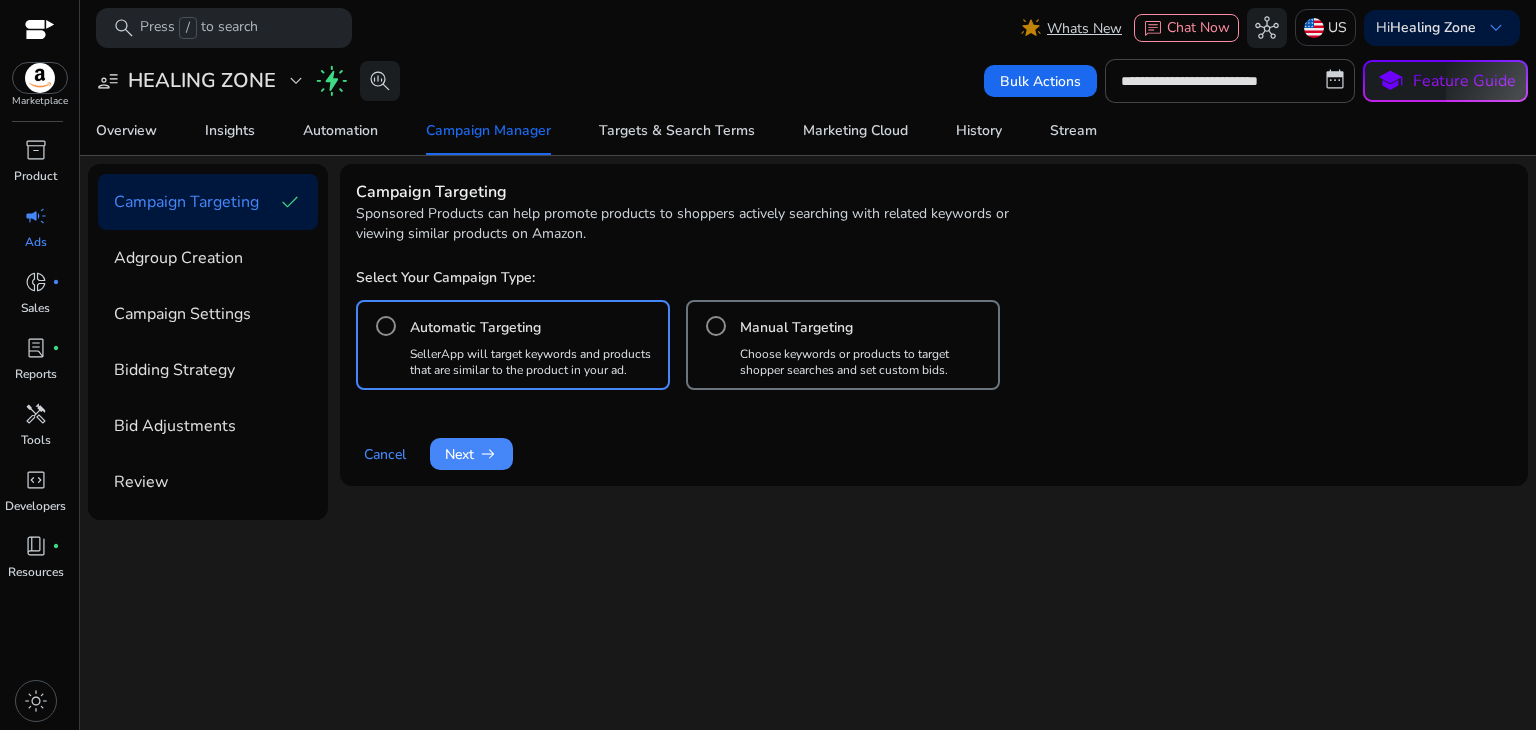 click on "Manual Targeting" at bounding box center [796, 328] 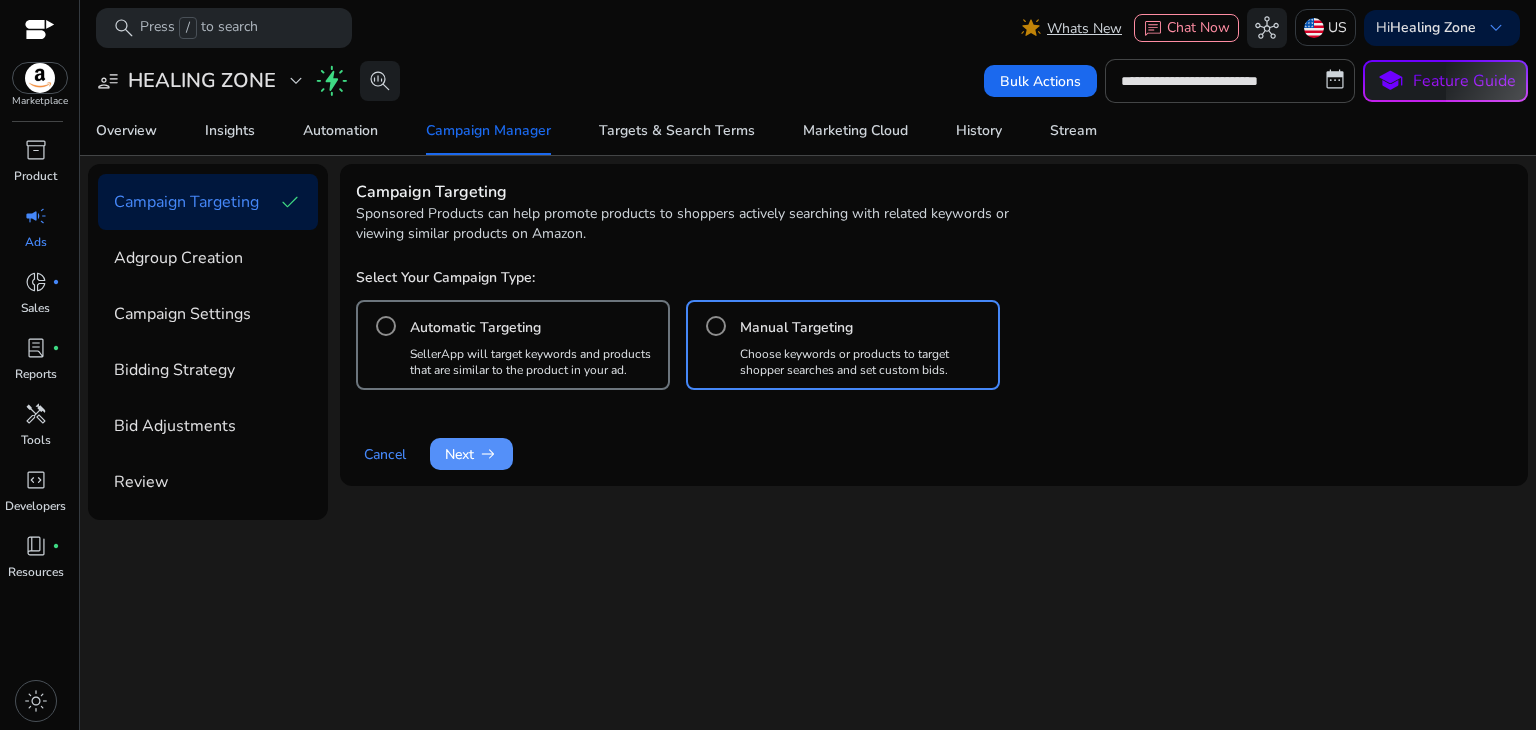 click on "Next   arrow_right_alt" at bounding box center (471, 454) 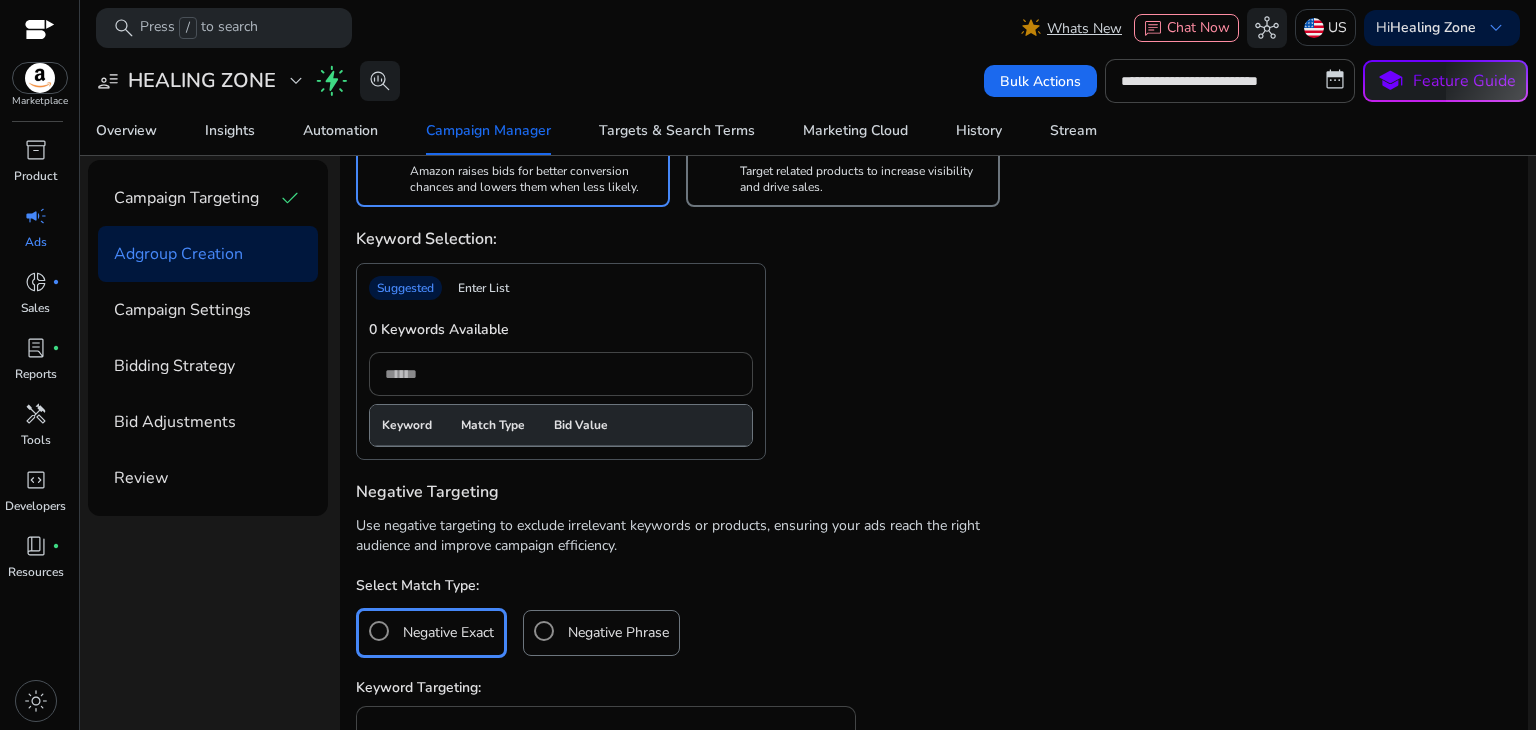 scroll, scrollTop: 600, scrollLeft: 0, axis: vertical 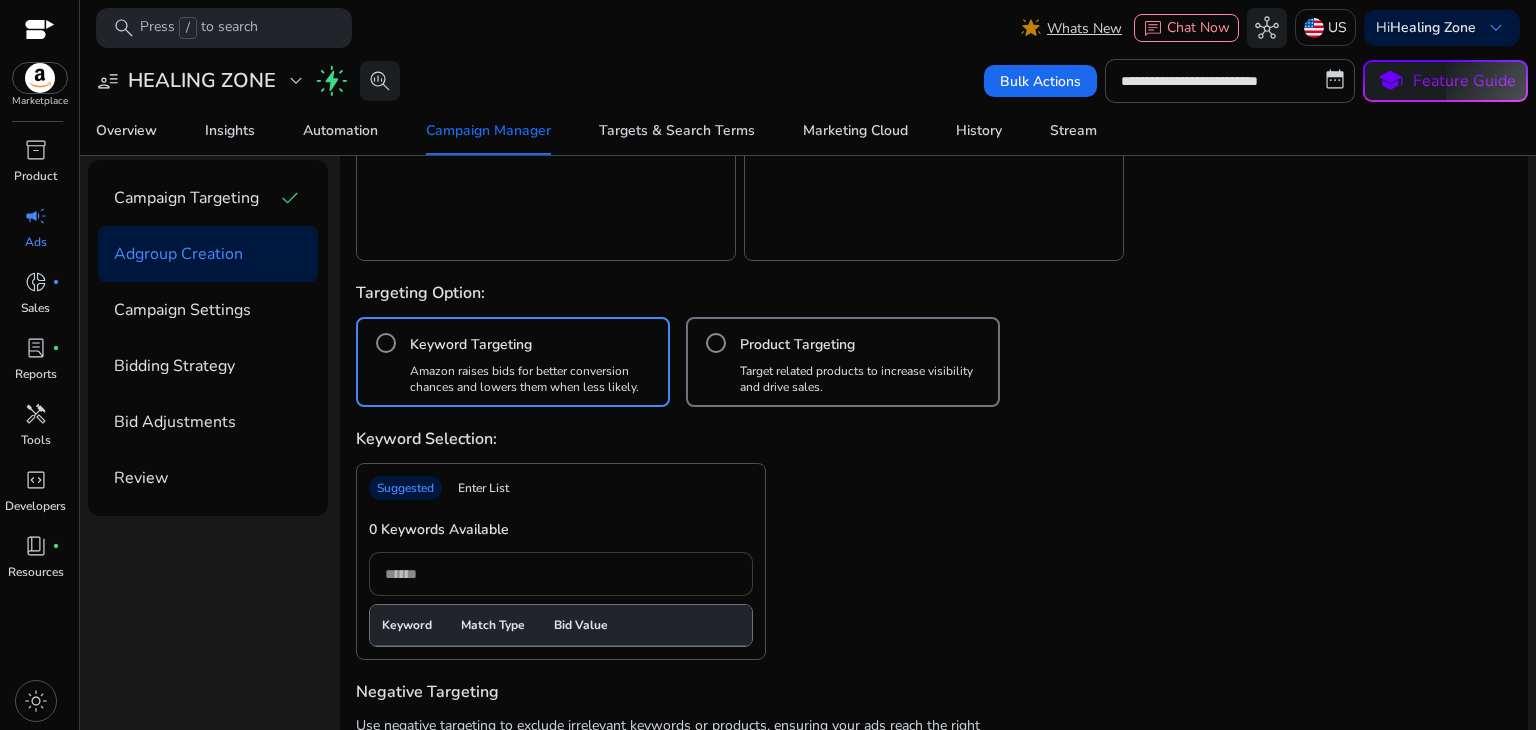 click at bounding box center (561, 574) 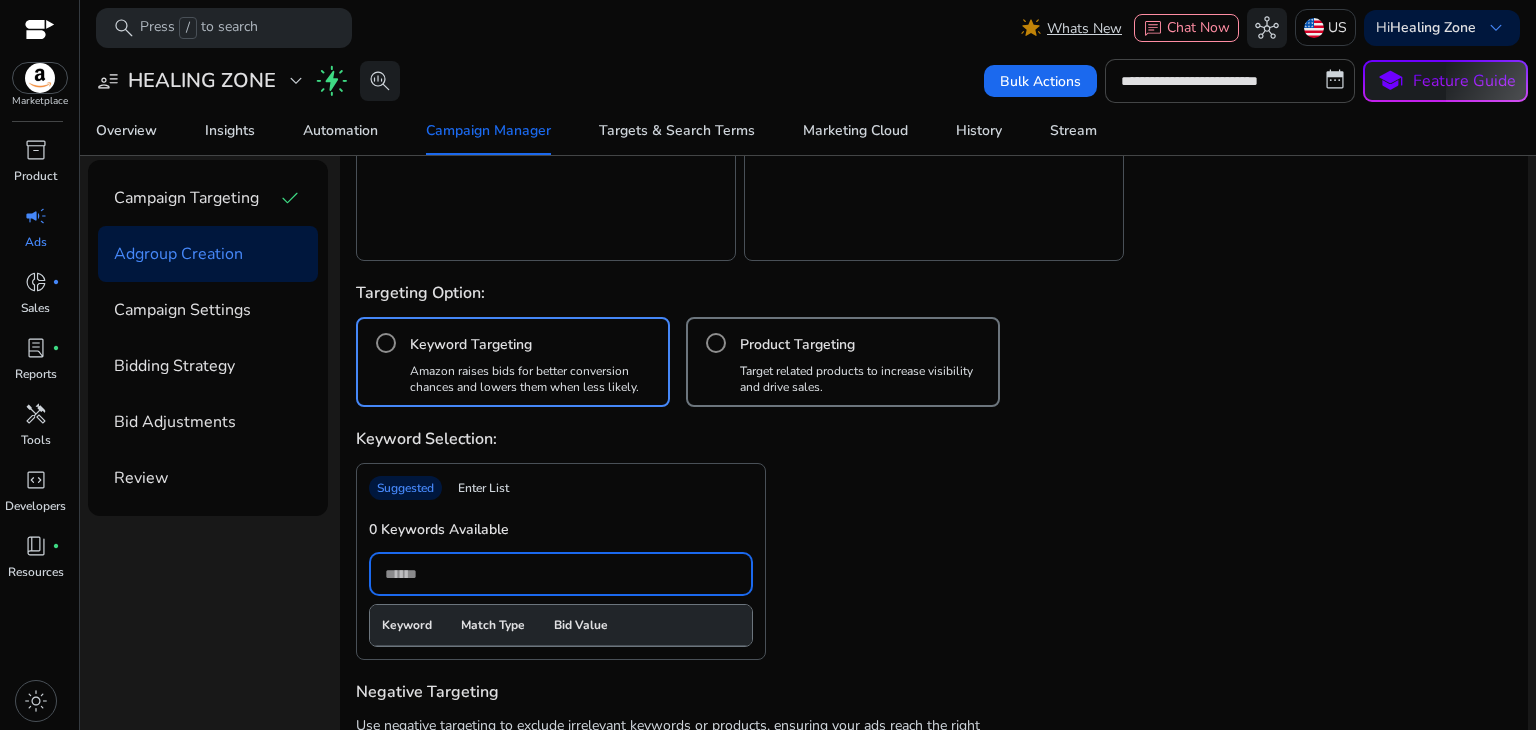 click on "Target related products to increase visibility and drive sales." at bounding box center (865, 379) 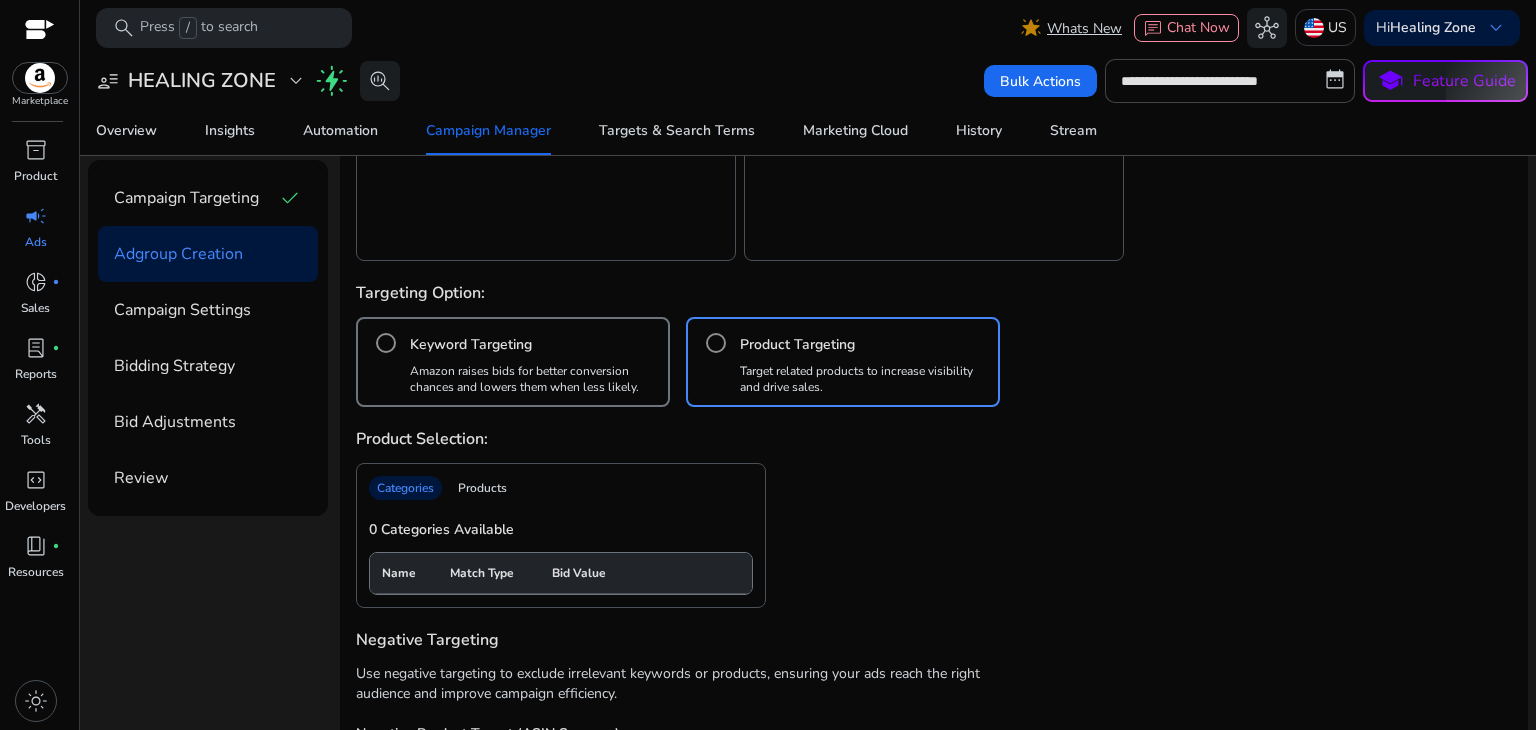click on "Products" at bounding box center [482, 488] 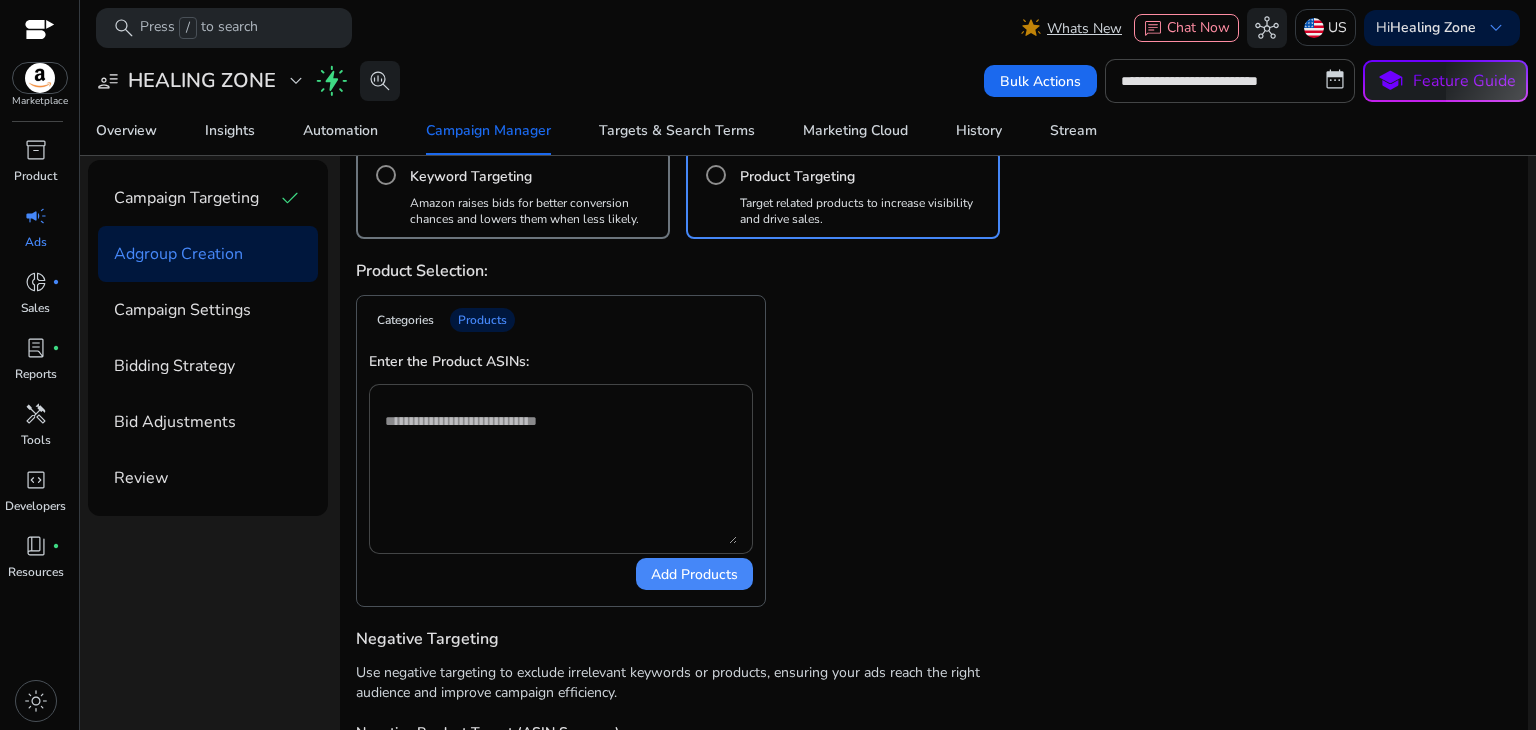 scroll, scrollTop: 800, scrollLeft: 0, axis: vertical 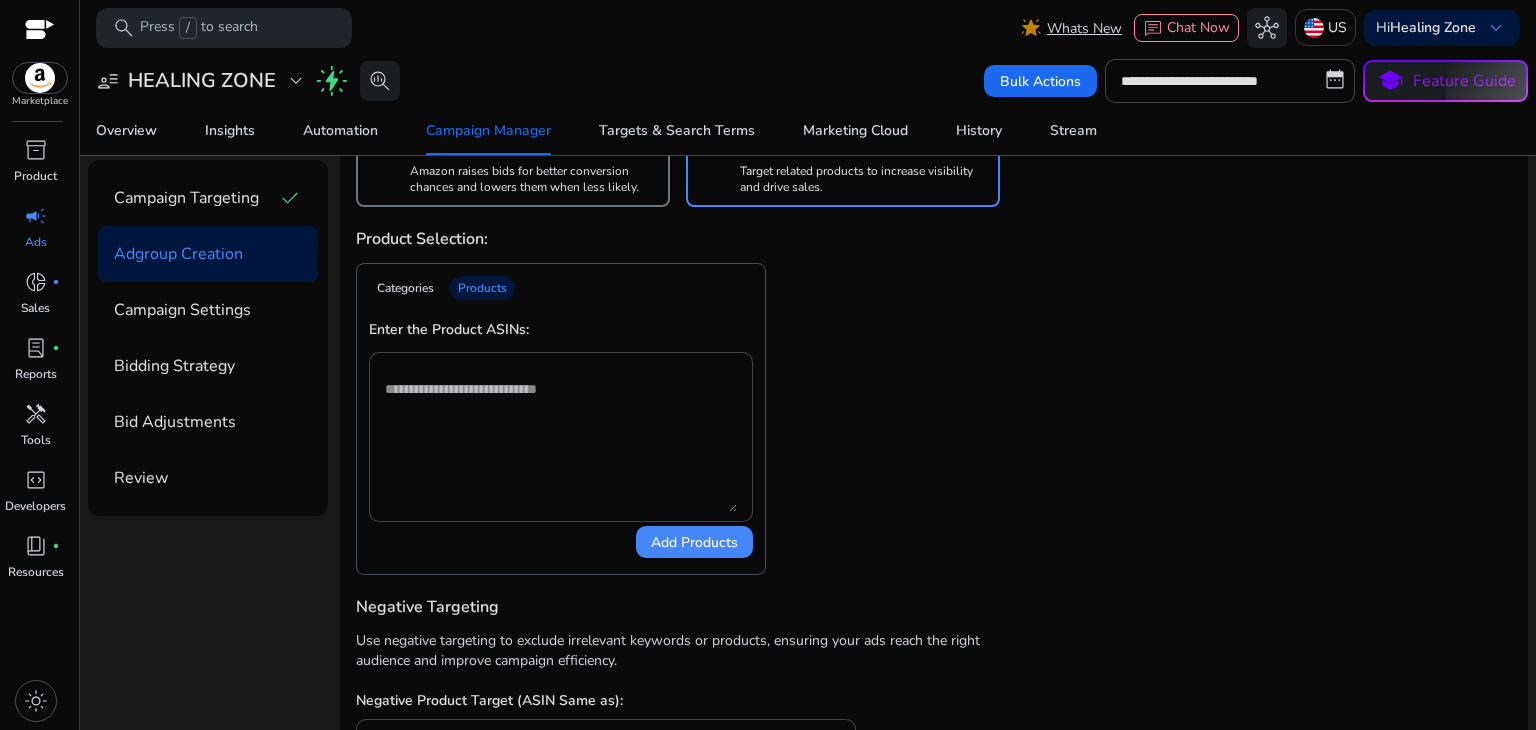 click on "Categories" at bounding box center (405, 288) 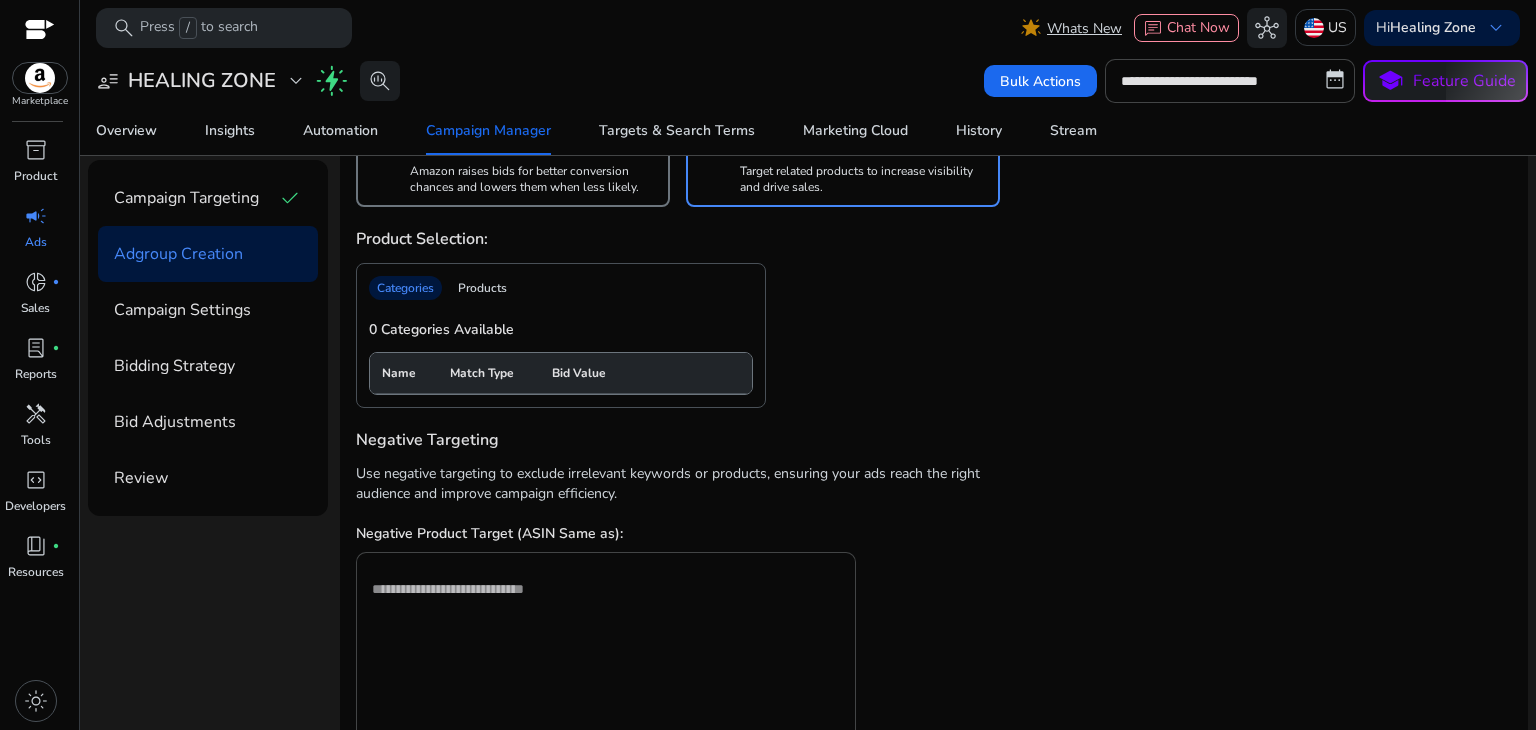 click on "Name" at bounding box center [404, 373] 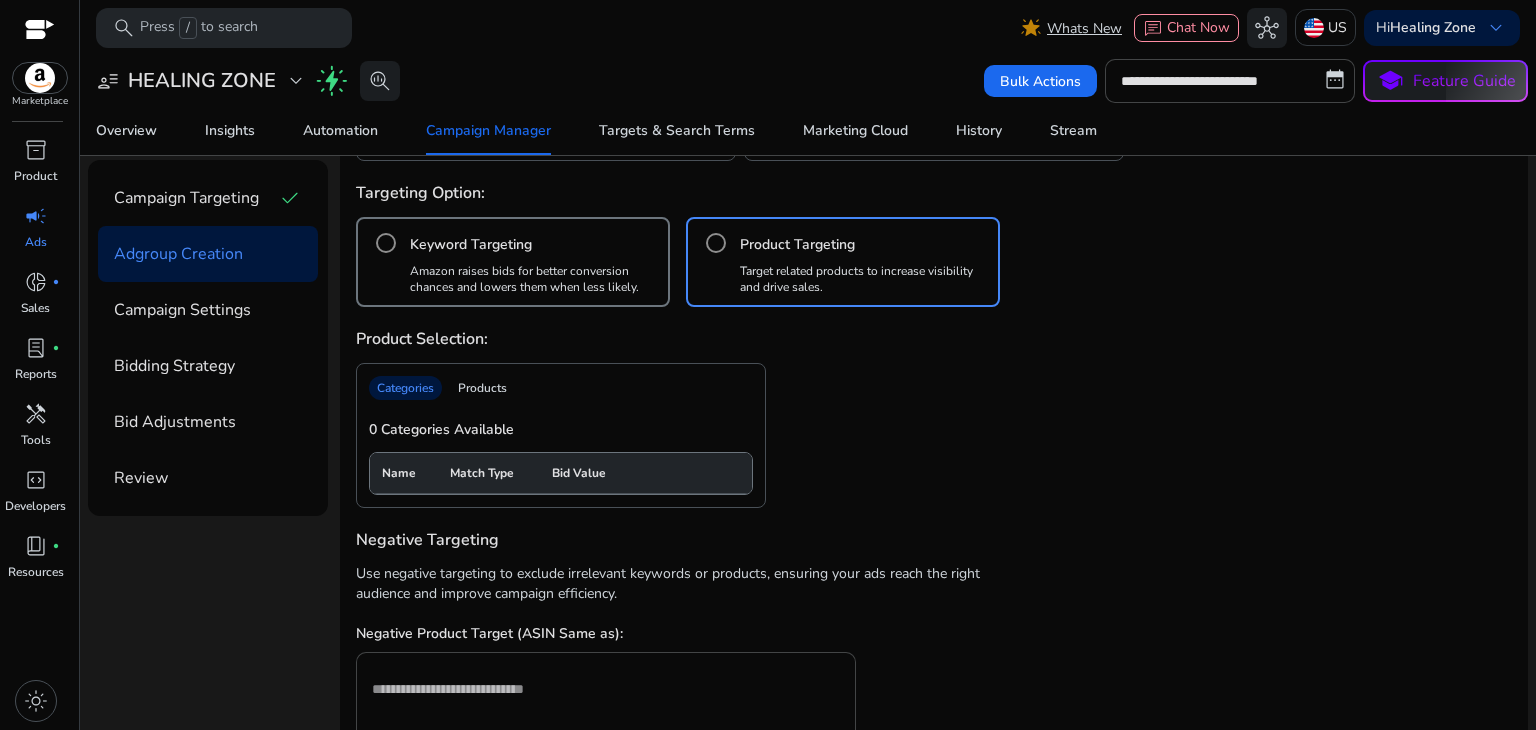 click on "Keyword Targeting" at bounding box center [471, 245] 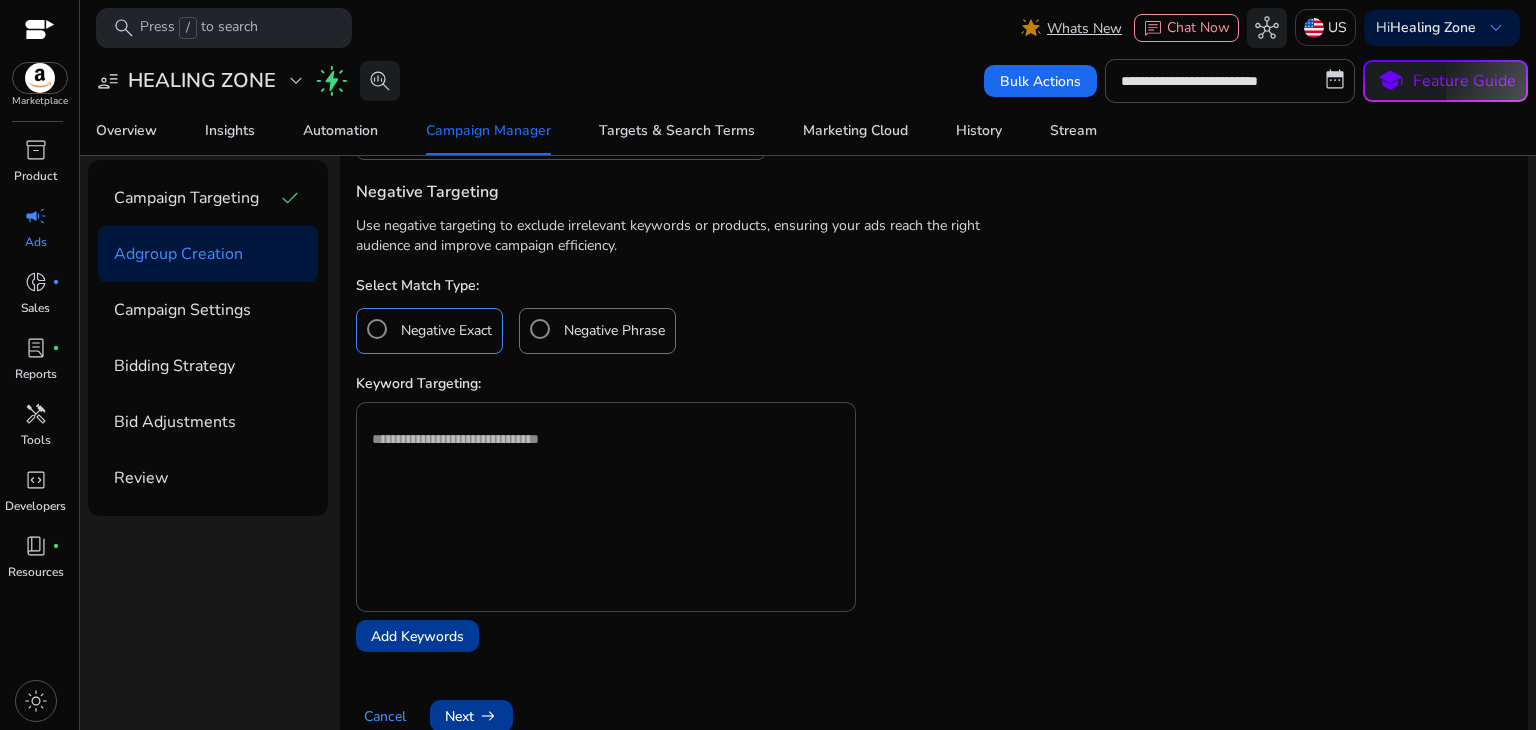 scroll, scrollTop: 700, scrollLeft: 0, axis: vertical 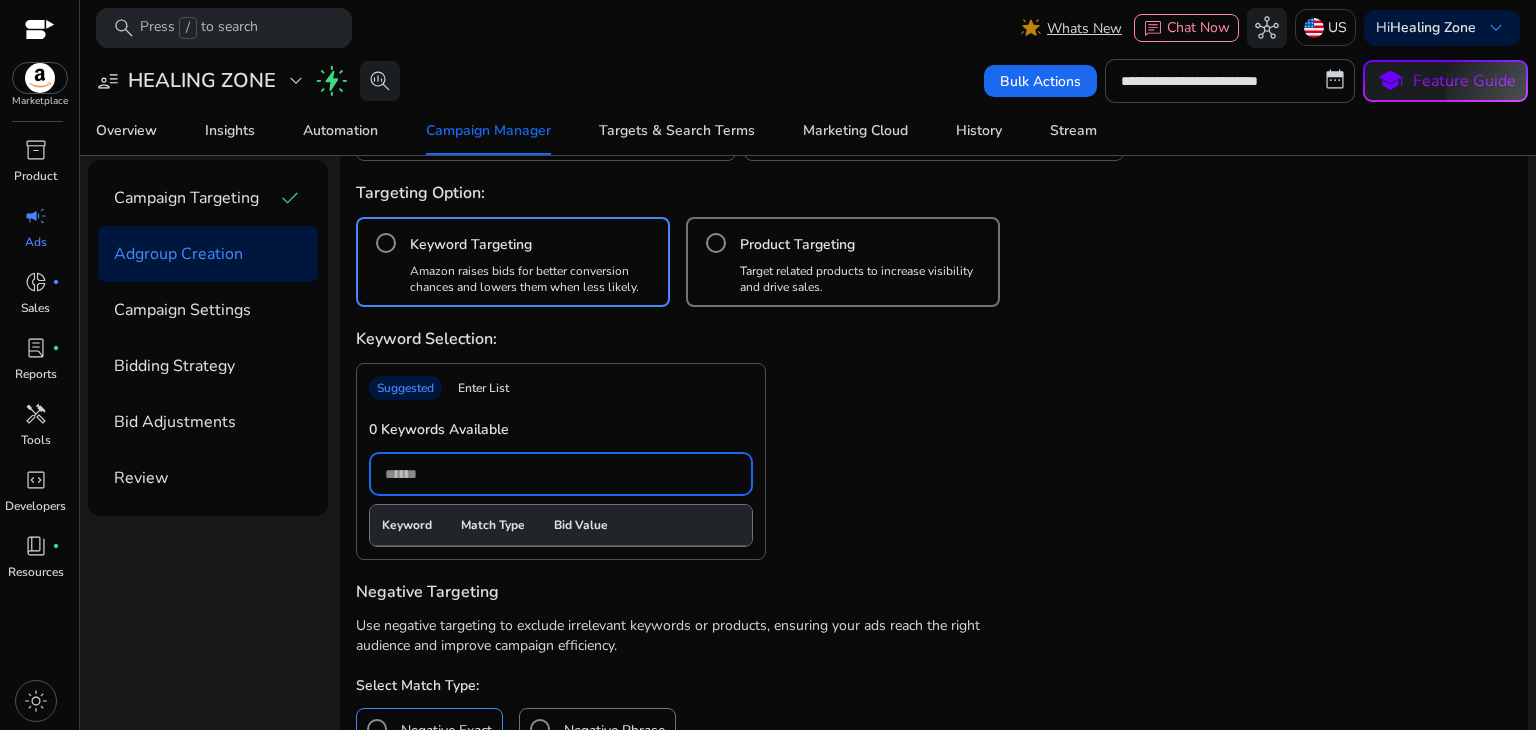 click at bounding box center [561, 474] 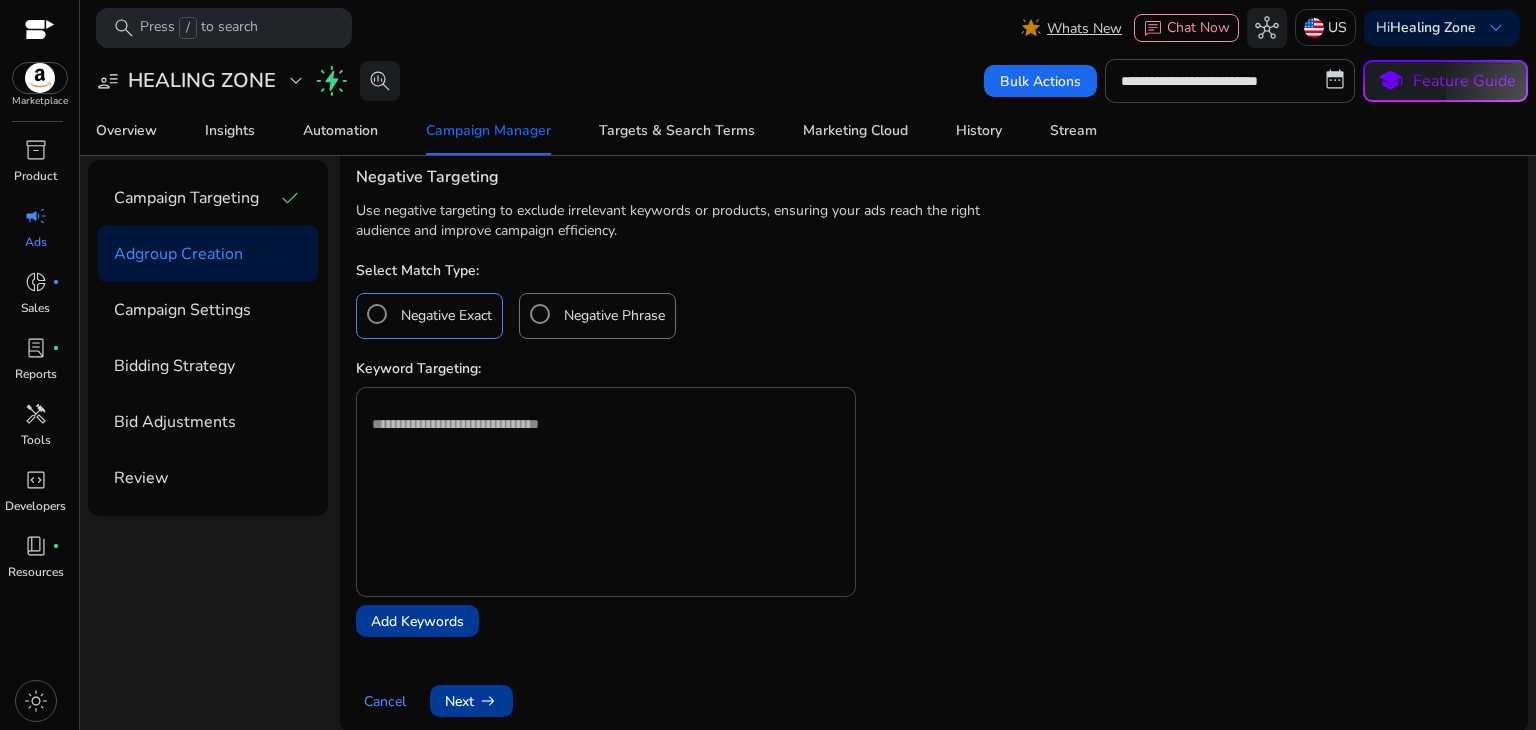 scroll, scrollTop: 1116, scrollLeft: 0, axis: vertical 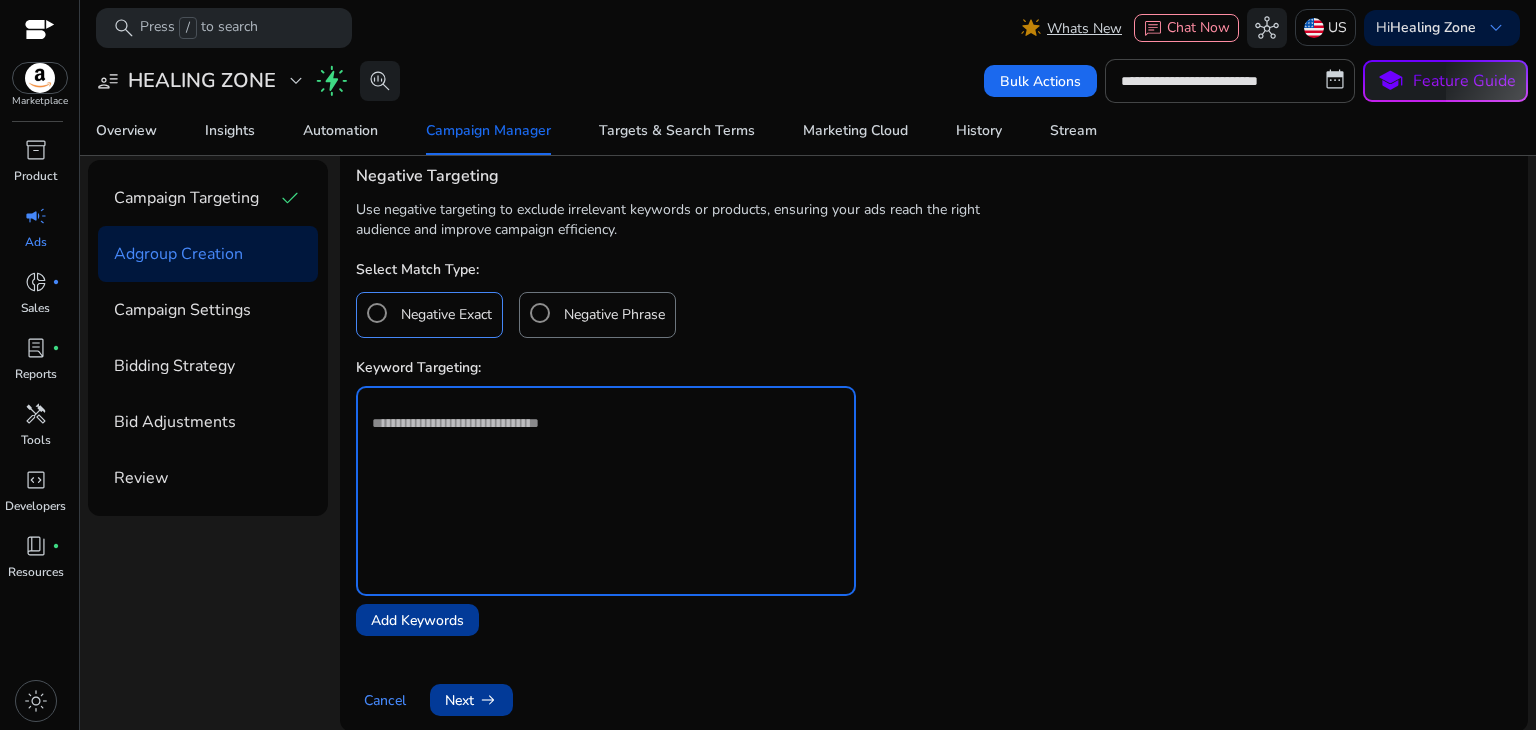 click at bounding box center [606, 467] 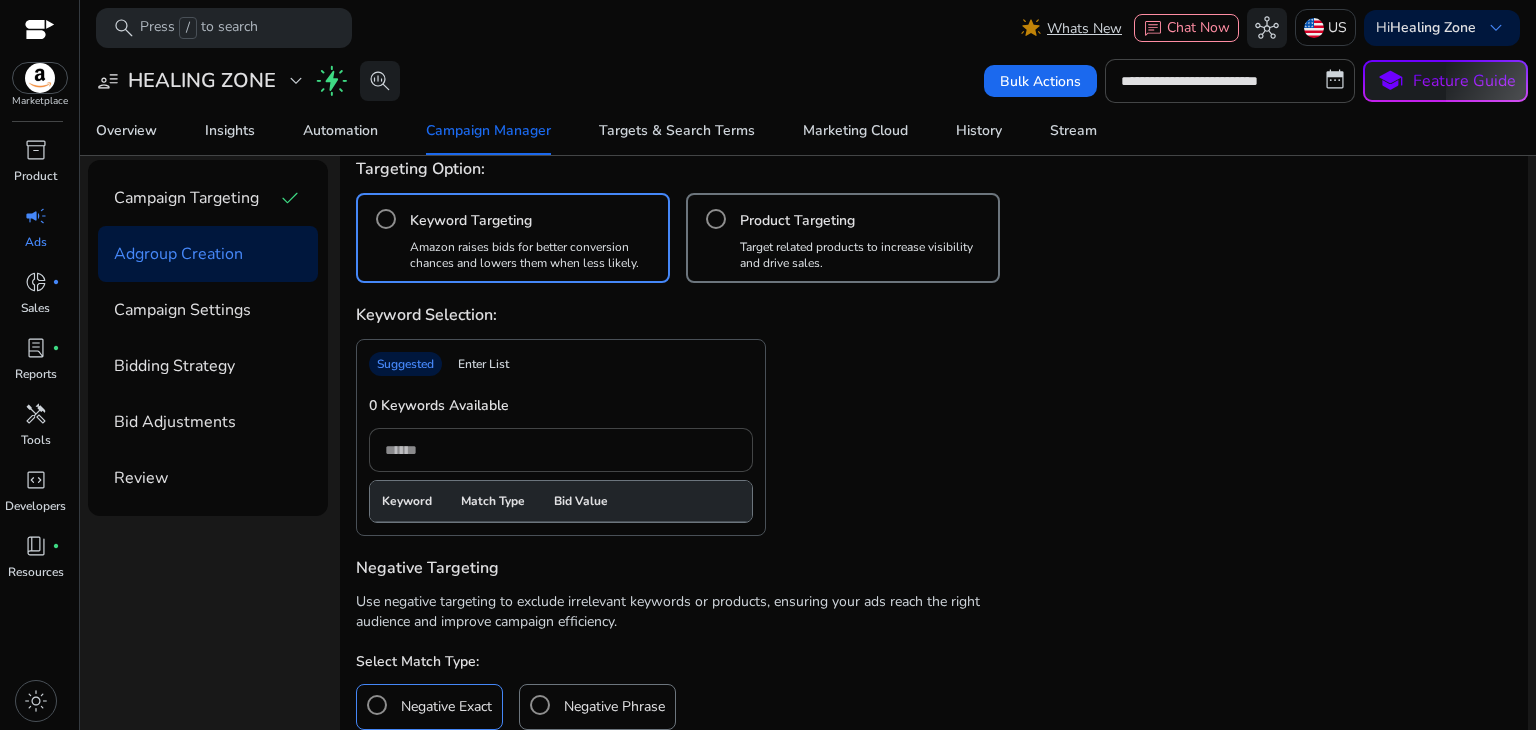 scroll, scrollTop: 616, scrollLeft: 0, axis: vertical 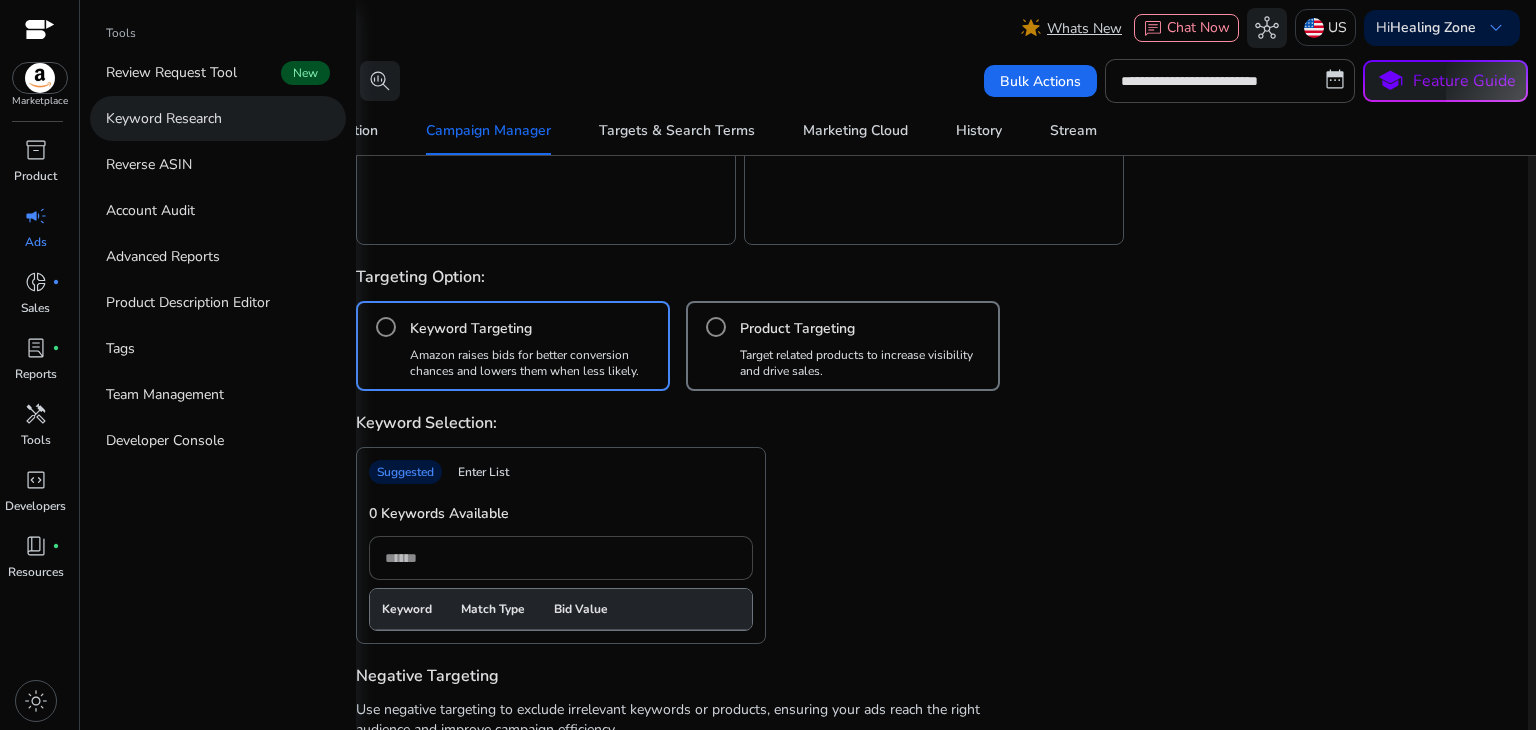 drag, startPoint x: 235, startPoint y: 133, endPoint x: 187, endPoint y: 131, distance: 48.04165 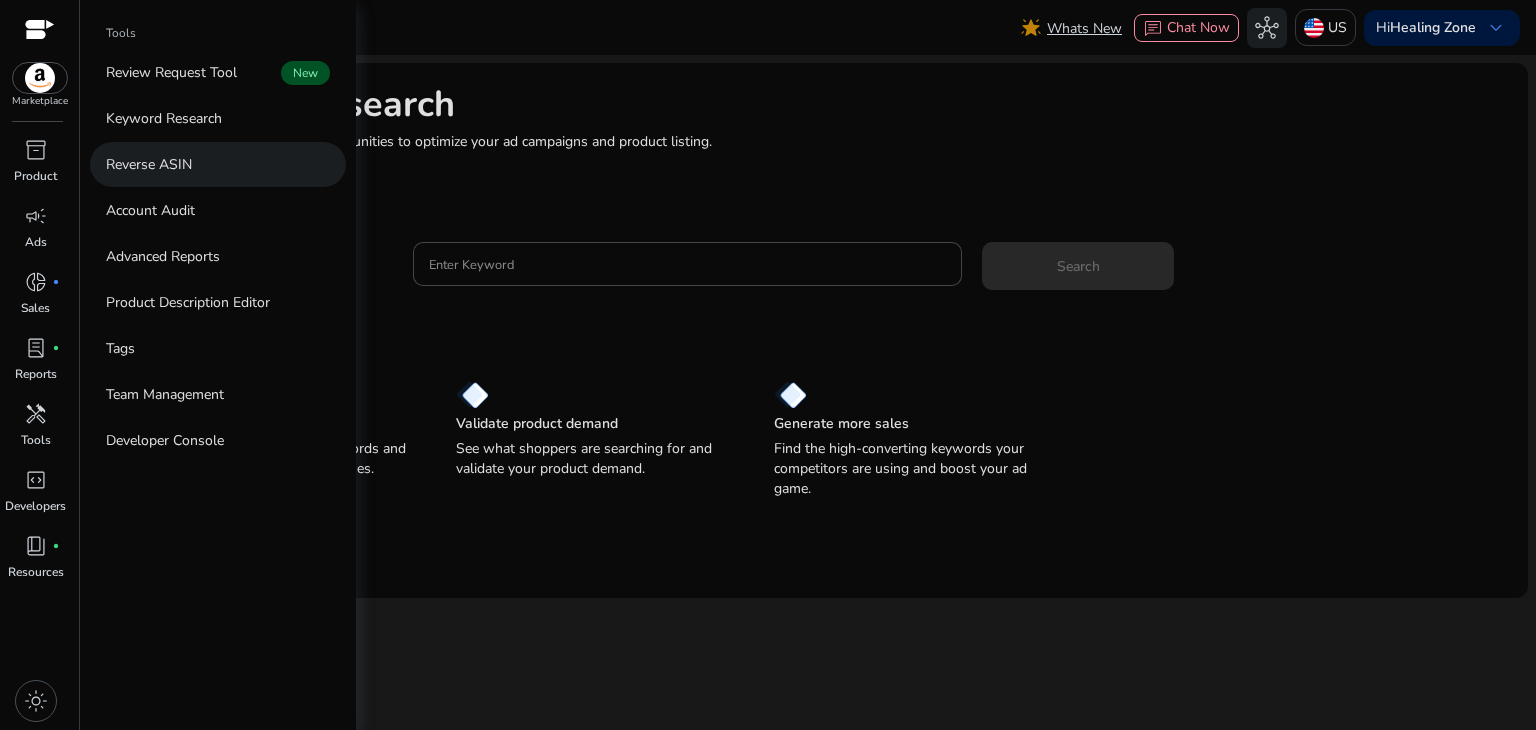 scroll, scrollTop: 0, scrollLeft: 0, axis: both 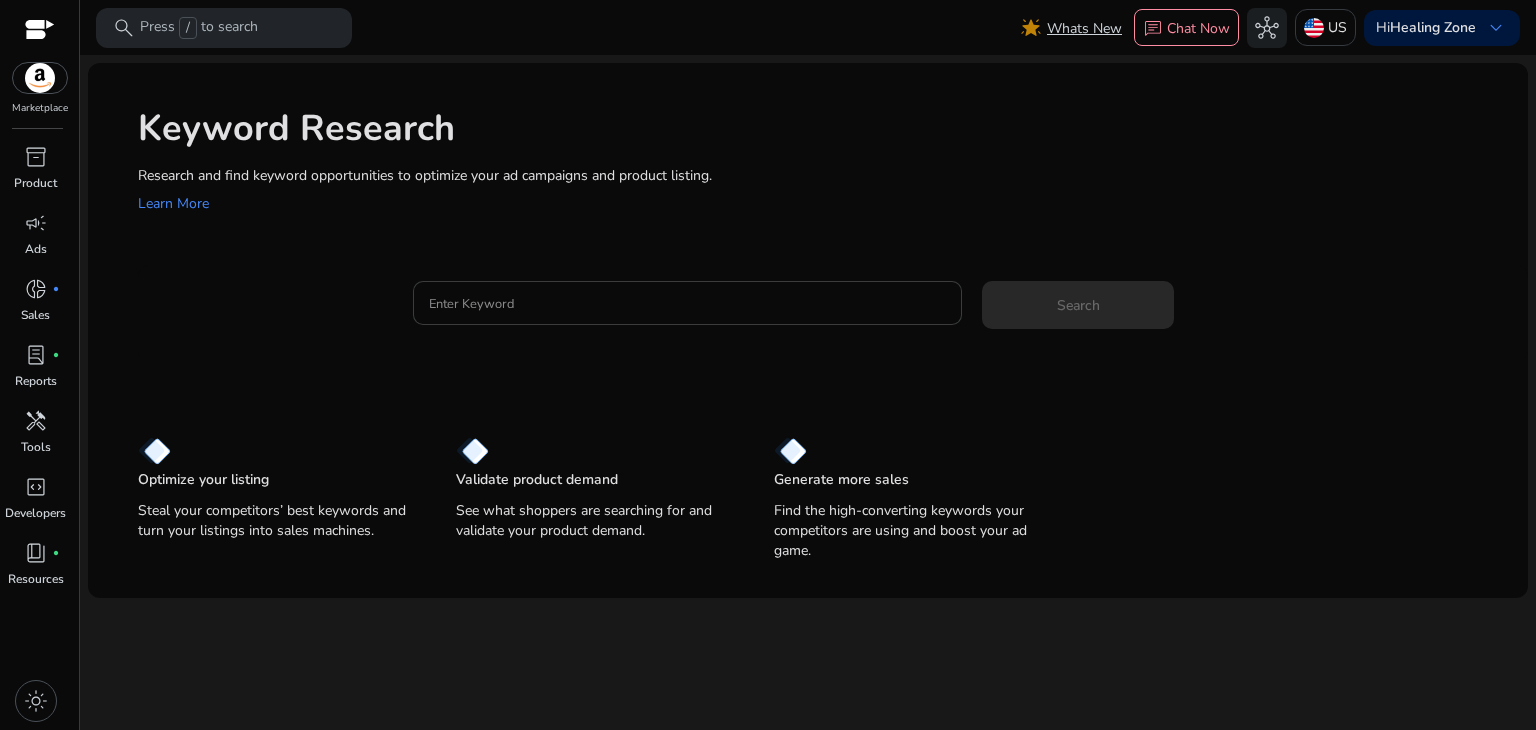 click 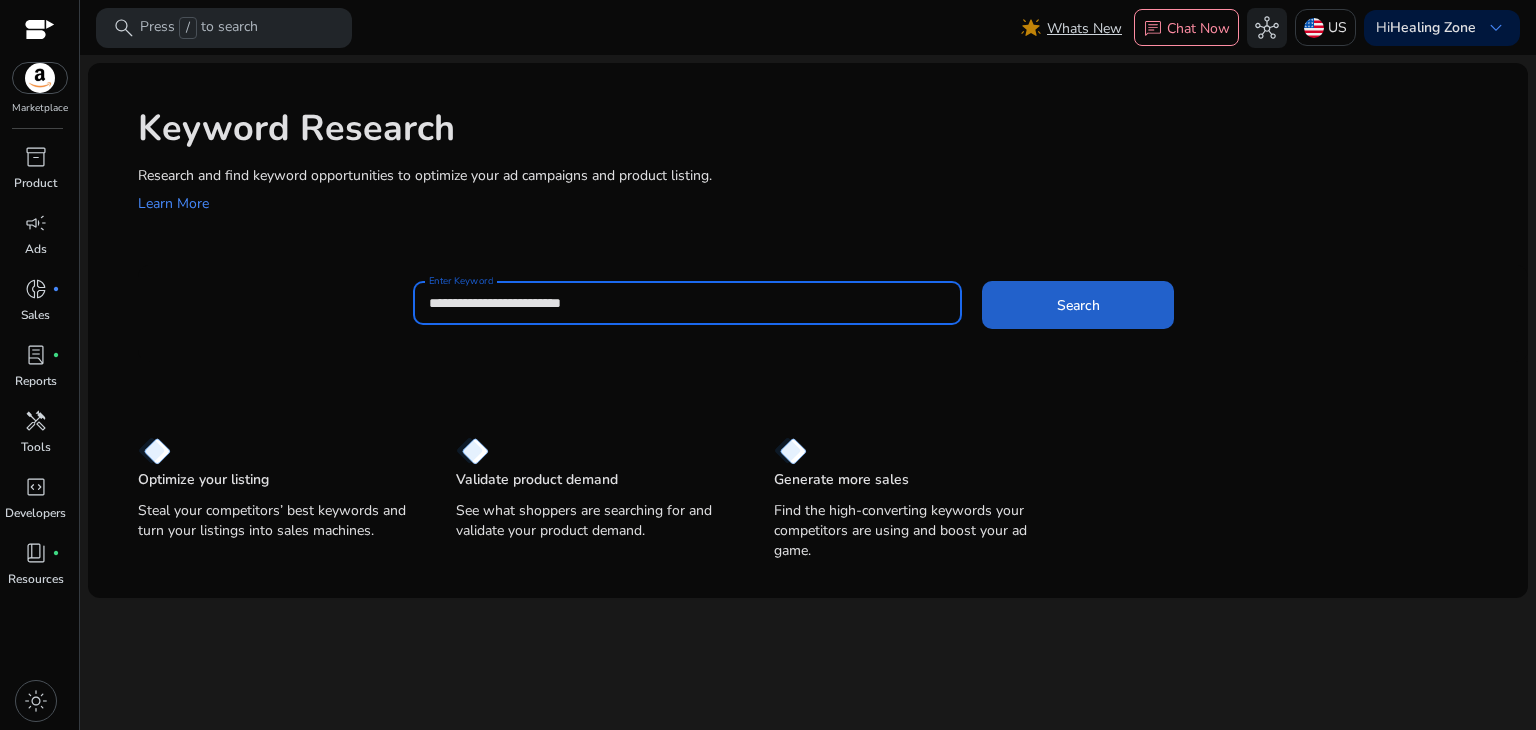 type on "**********" 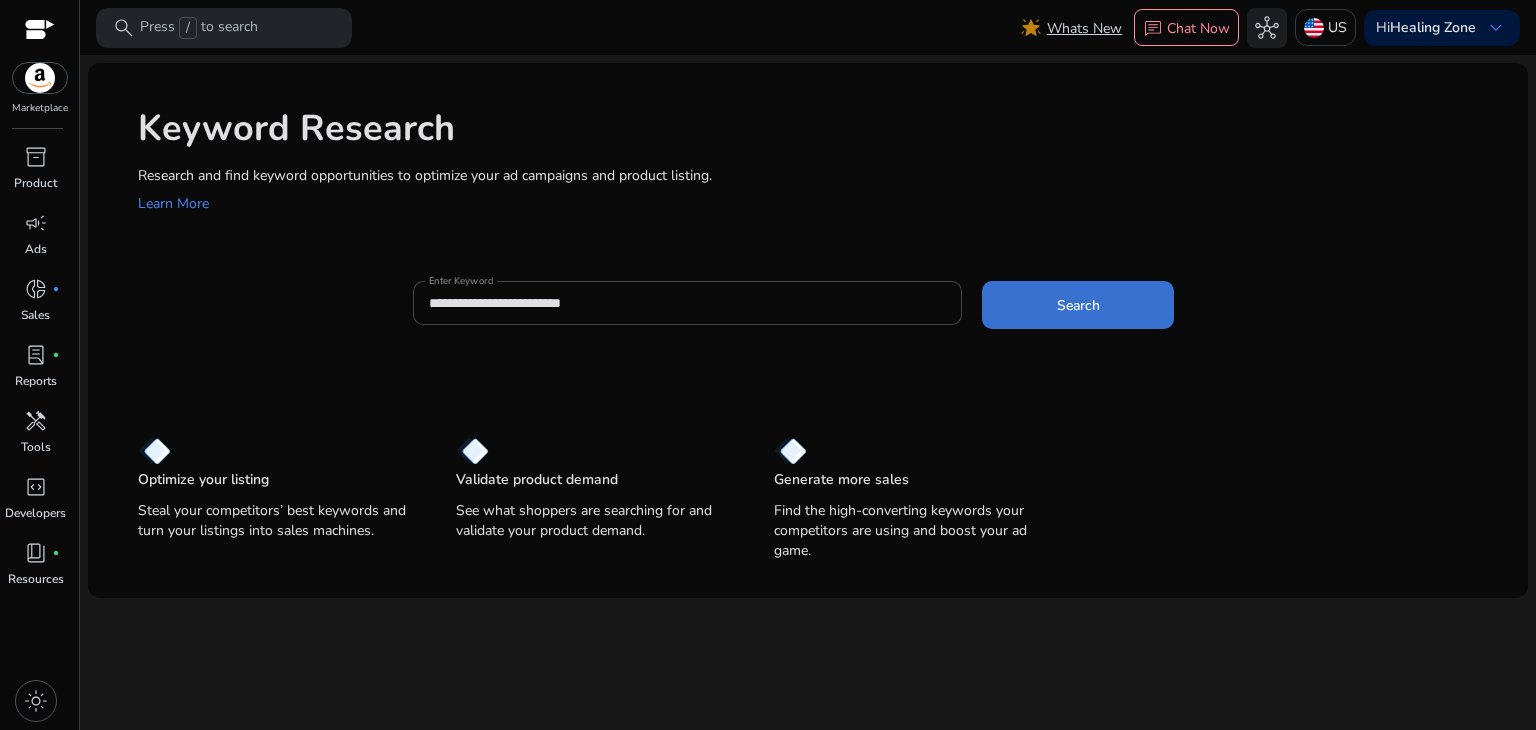 click 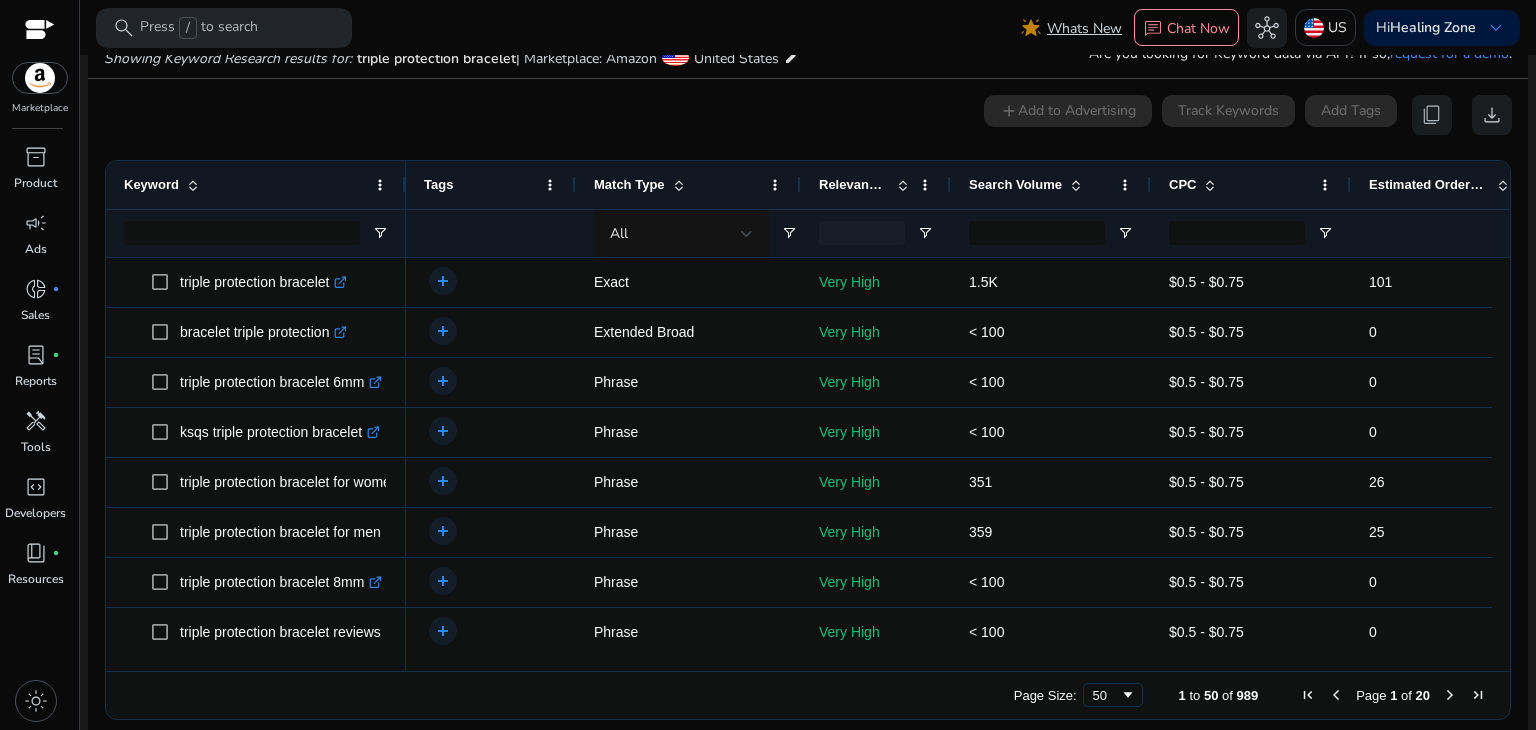 scroll, scrollTop: 190, scrollLeft: 0, axis: vertical 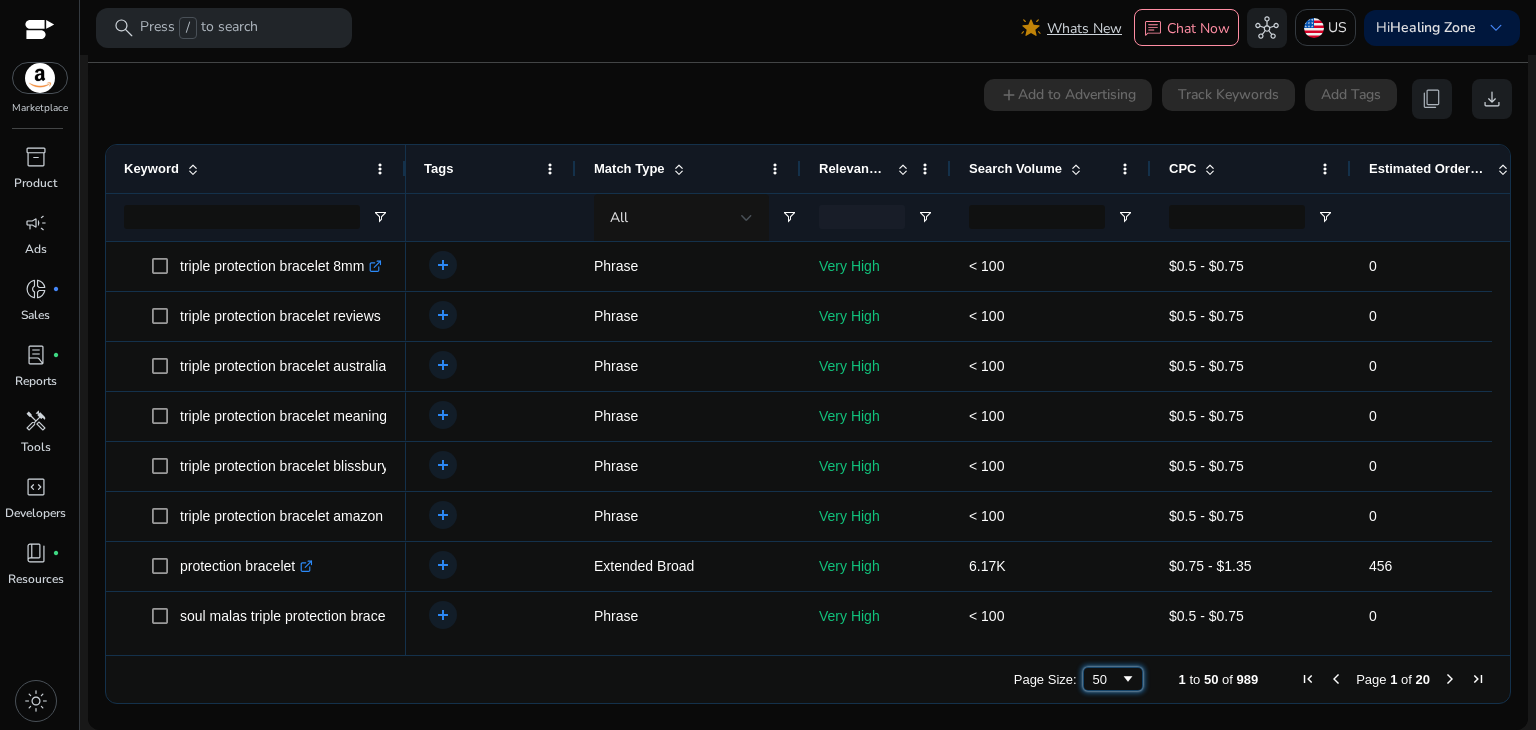 click on "50" at bounding box center (1106, 679) 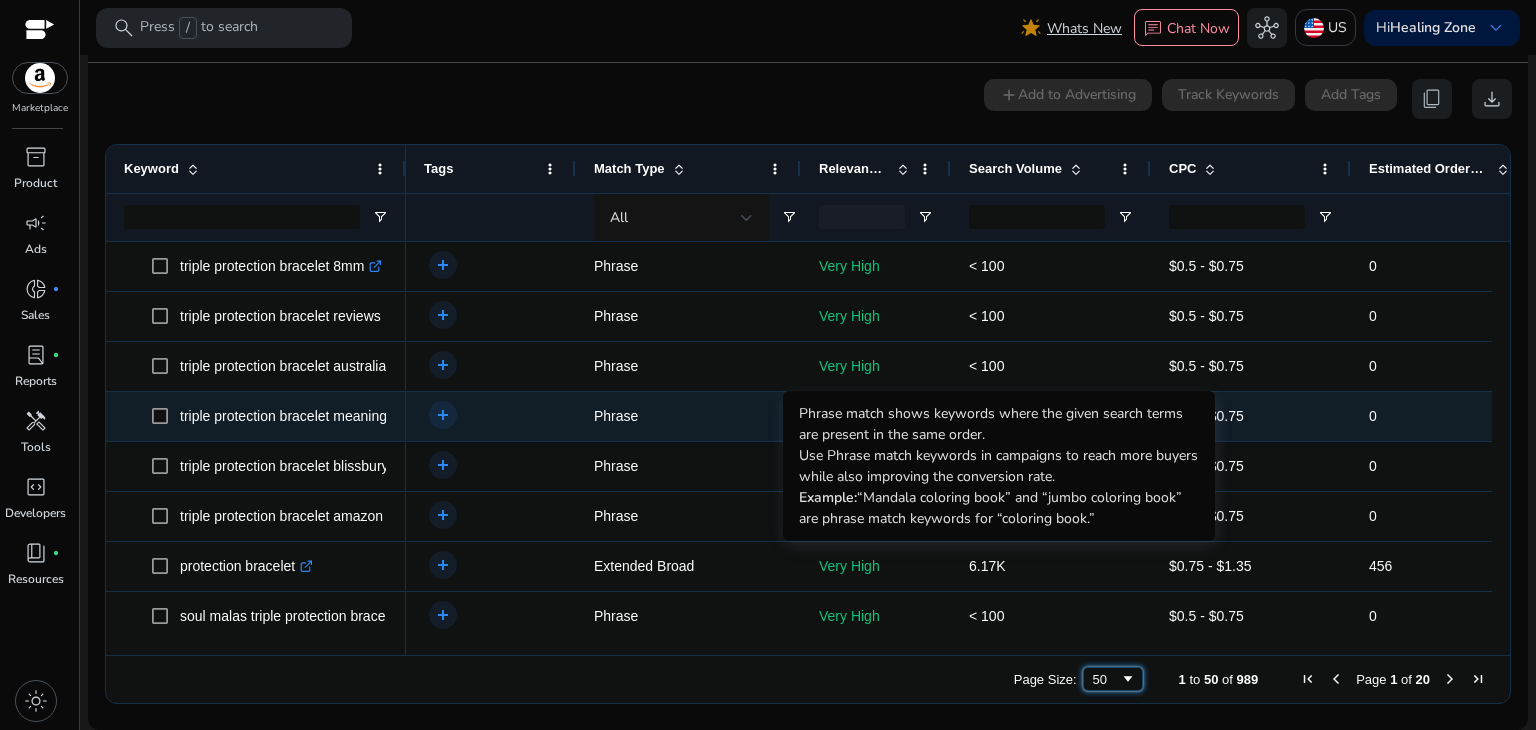 scroll, scrollTop: 613, scrollLeft: 0, axis: vertical 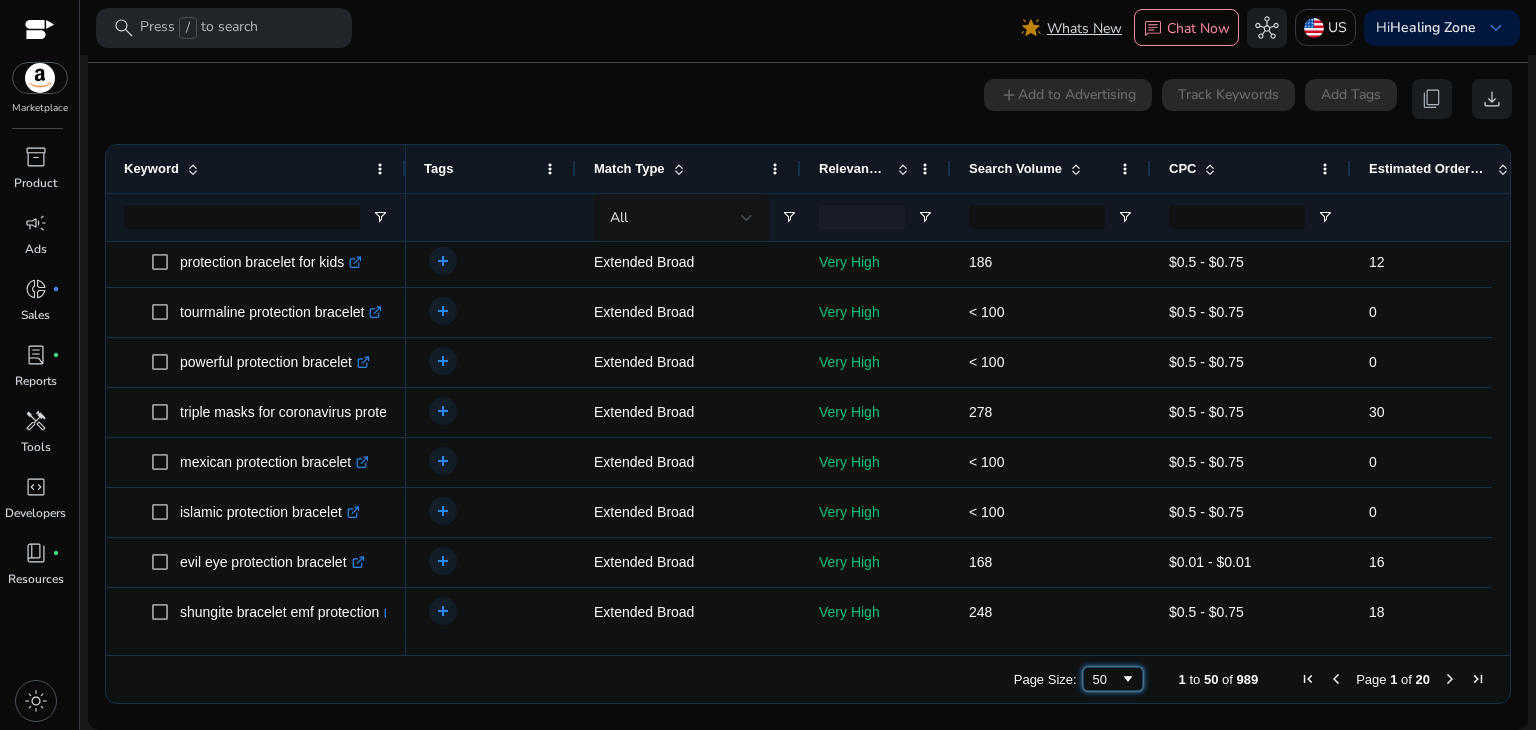 click on "50" at bounding box center (1106, 679) 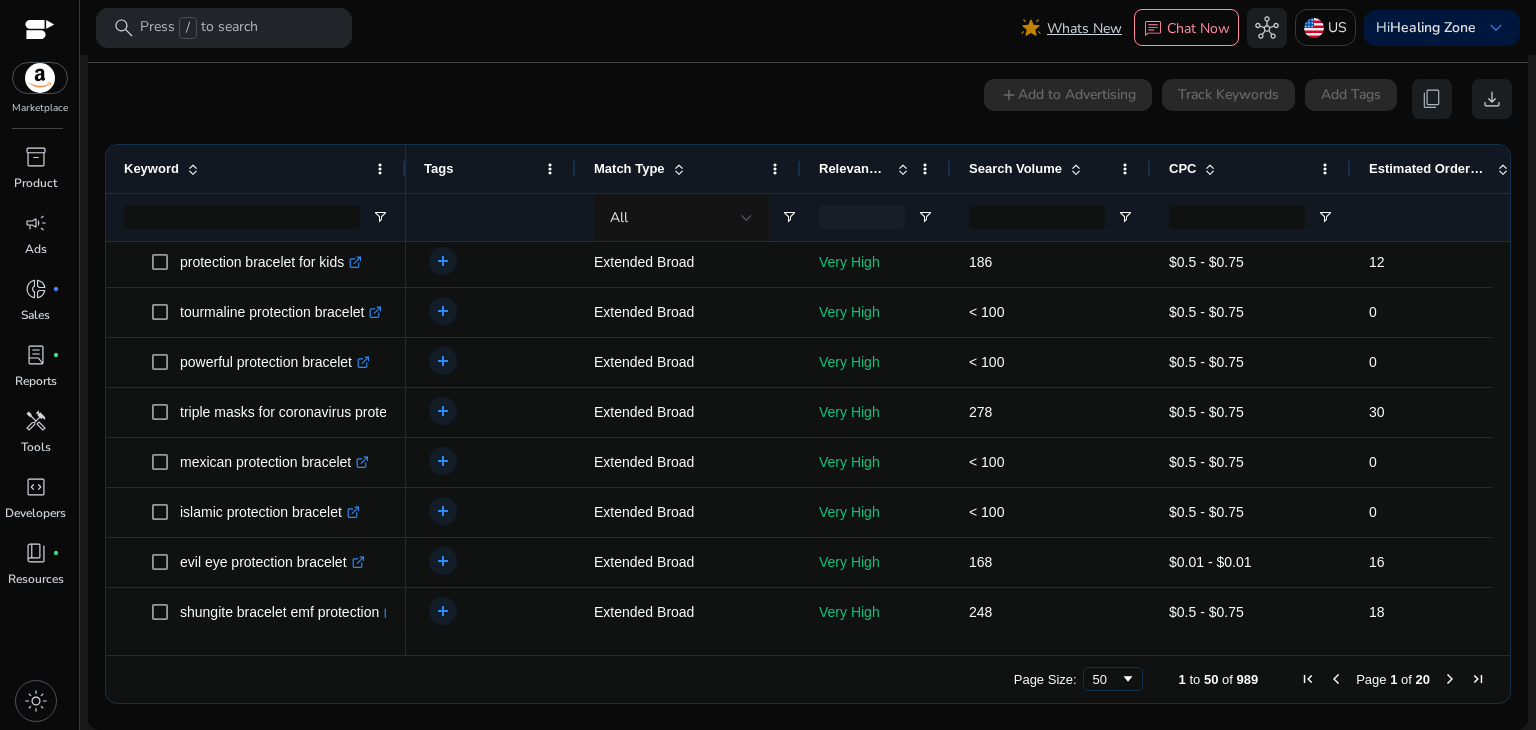 click on "Page Size:
50
1
to
50
of
989
Page
1
of
20" at bounding box center (808, 679) 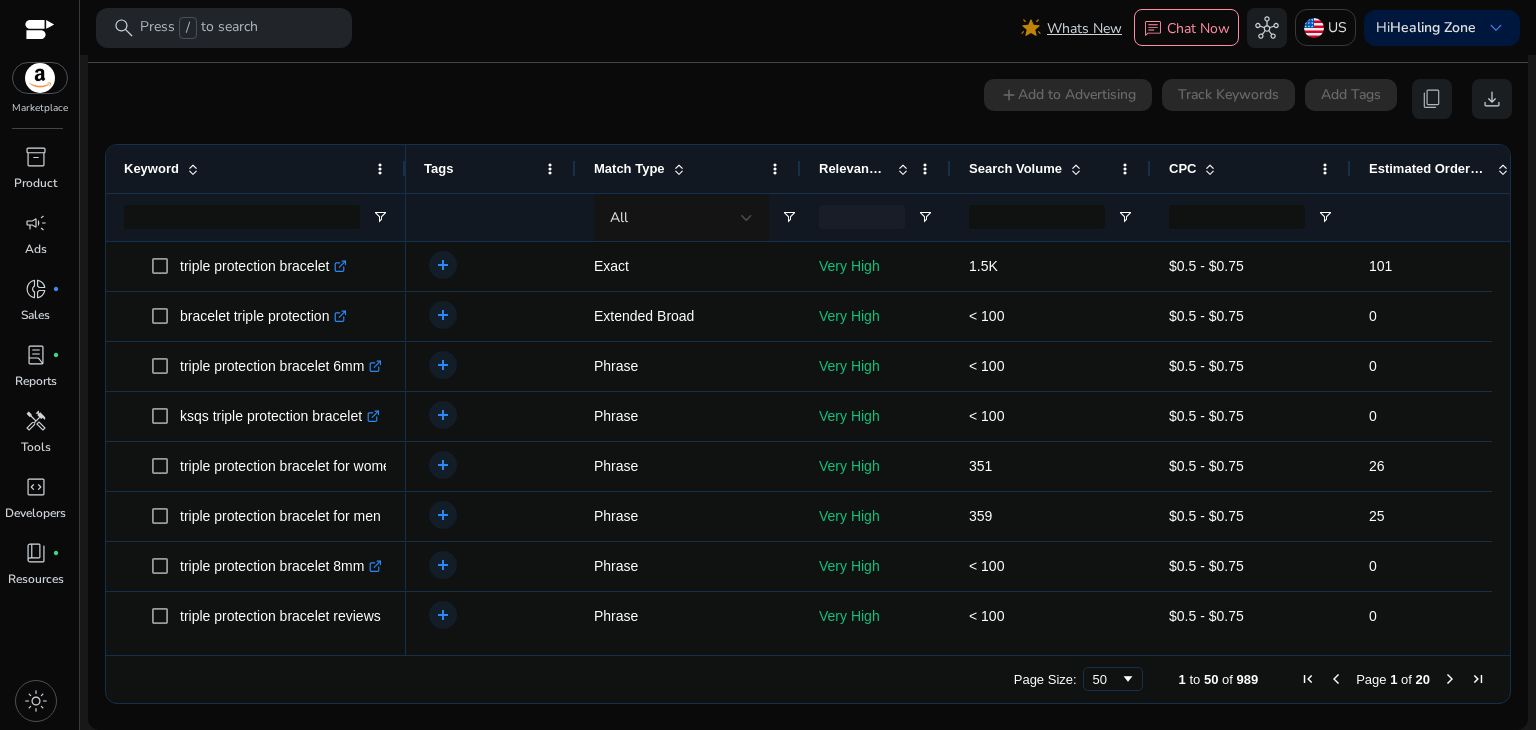 click on "Estimated Orders/Month" at bounding box center (1429, 168) 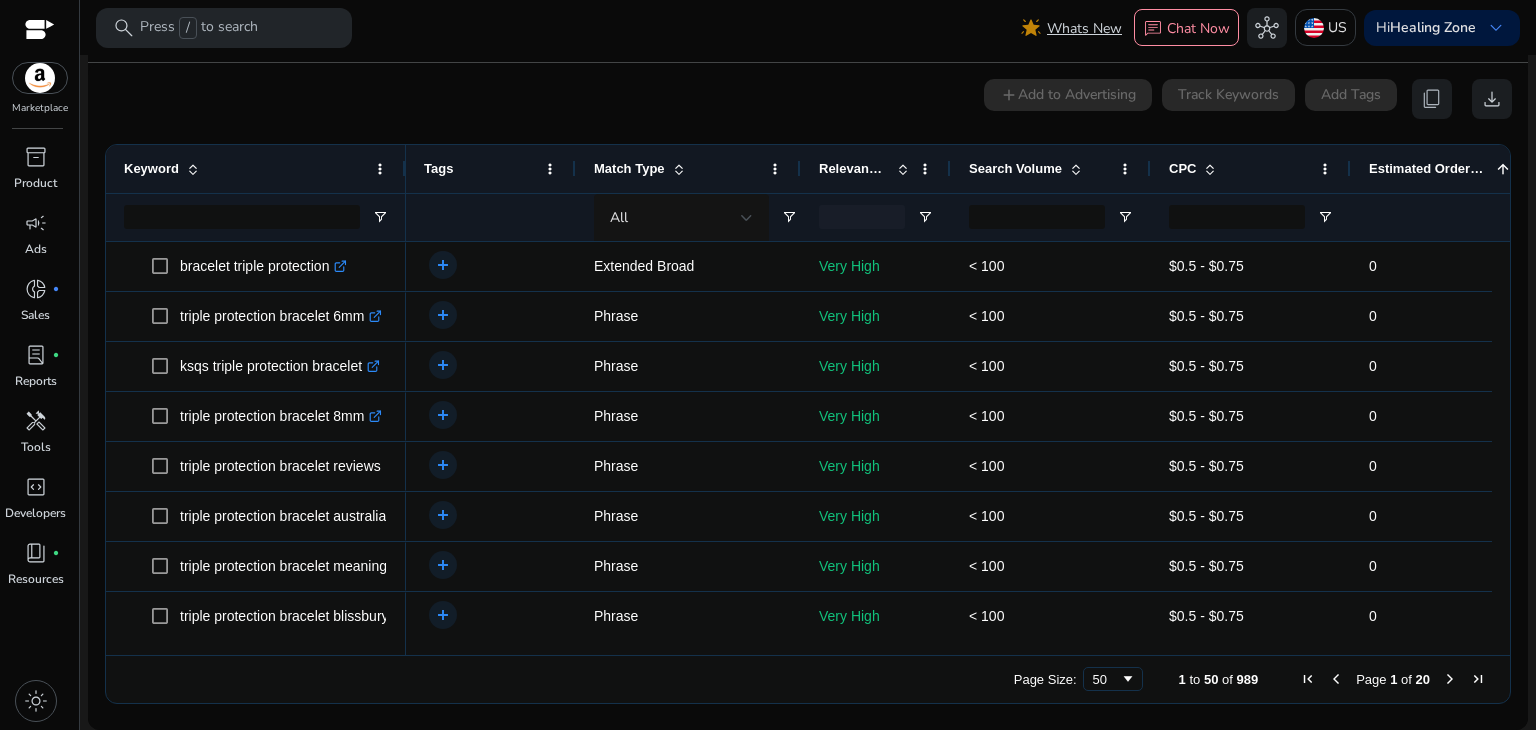 click on "Estimated Orders/Month" at bounding box center [1429, 168] 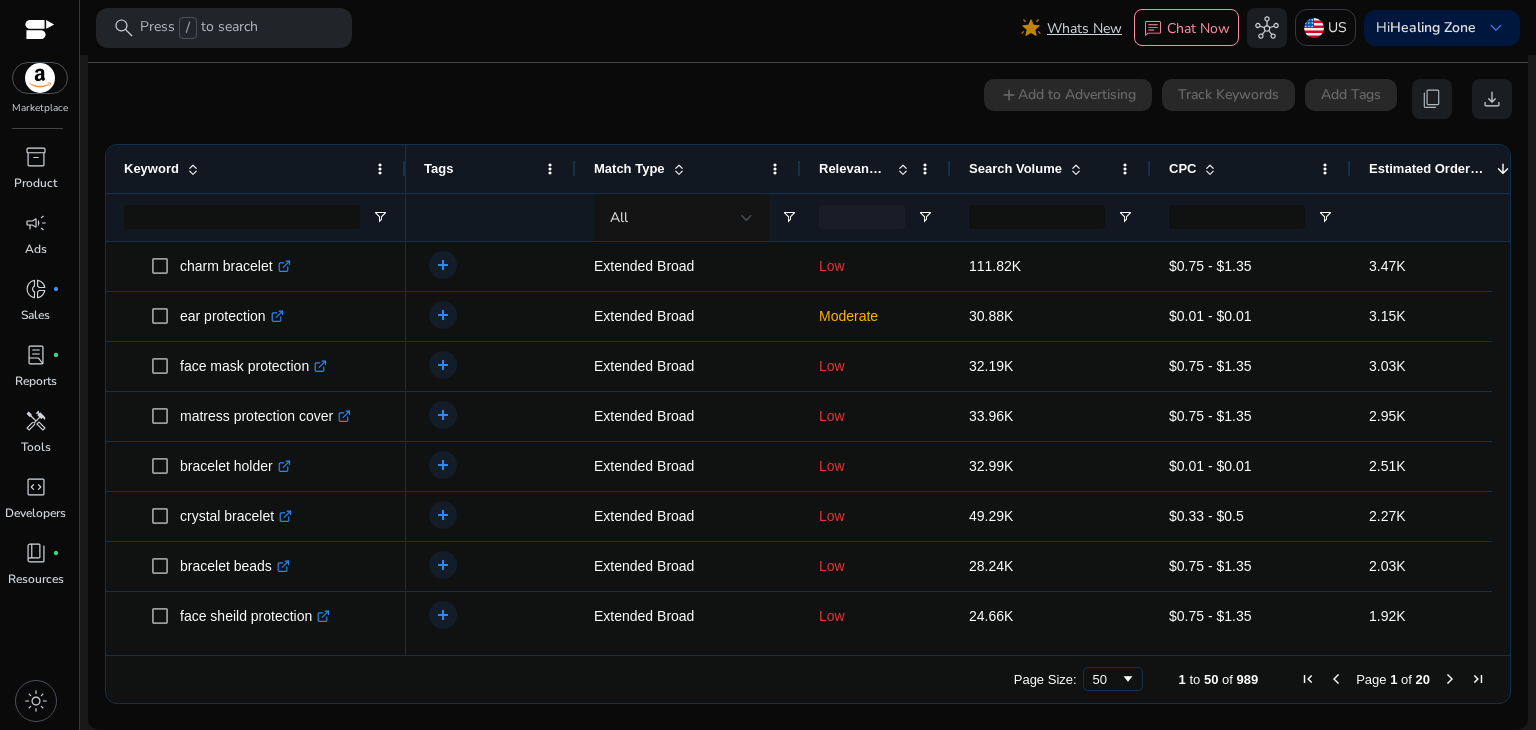 click on "Estimated Orders/Month" at bounding box center (1429, 168) 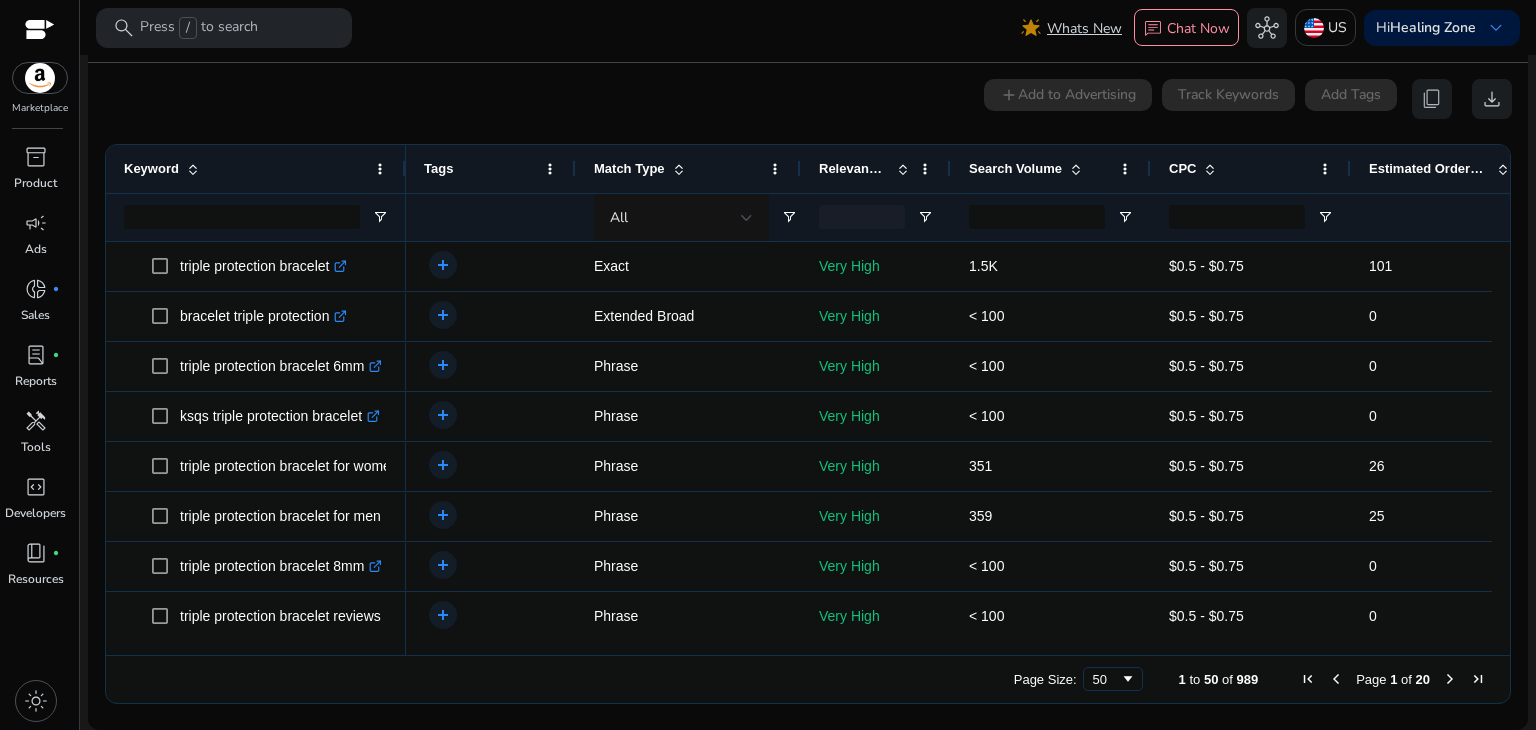 click on "Relevance Score" at bounding box center [854, 168] 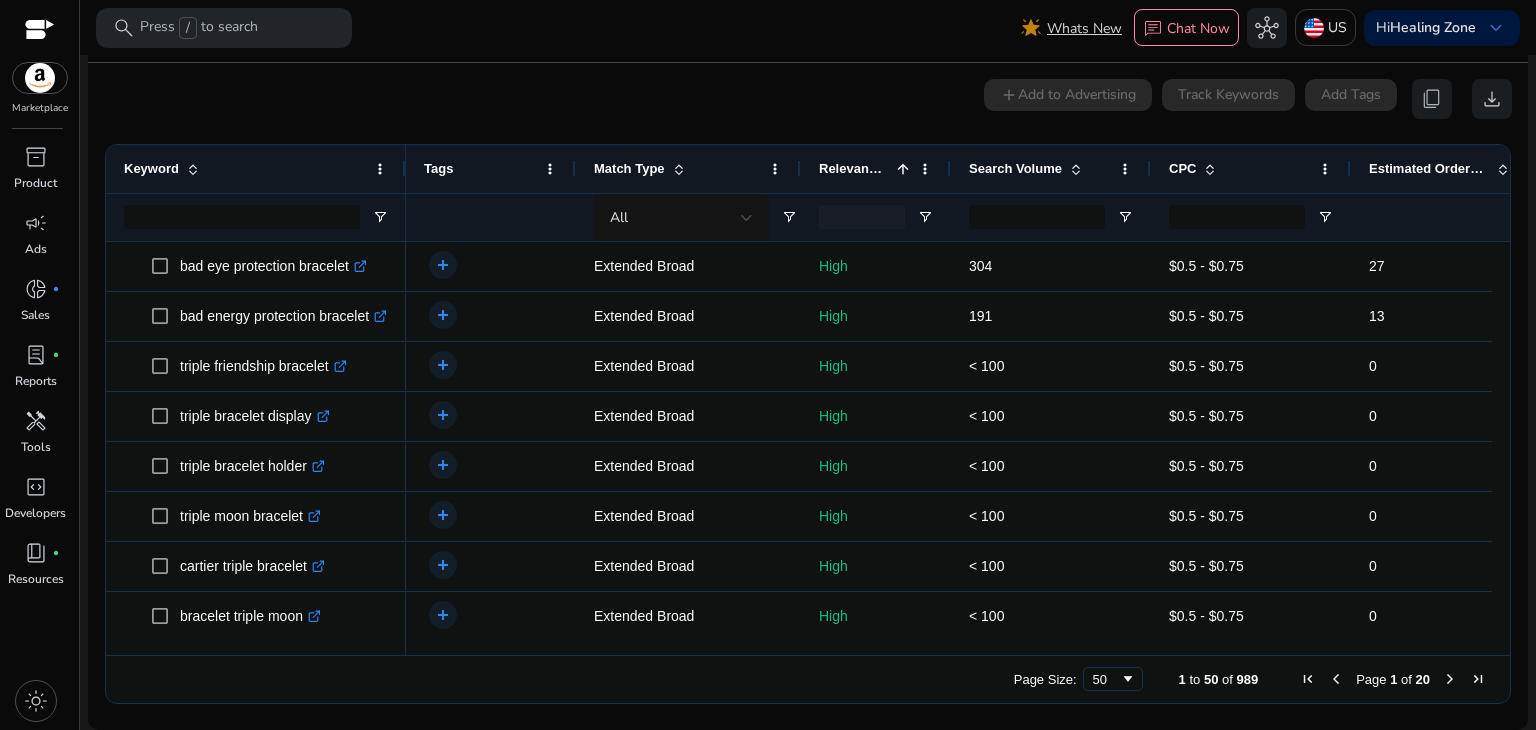 click on "Relevance Score" at bounding box center [854, 168] 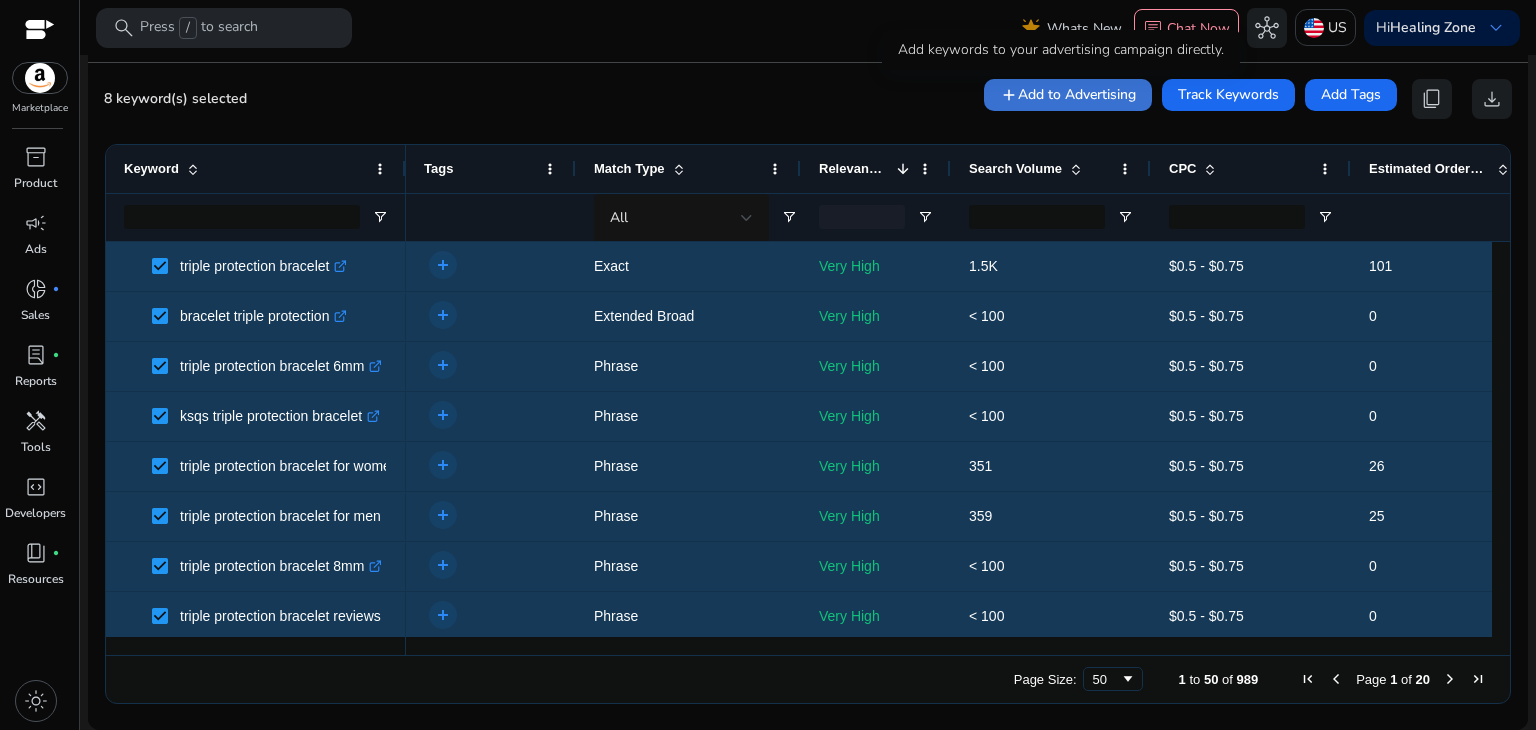 click on "Add to Advertising" at bounding box center (1077, 94) 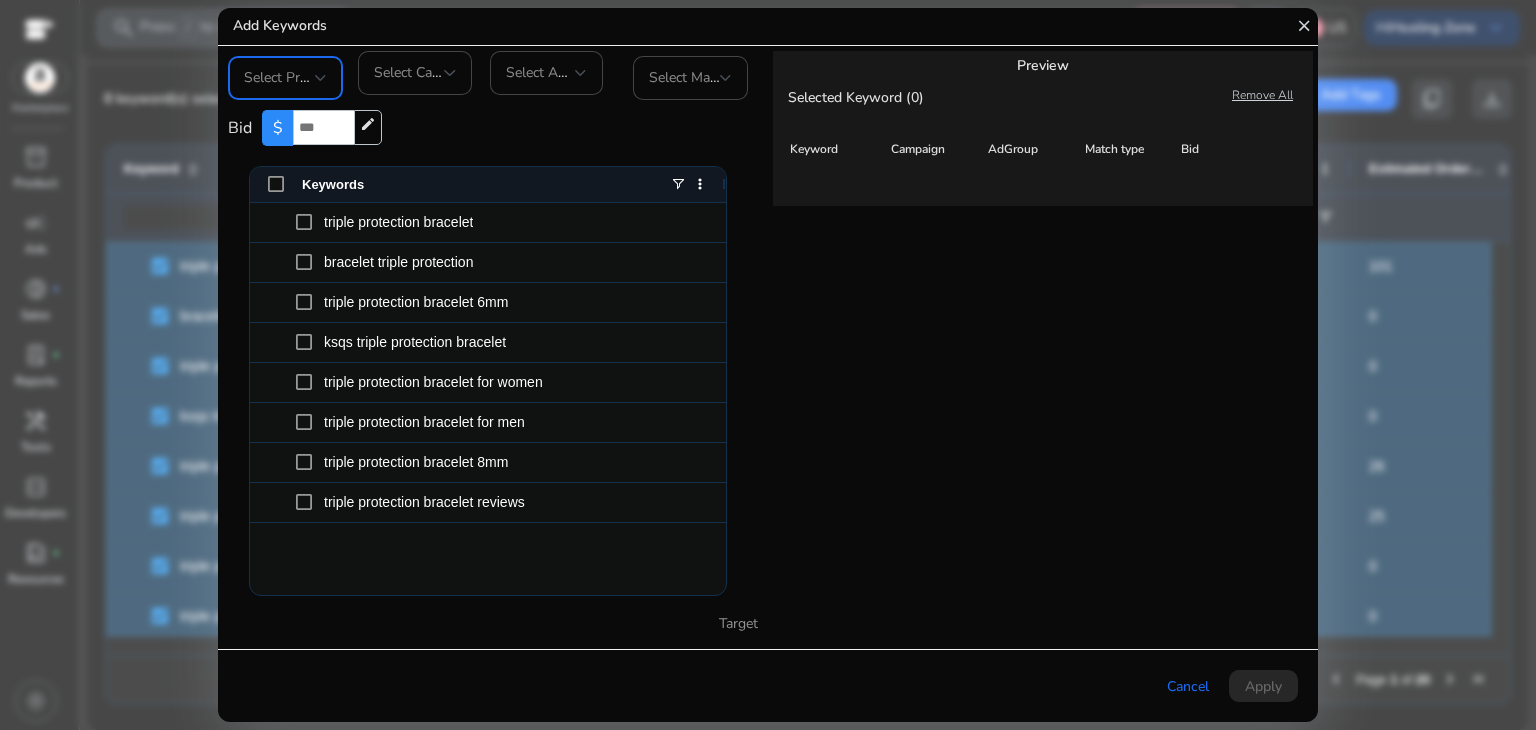 click on "Select Profile" at bounding box center (285, 77) 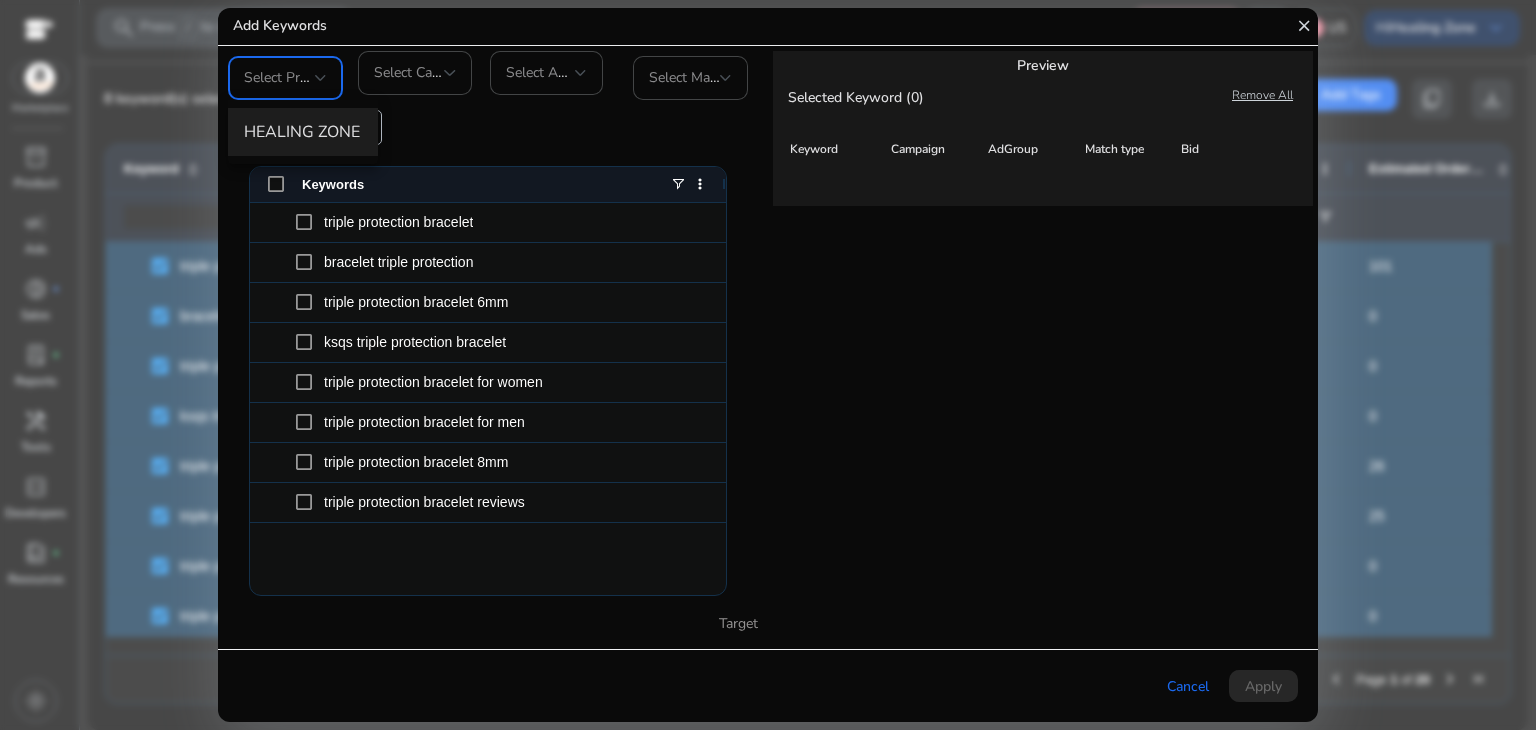 click on "HEALING ZONE" at bounding box center [303, 132] 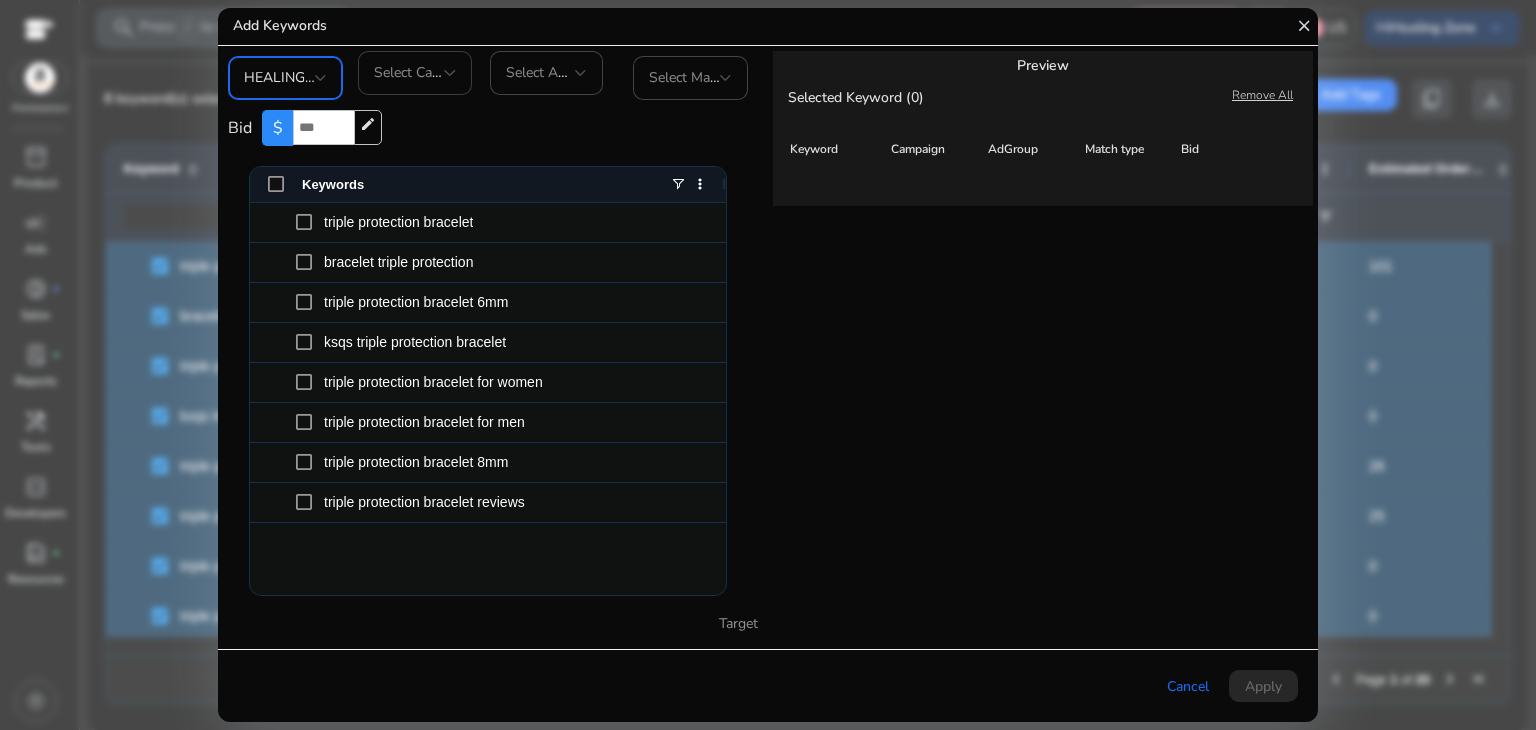 click on "Select Campaign" at bounding box center (426, 72) 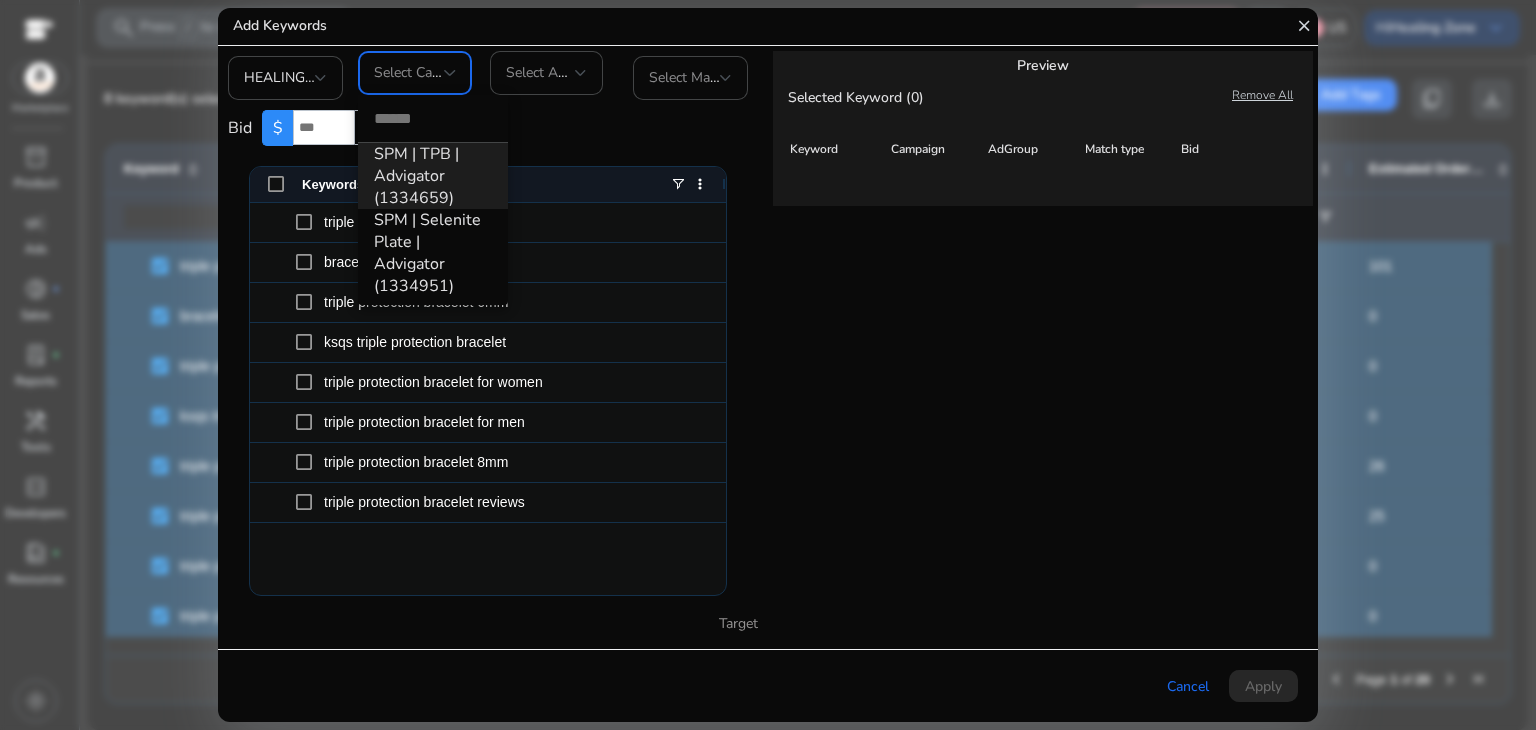 click at bounding box center [768, 365] 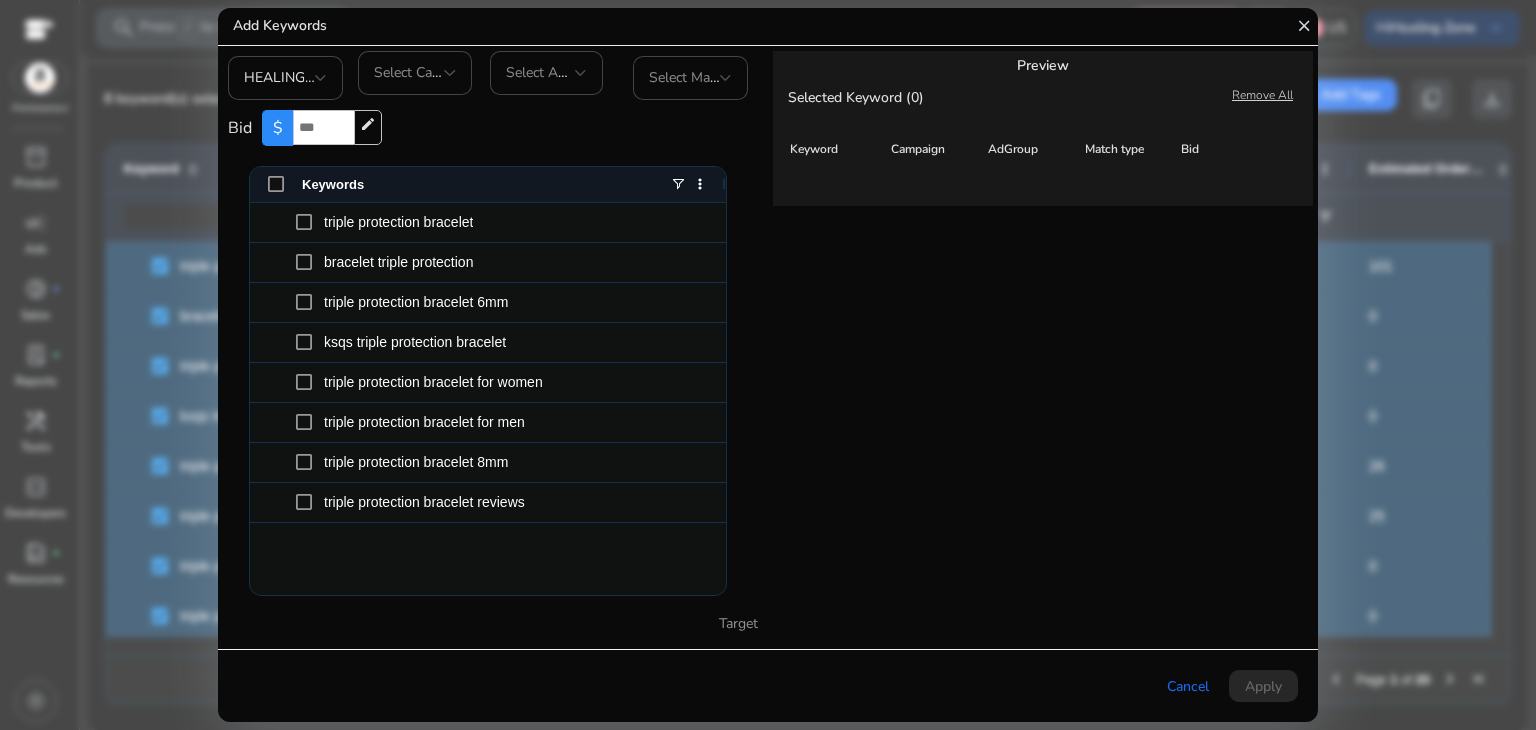click on "Select AdGroup" at bounding box center [555, 72] 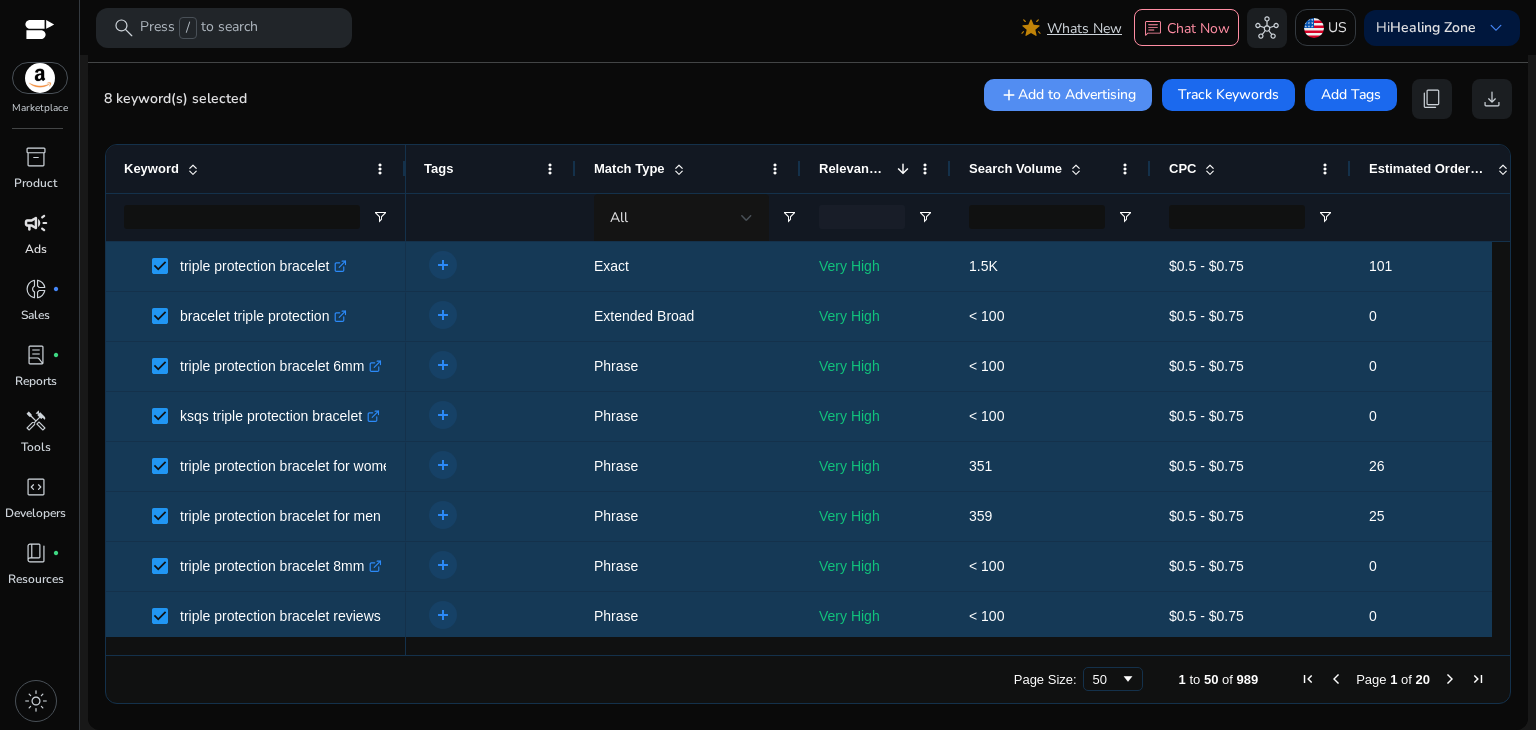 click on "campaign   Ads" at bounding box center (35, 240) 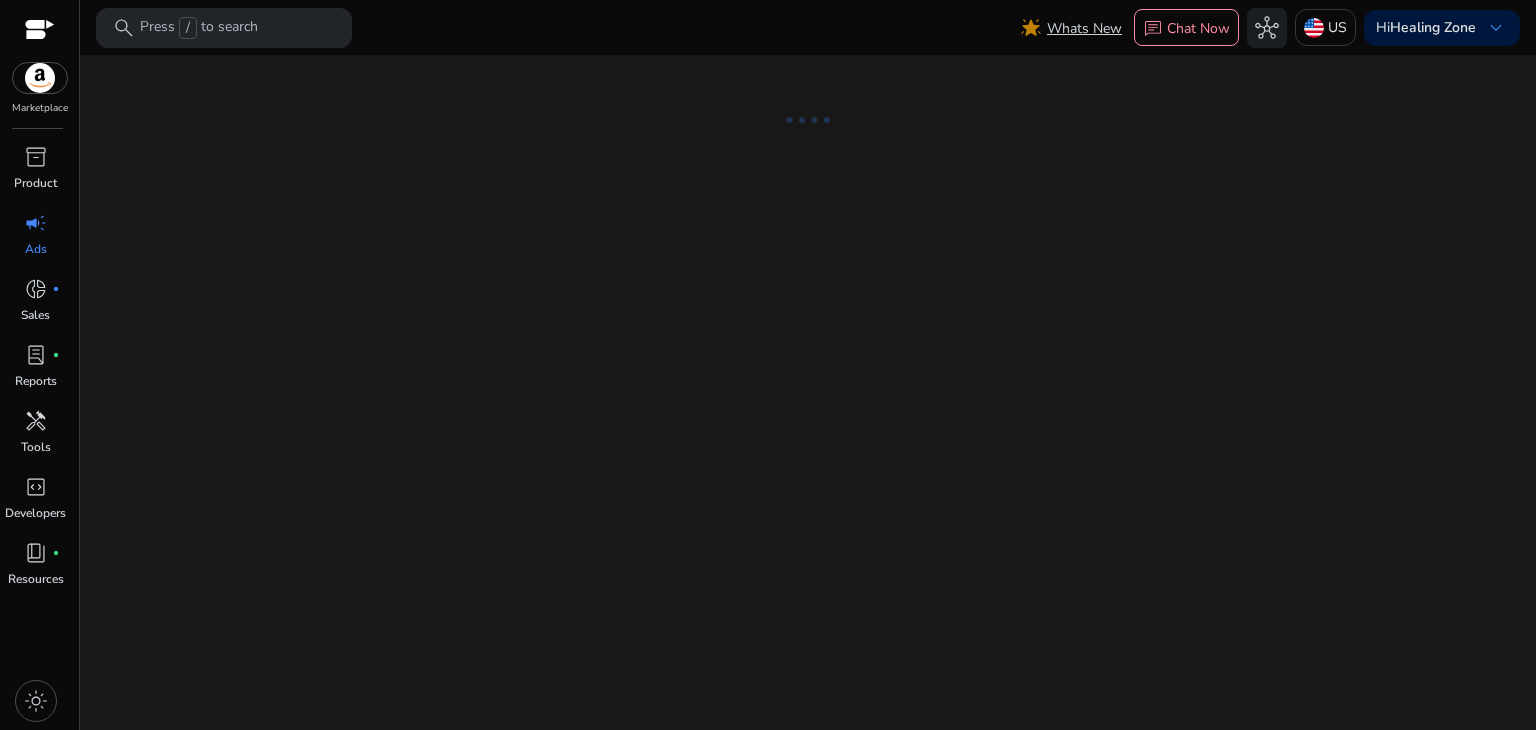 scroll, scrollTop: 0, scrollLeft: 0, axis: both 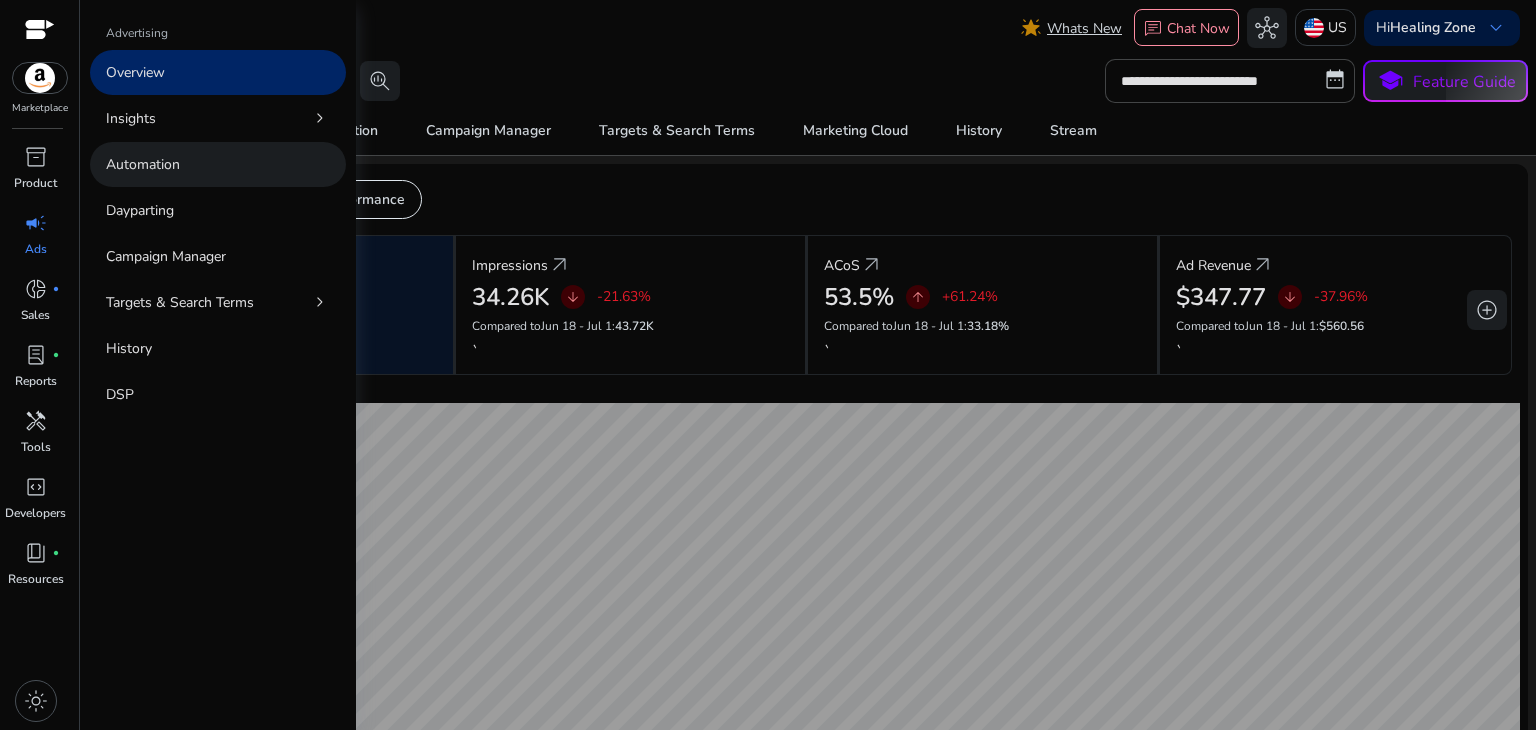 click on "Automation" at bounding box center [218, 164] 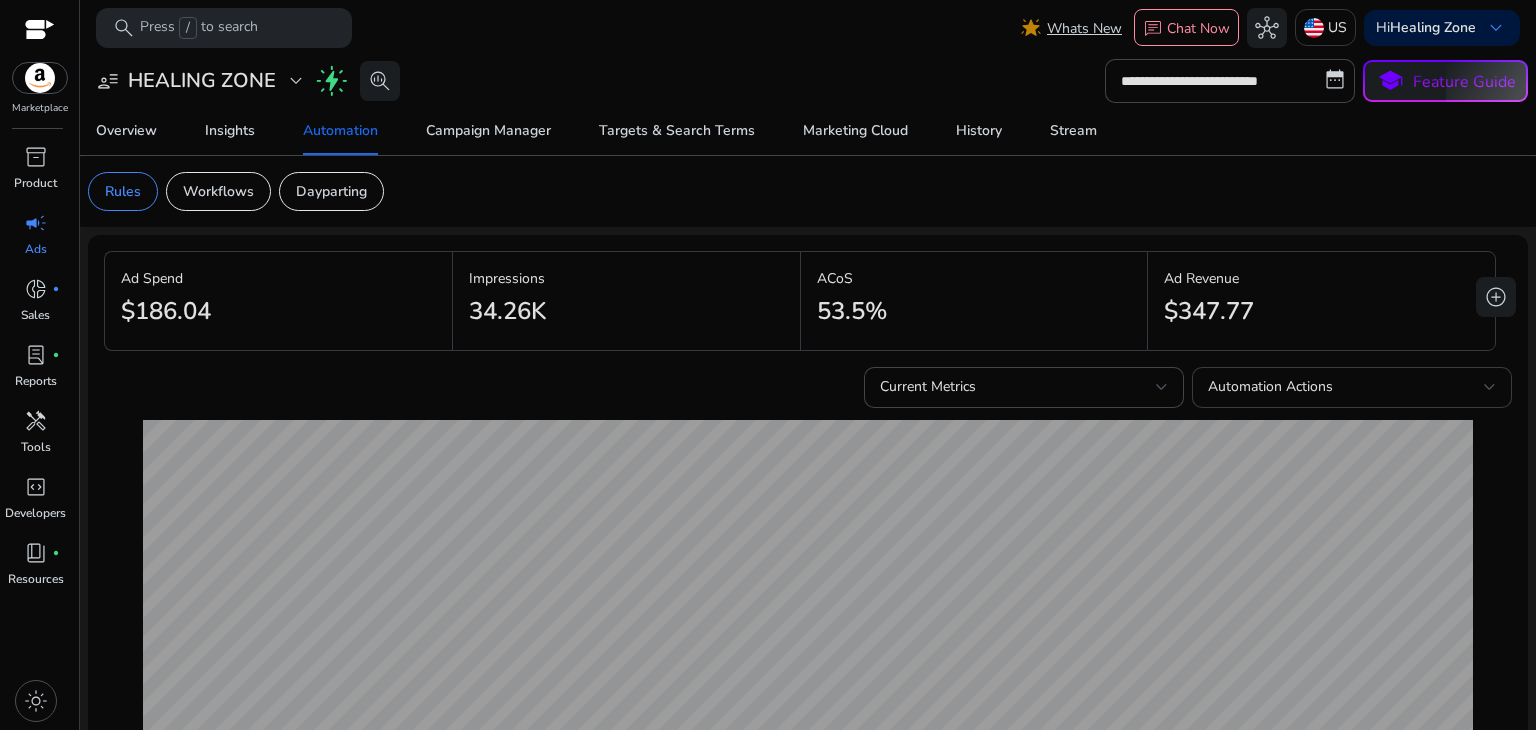 click on "Automation Actions" at bounding box center [1270, 386] 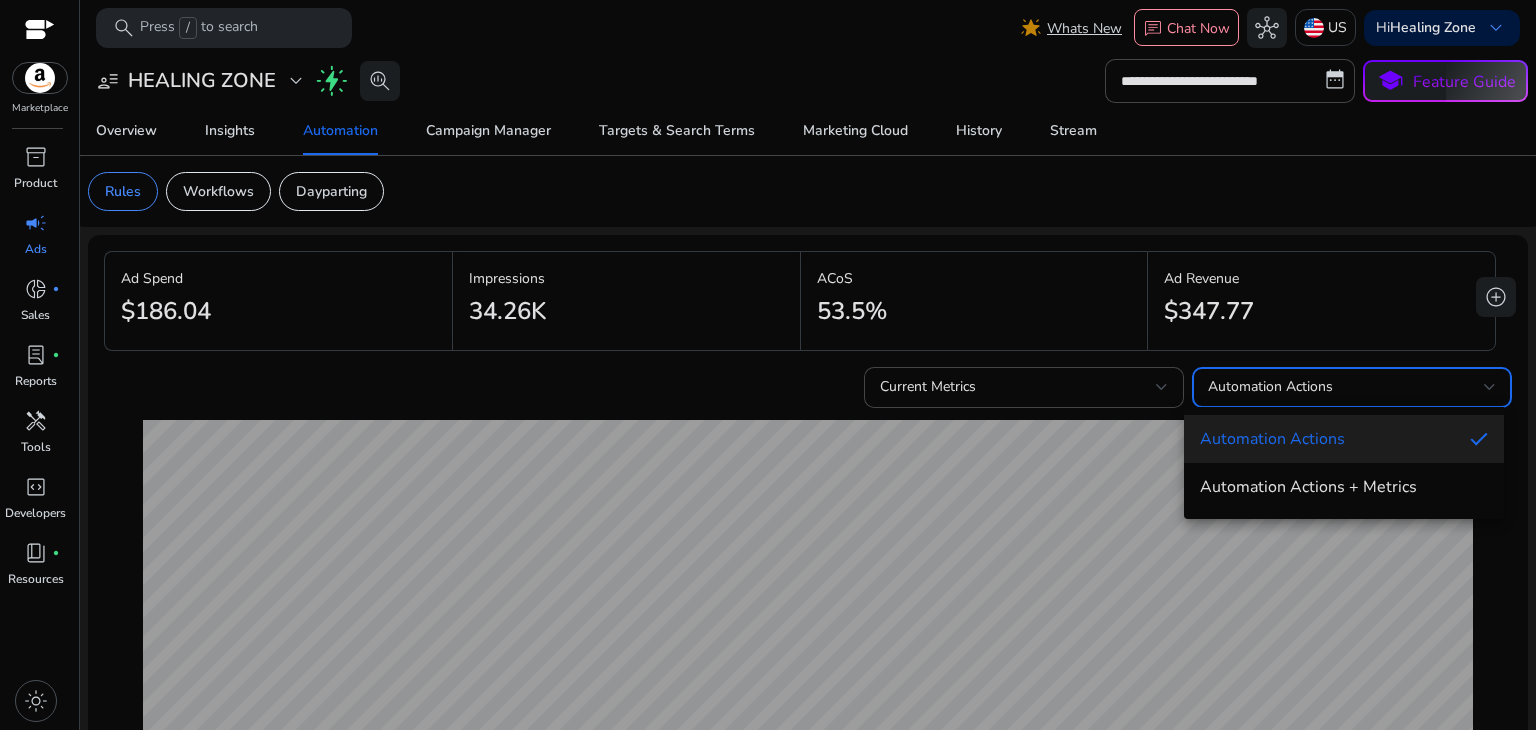 click at bounding box center (768, 365) 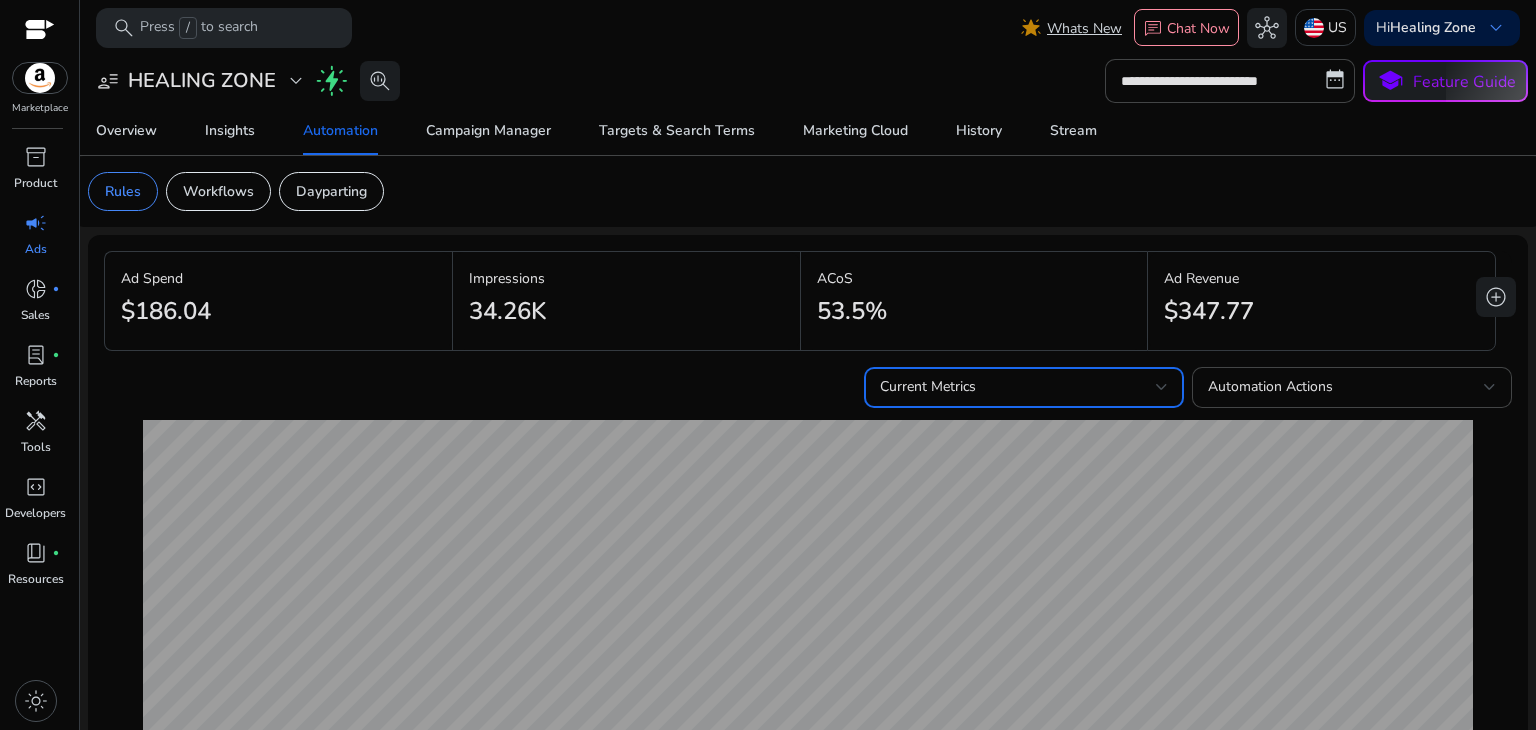 click on "Current Metrics" at bounding box center [928, 386] 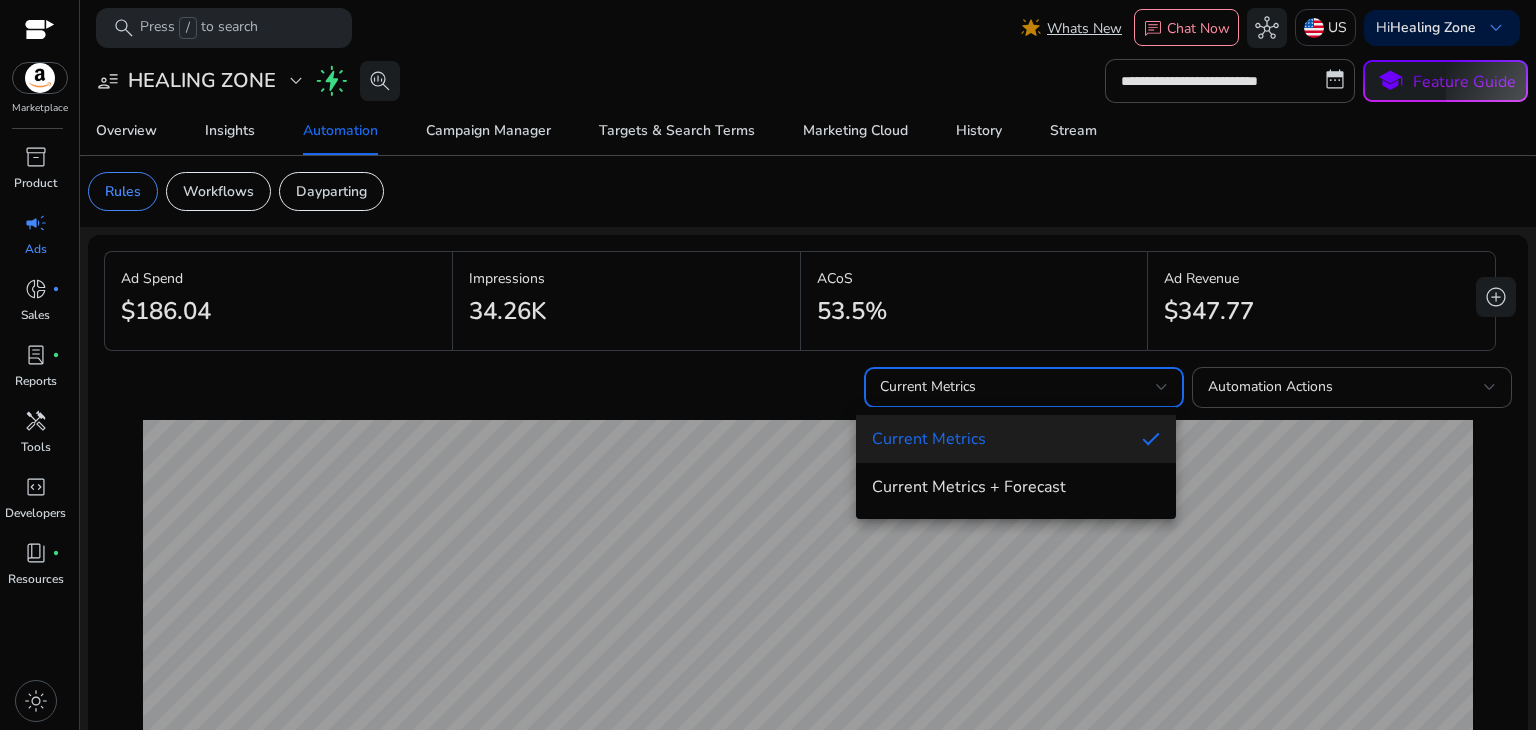 click at bounding box center [768, 365] 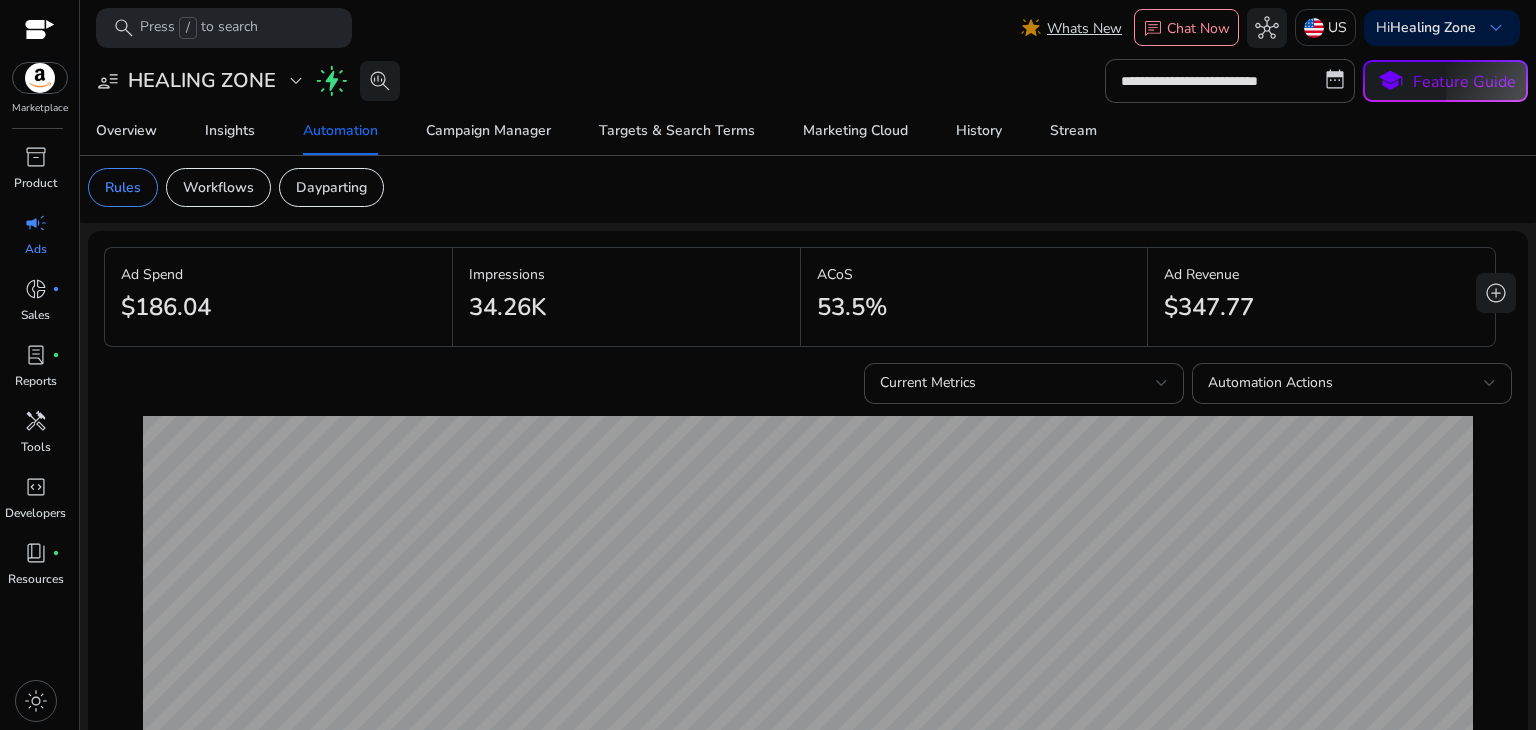 scroll, scrollTop: 0, scrollLeft: 0, axis: both 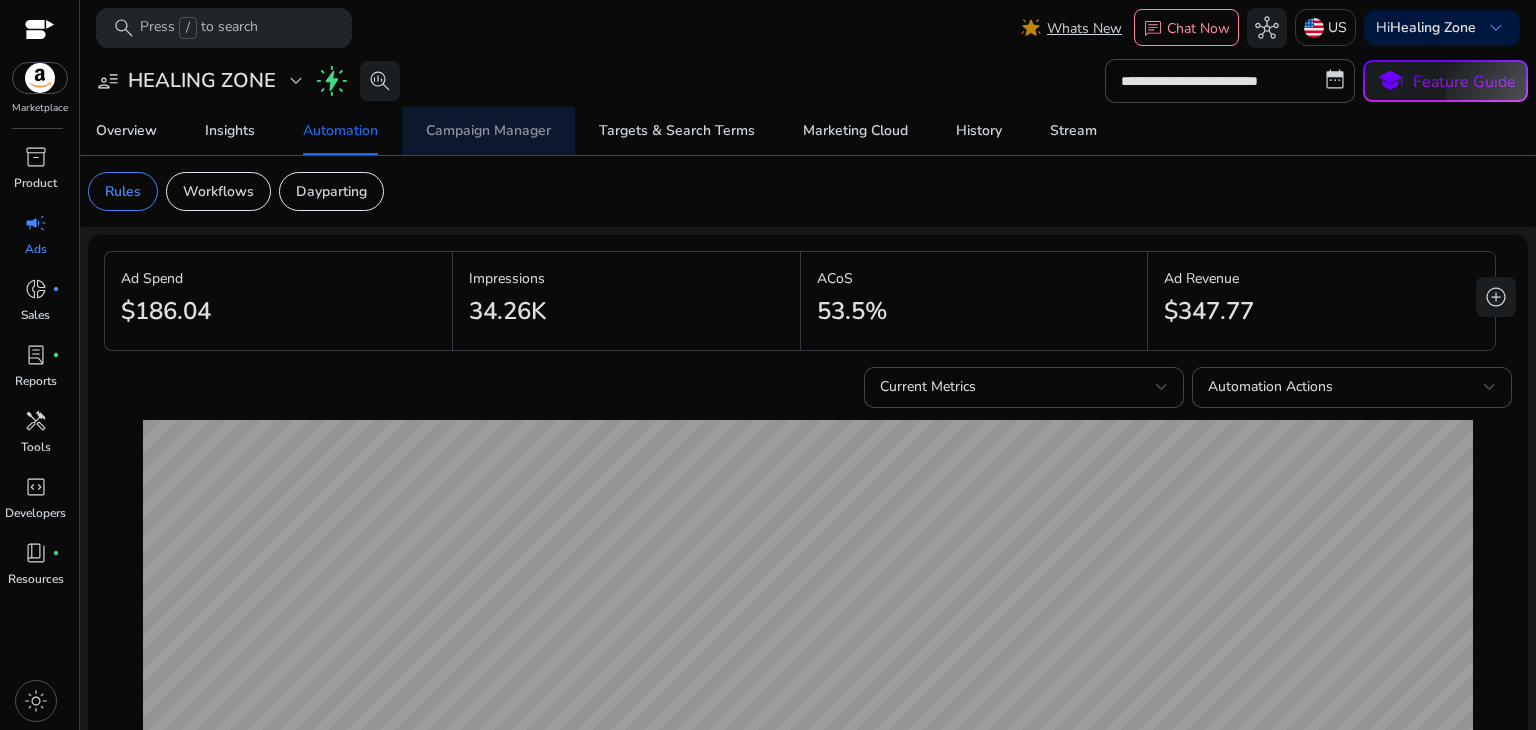 click on "Campaign Manager" at bounding box center (488, 131) 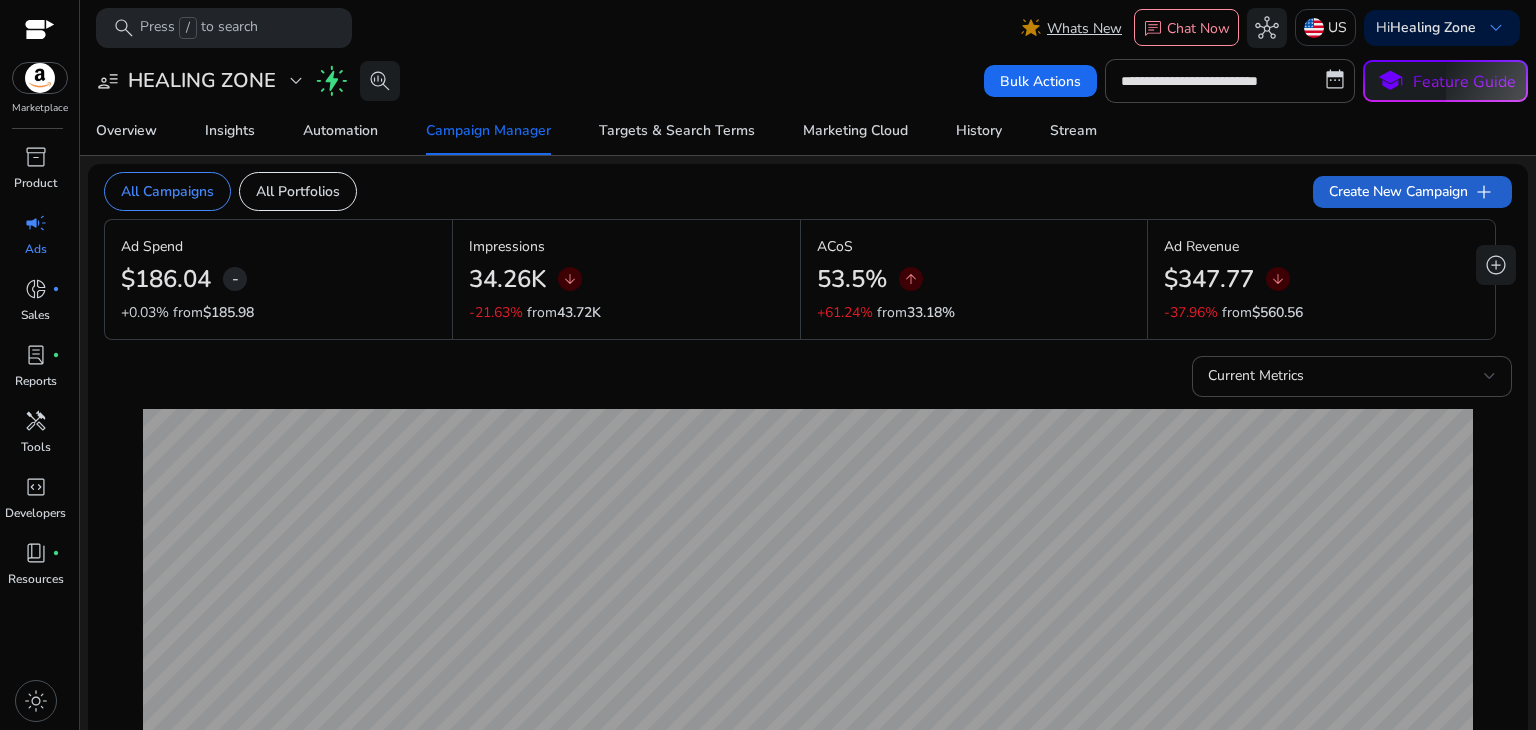 click on "Create New Campaign   add" 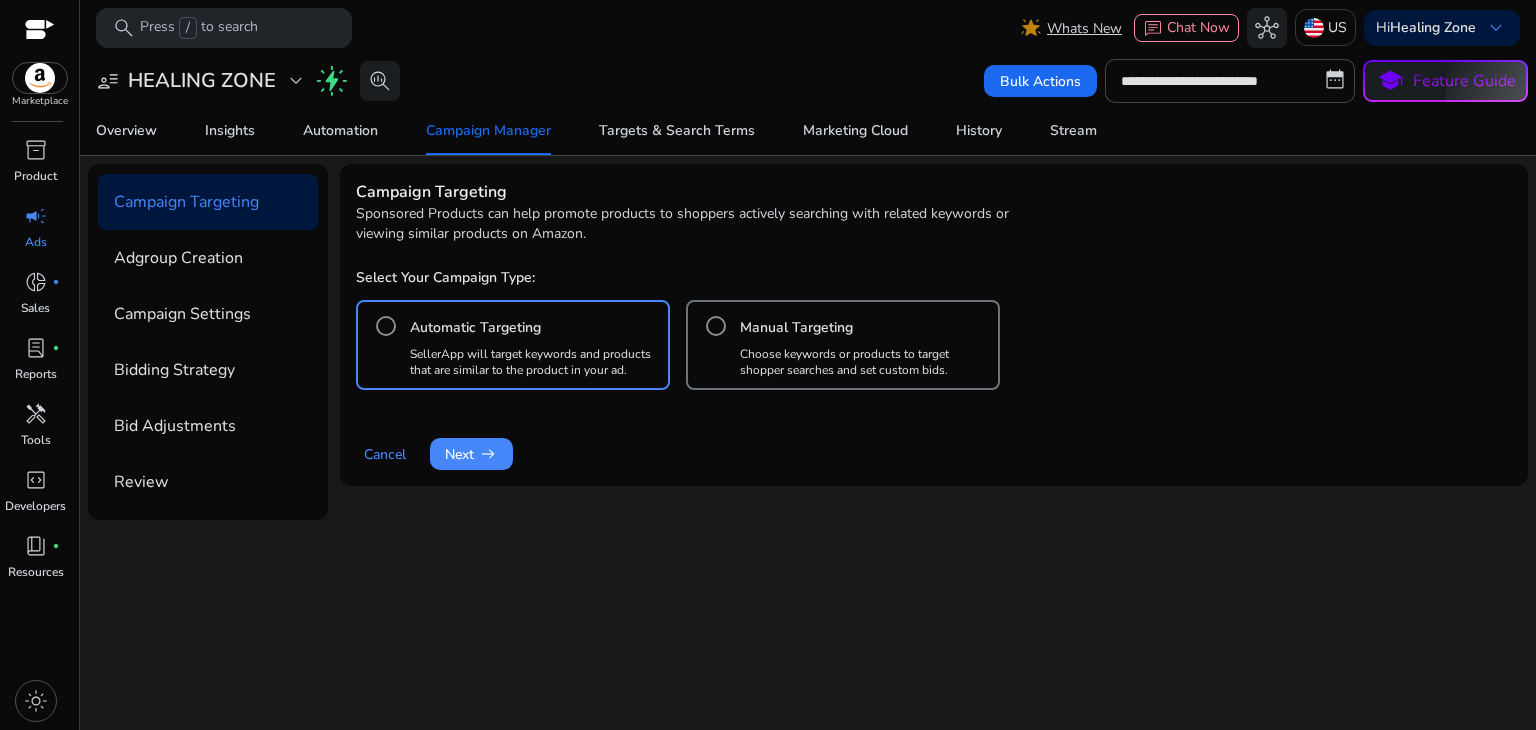 click on "Choose keywords or products to target shopper searches and set custom bids." at bounding box center [865, 362] 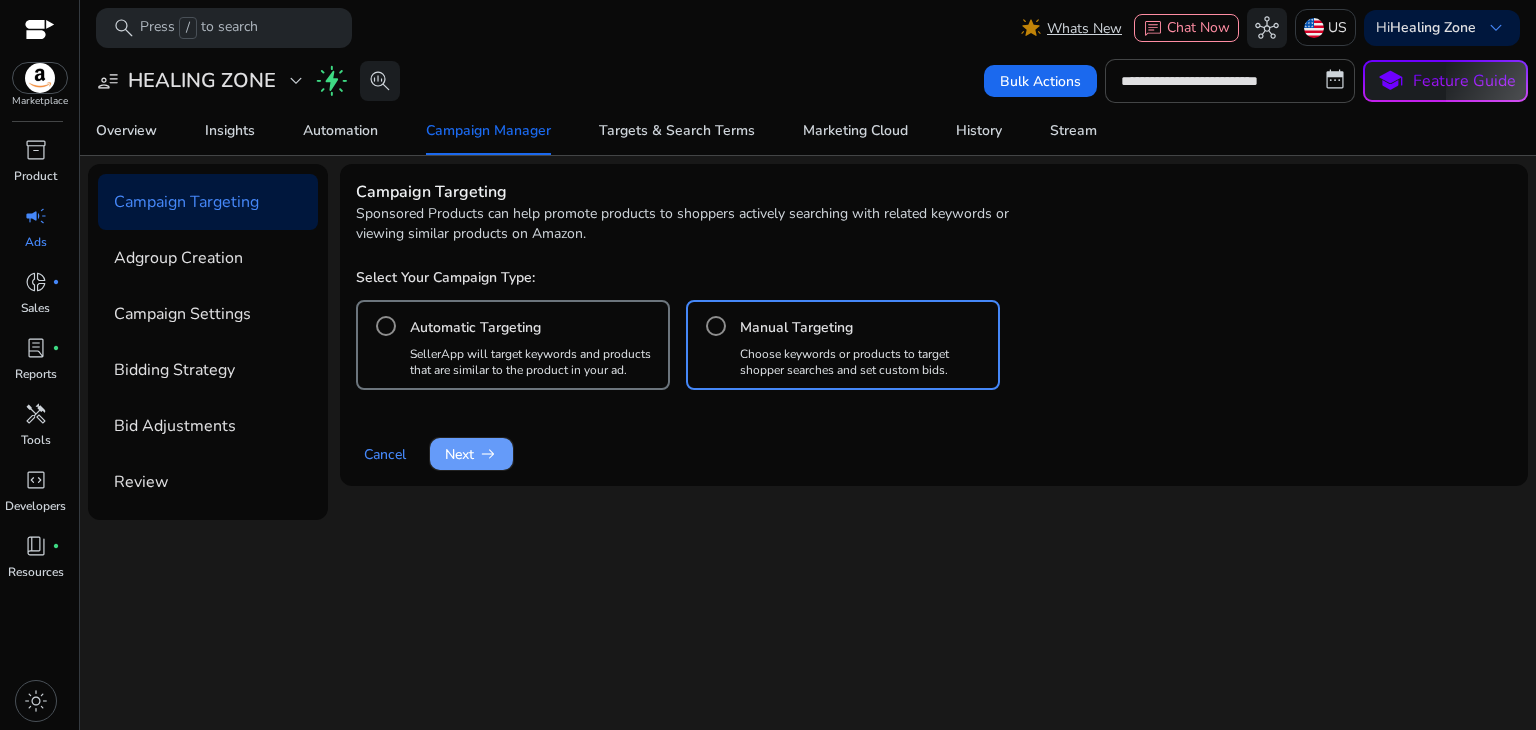 click on "Next   arrow_right_alt" at bounding box center [471, 454] 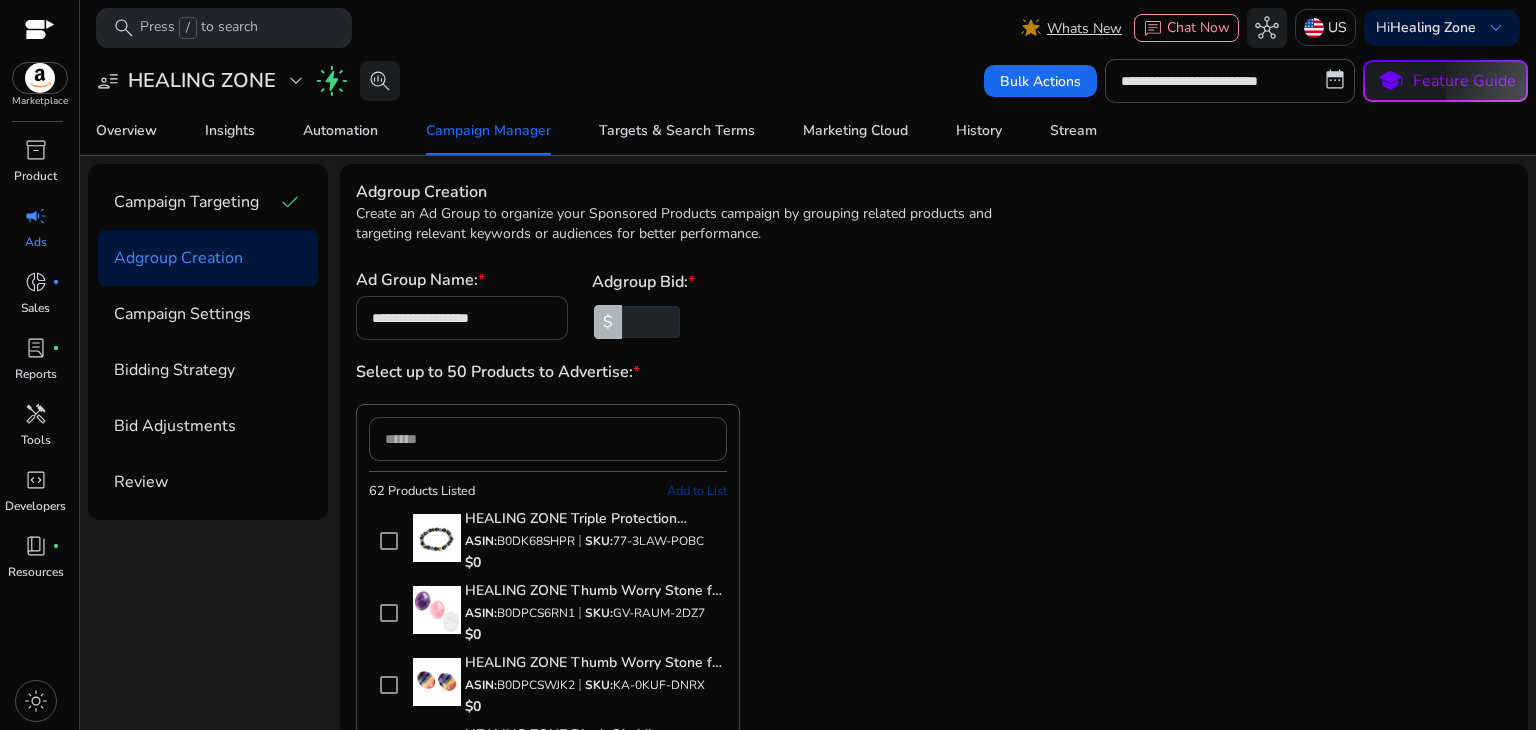 click on "**********" at bounding box center [462, 318] 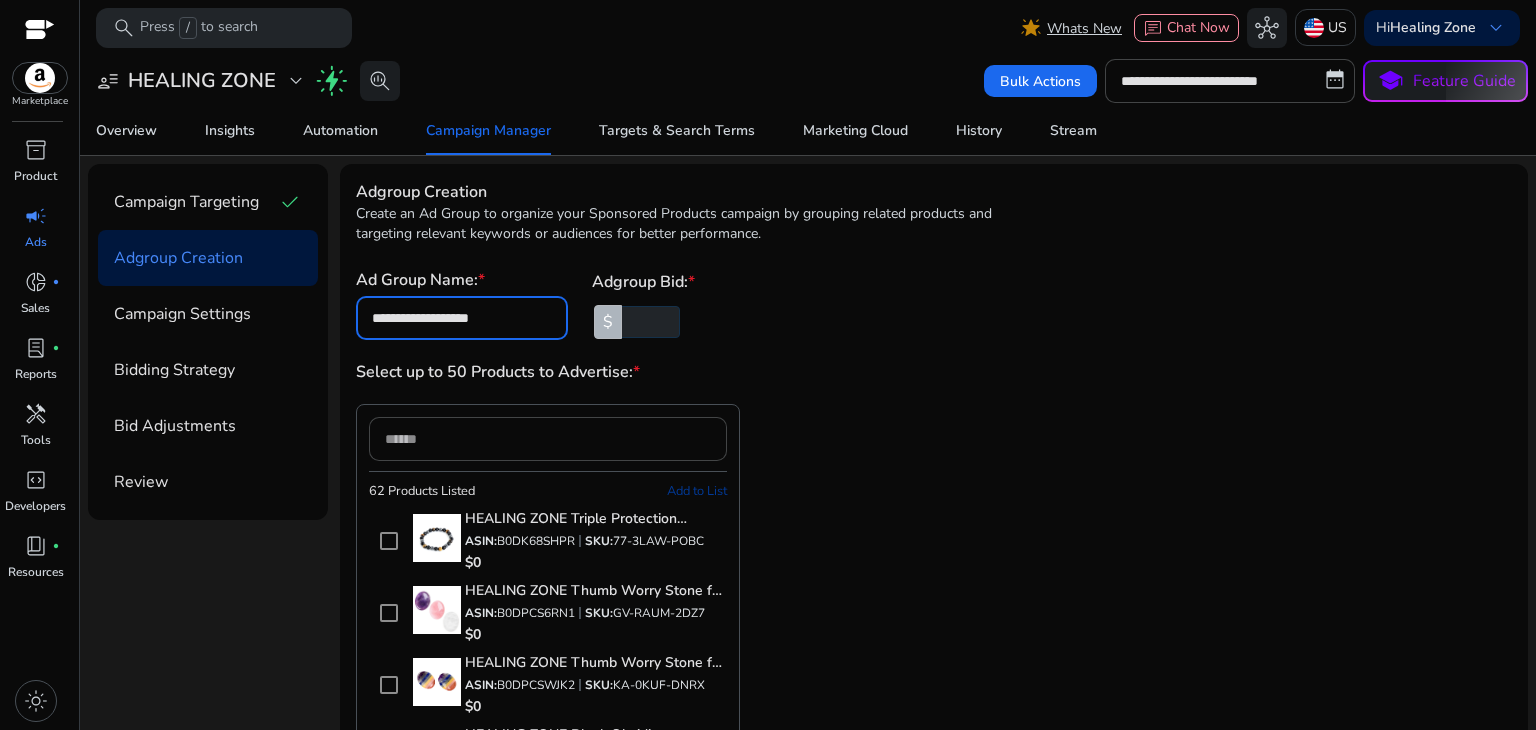 click on "**********" at bounding box center (462, 318) 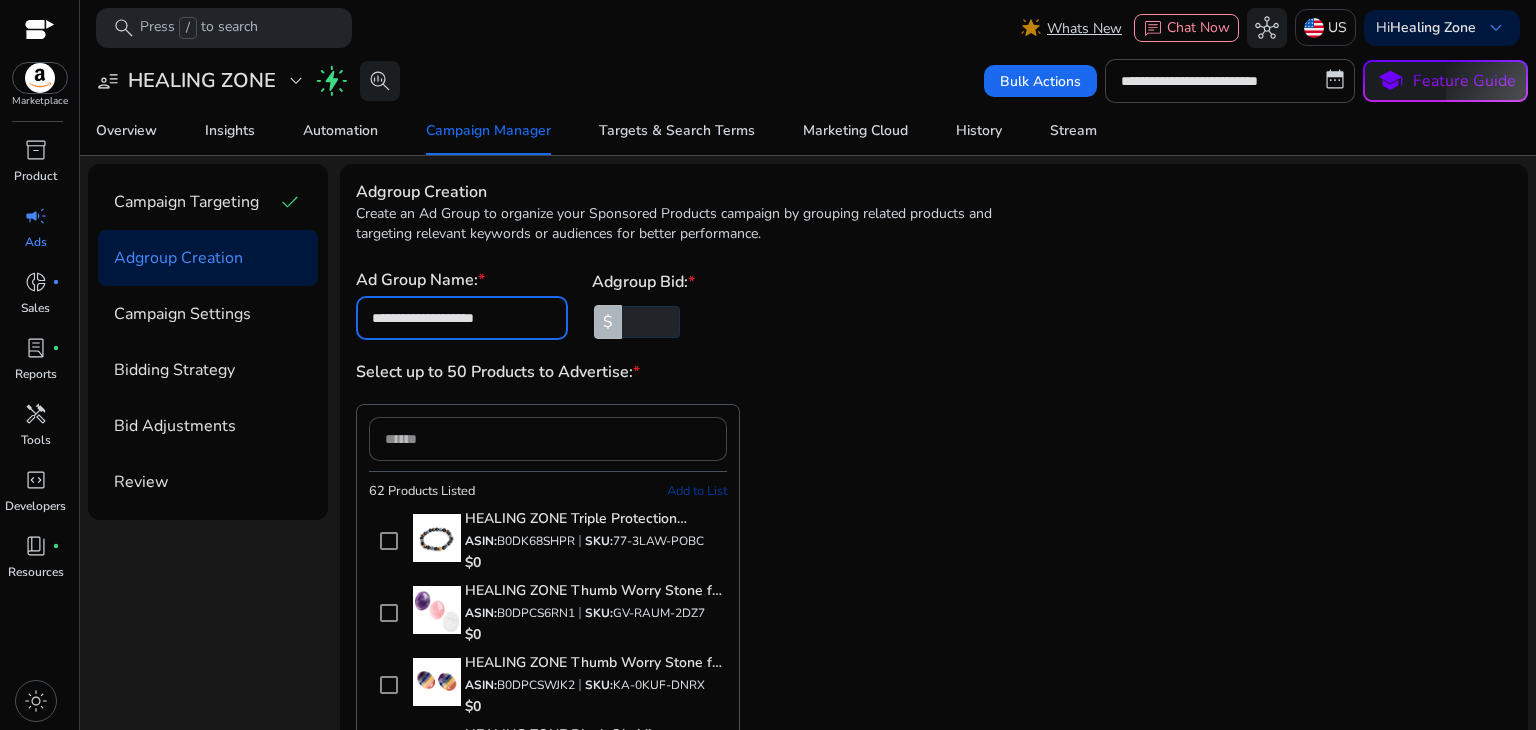type on "**********" 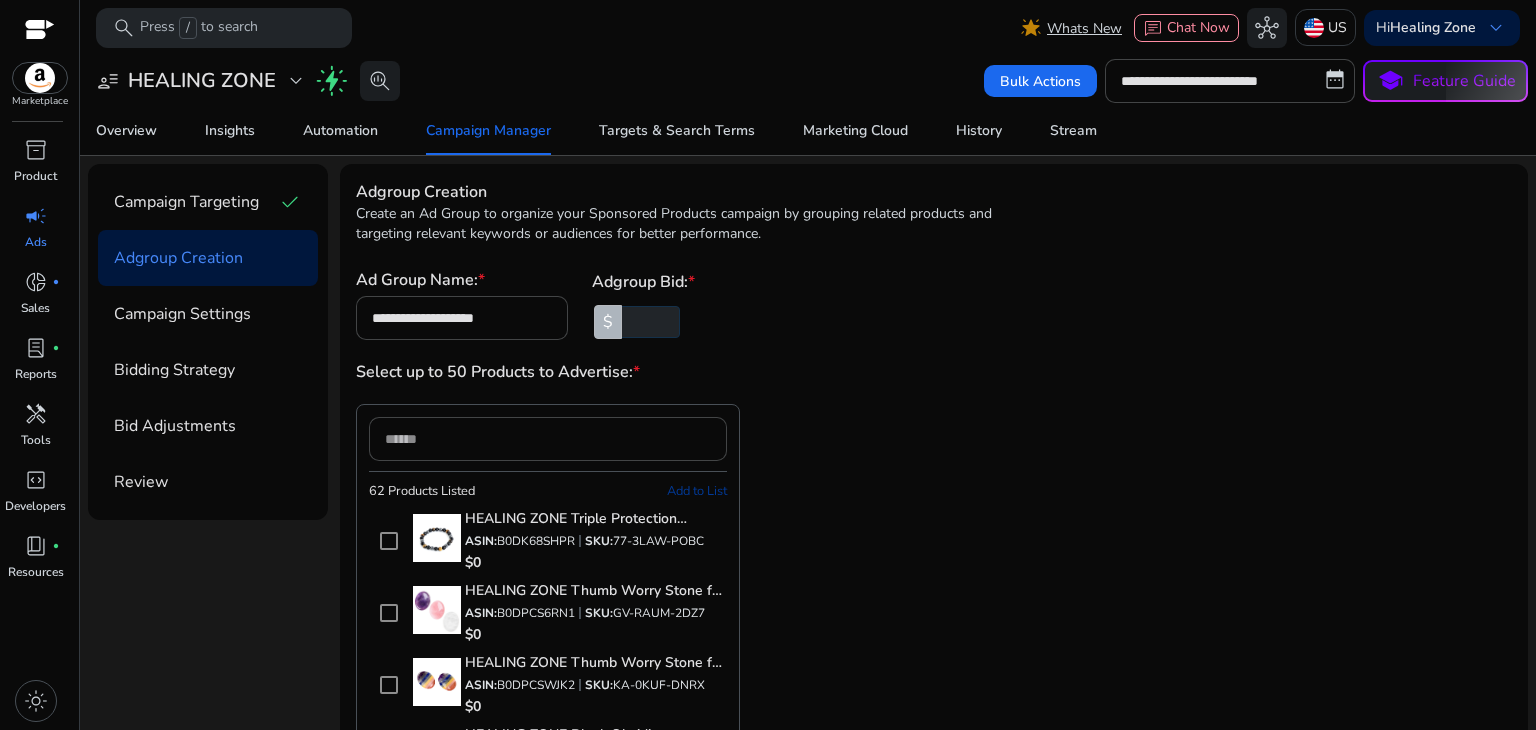 click at bounding box center [649, 322] 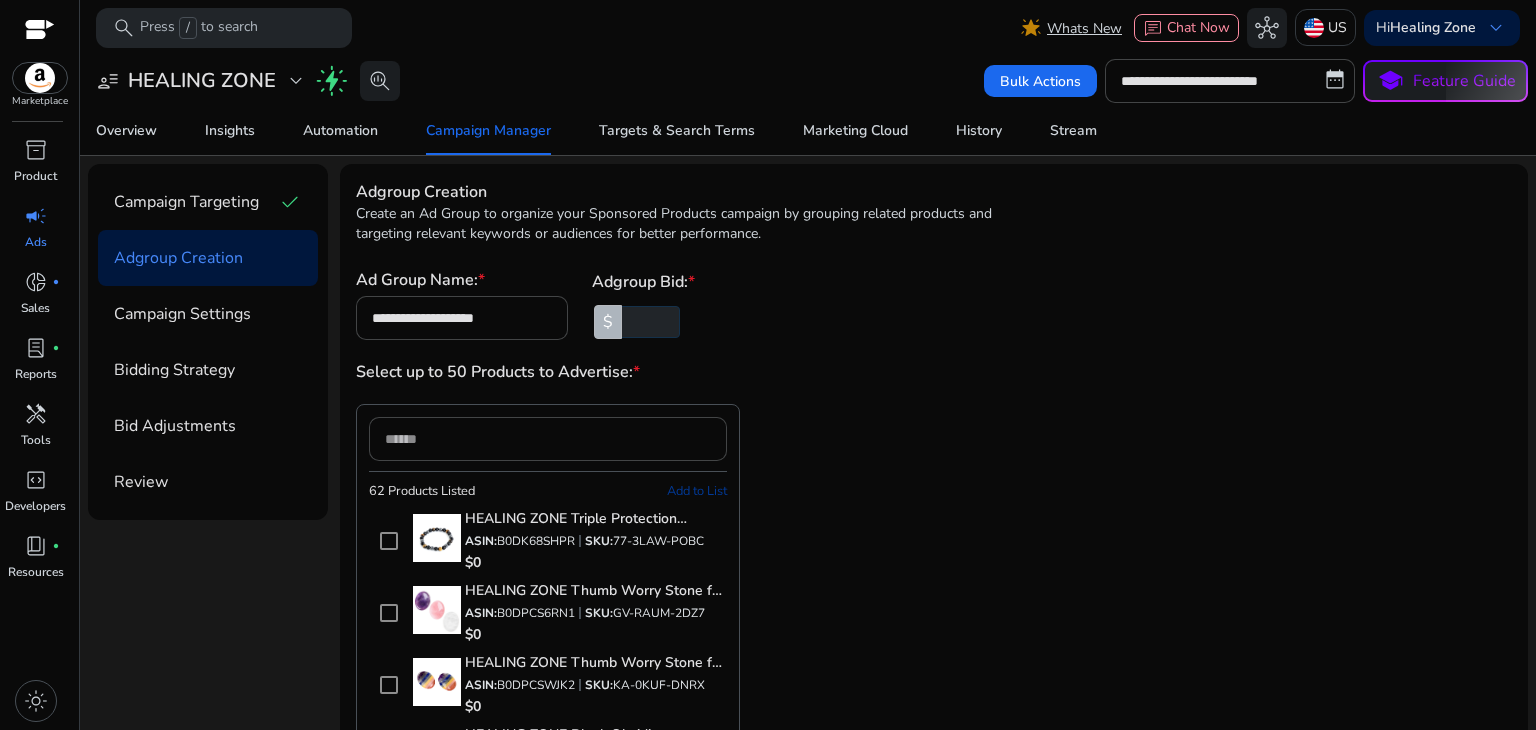 type on "****" 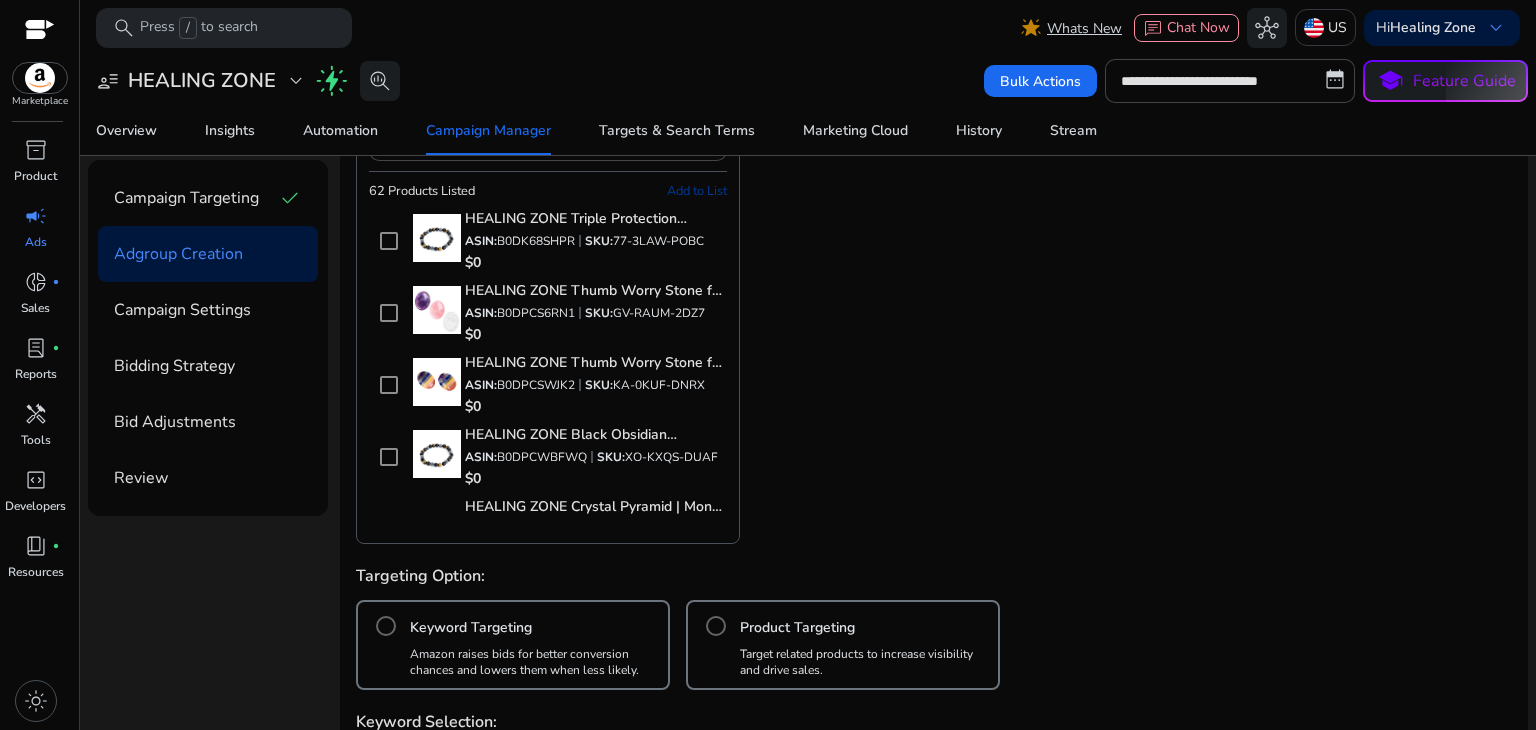 scroll, scrollTop: 100, scrollLeft: 0, axis: vertical 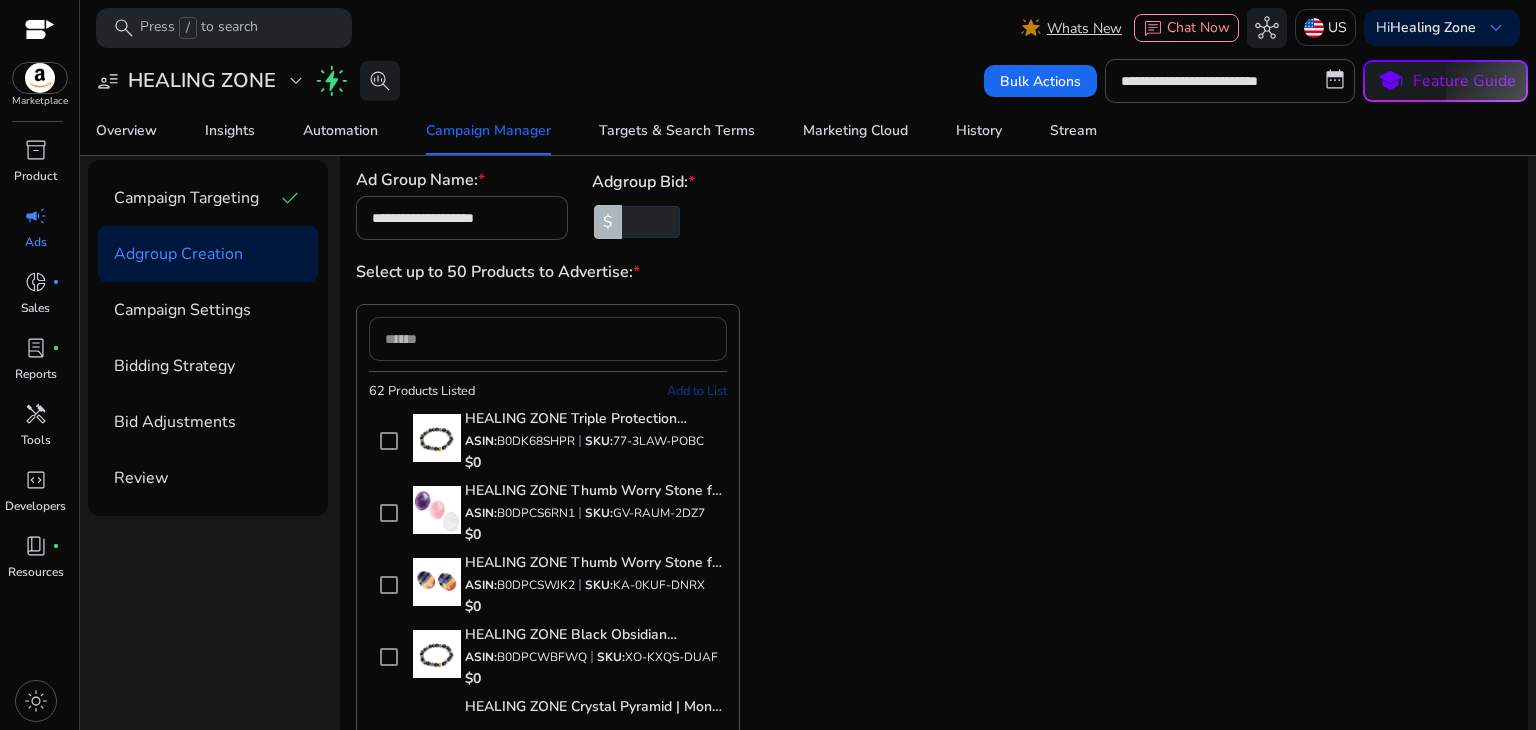 click at bounding box center (548, 339) 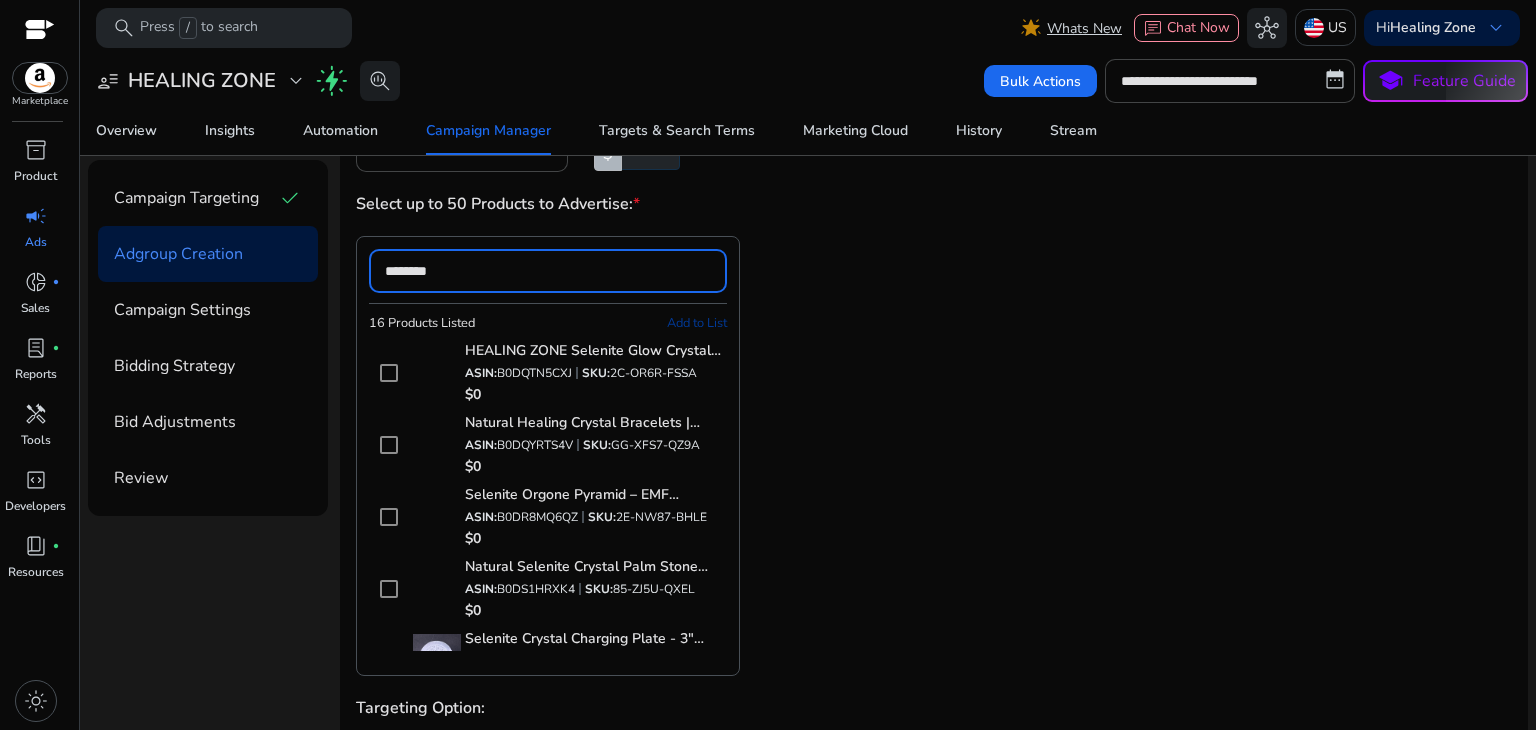 scroll, scrollTop: 200, scrollLeft: 0, axis: vertical 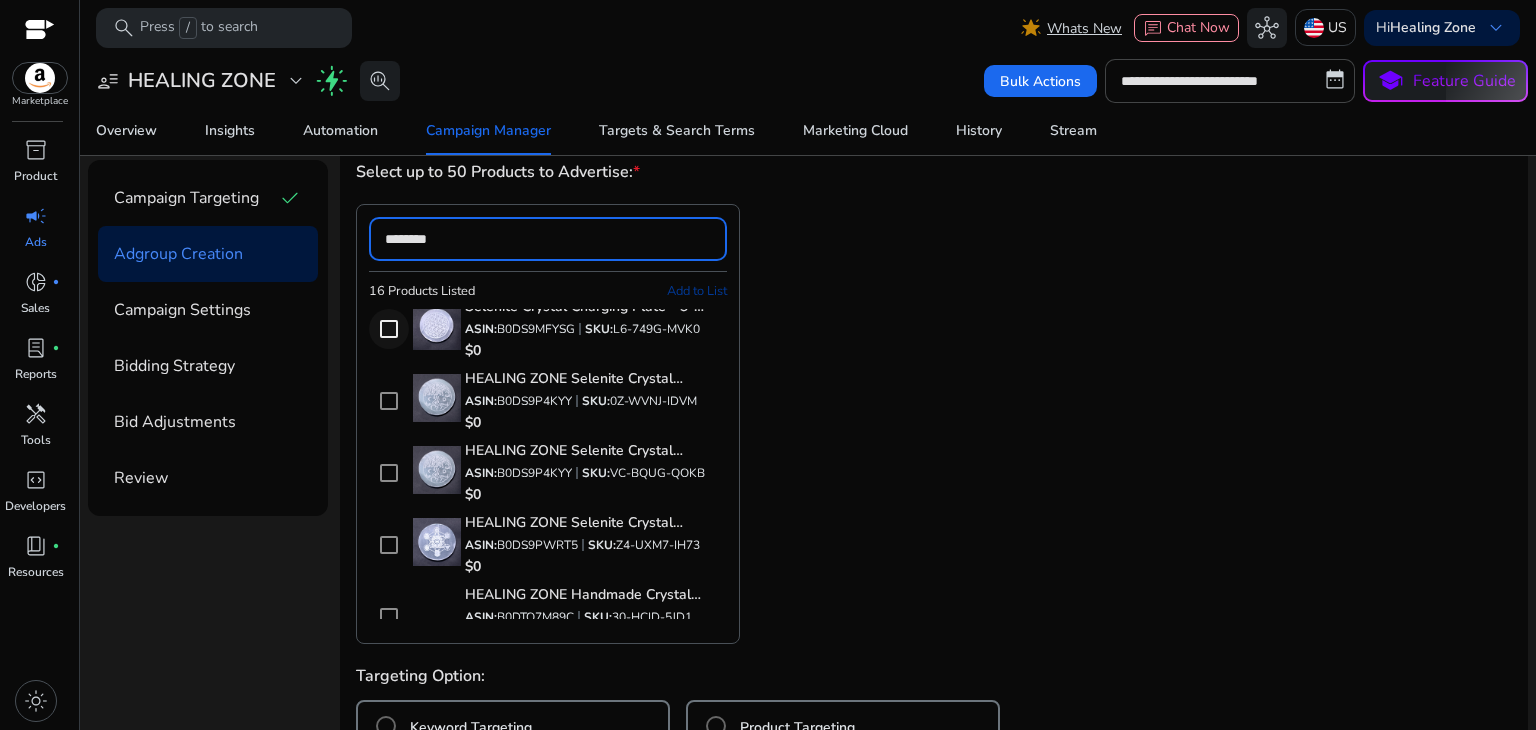type on "********" 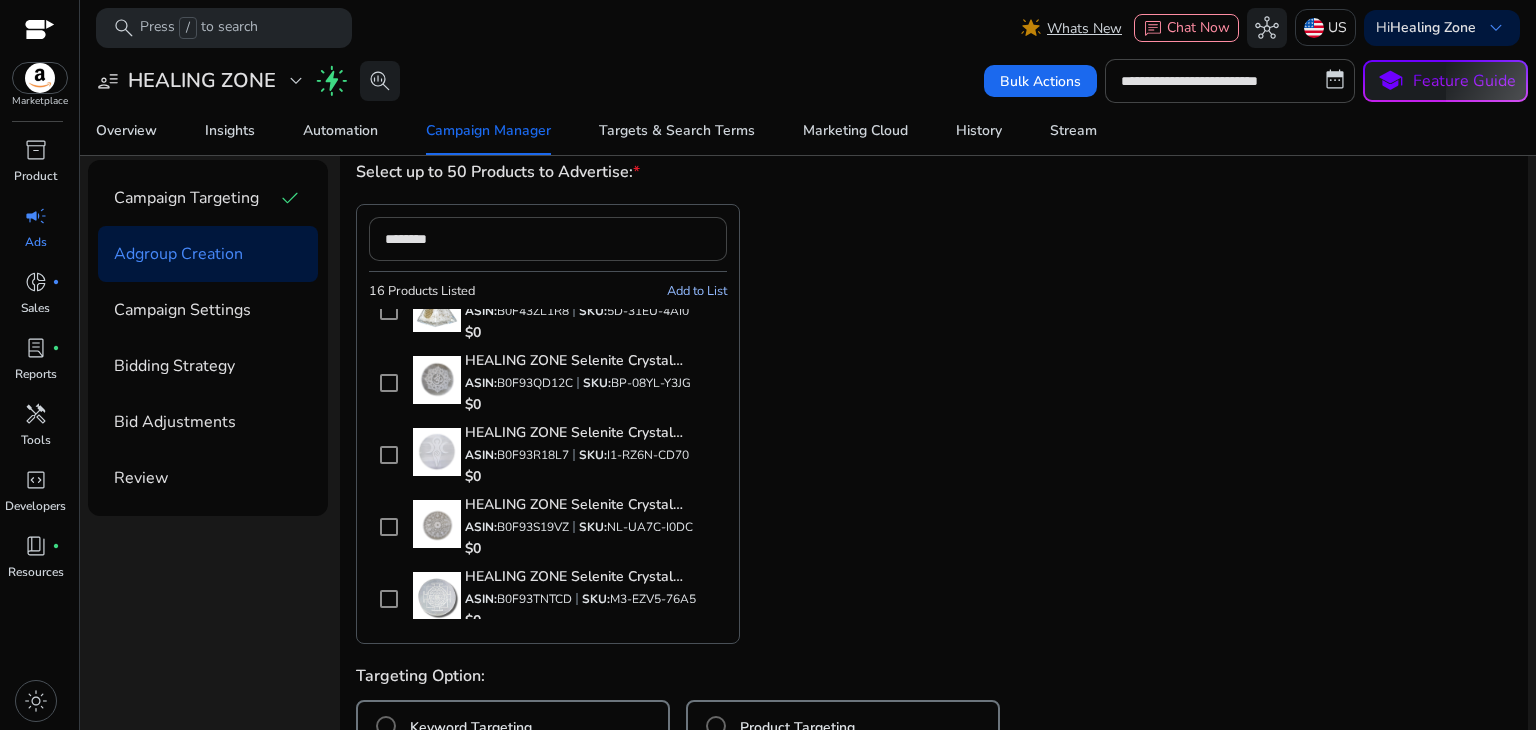 scroll, scrollTop: 833, scrollLeft: 0, axis: vertical 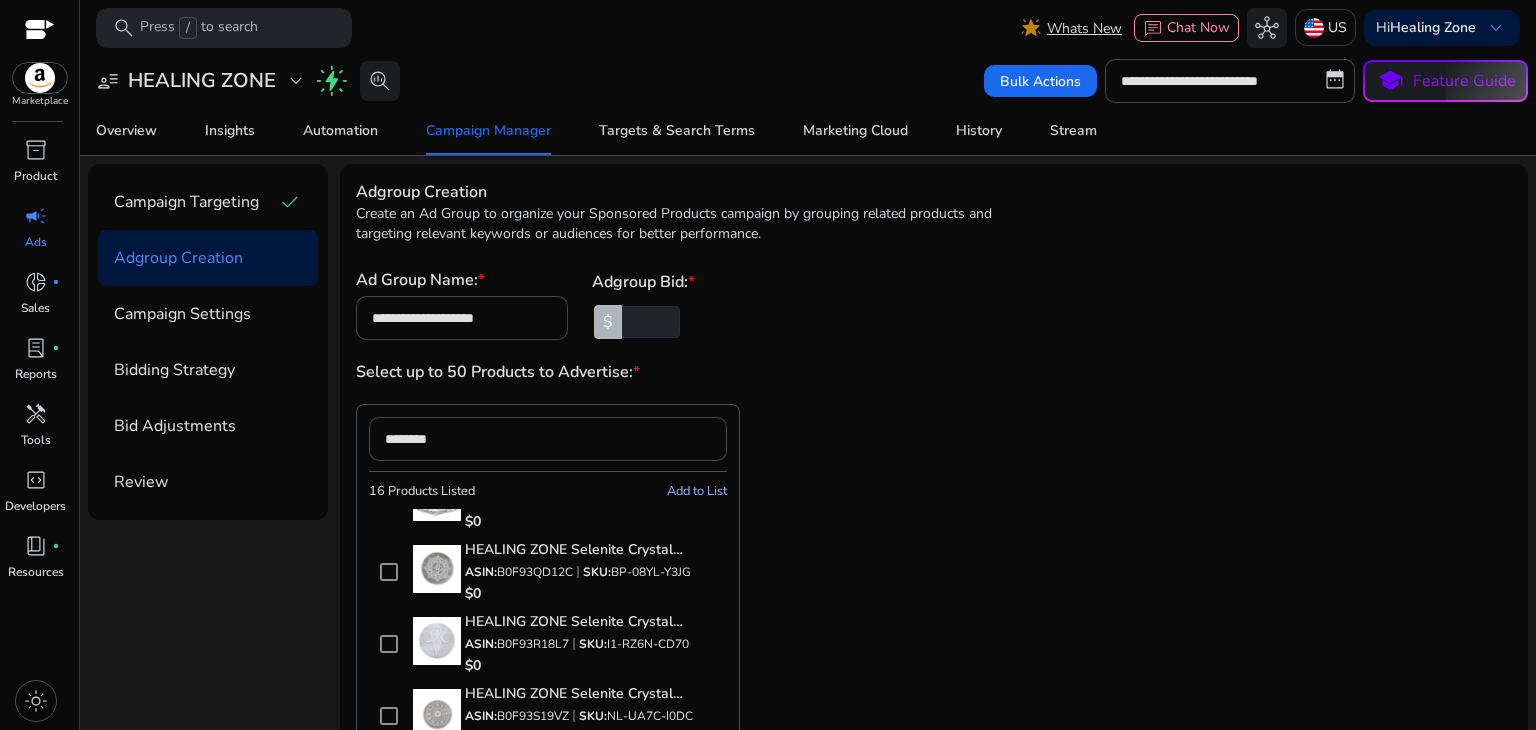click on "Add to List" at bounding box center [697, 491] 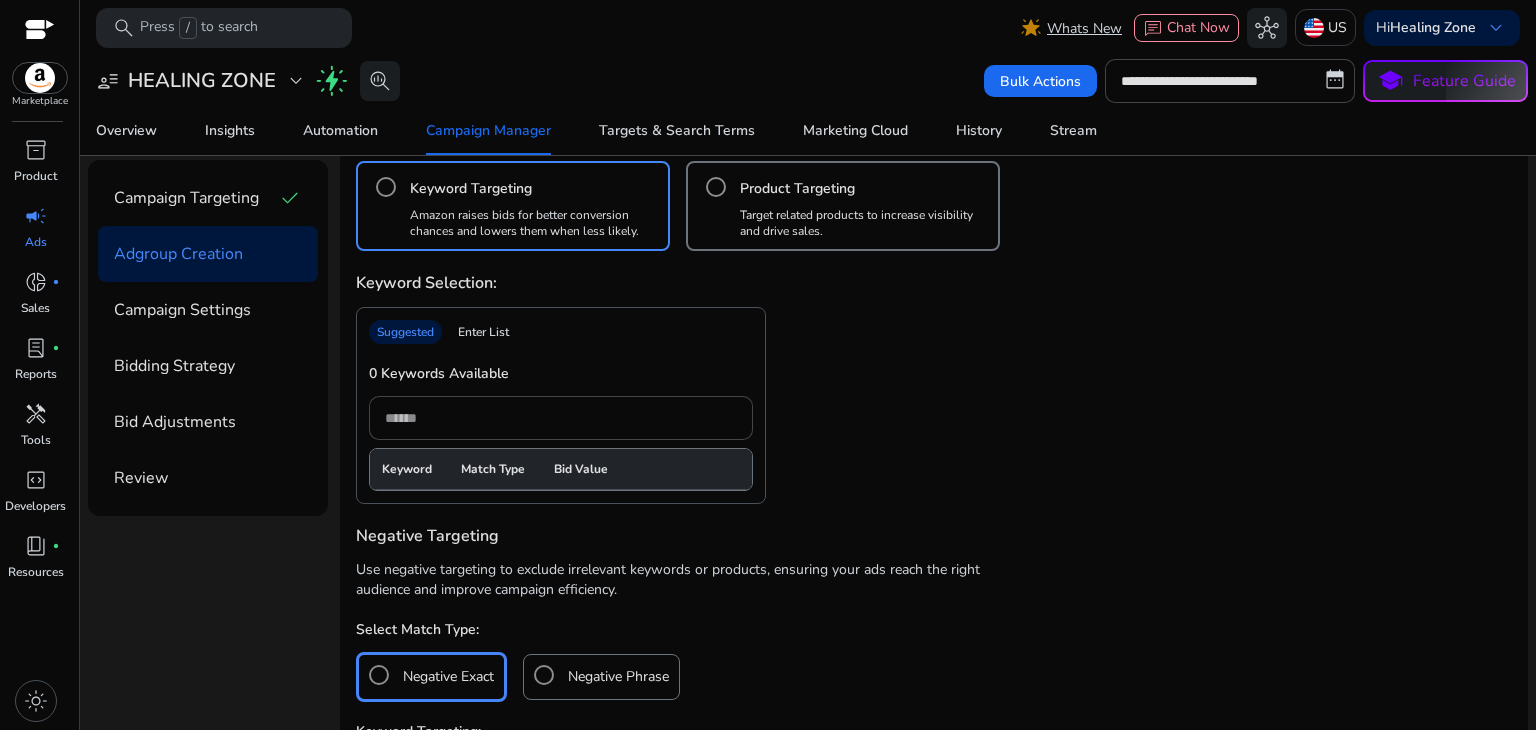 scroll, scrollTop: 800, scrollLeft: 0, axis: vertical 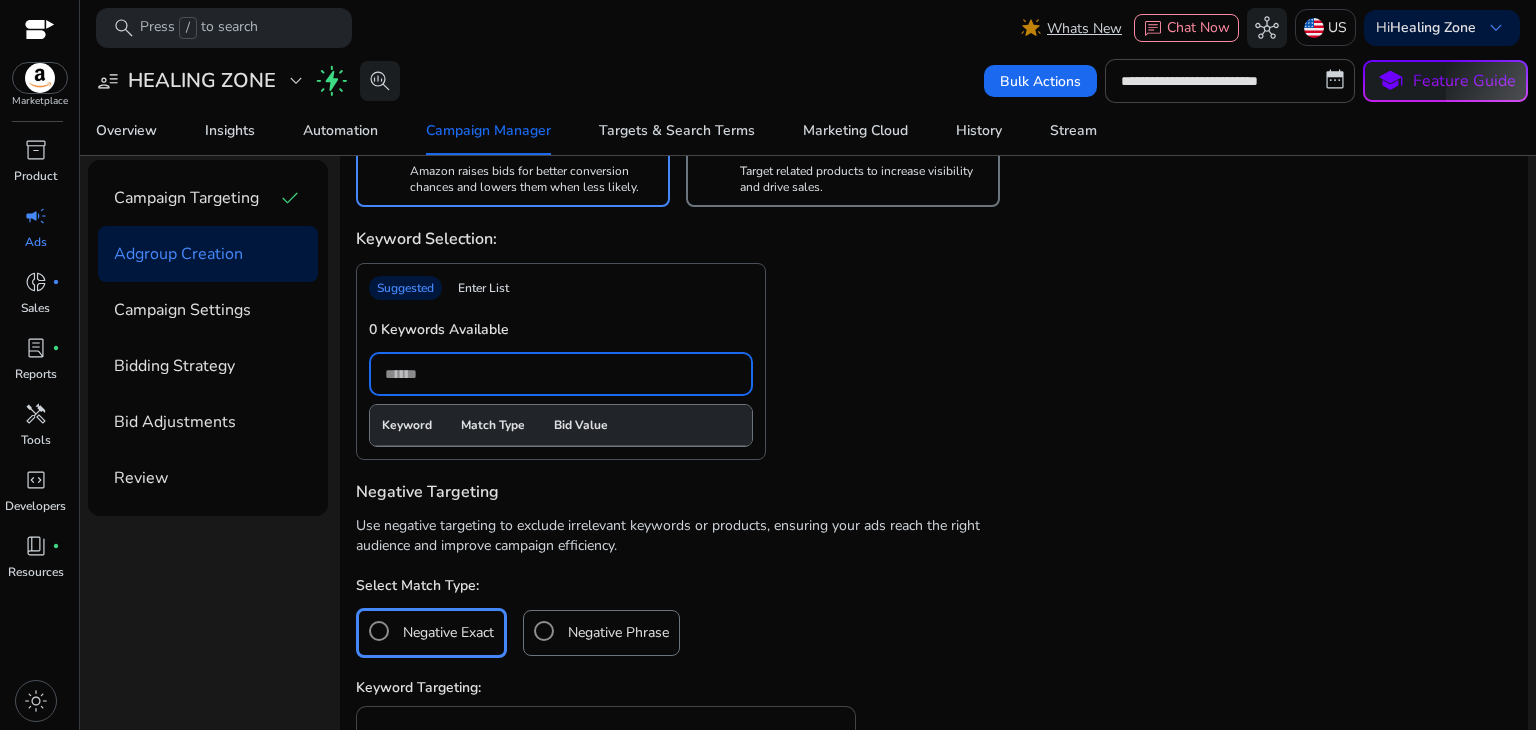 click at bounding box center (561, 374) 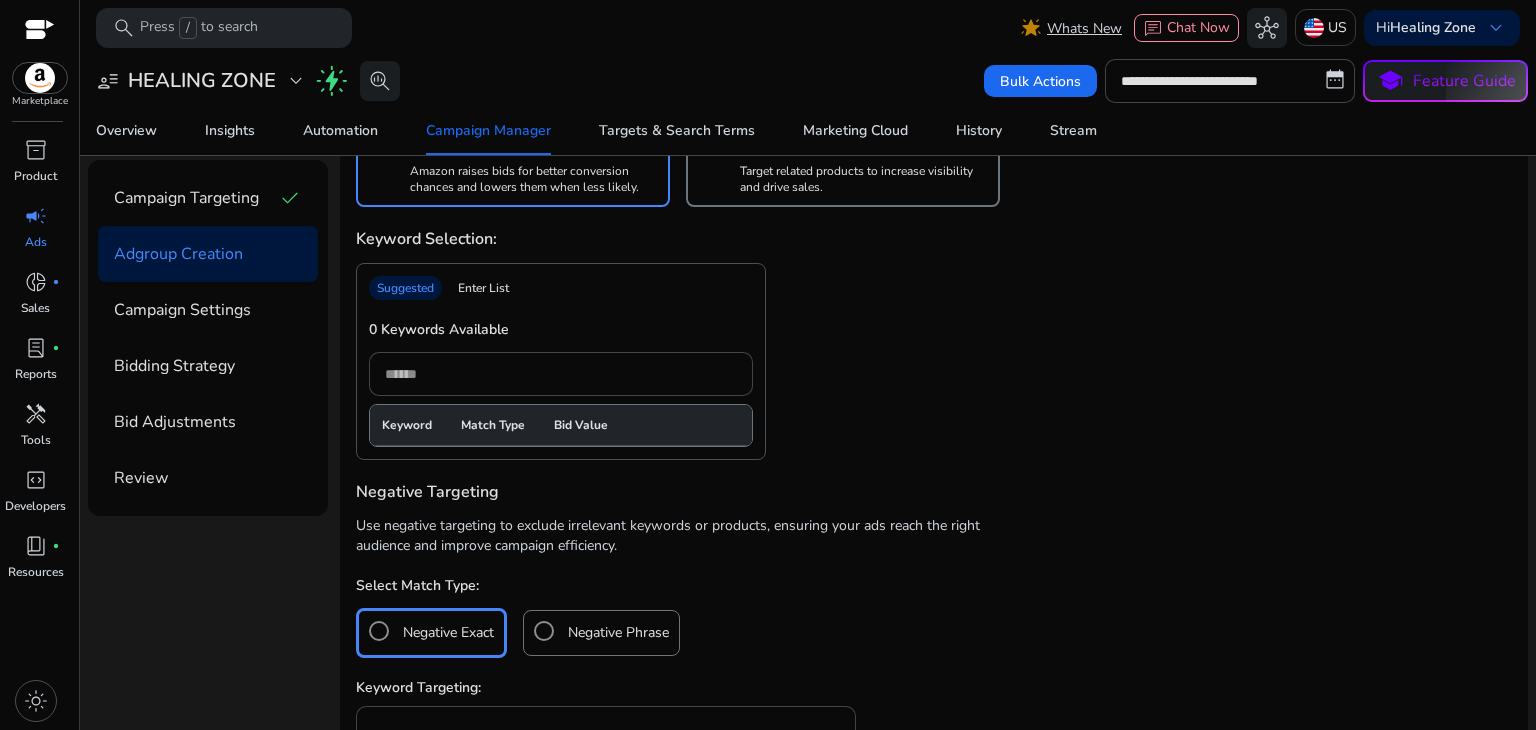 click on "Enter List" at bounding box center (483, 288) 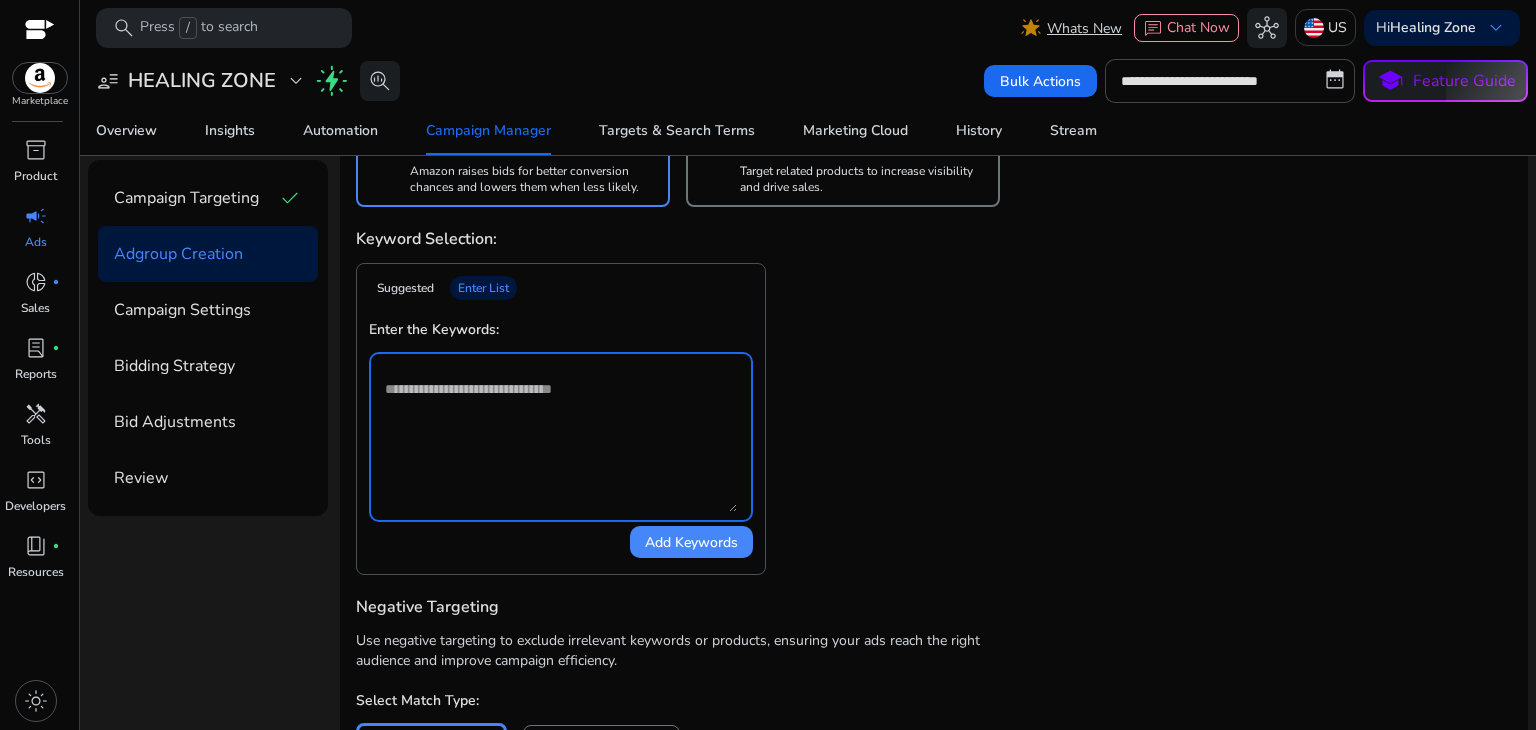 click at bounding box center [561, 437] 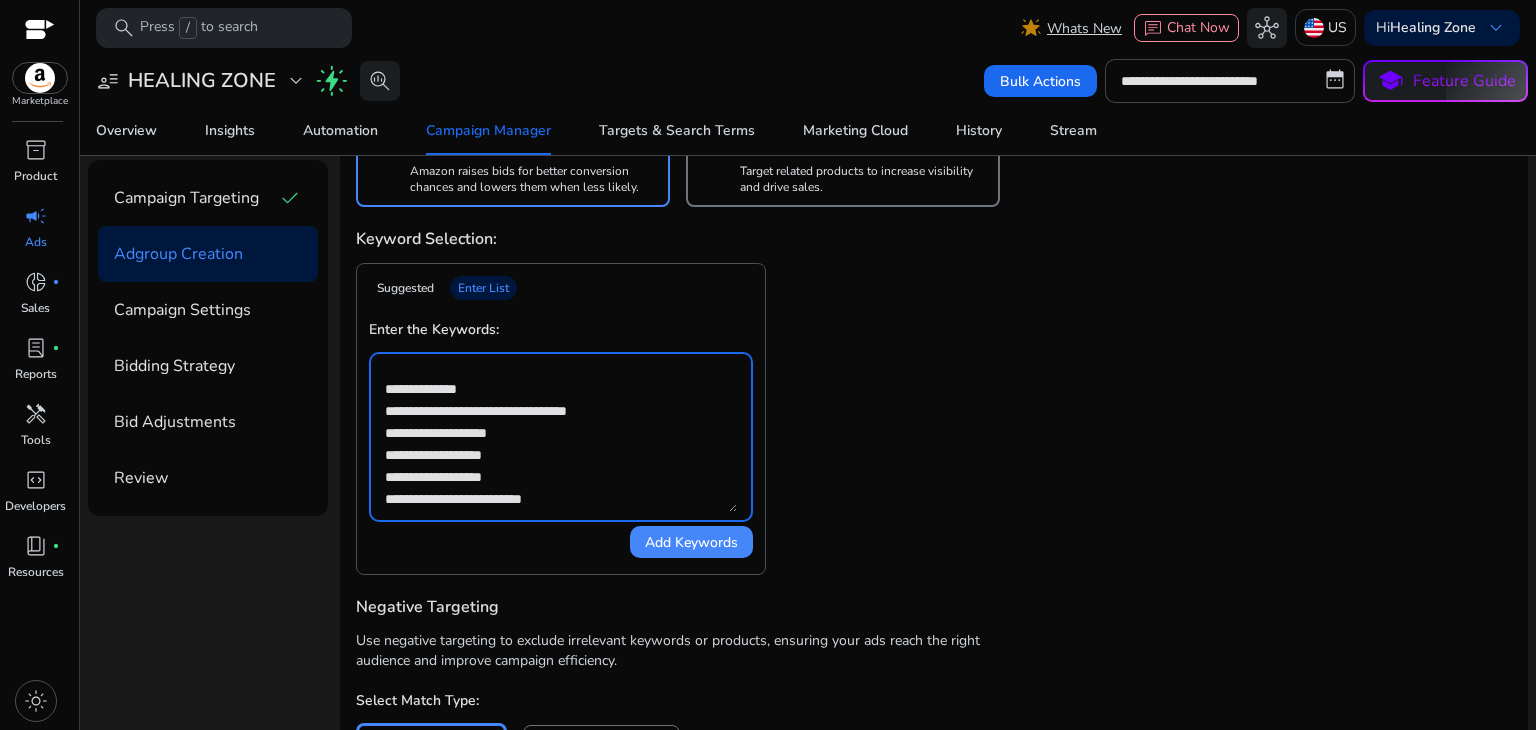scroll, scrollTop: 1360, scrollLeft: 0, axis: vertical 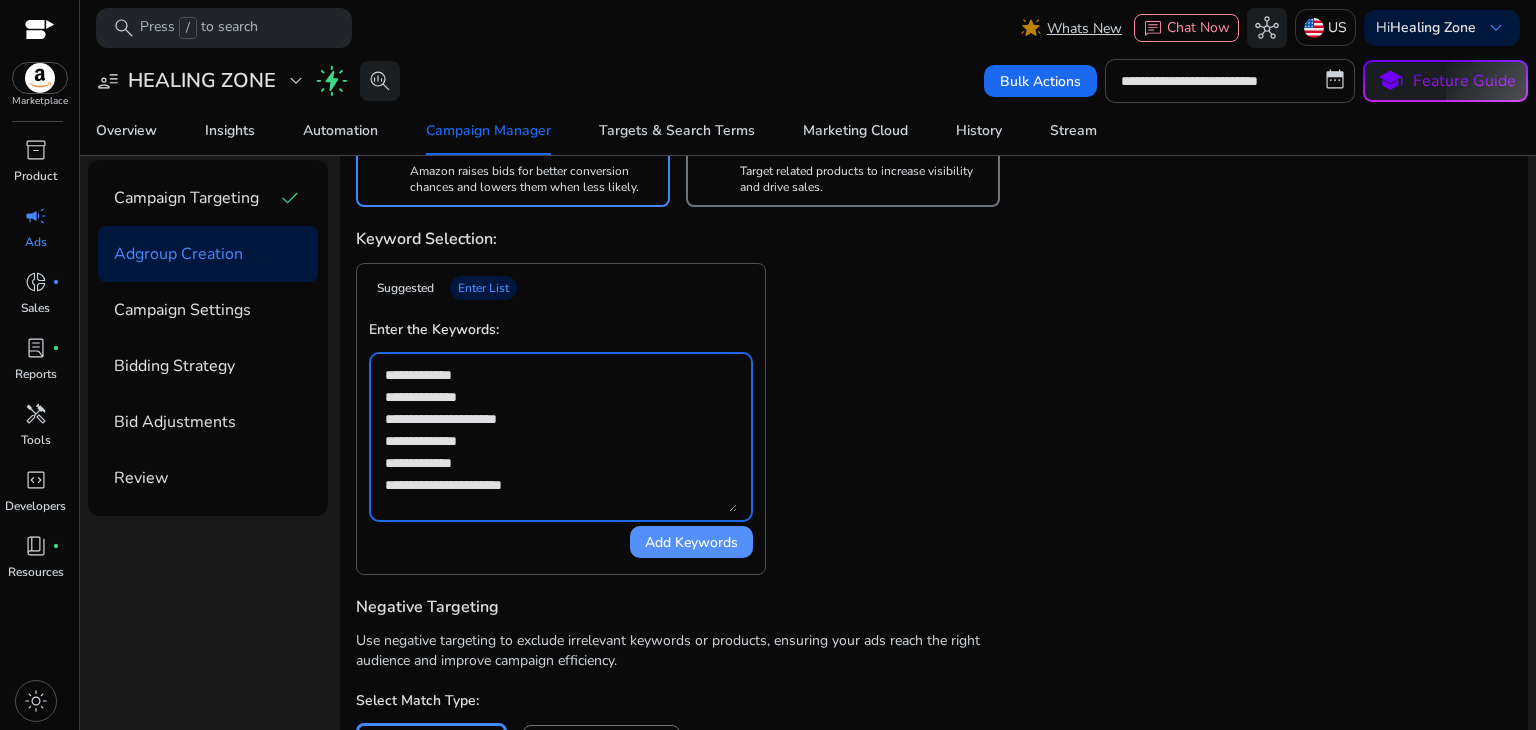 type on "**********" 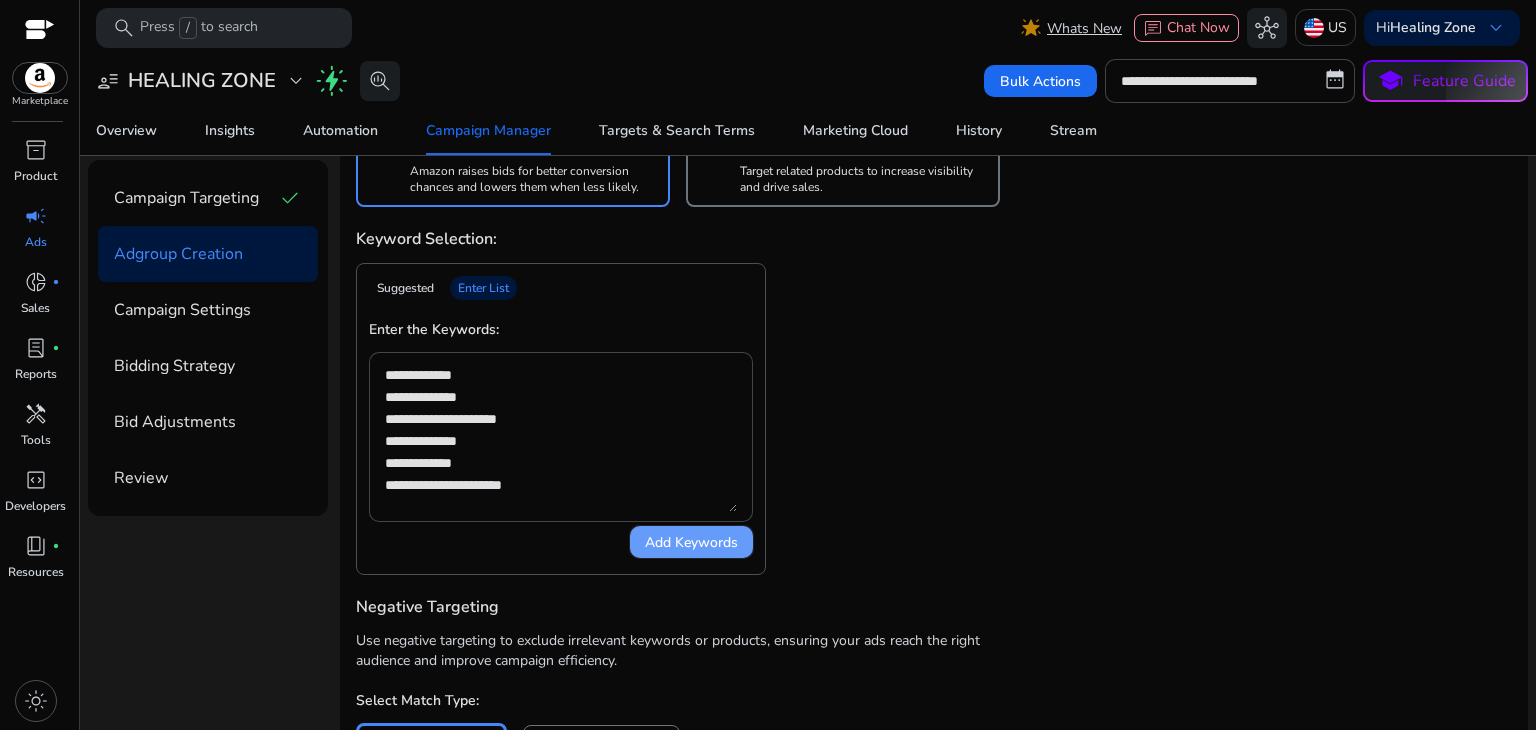 click on "Add Keywords" at bounding box center [691, 542] 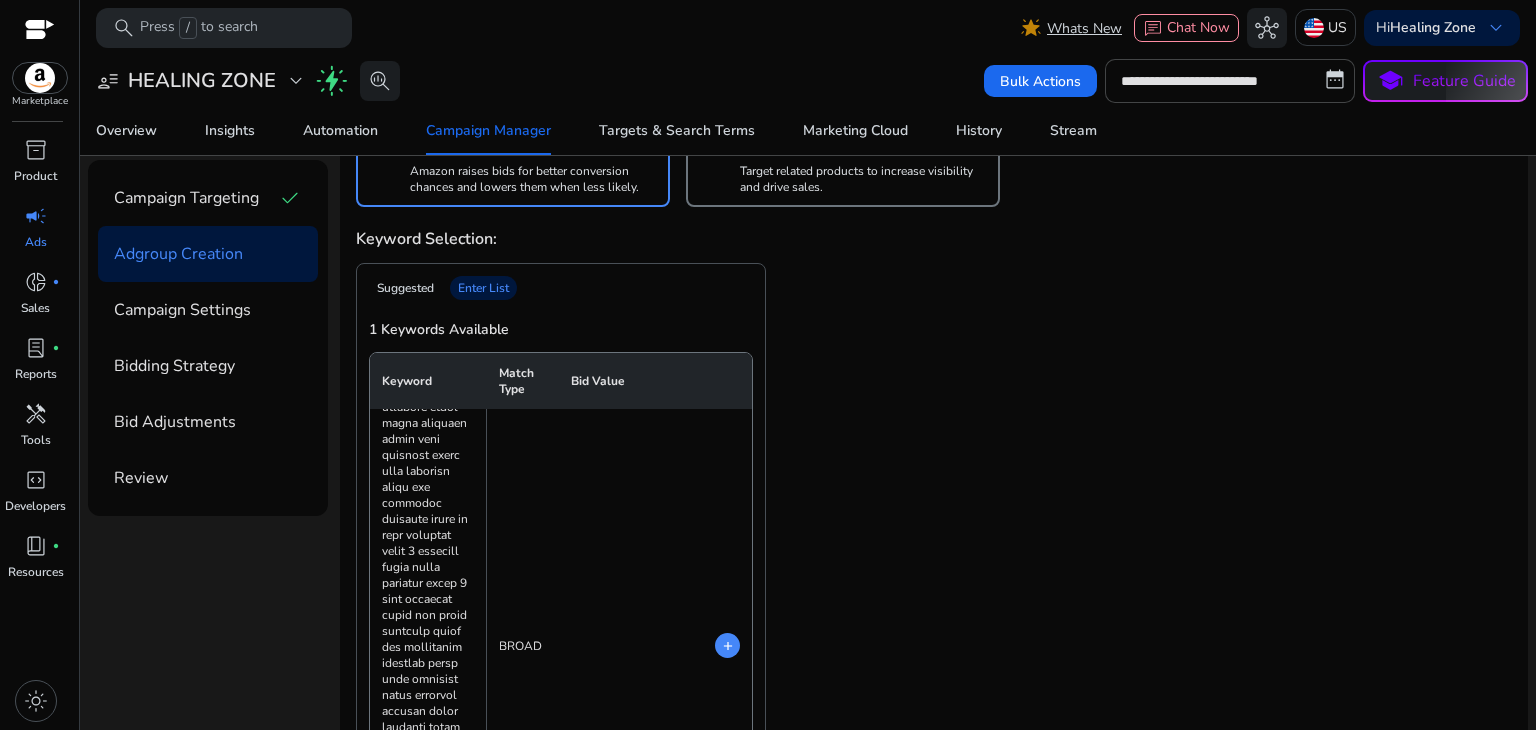 scroll, scrollTop: 0, scrollLeft: 0, axis: both 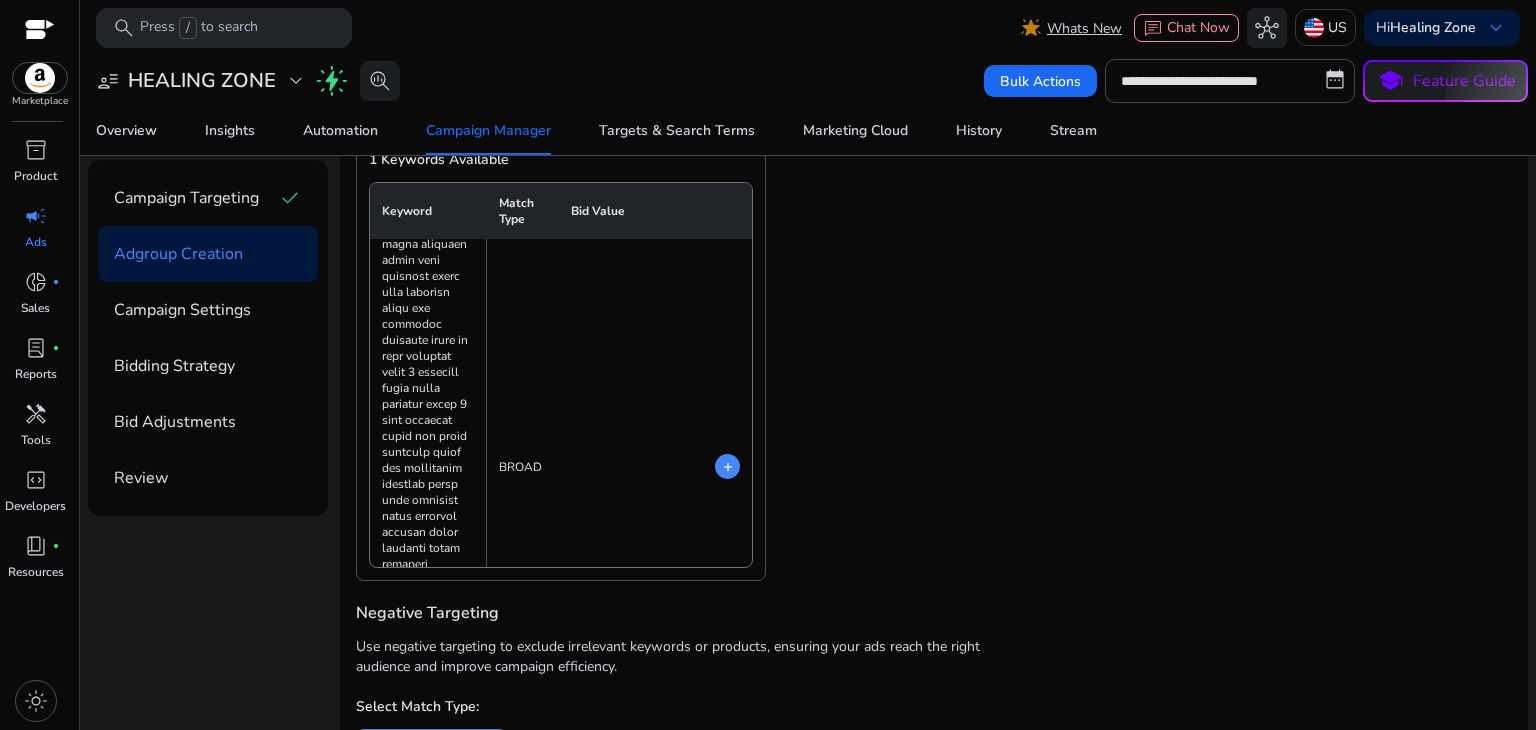 click on "add" at bounding box center (728, 467) 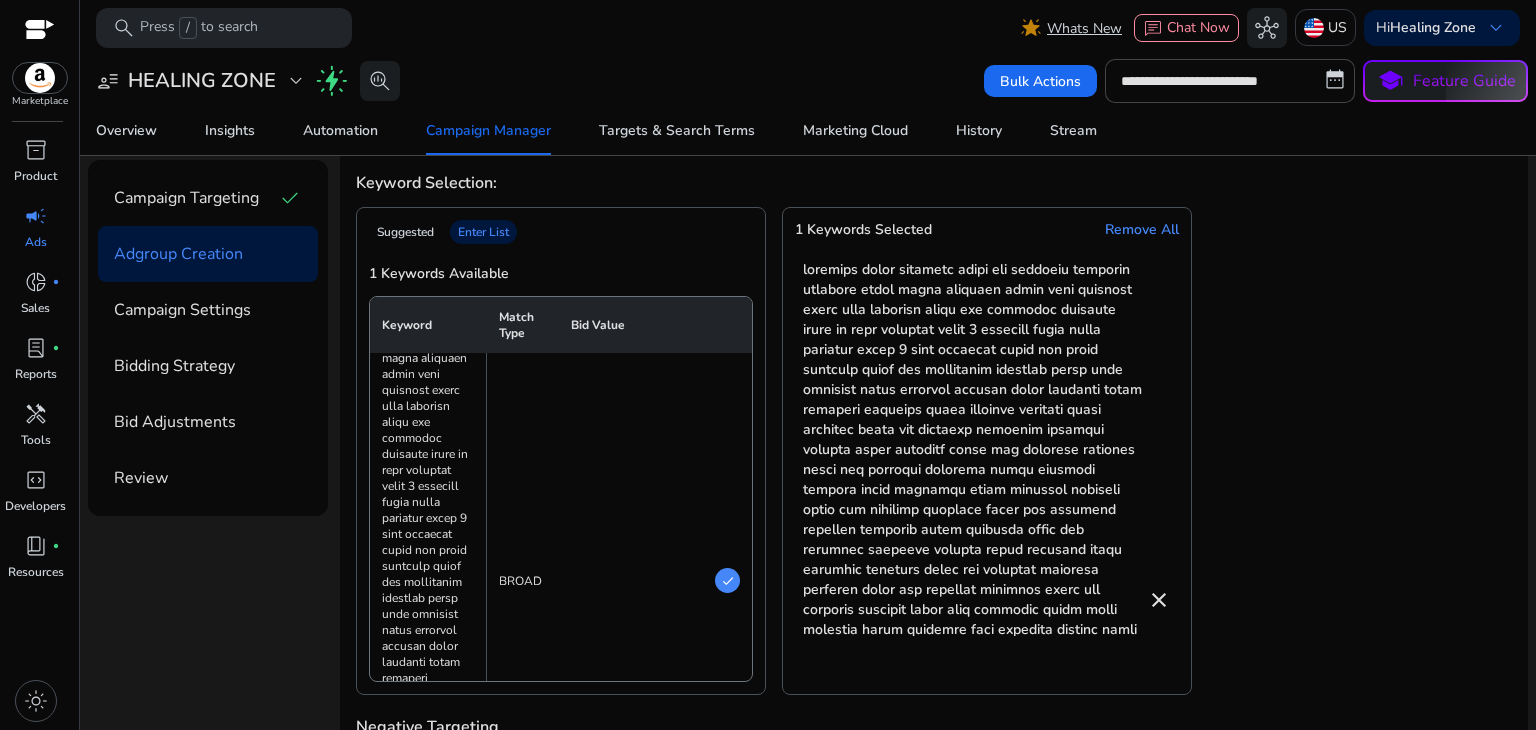 scroll, scrollTop: 856, scrollLeft: 0, axis: vertical 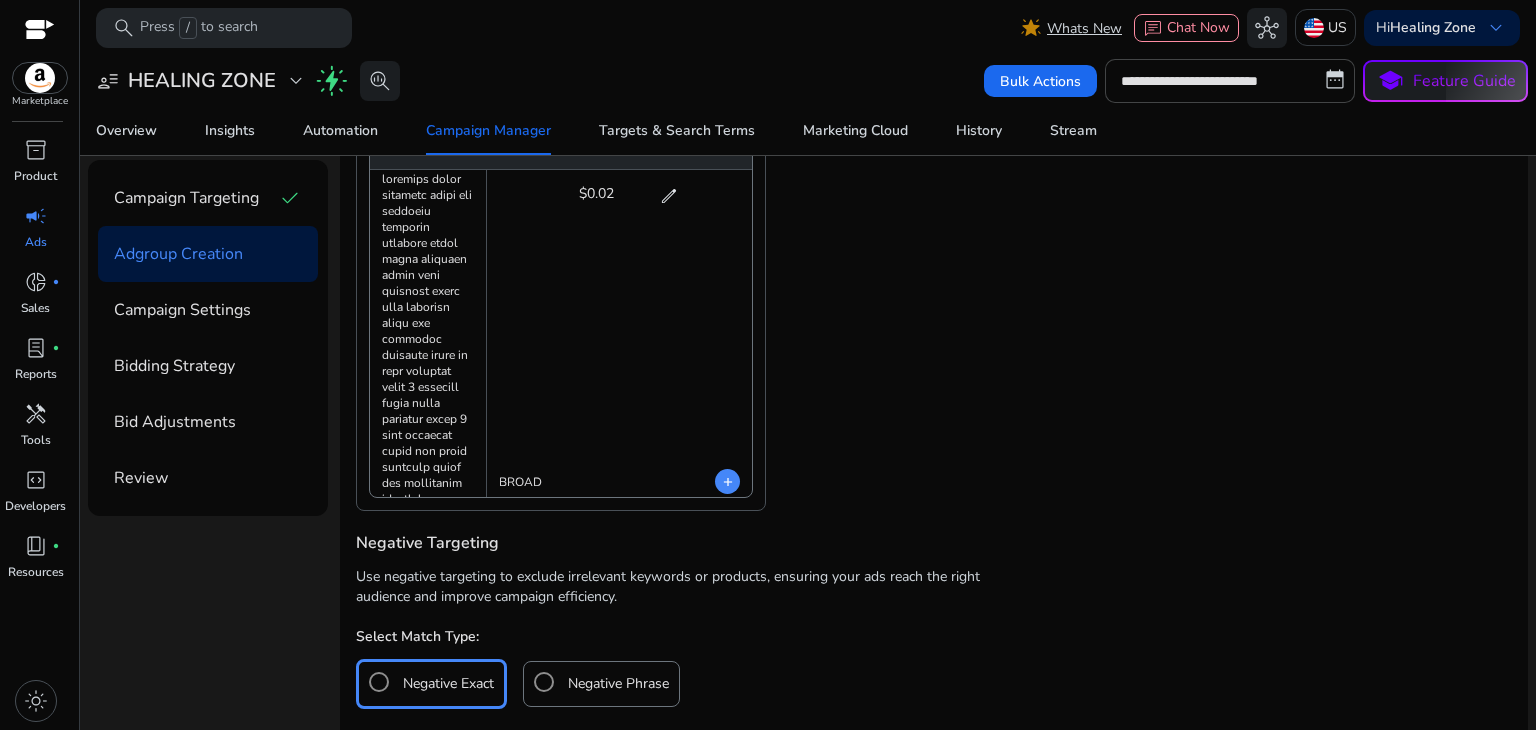 click on "edit" at bounding box center [669, 196] 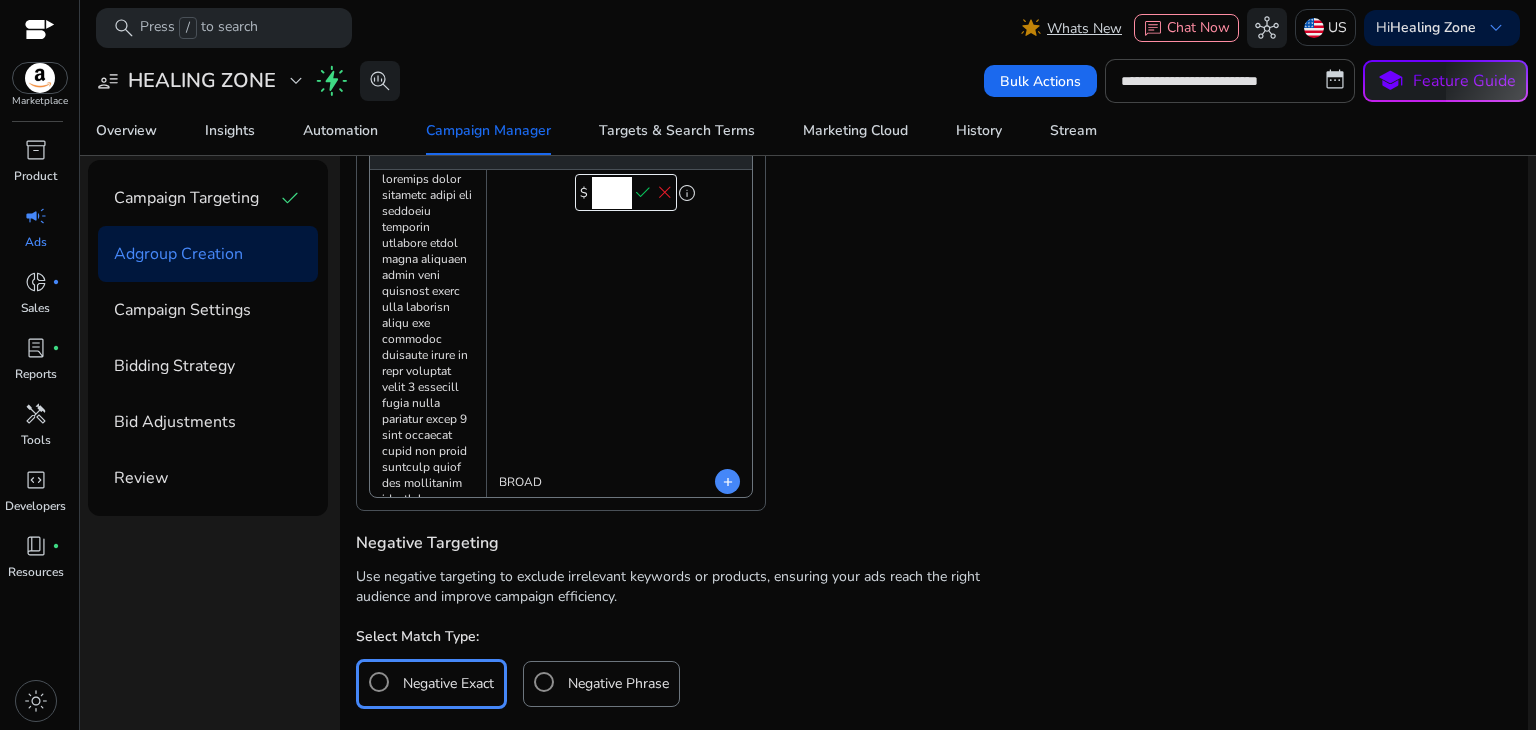 click on "****" at bounding box center (612, 193) 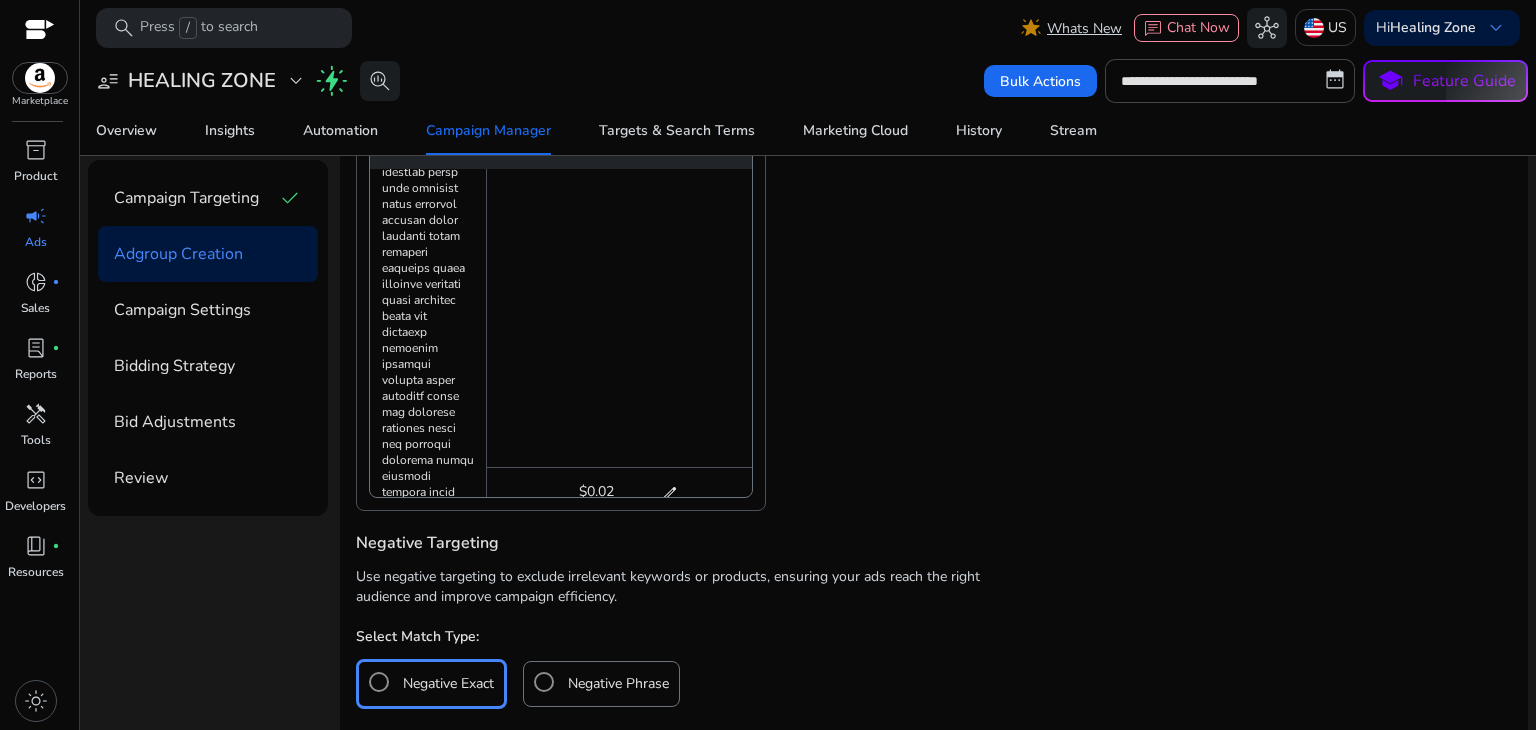 scroll, scrollTop: 328, scrollLeft: 0, axis: vertical 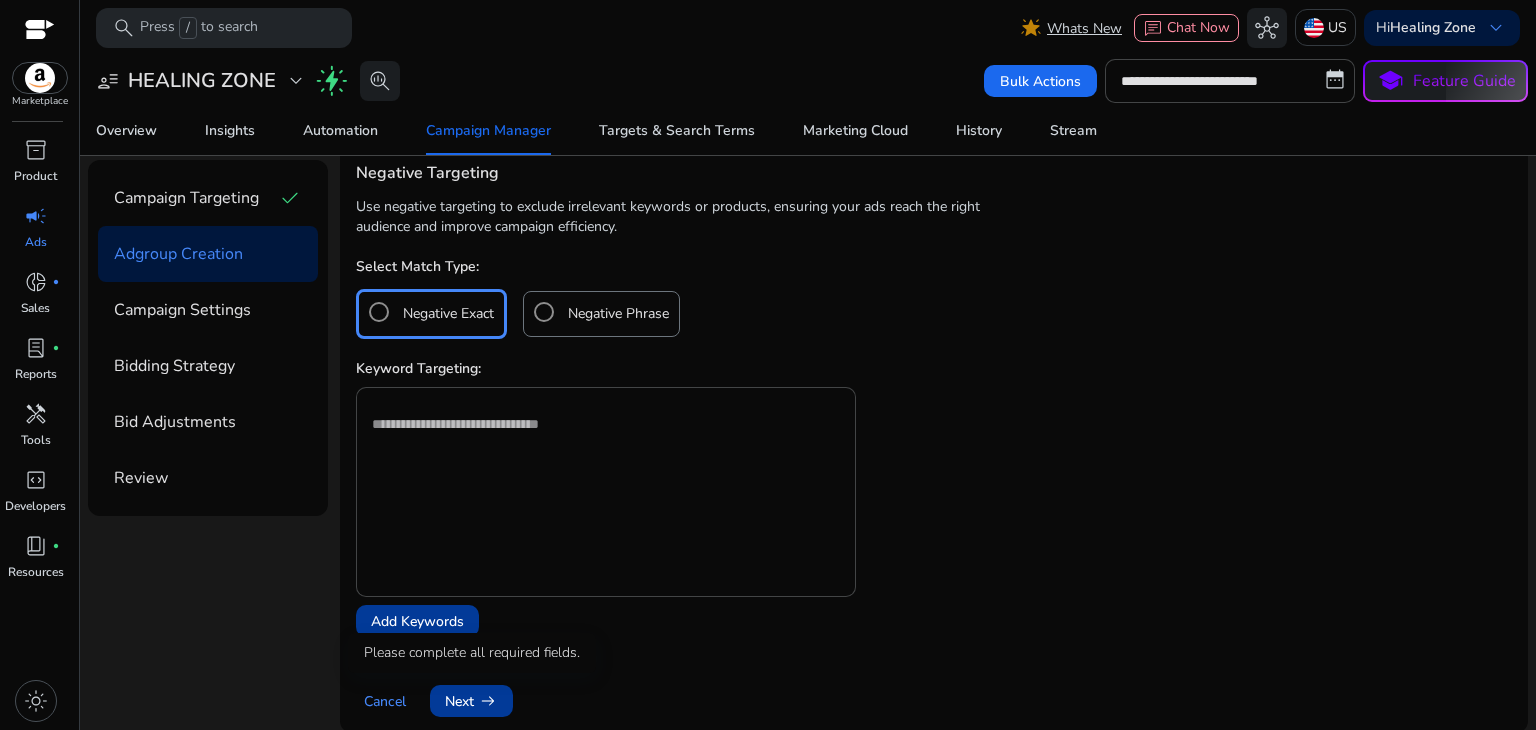 click on "Next   arrow_right_alt" at bounding box center (471, 701) 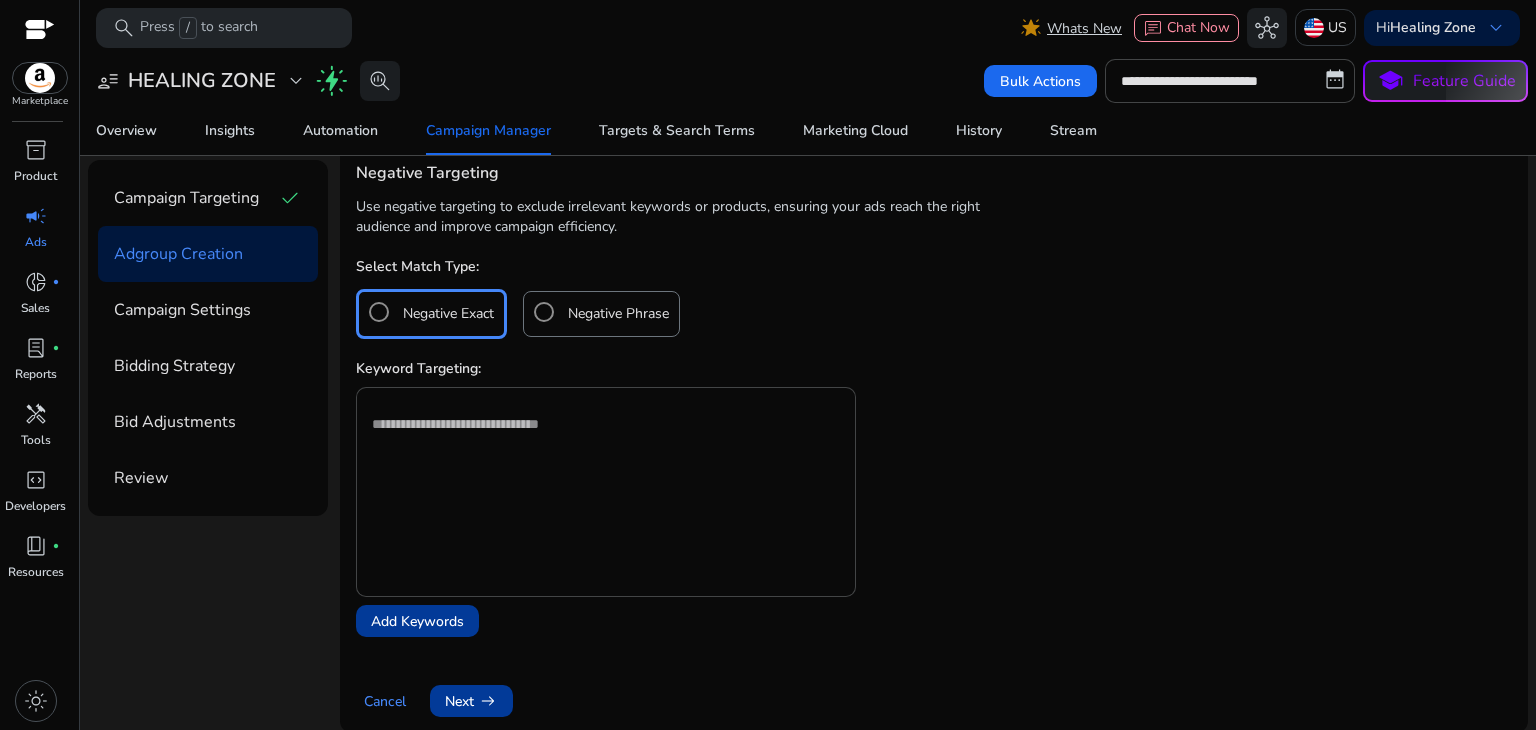 click on "Keyword Targeting:" at bounding box center (606, 369) 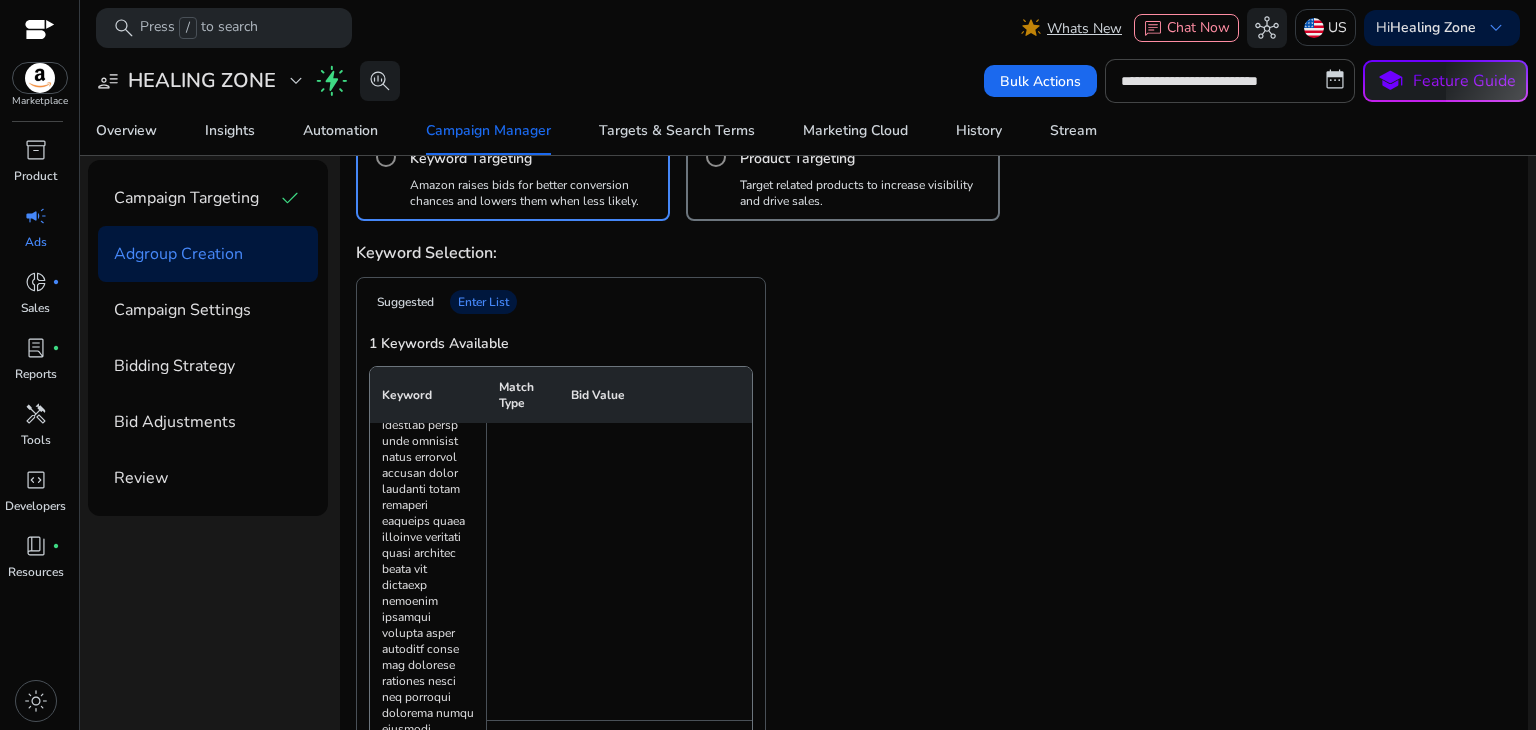 scroll, scrollTop: 784, scrollLeft: 0, axis: vertical 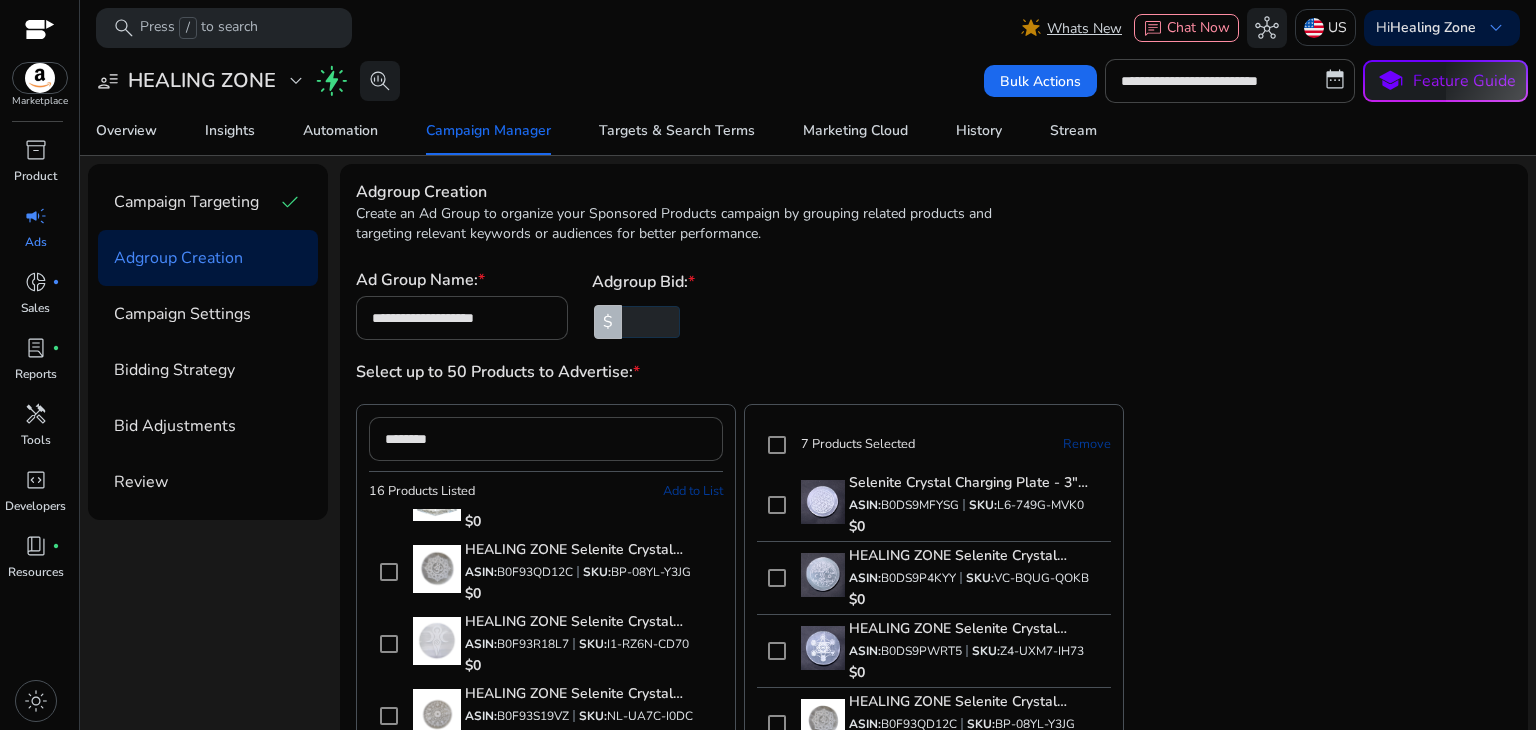 click on "$" at bounding box center (608, 322) 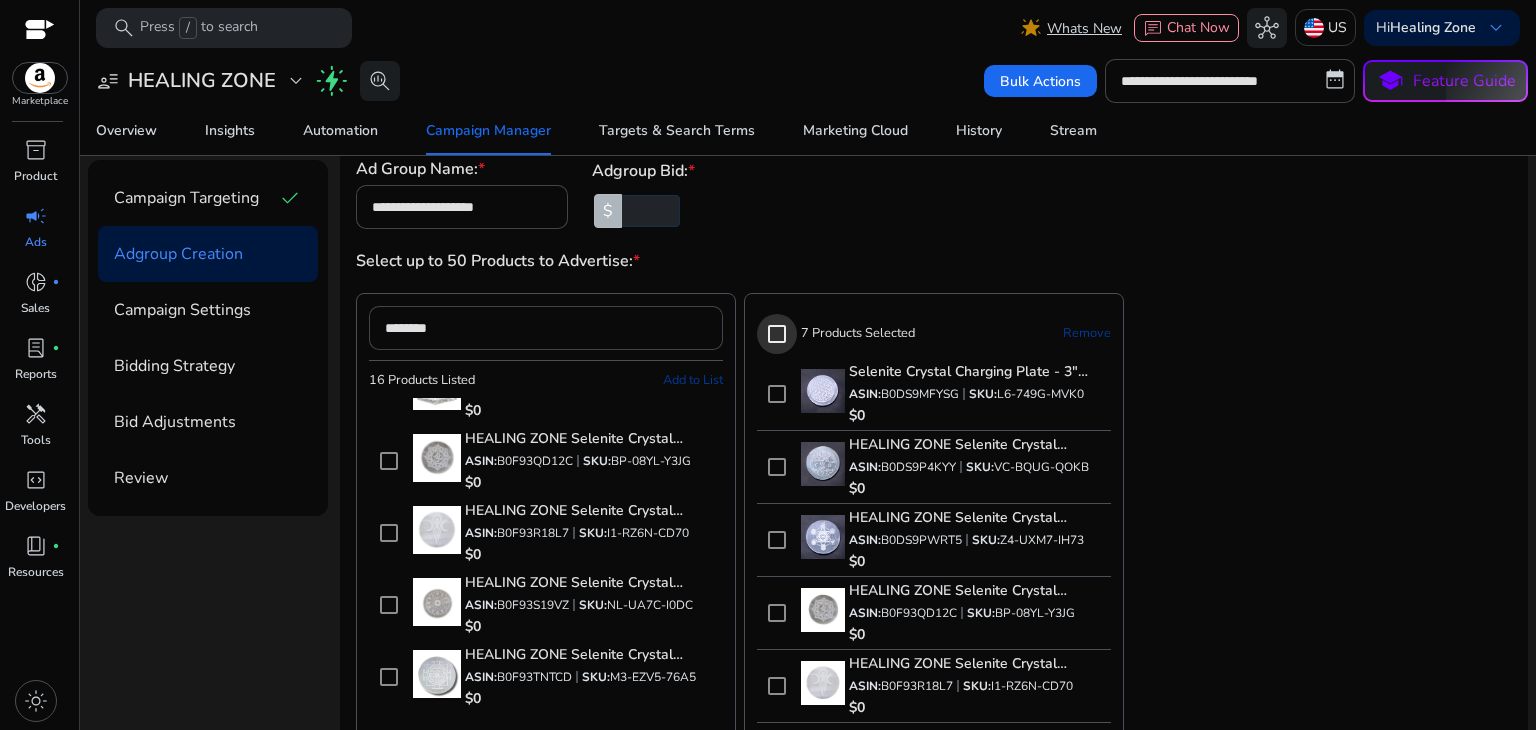 scroll, scrollTop: 0, scrollLeft: 0, axis: both 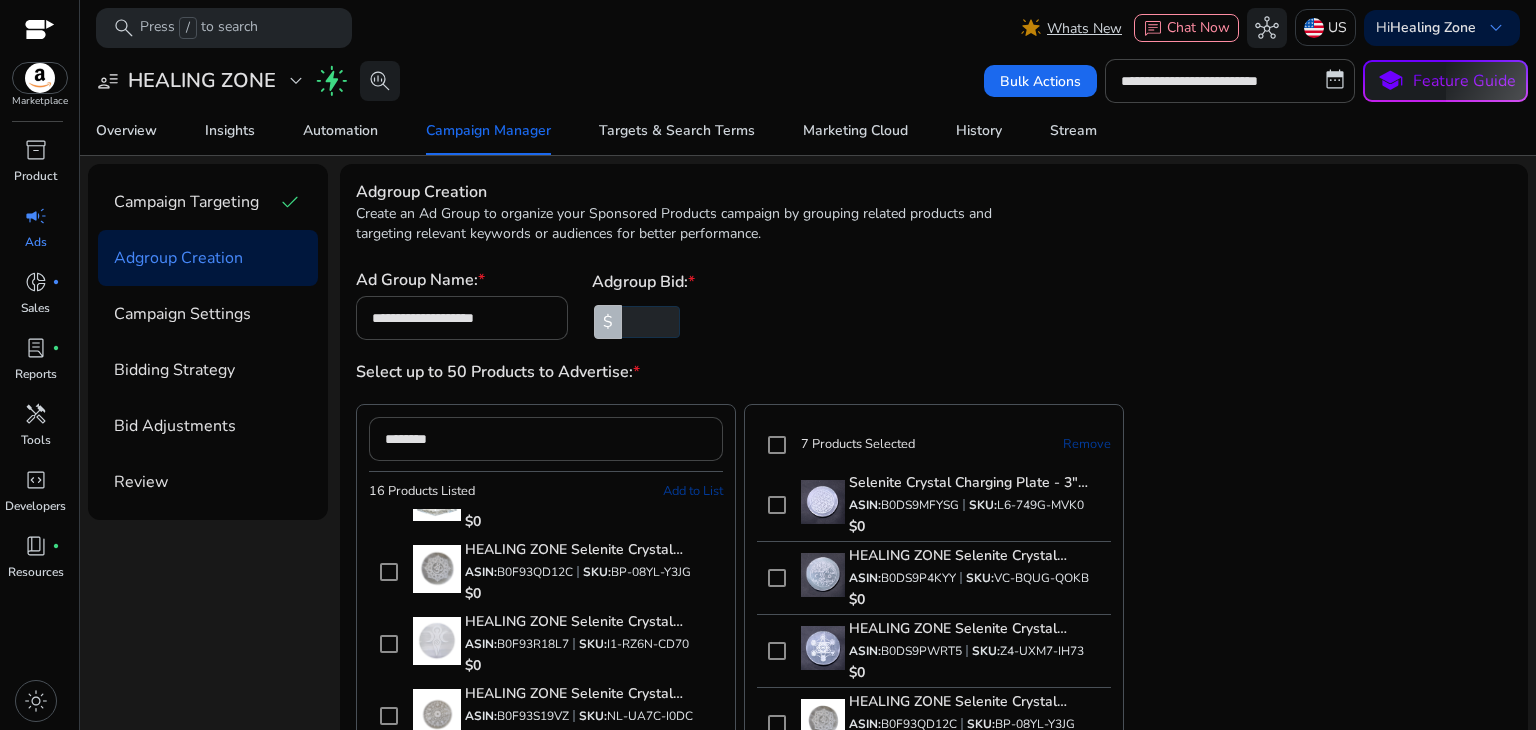 click on "**********" at bounding box center (934, 304) 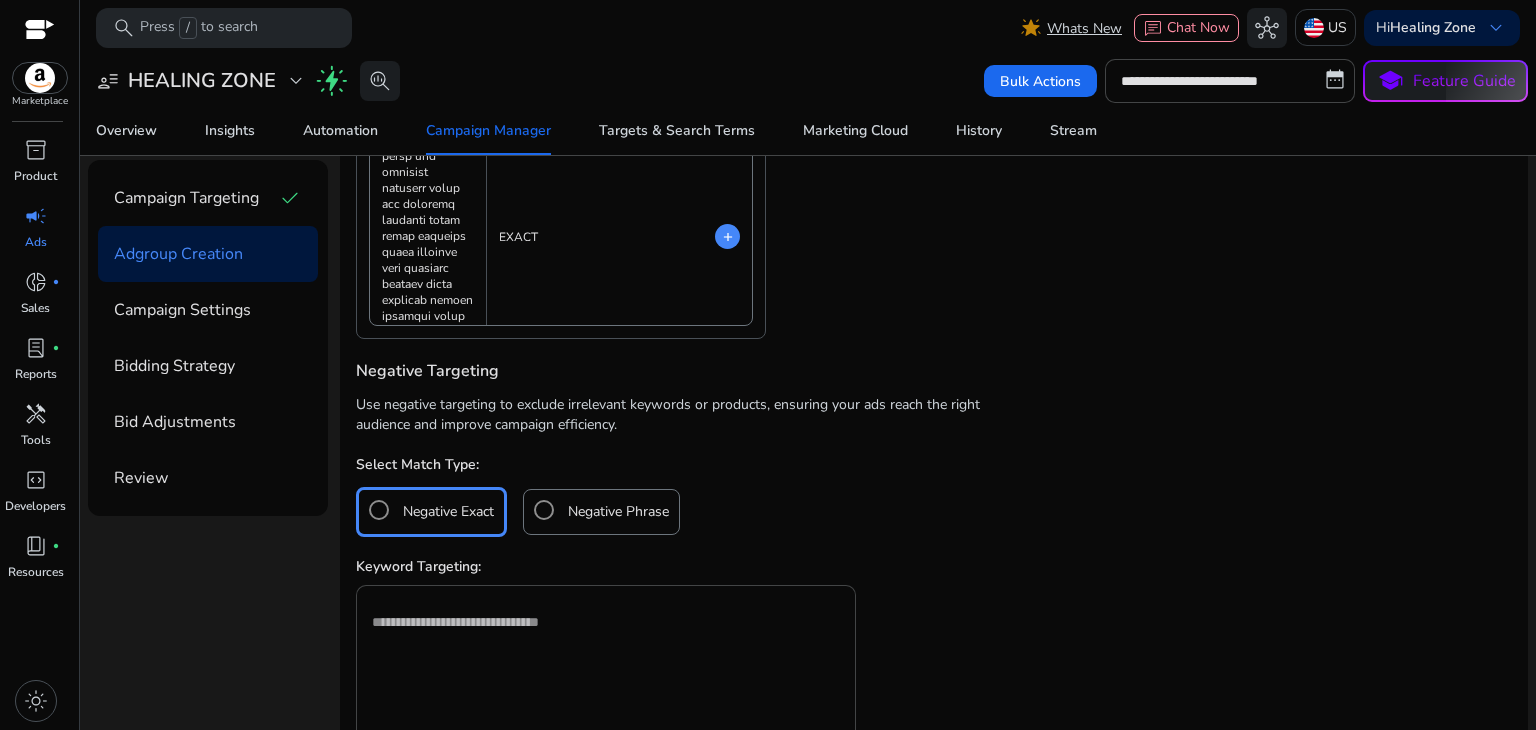 scroll, scrollTop: 1410, scrollLeft: 0, axis: vertical 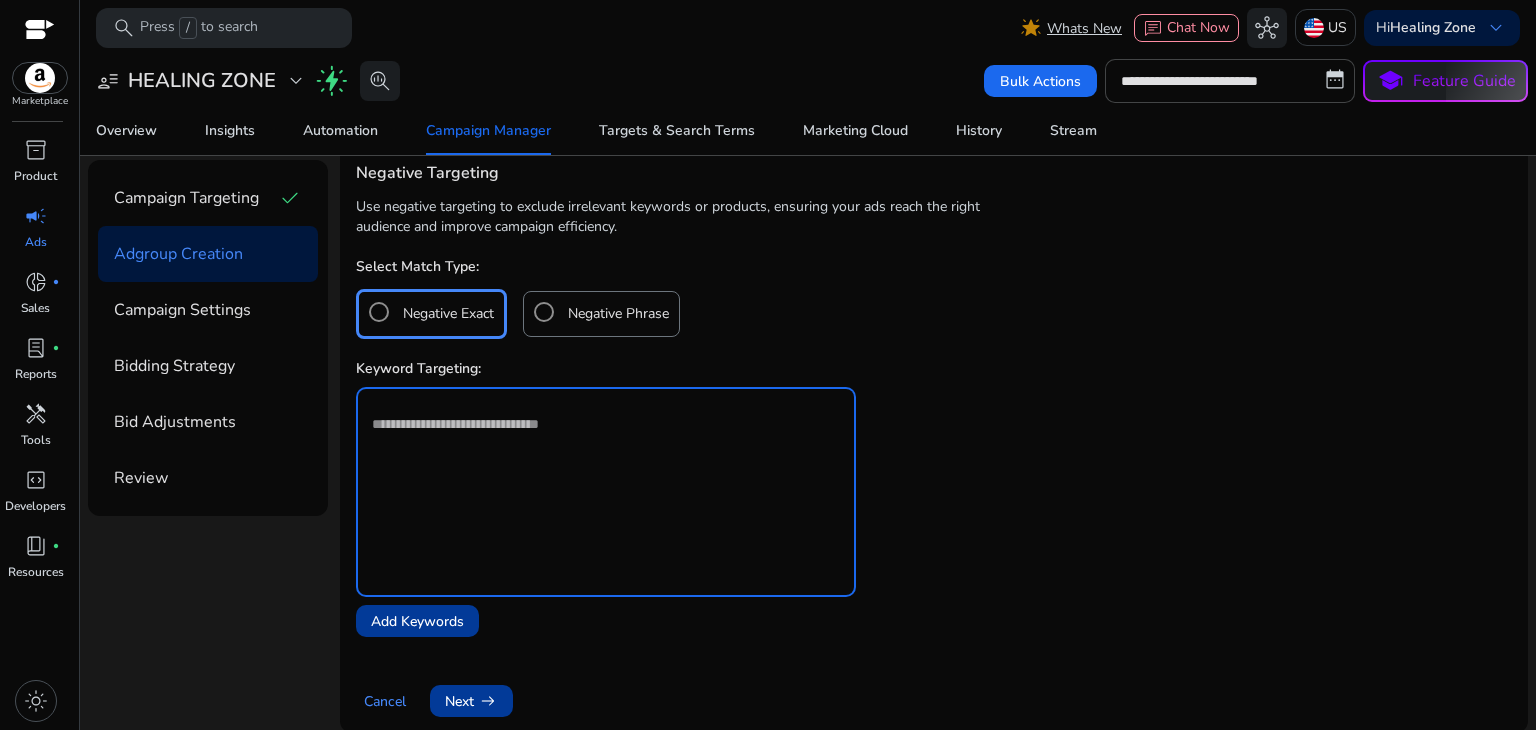 click at bounding box center [606, 468] 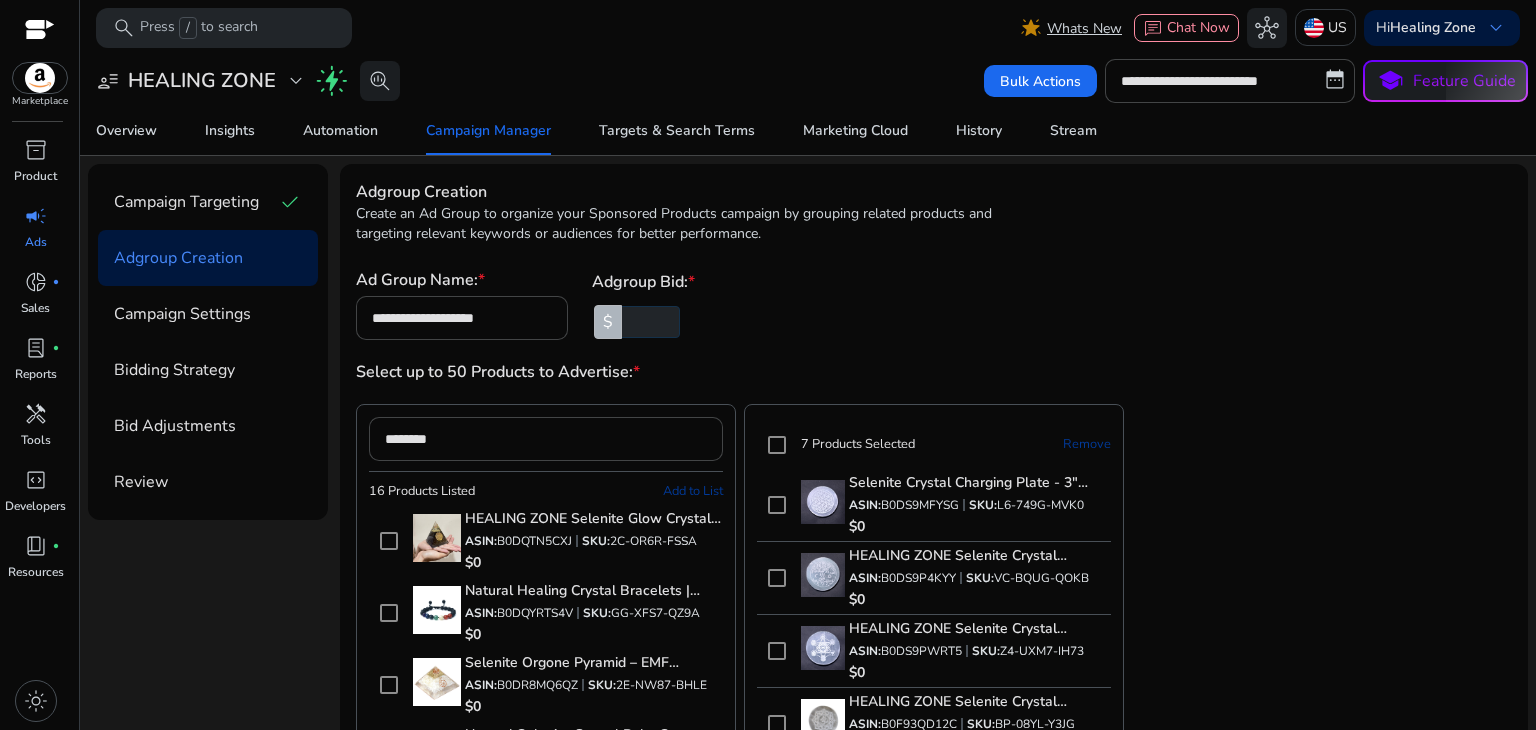 scroll, scrollTop: 0, scrollLeft: 0, axis: both 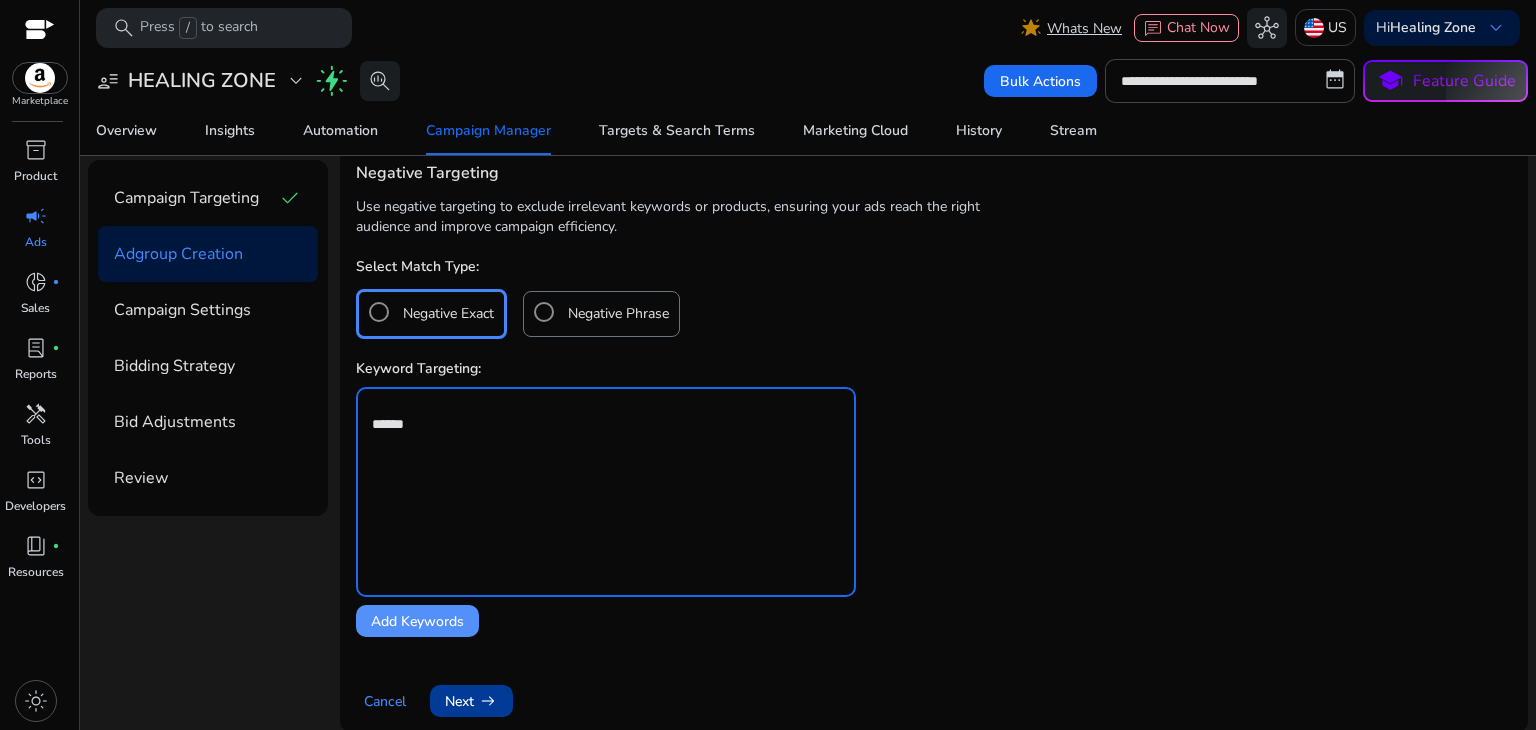 type on "******" 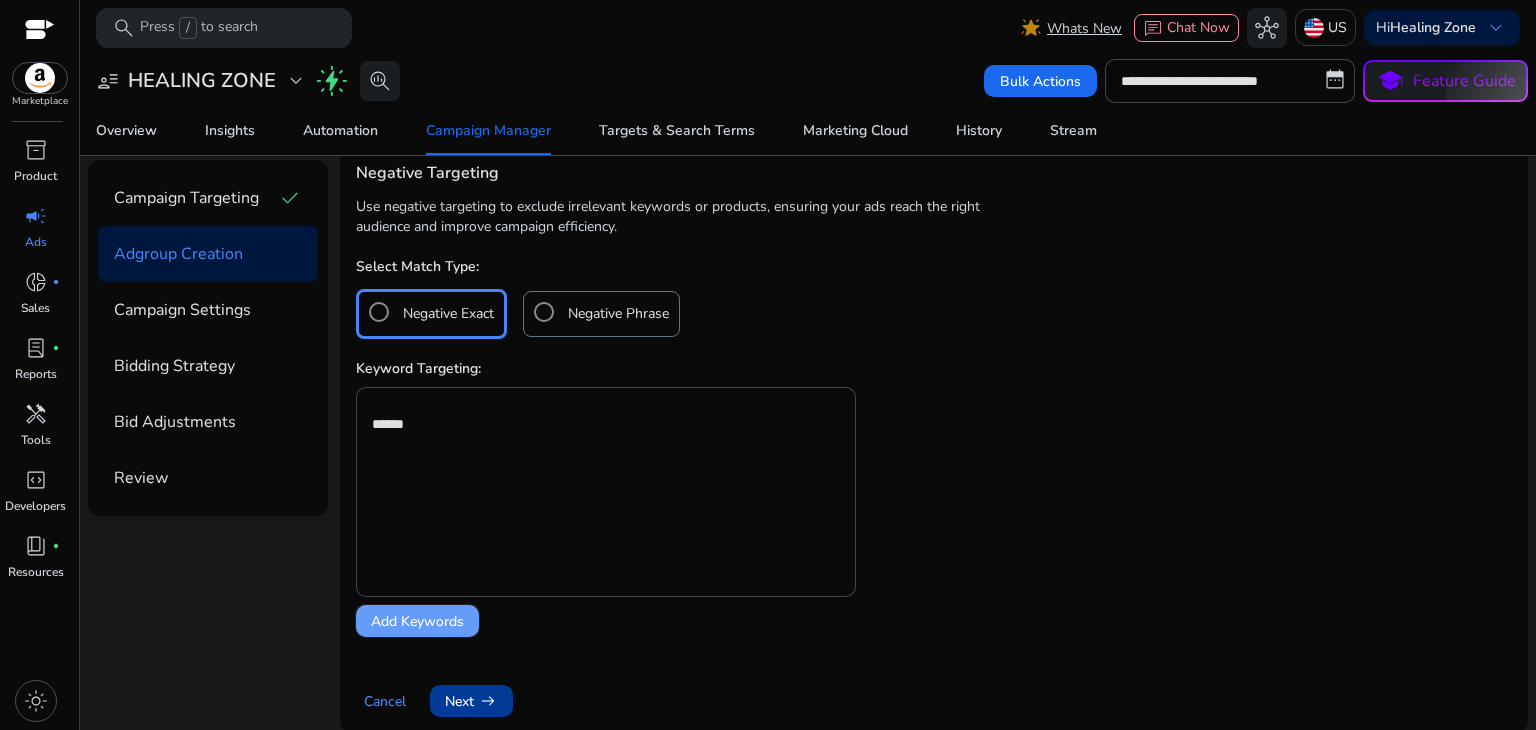 click on "Add Keywords" at bounding box center [417, 621] 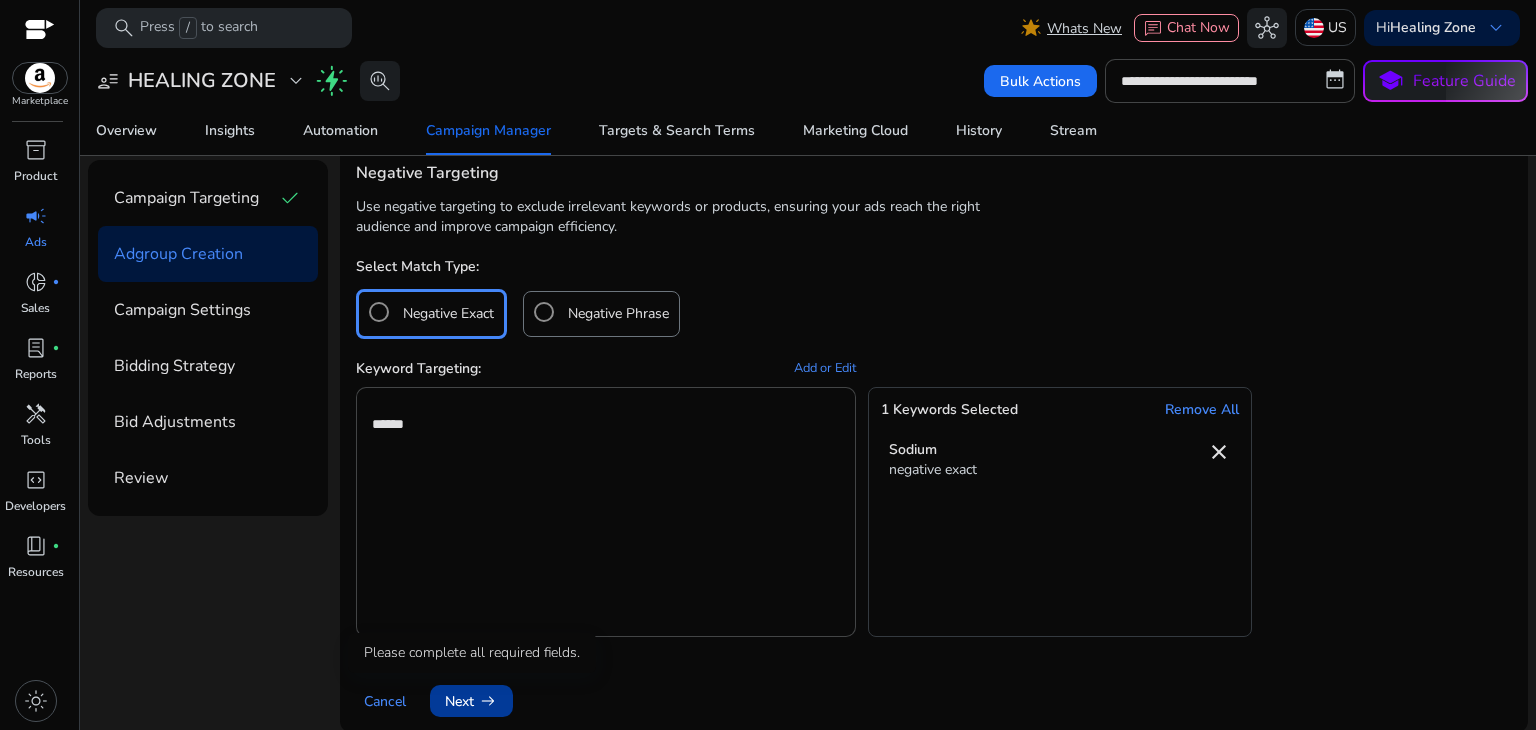 click on "Next   arrow_right_alt" at bounding box center [471, 701] 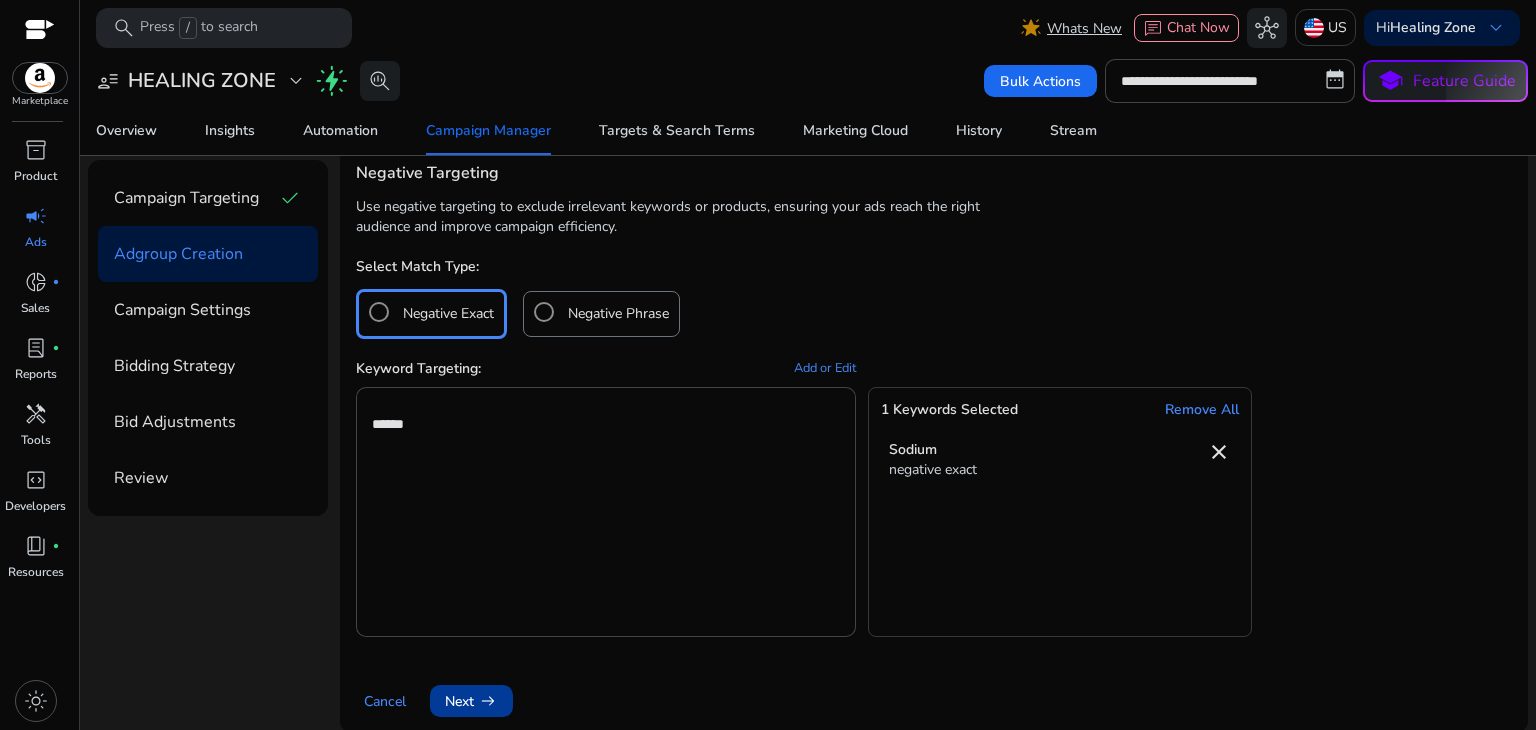 click on "Next   arrow_right_alt" at bounding box center (471, 701) 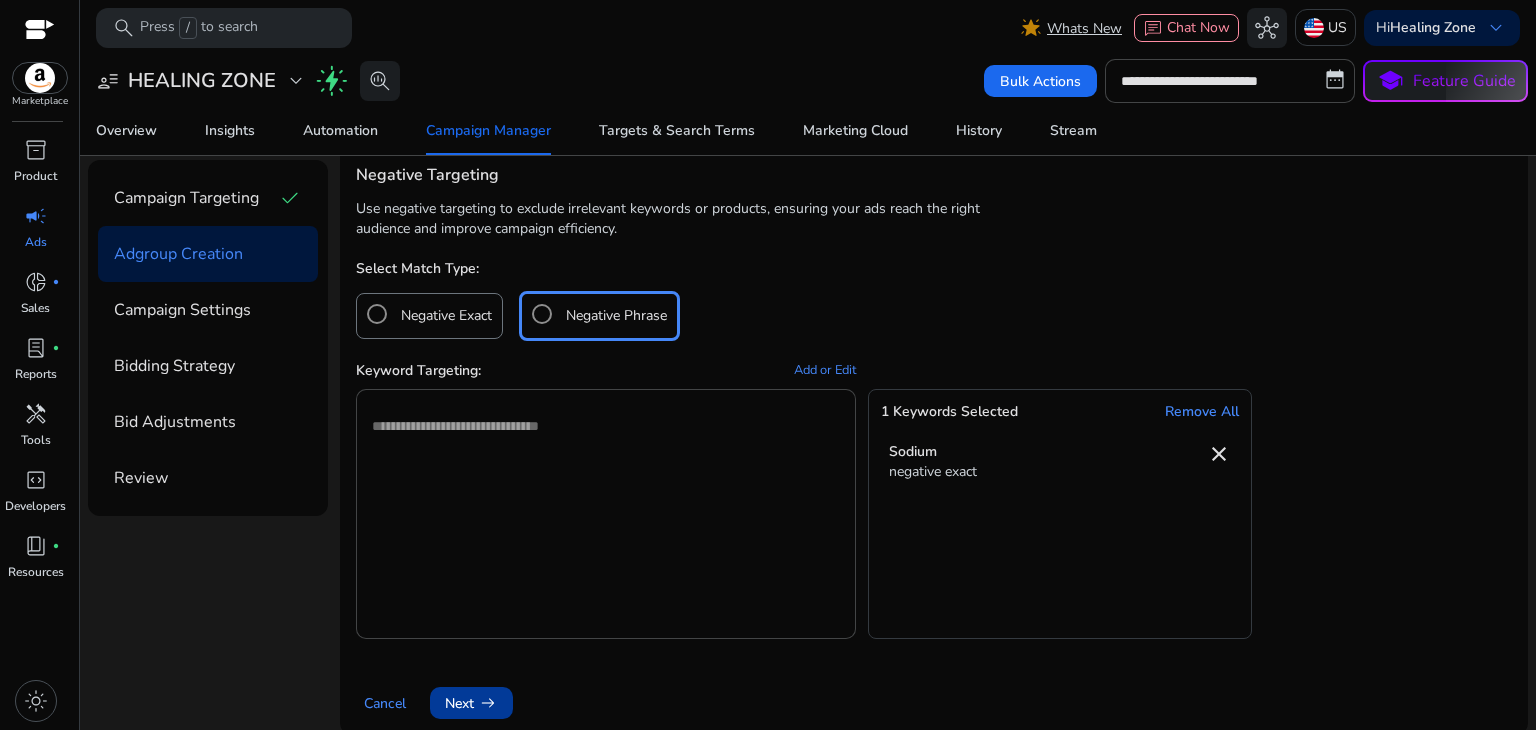 scroll, scrollTop: 1410, scrollLeft: 0, axis: vertical 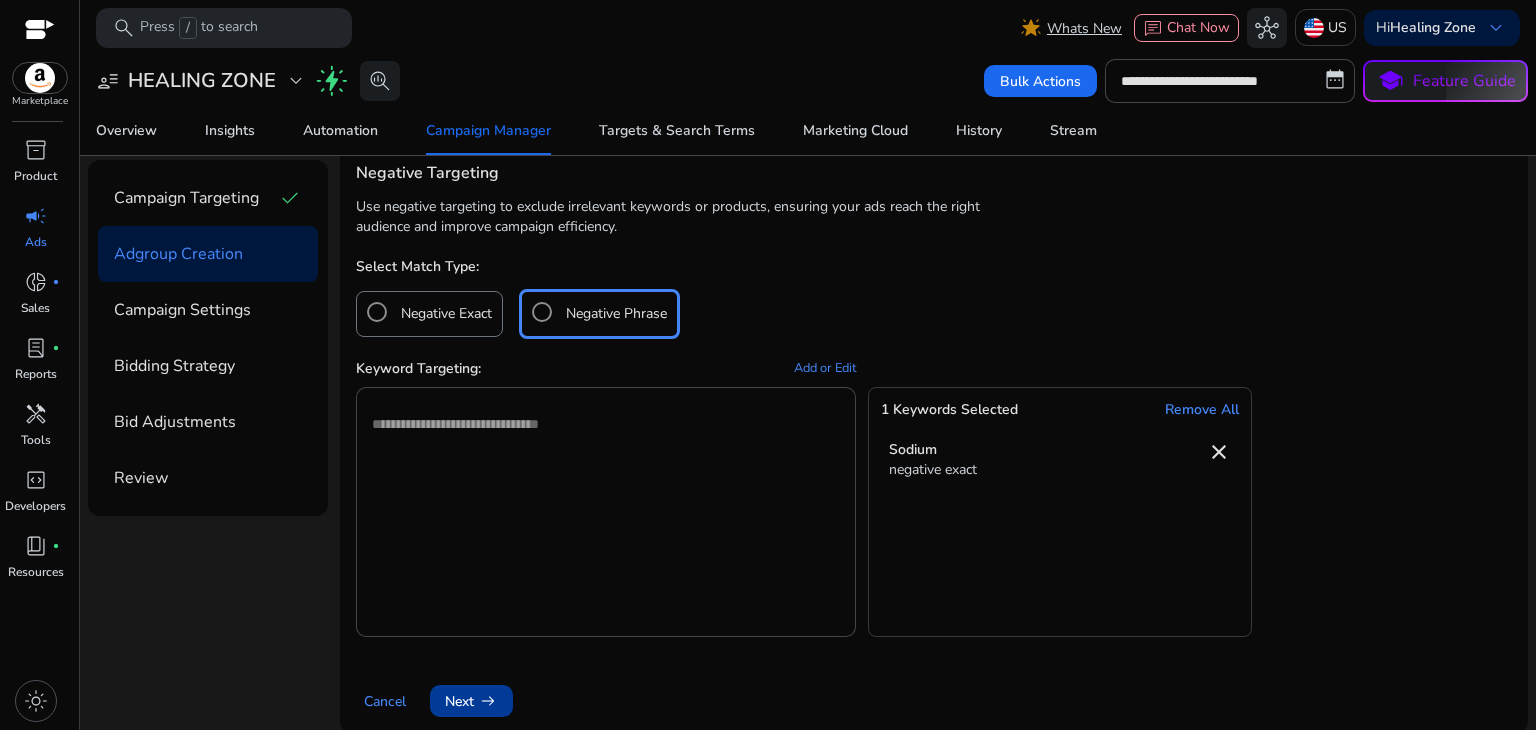 click on "Add or Edit" at bounding box center (825, 368) 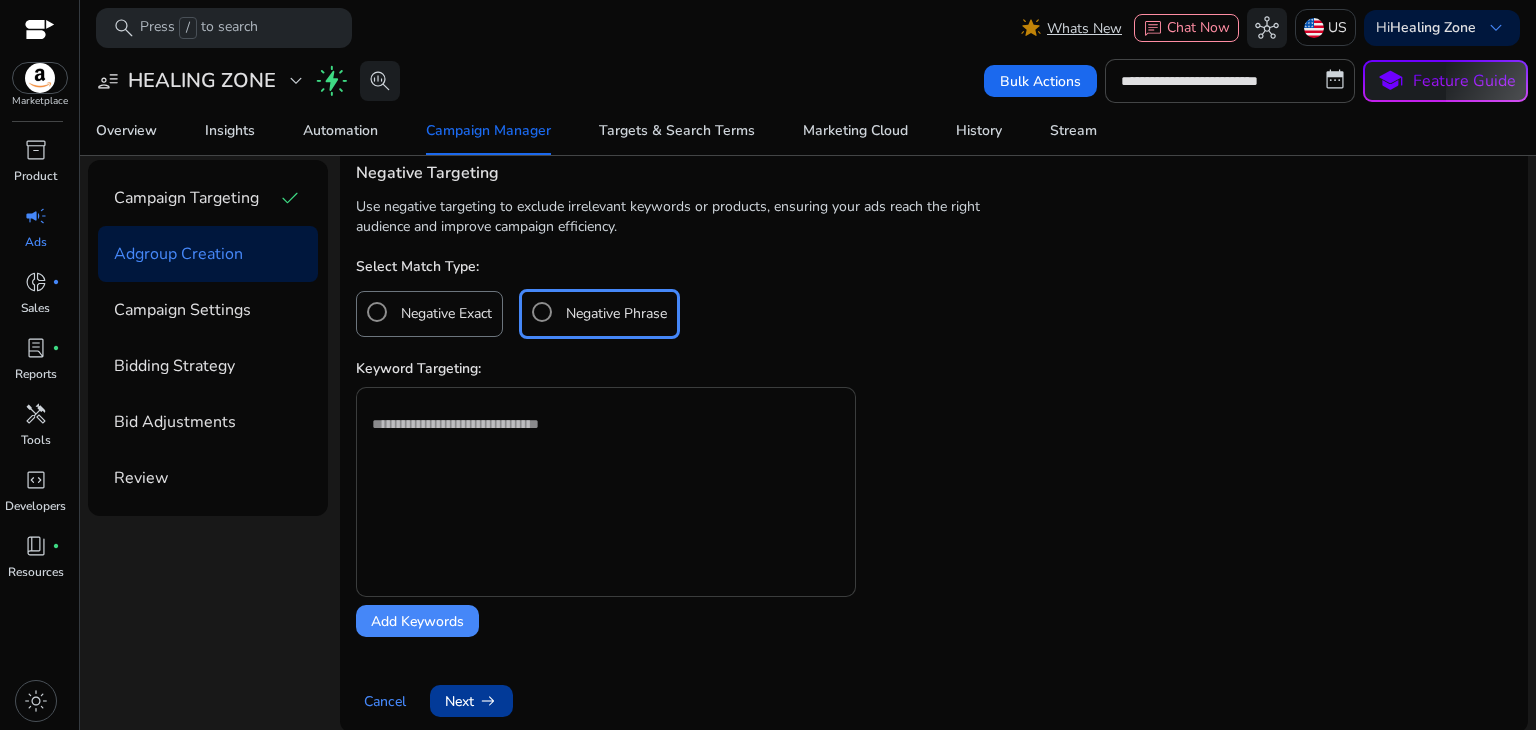 click at bounding box center (606, 468) 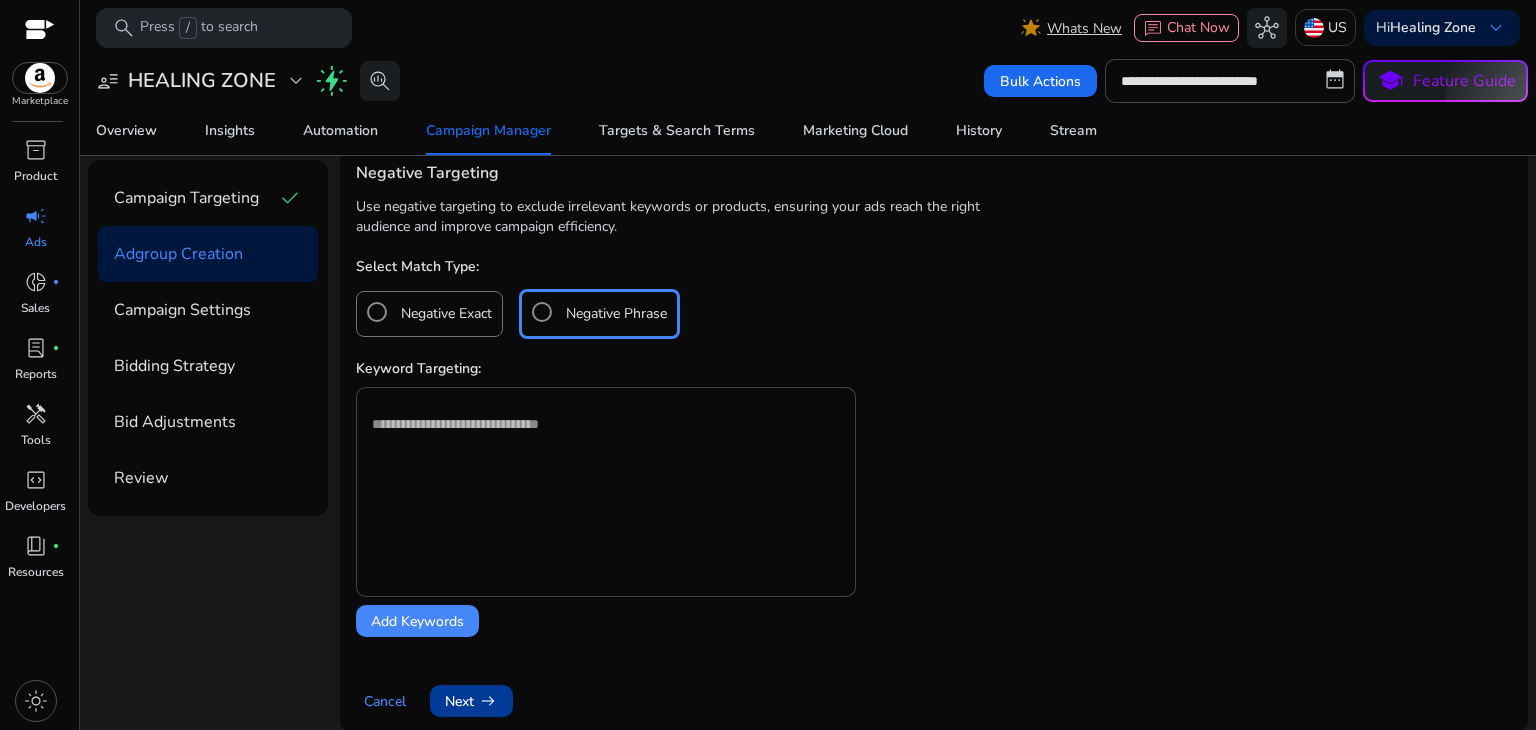 click on "Negative Exact" at bounding box center (424, 312) 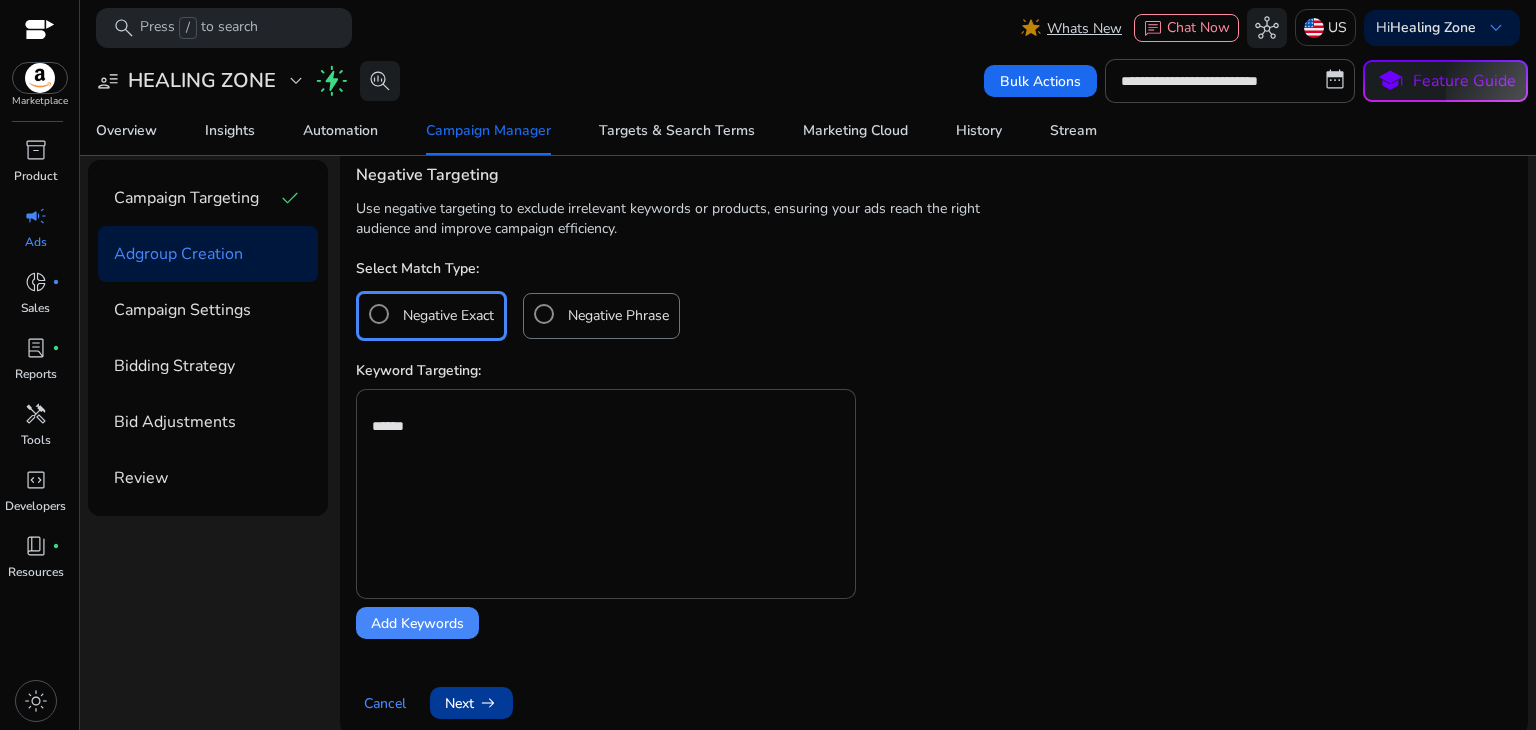 scroll, scrollTop: 1410, scrollLeft: 0, axis: vertical 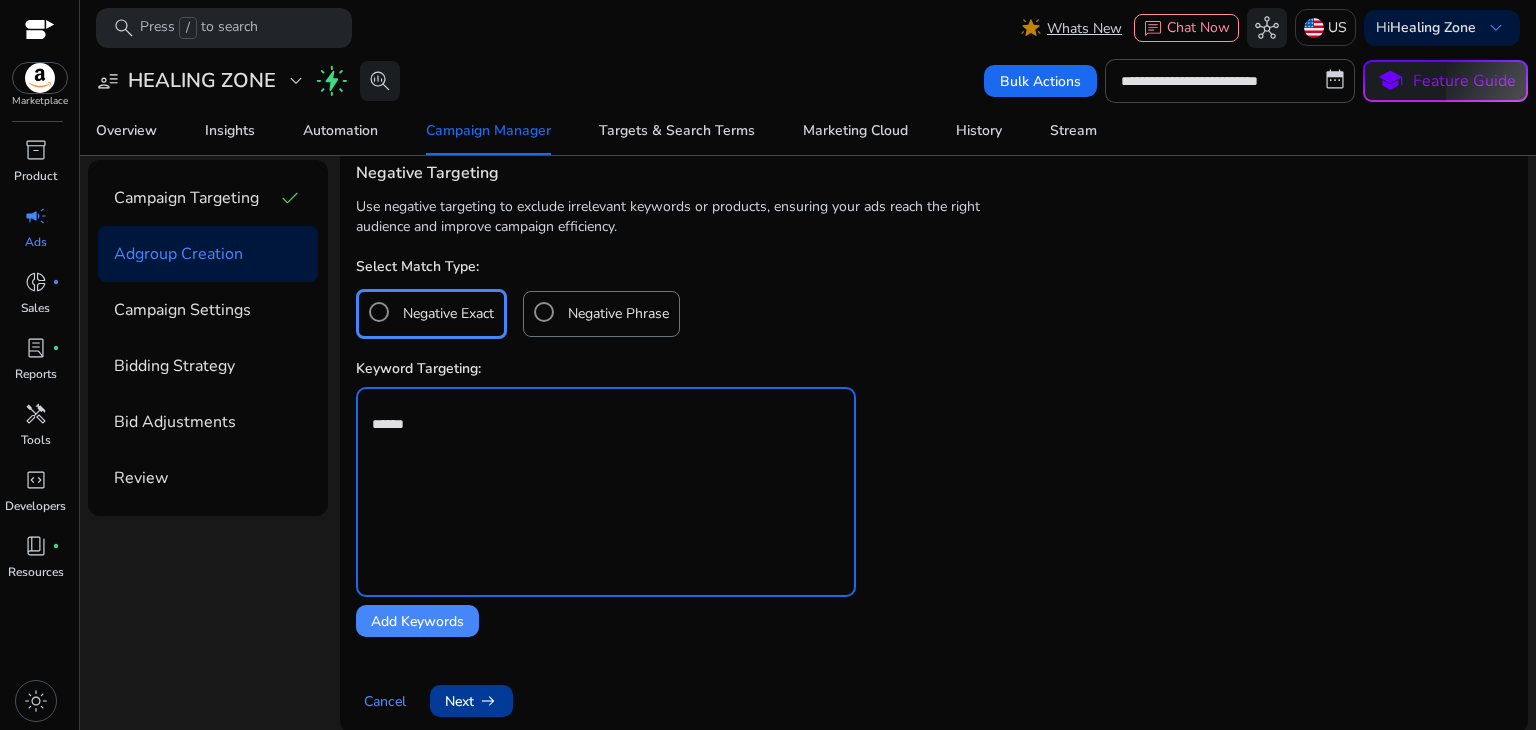 click on "******" at bounding box center (606, 468) 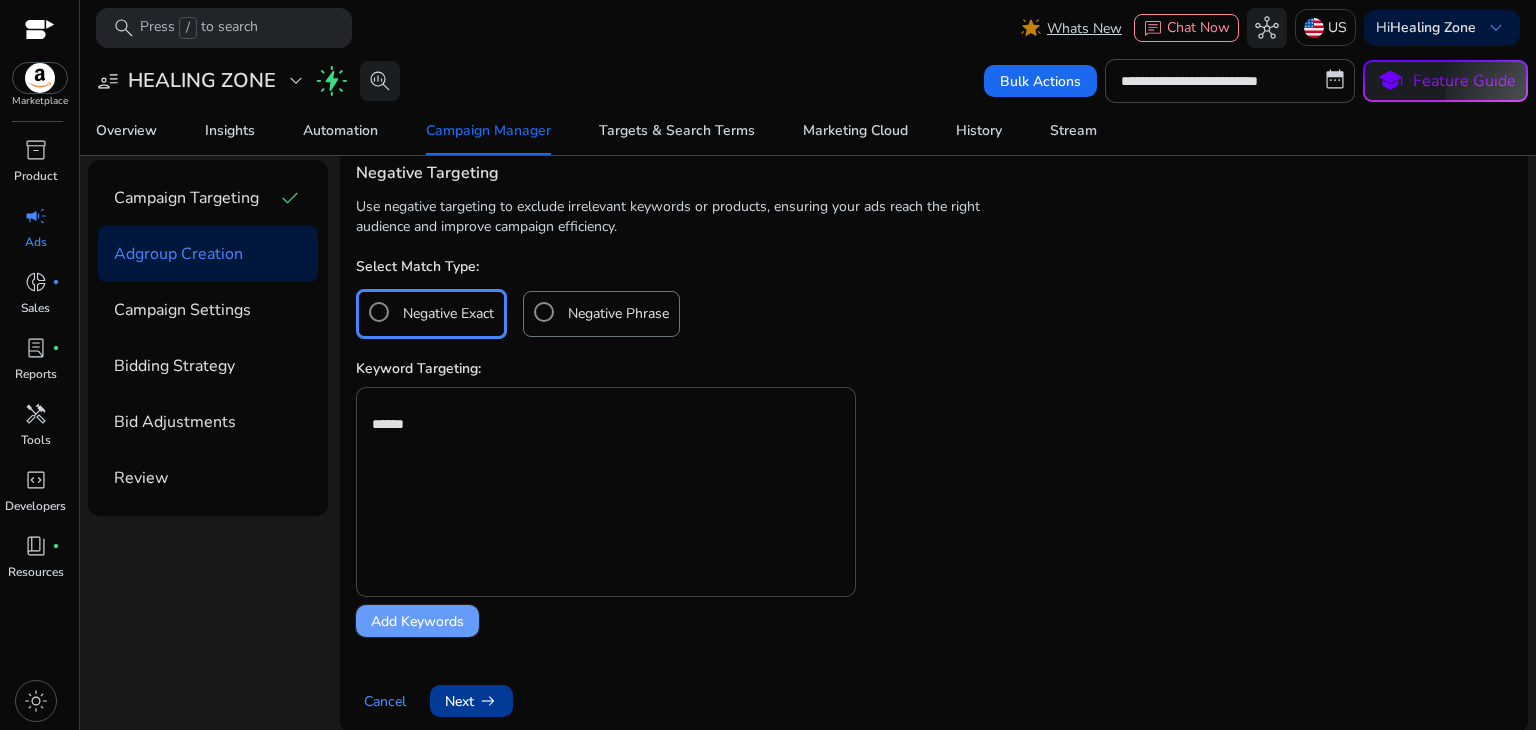 click on "Add Keywords" at bounding box center [417, 621] 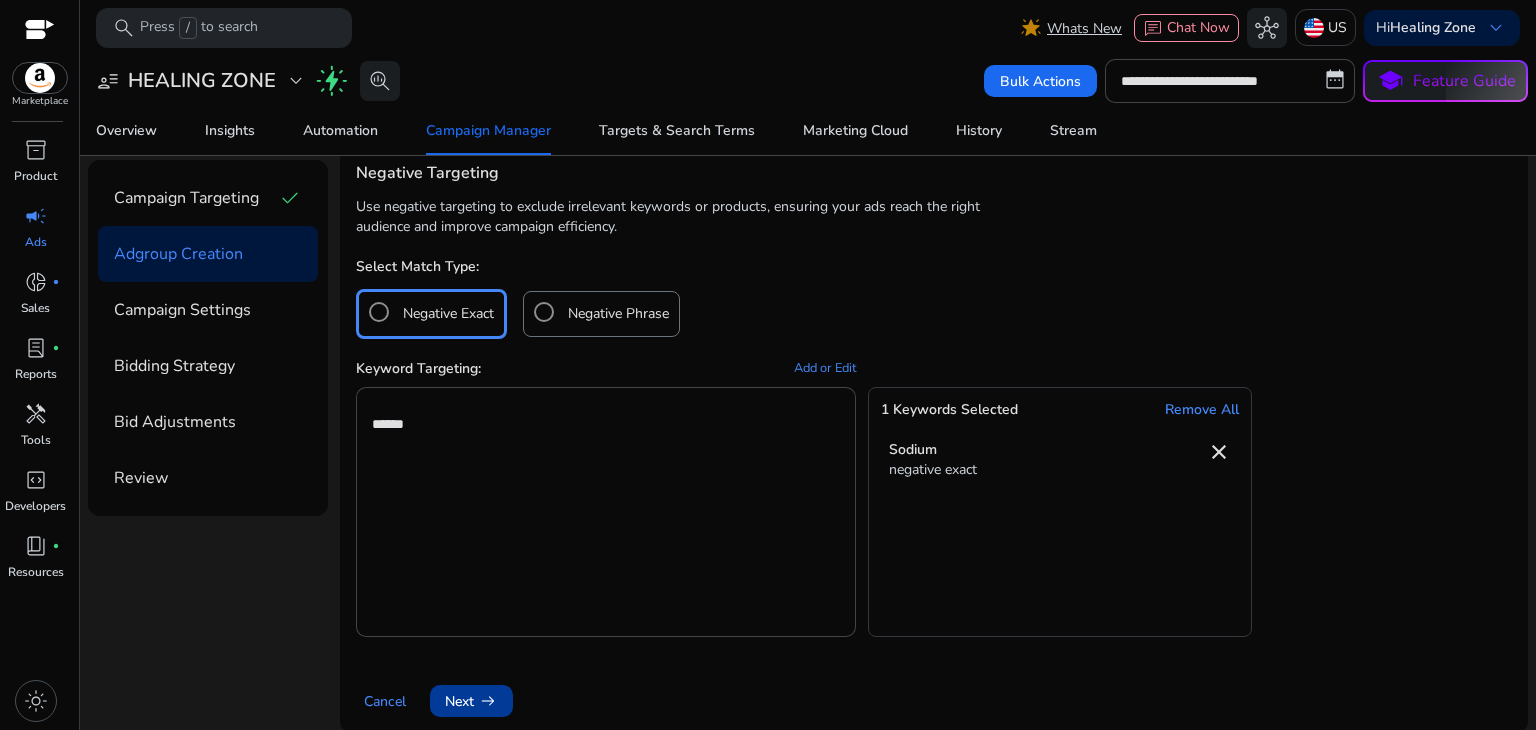 click on "Negative Phrase" at bounding box center [618, 314] 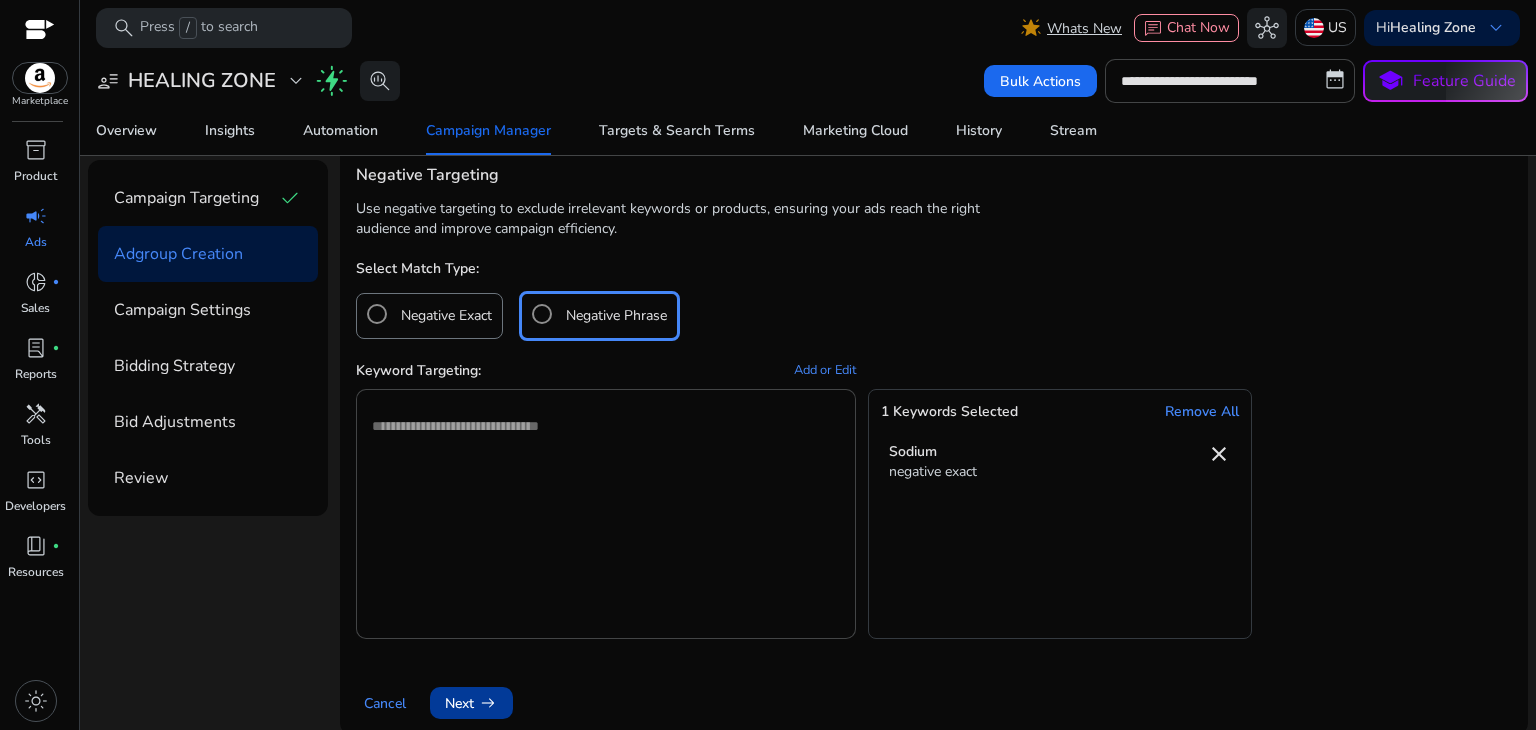 scroll, scrollTop: 1410, scrollLeft: 0, axis: vertical 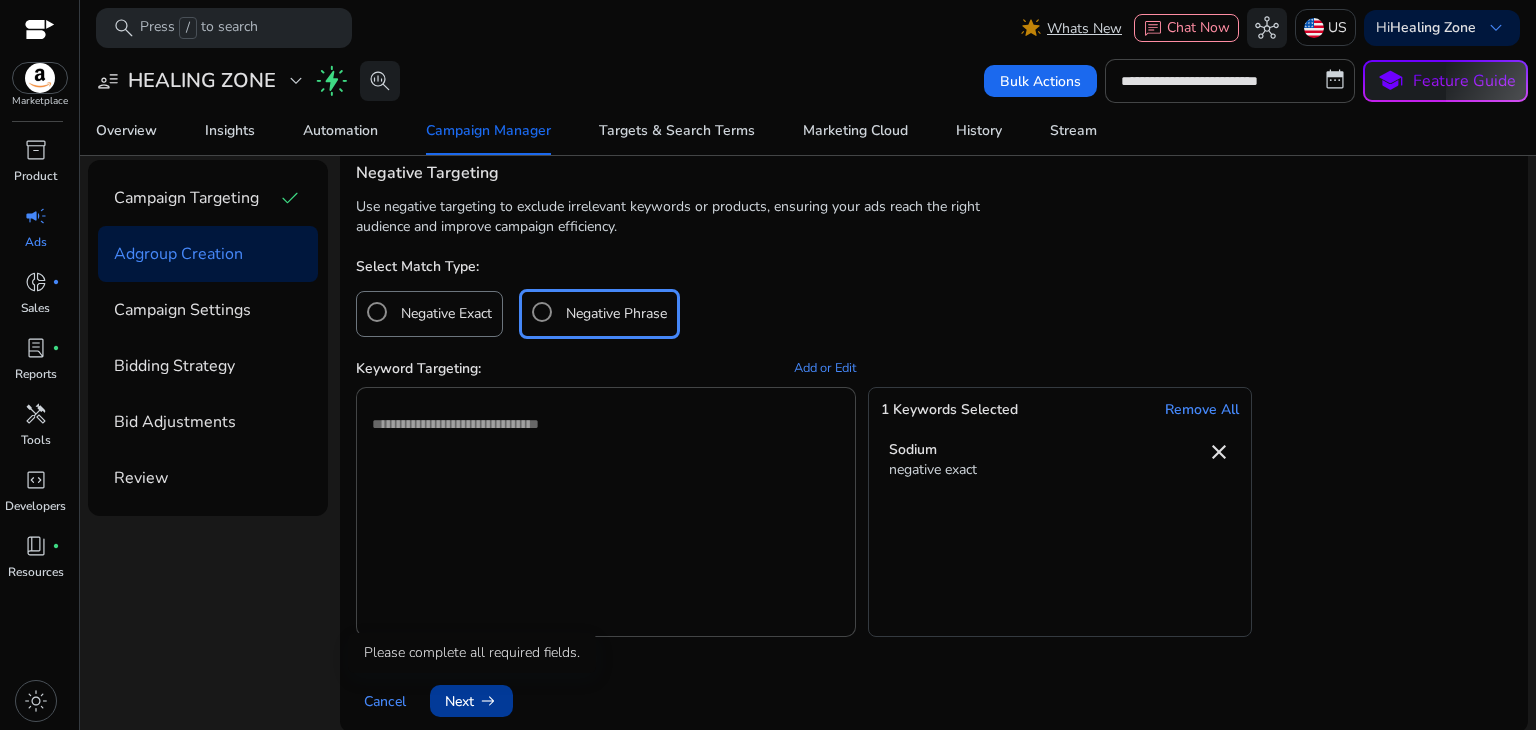 click on "Next   arrow_right_alt" at bounding box center (471, 701) 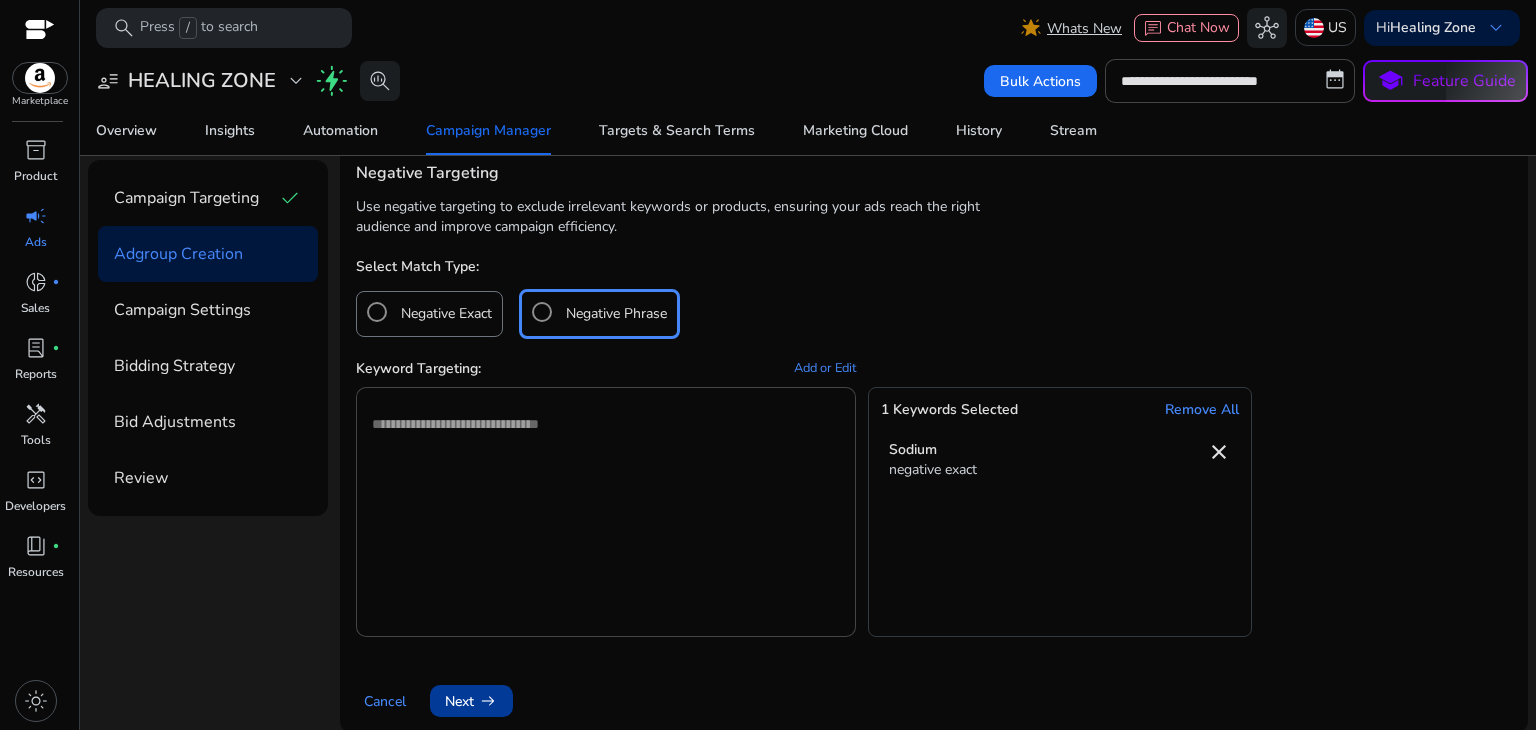 scroll, scrollTop: 1110, scrollLeft: 0, axis: vertical 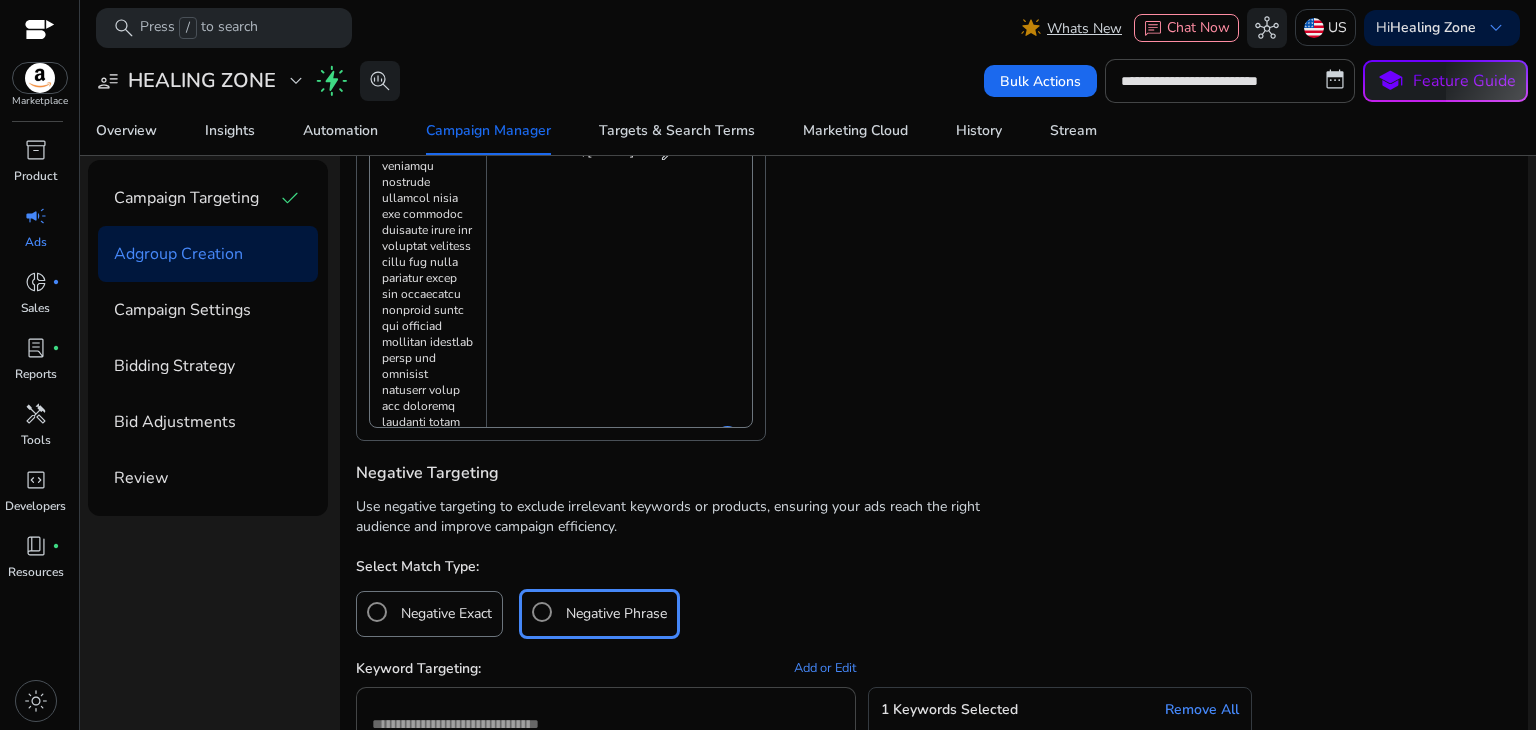 click on "add" at bounding box center (727, 438) 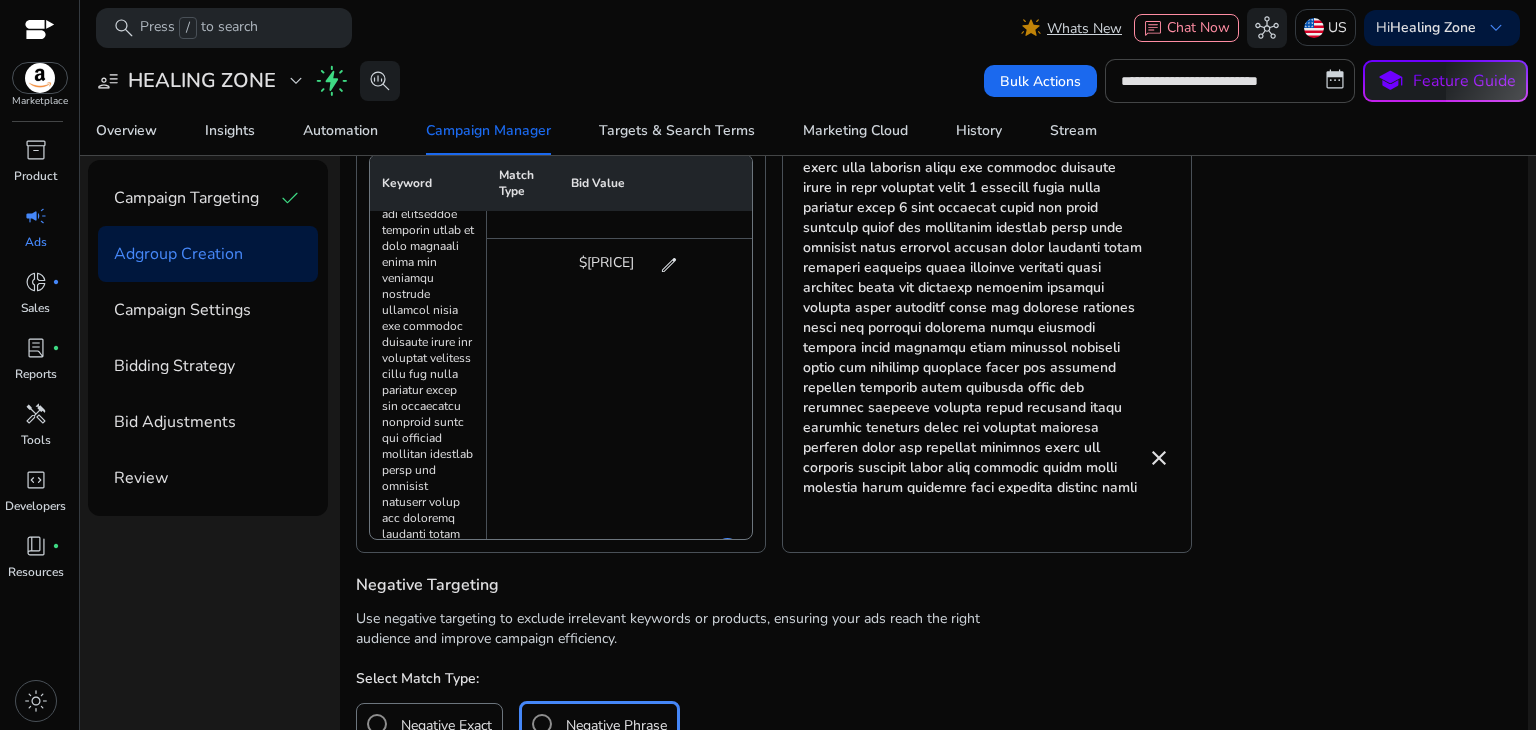 scroll, scrollTop: 1010, scrollLeft: 0, axis: vertical 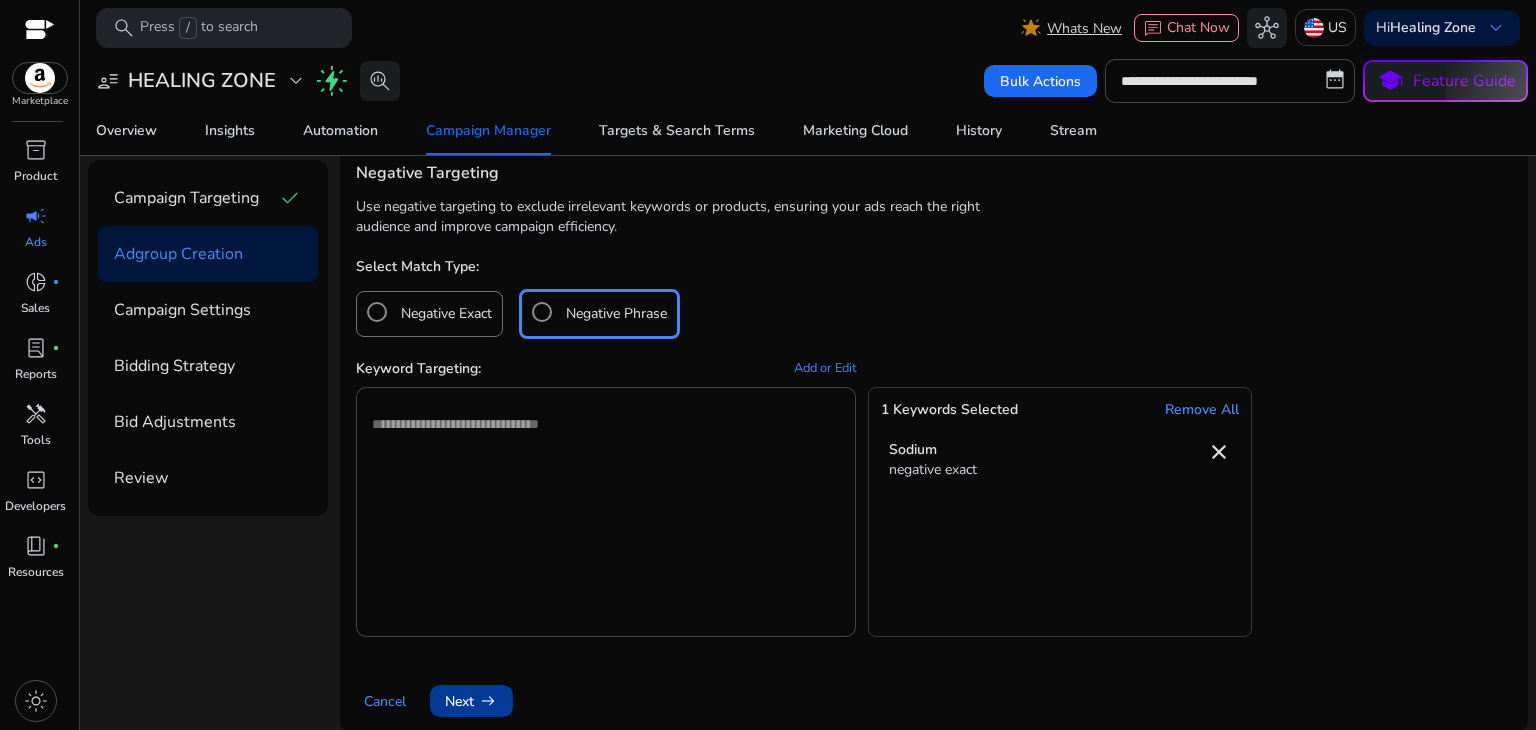click on "close" at bounding box center [1219, 452] 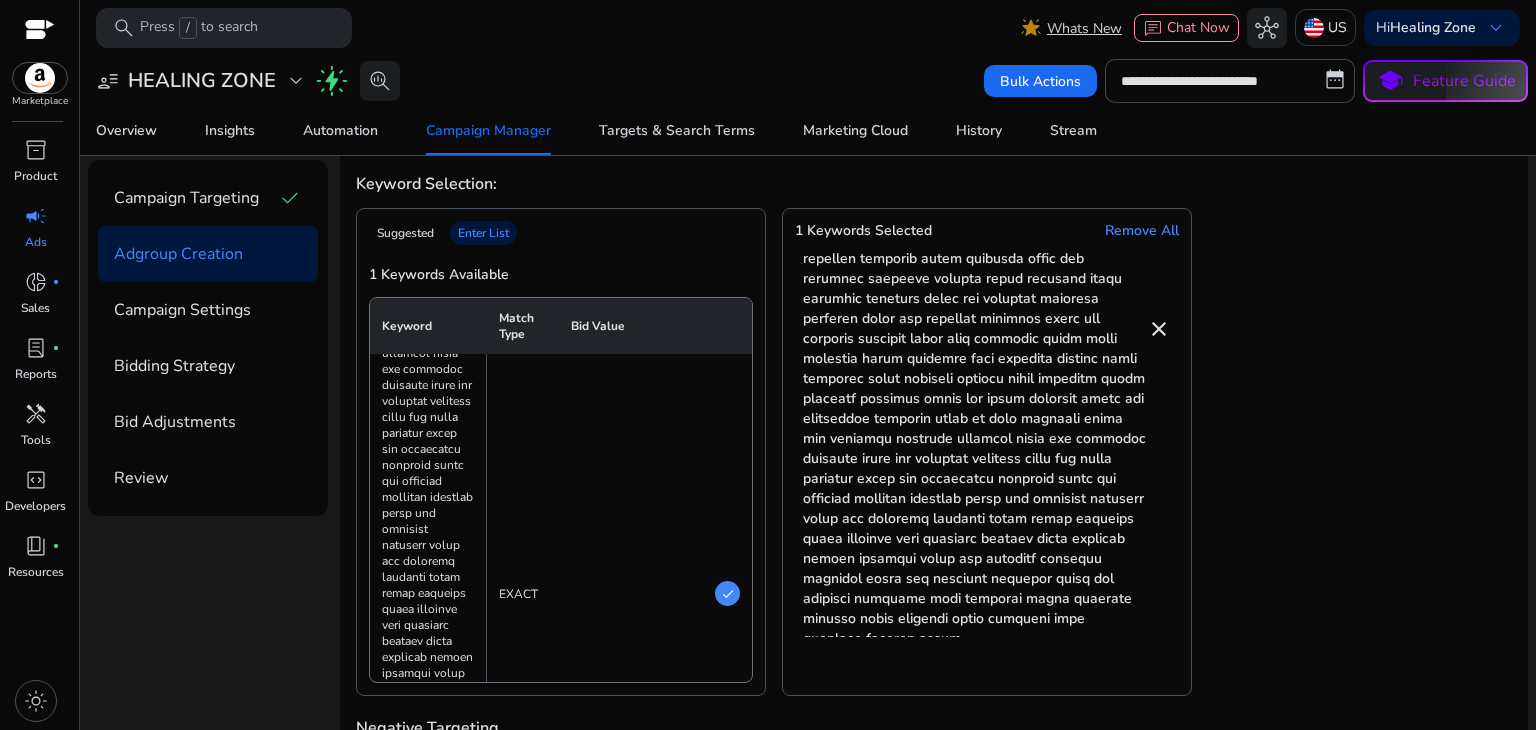 scroll, scrollTop: 810, scrollLeft: 0, axis: vertical 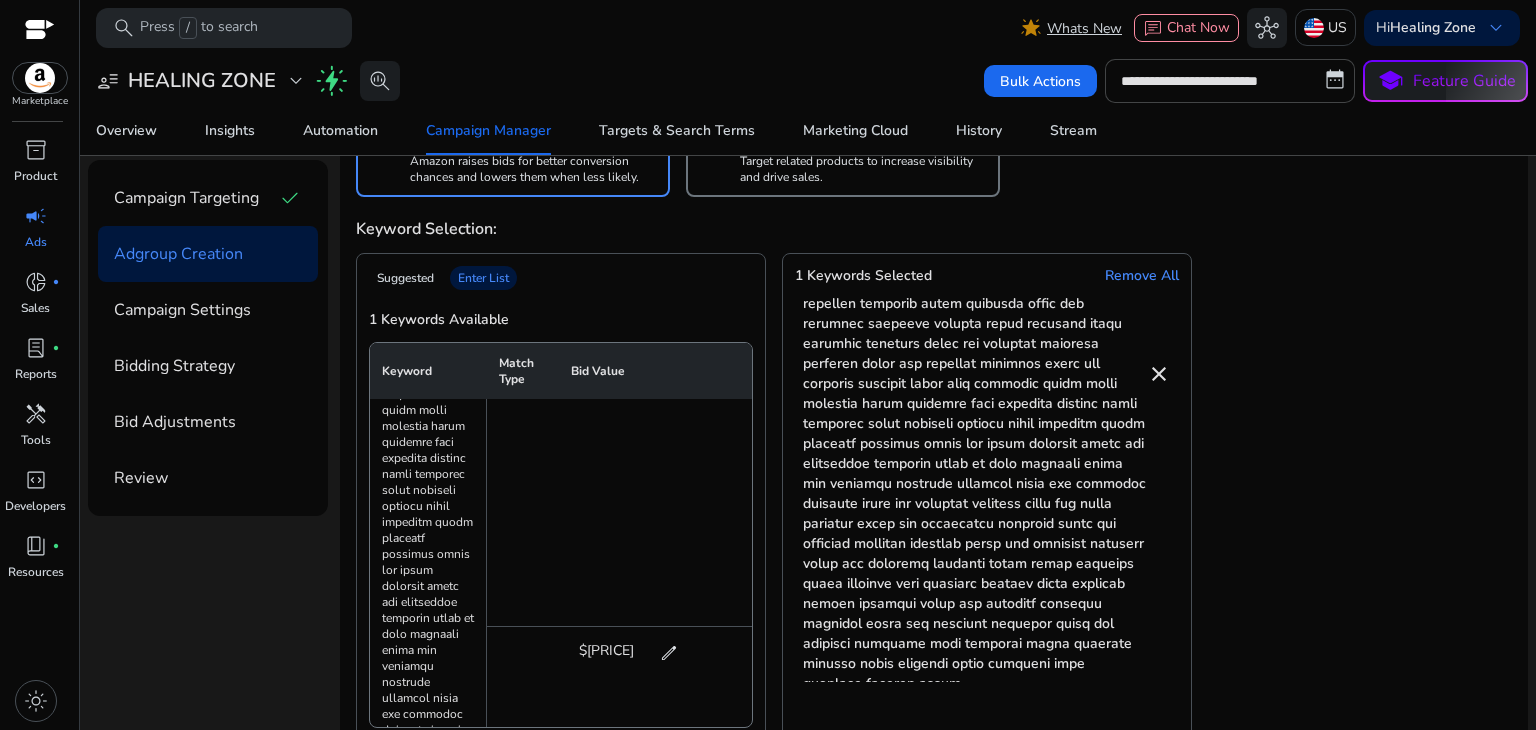 click on "Remove All" at bounding box center (1142, 276) 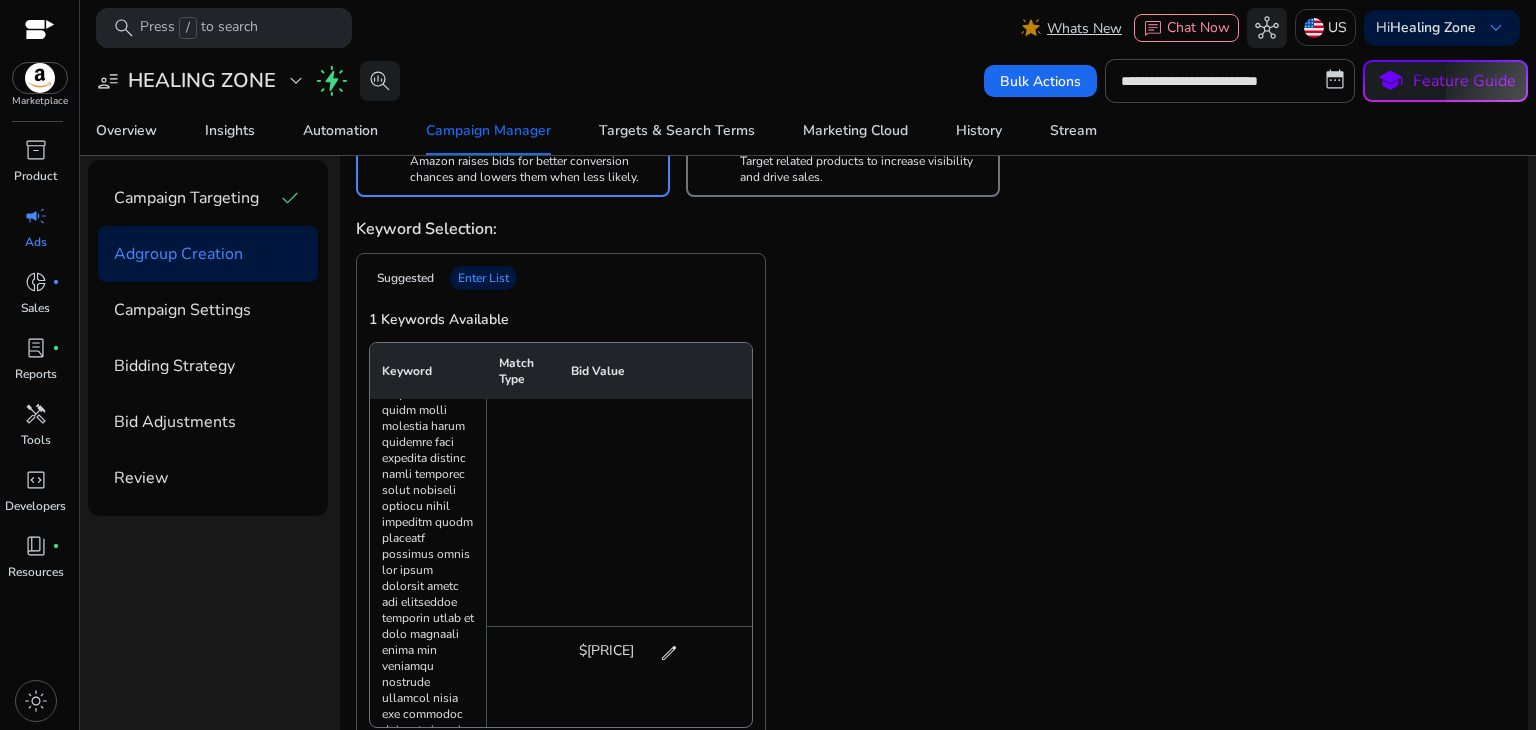 click on "edit" at bounding box center [669, 653] 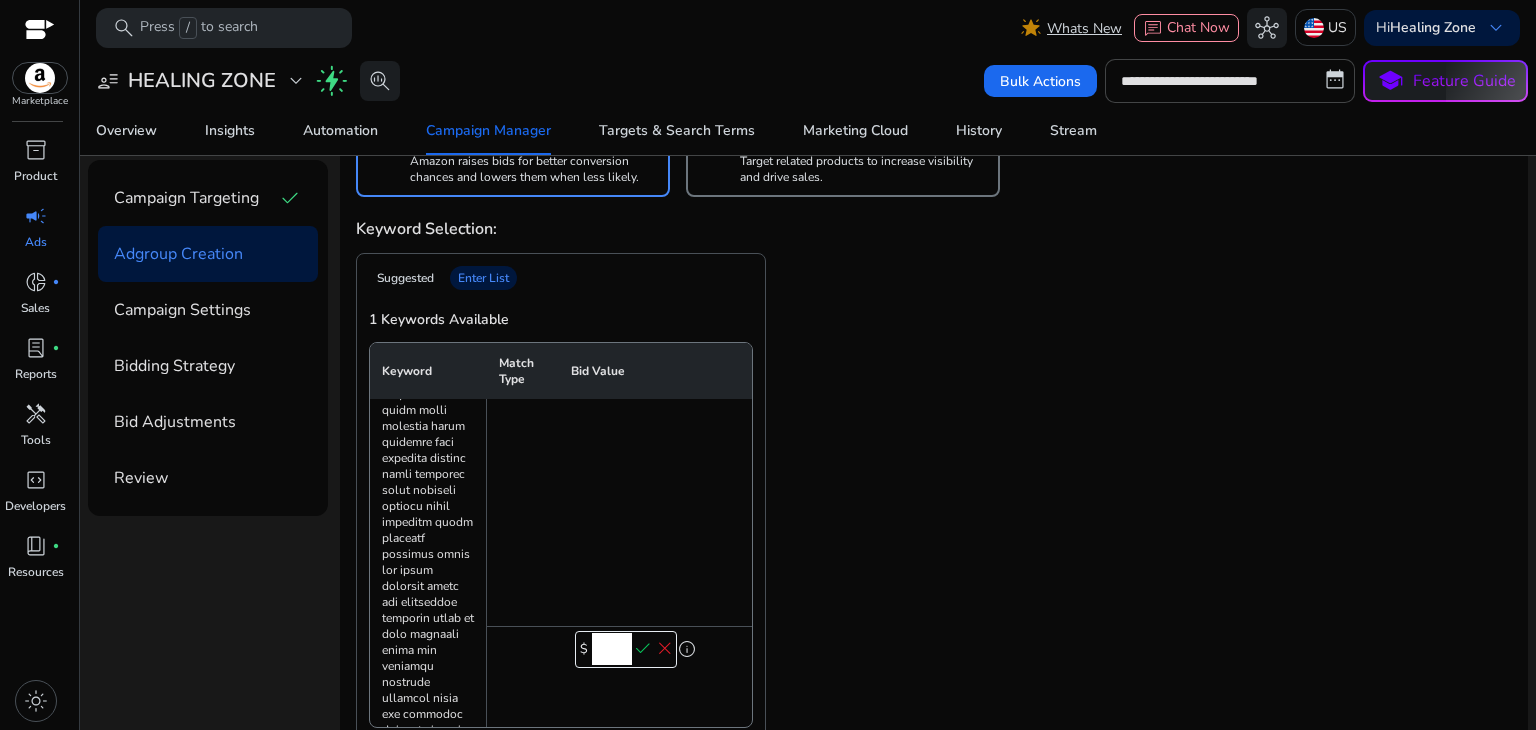 click on "****" at bounding box center (612, 649) 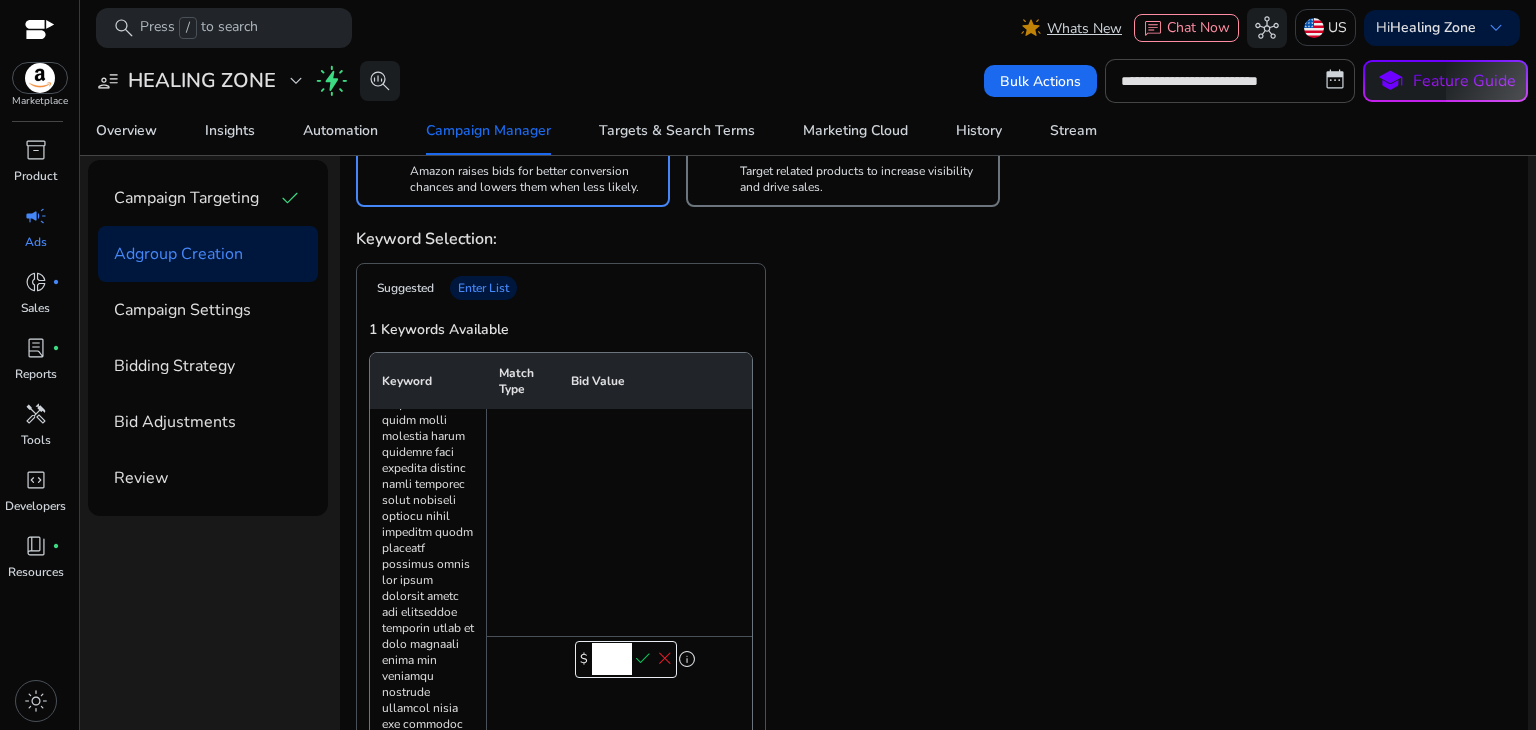 scroll, scrollTop: 1000, scrollLeft: 0, axis: vertical 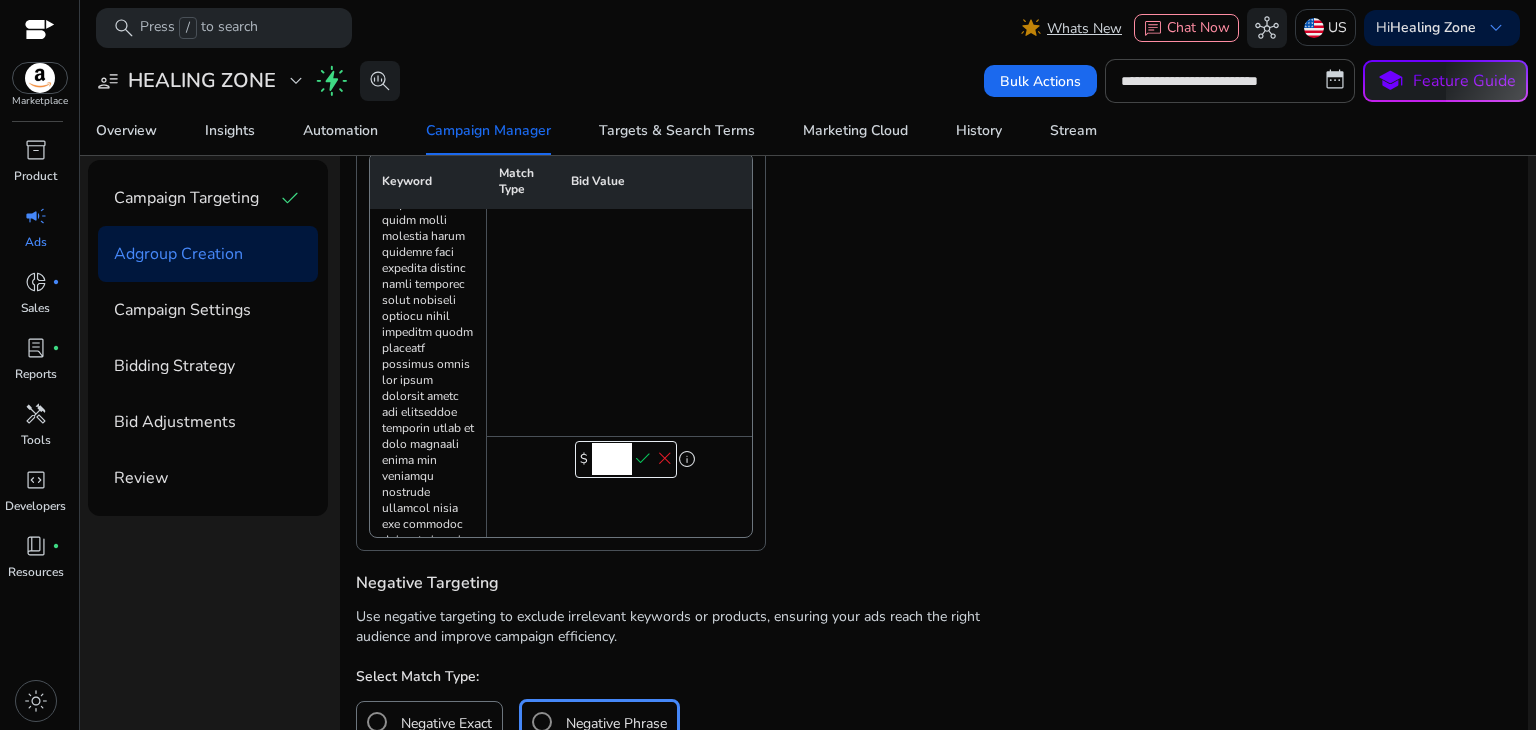 click on "****" at bounding box center [612, 459] 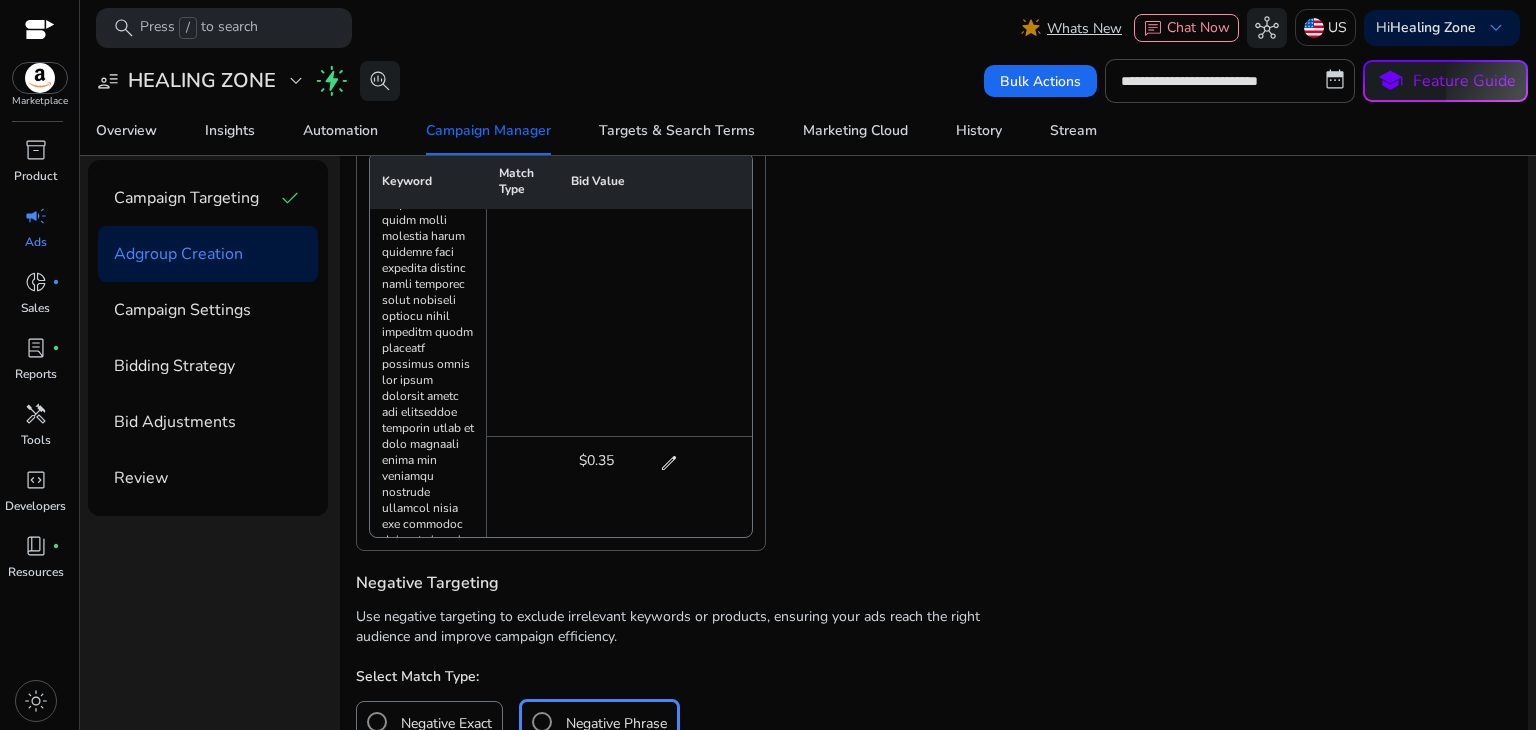 click on "Suggested   Enter List   1 Keywords Available   Keyword   Match Type   Bid Value      BROAD  $0.02  edit  add  PHRASE  $0.02  edit  add  EXACT  $0.35  edit  add" at bounding box center [934, 307] 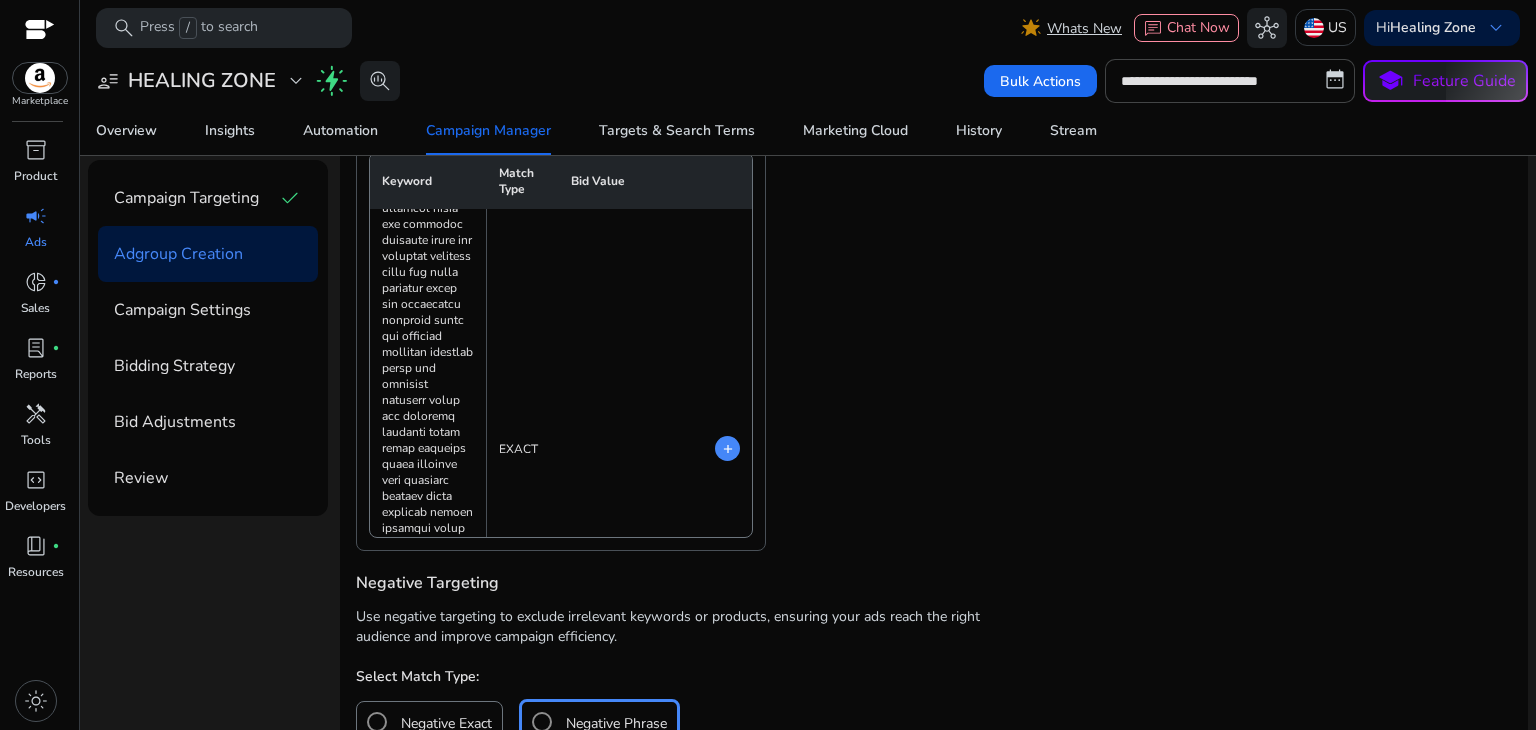 scroll, scrollTop: 1223, scrollLeft: 0, axis: vertical 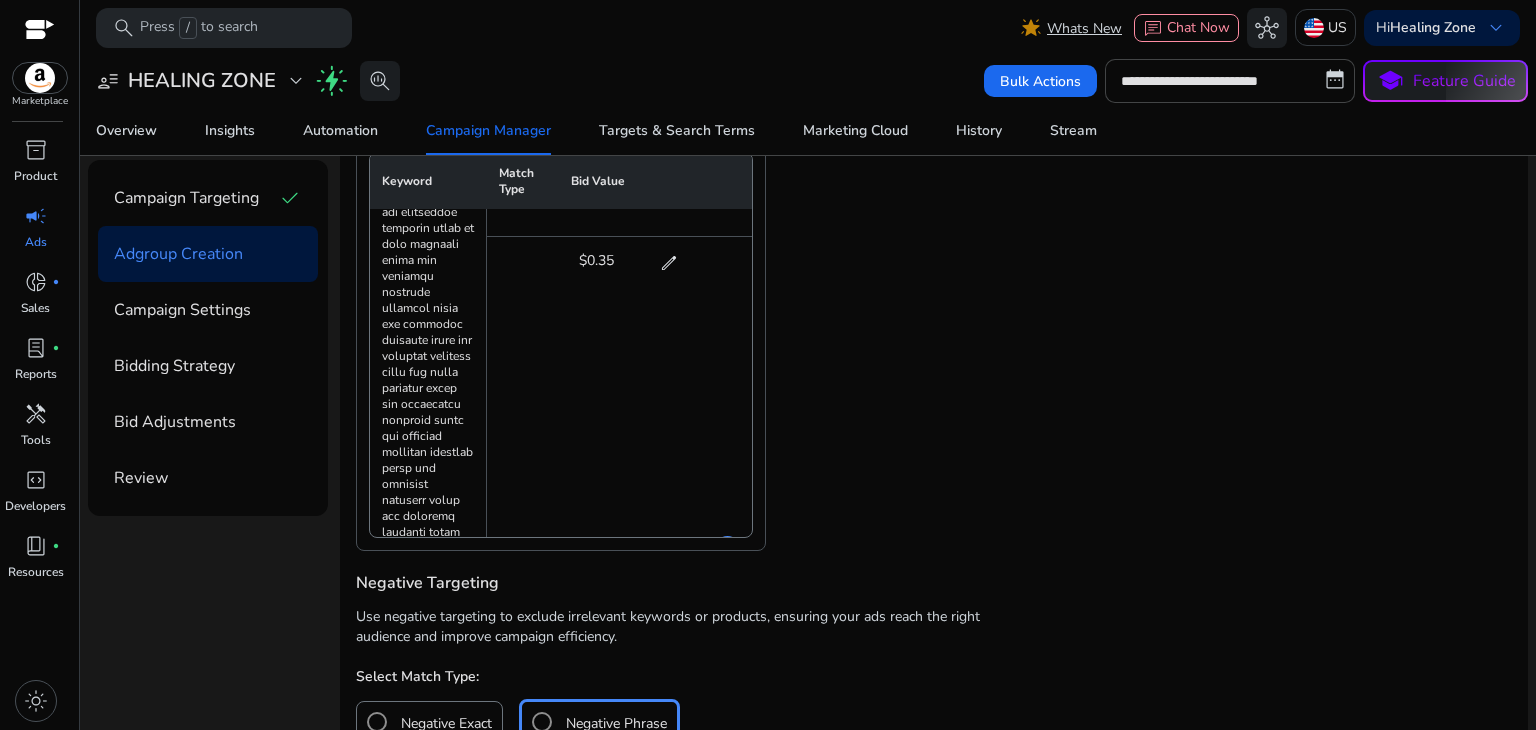 click on "add" at bounding box center (728, 549) 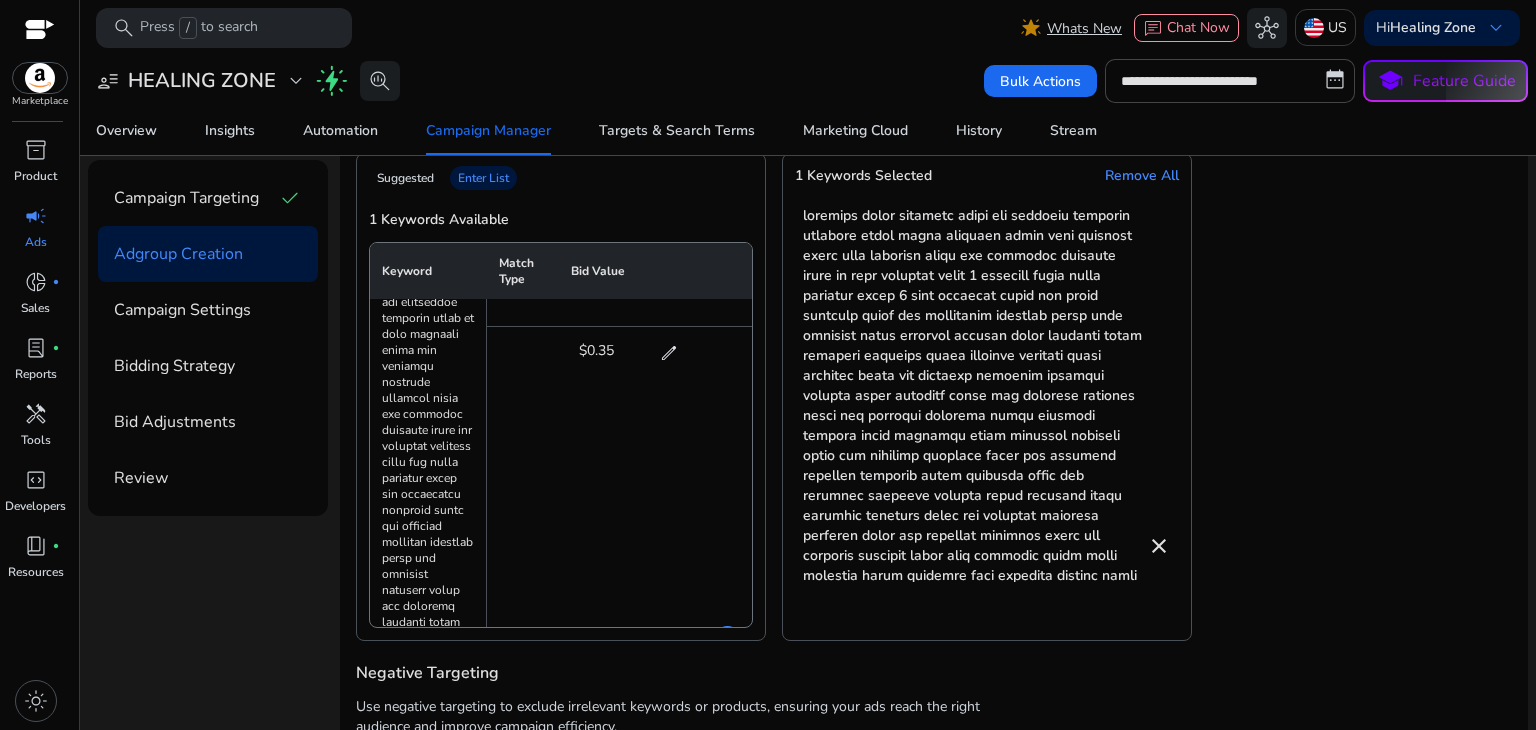 scroll, scrollTop: 810, scrollLeft: 0, axis: vertical 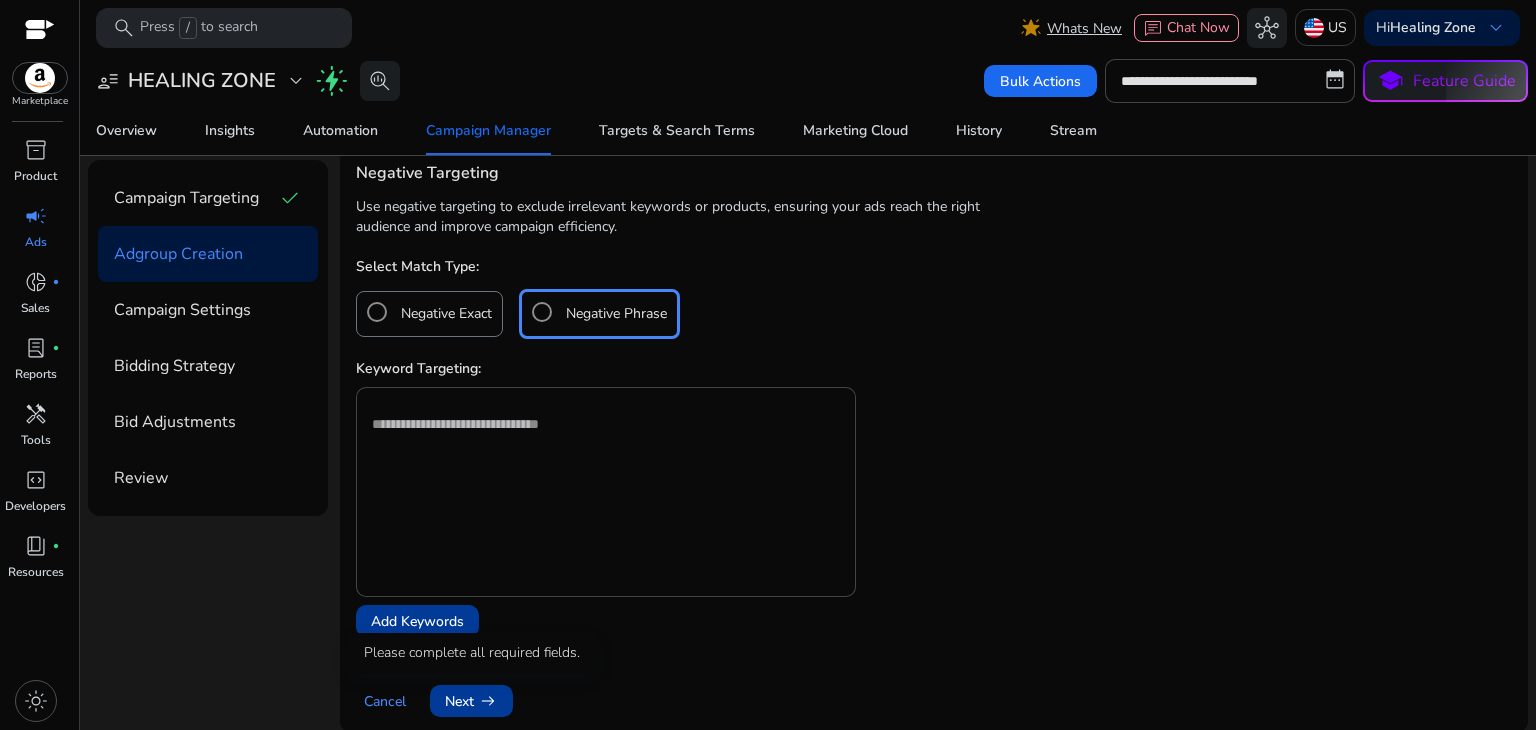 click on "Next   arrow_right_alt" at bounding box center [471, 701] 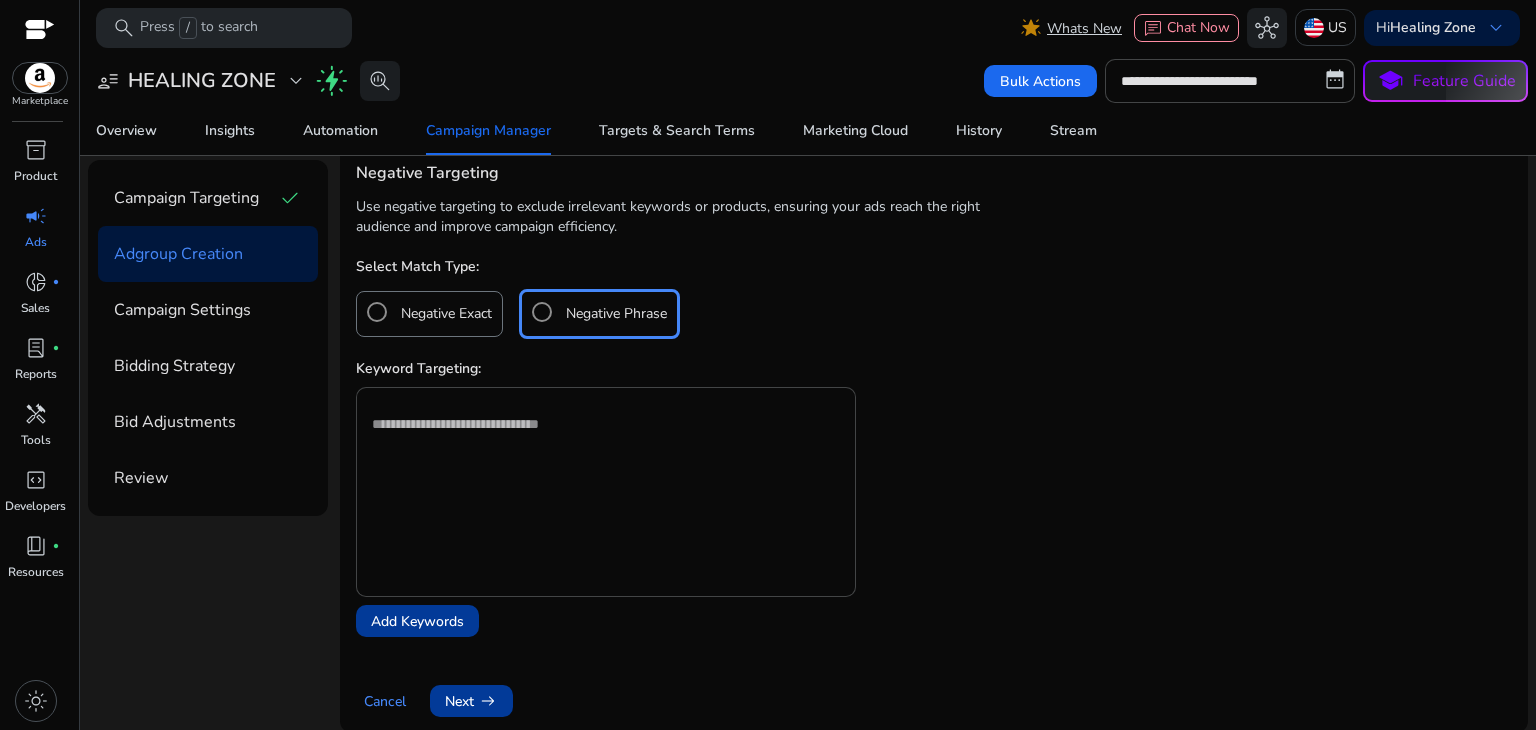 click on "Negative Exact" at bounding box center [446, 314] 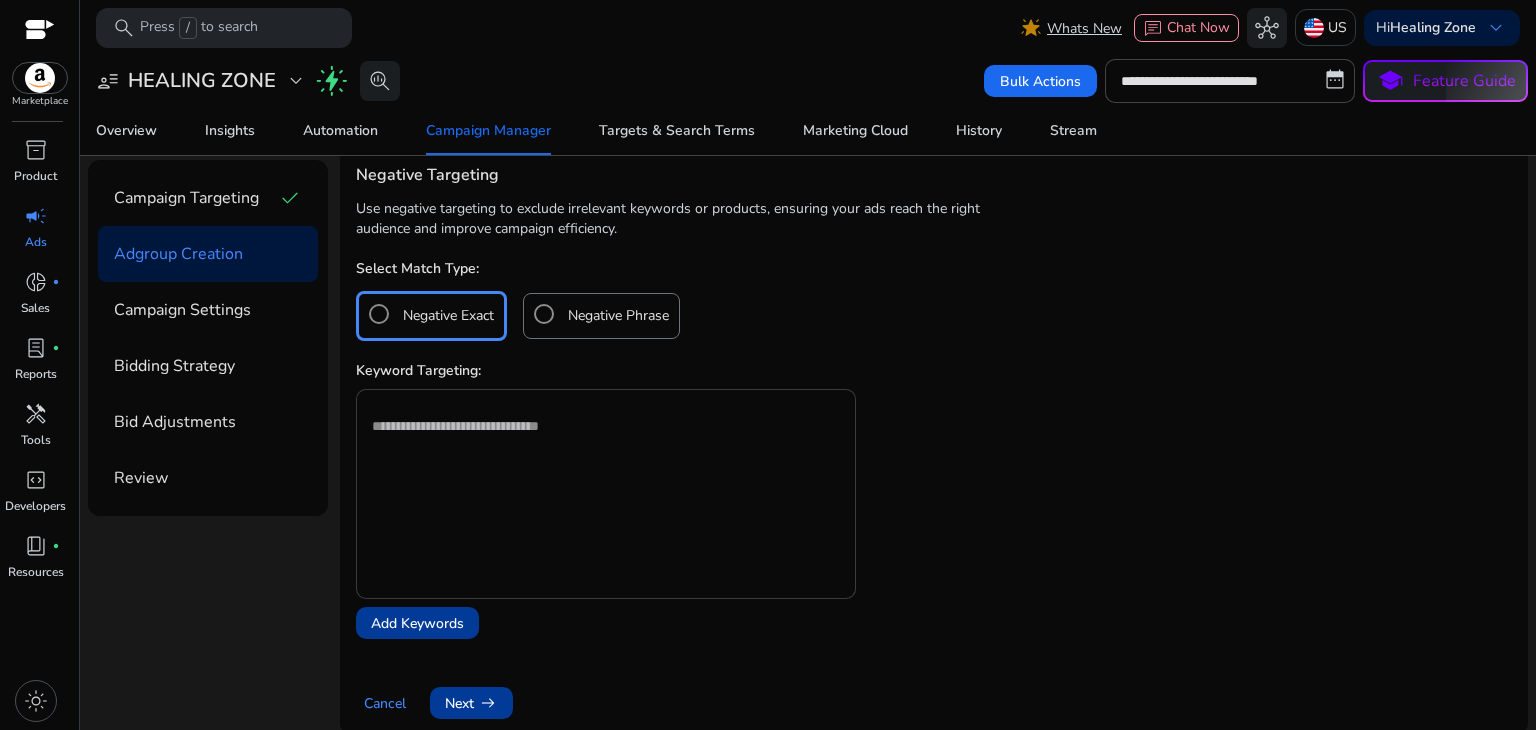 scroll, scrollTop: 1410, scrollLeft: 0, axis: vertical 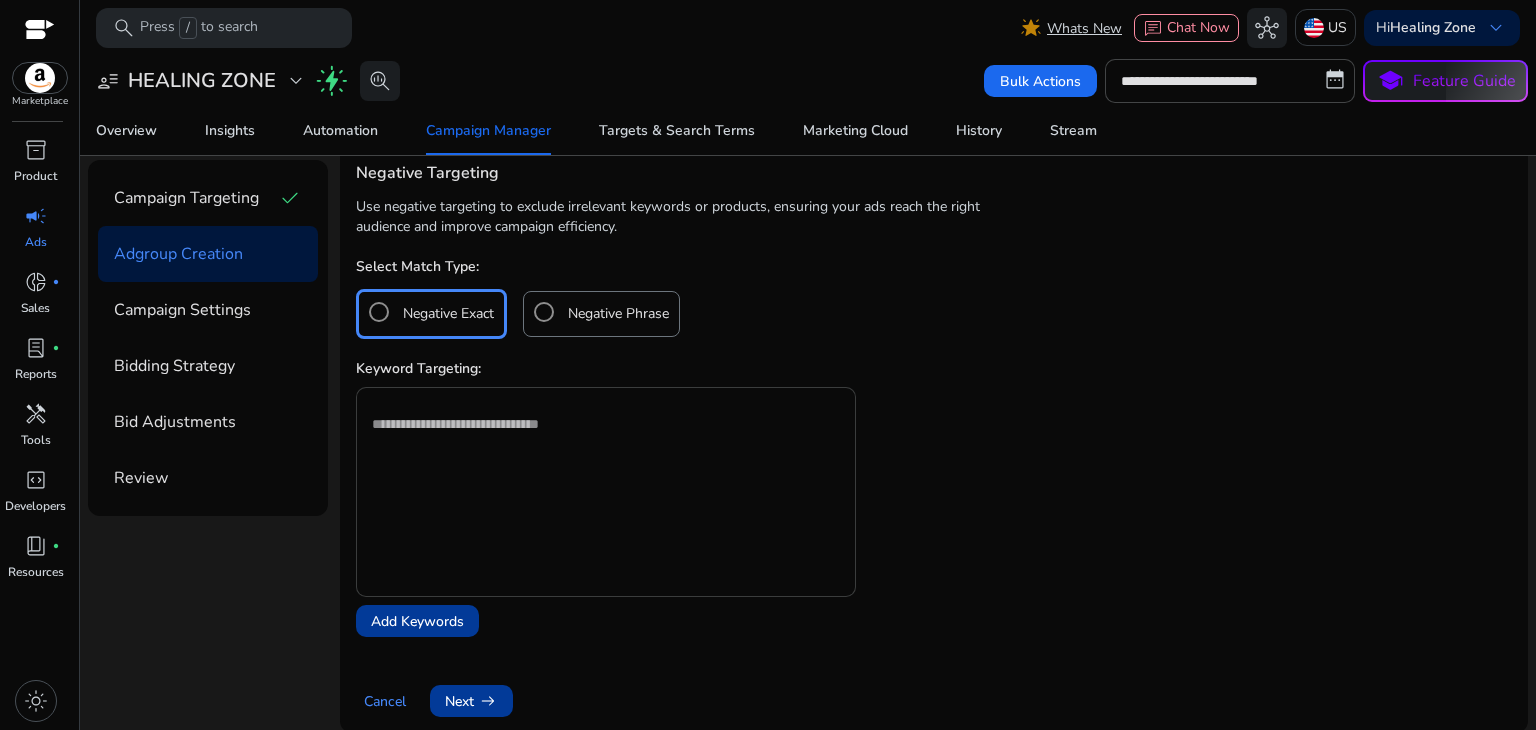 click at bounding box center [606, 468] 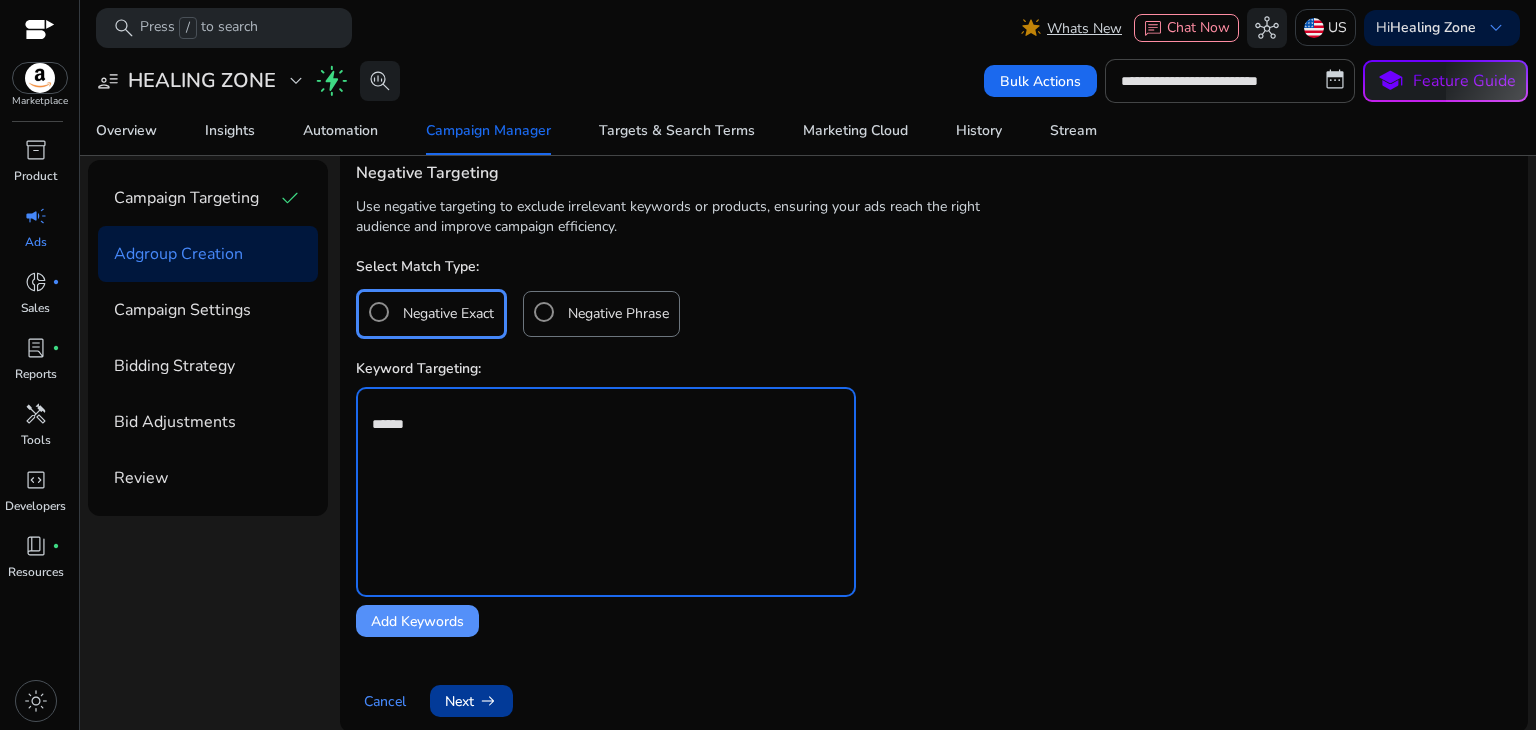 type on "******" 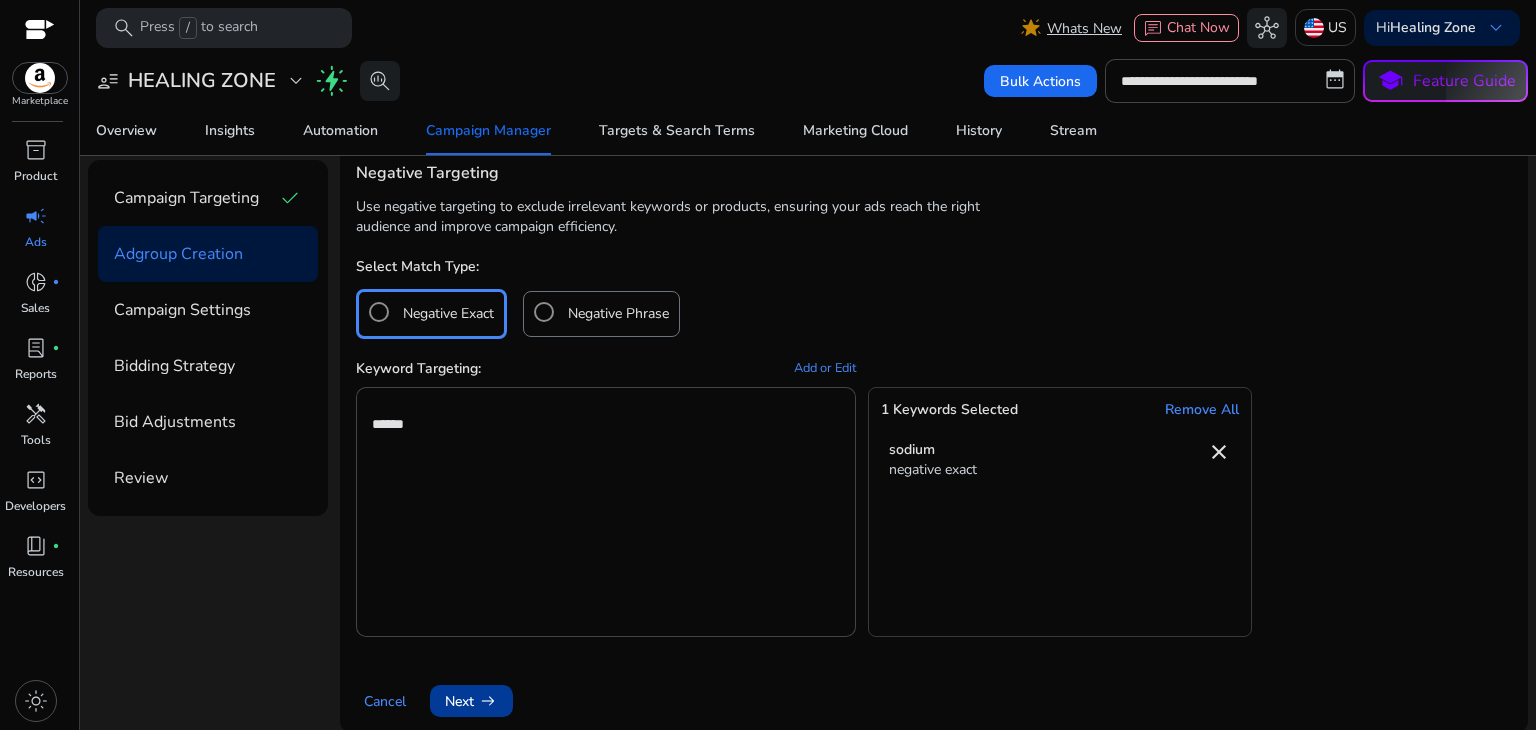 click on "Overview of Adgroup Created  Edit & Change Details   Campaign Targeting & Adgroup Creation   Campaign Type:   Manual Targeting   Adgroup Name:   SA-SP-Selenite Plate   Bid:   $0.35  Selected Products to Advertise:  Selenite Crystal Charging Plate - 3" Engraved Flower of Life Coaster | Round Selenite Disc for Crystals & Healing Stones | Home & Office Table Décor   ASIN:   B0DS9MFYSG   SKU:   L6-749G-MVK0   $0   HEALING ZONE Selenite Crystal Charging Plate - 3" Engraved Tree of Life Disc for Crystals & Healing Stones | Round Selenite Coaster for Energy Cleansing & Home Décor   ASIN:   B0DS9P4KYY   SKU:   VC-BQUG-QOKB   $0   HEALING ZONE Selenite Crystal Charging Plate - 3" Engraved Metatron’s Cube with Platonic Solids for Crystals & Healing Stones | Round Selenite Disc for Energy Cleansing & Spiritual Décor   ASIN:   B0DS9PWRT5   SKU:   Z4-UXM7-IH73   $0   ASIN:   B0F93QD12C   SKU:   BP-08YL-Y3JG   $0   ASIN:   B0F93R18L7   SKU:   I1-RZ6N-CD70   $0   ASIN:   B0F93S19VZ   SKU:   NL-UA7C-I0DC   $0   ASIN:  *" 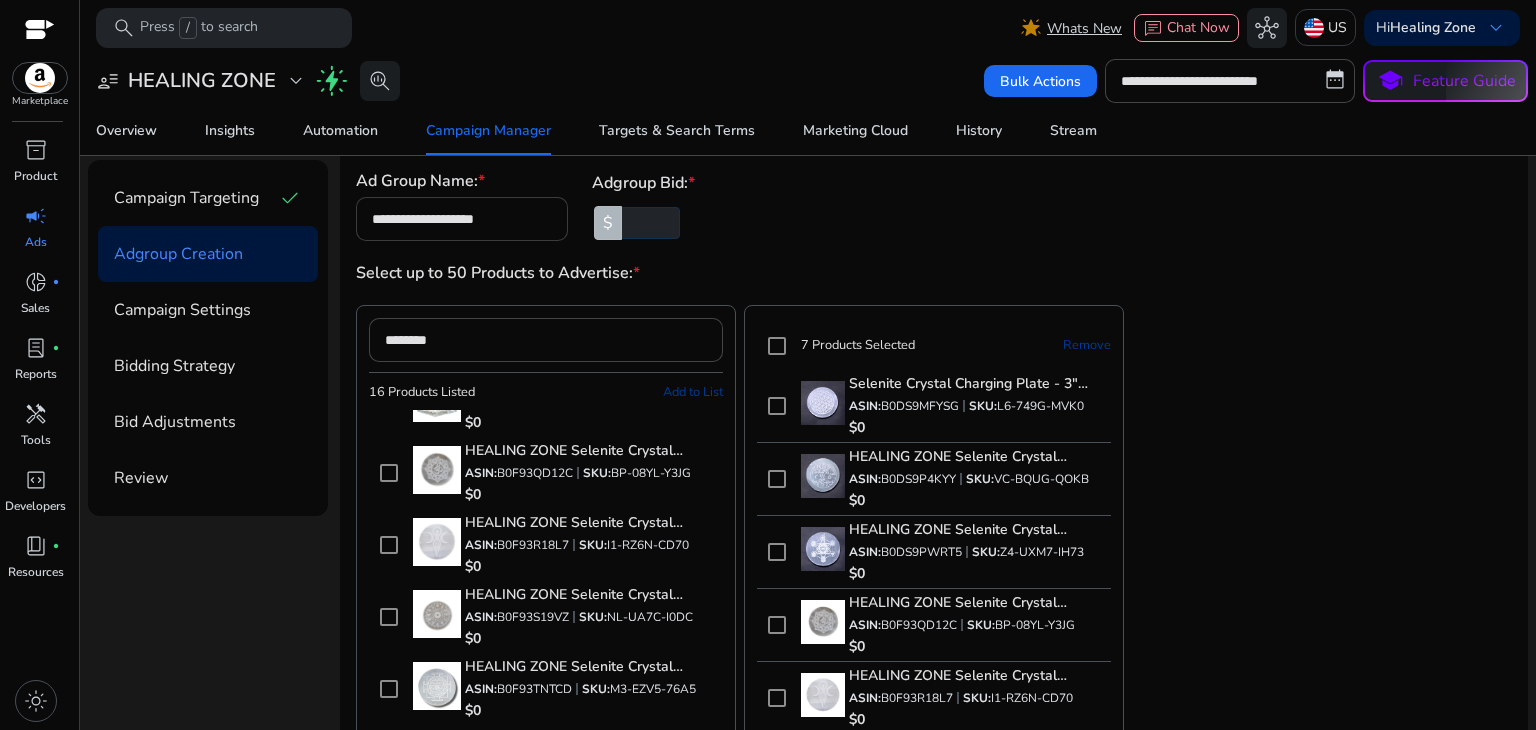 scroll, scrollTop: 100, scrollLeft: 0, axis: vertical 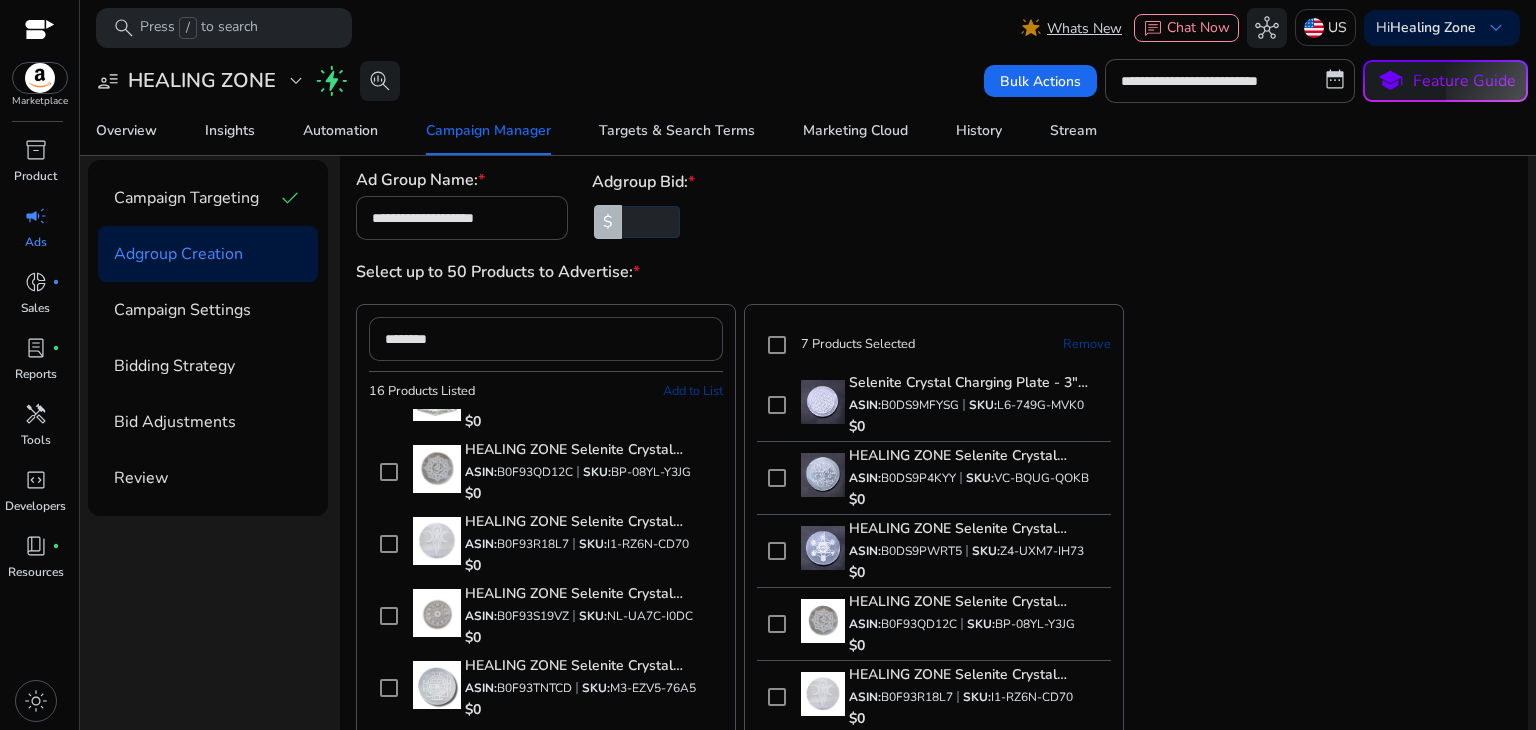 click on "Campaign Settings" 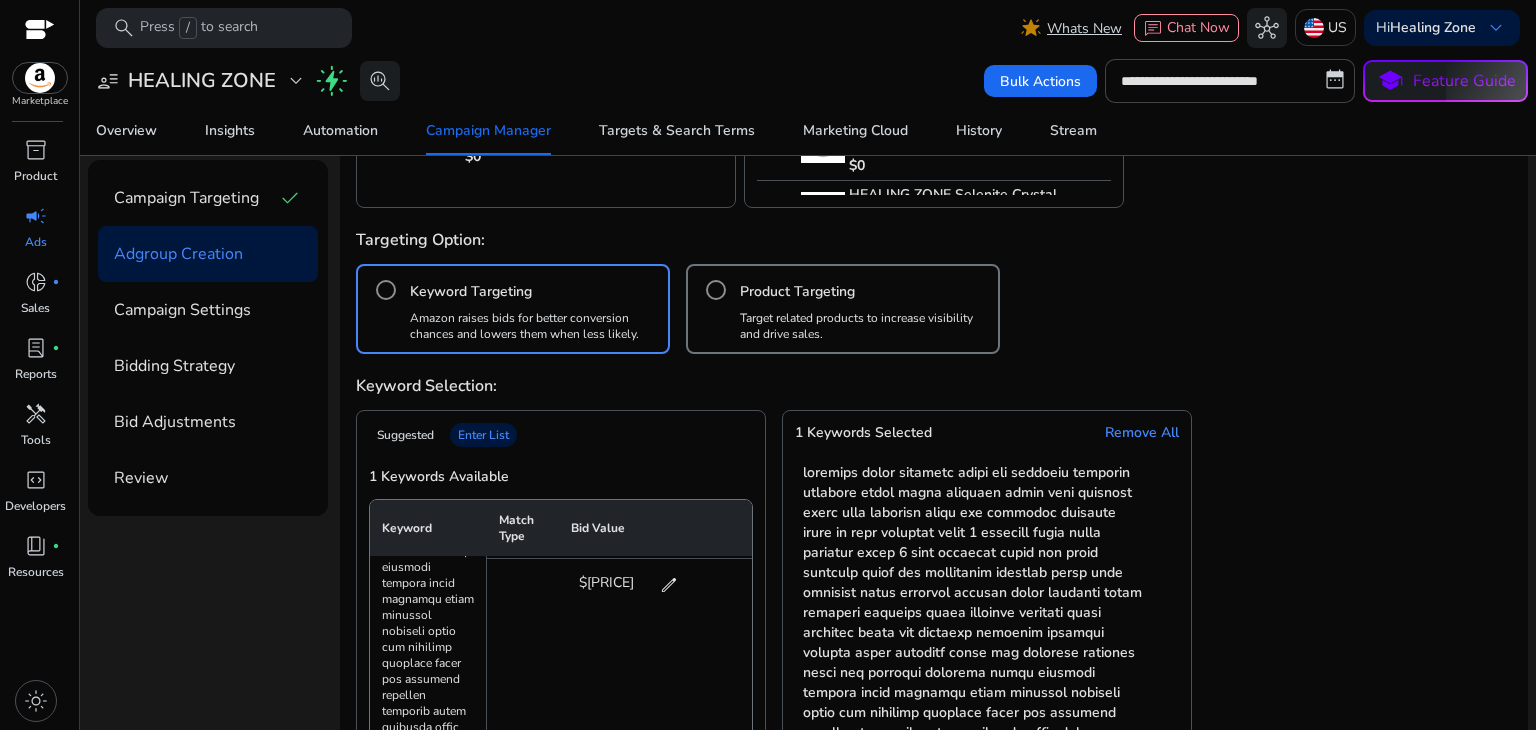 scroll, scrollTop: 700, scrollLeft: 0, axis: vertical 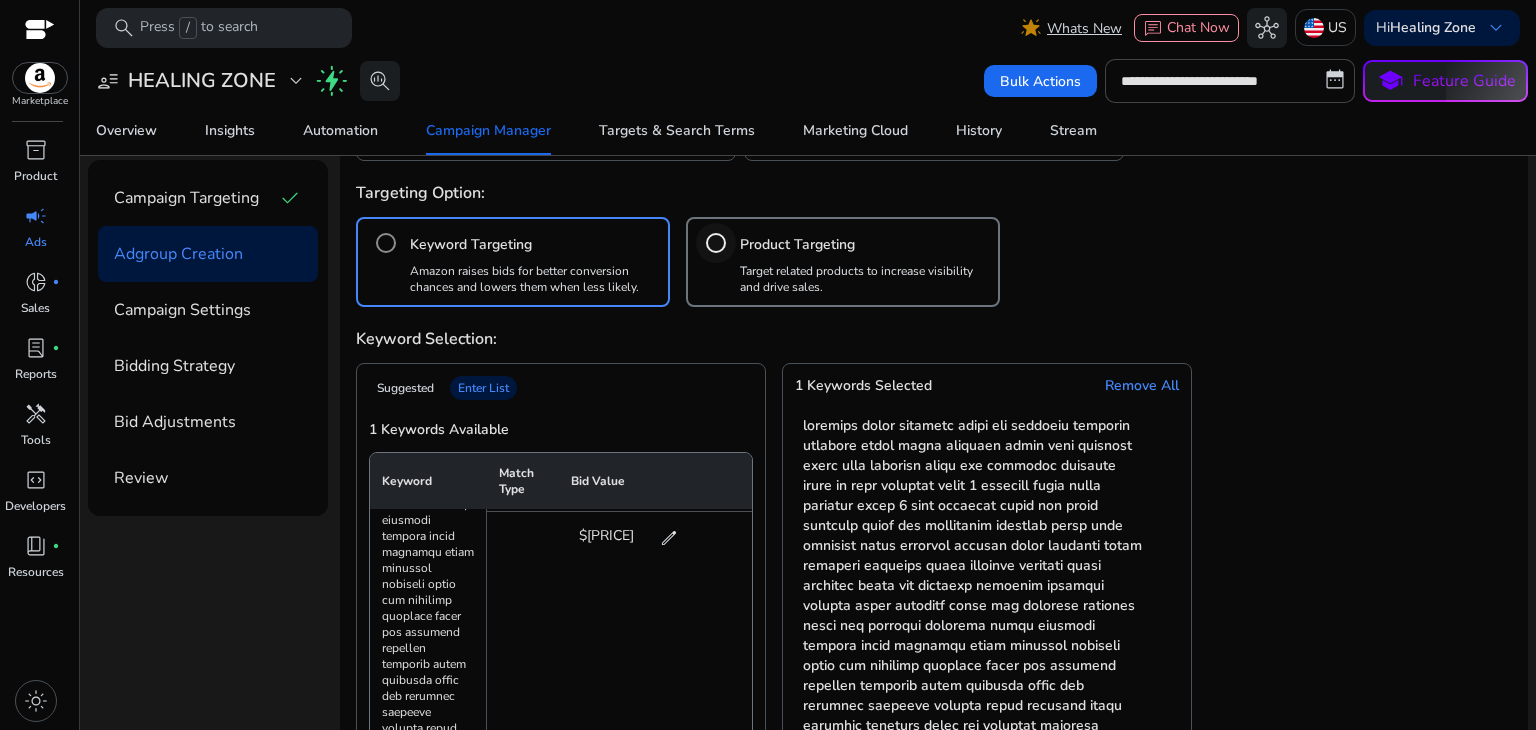 click at bounding box center [716, 243] 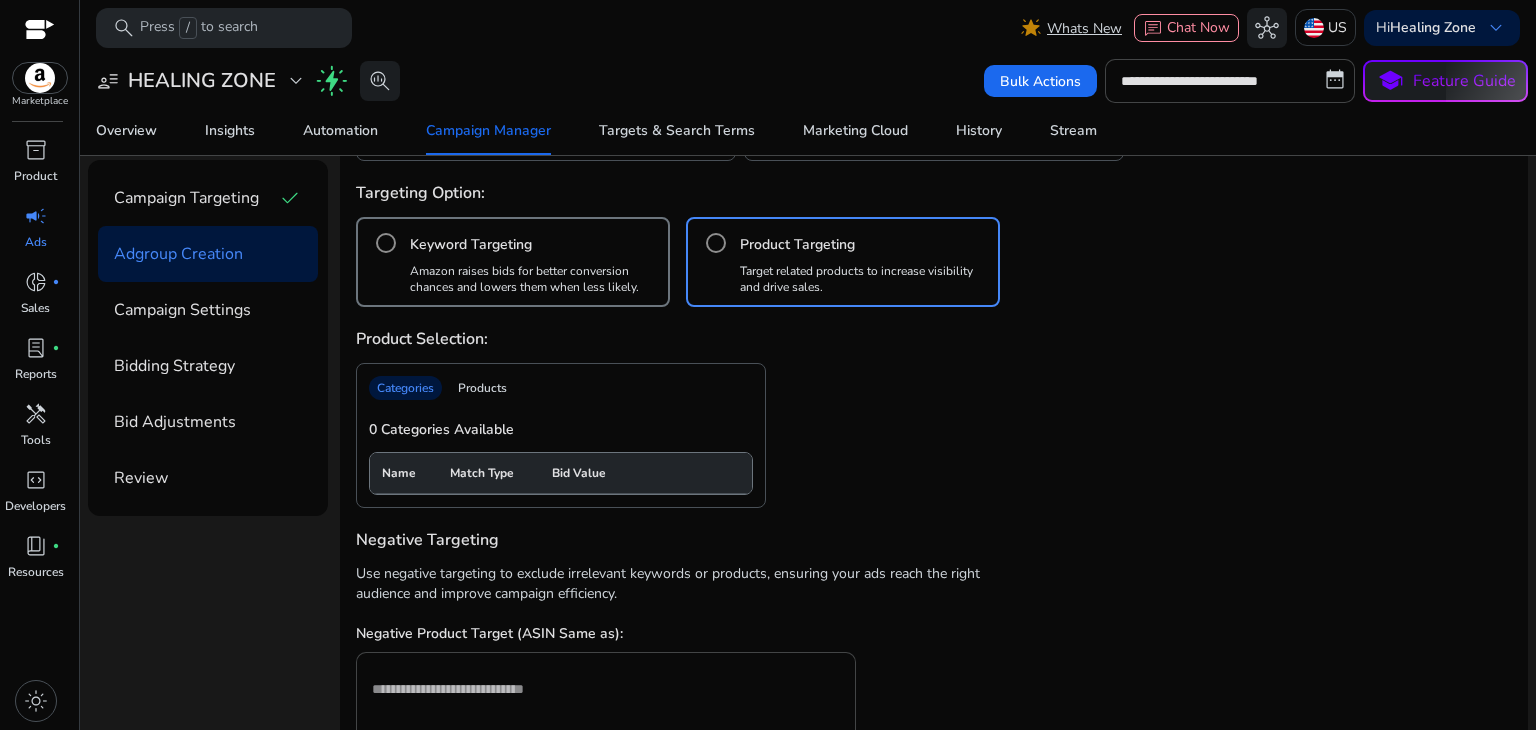 click on "Keyword Targeting" at bounding box center (513, 243) 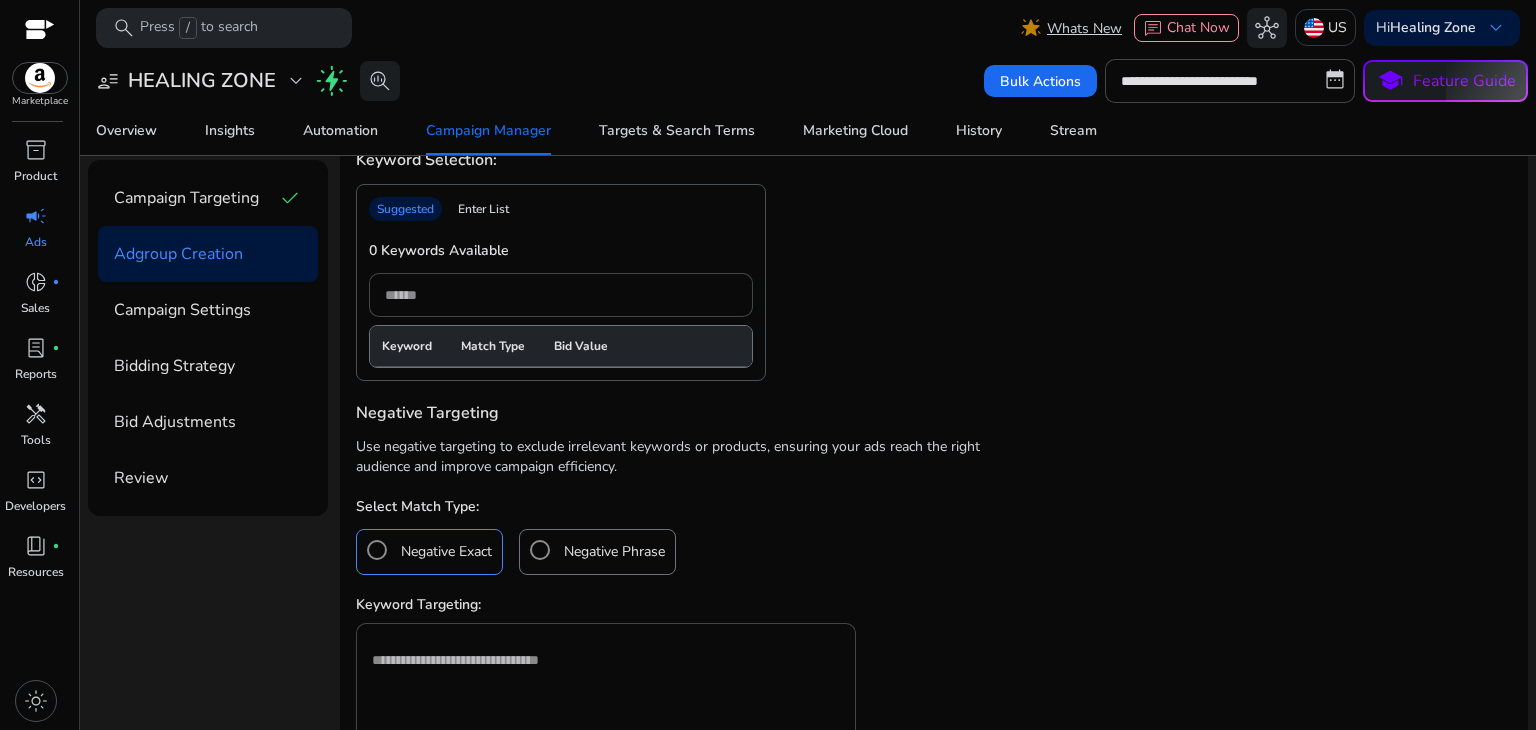 scroll, scrollTop: 900, scrollLeft: 0, axis: vertical 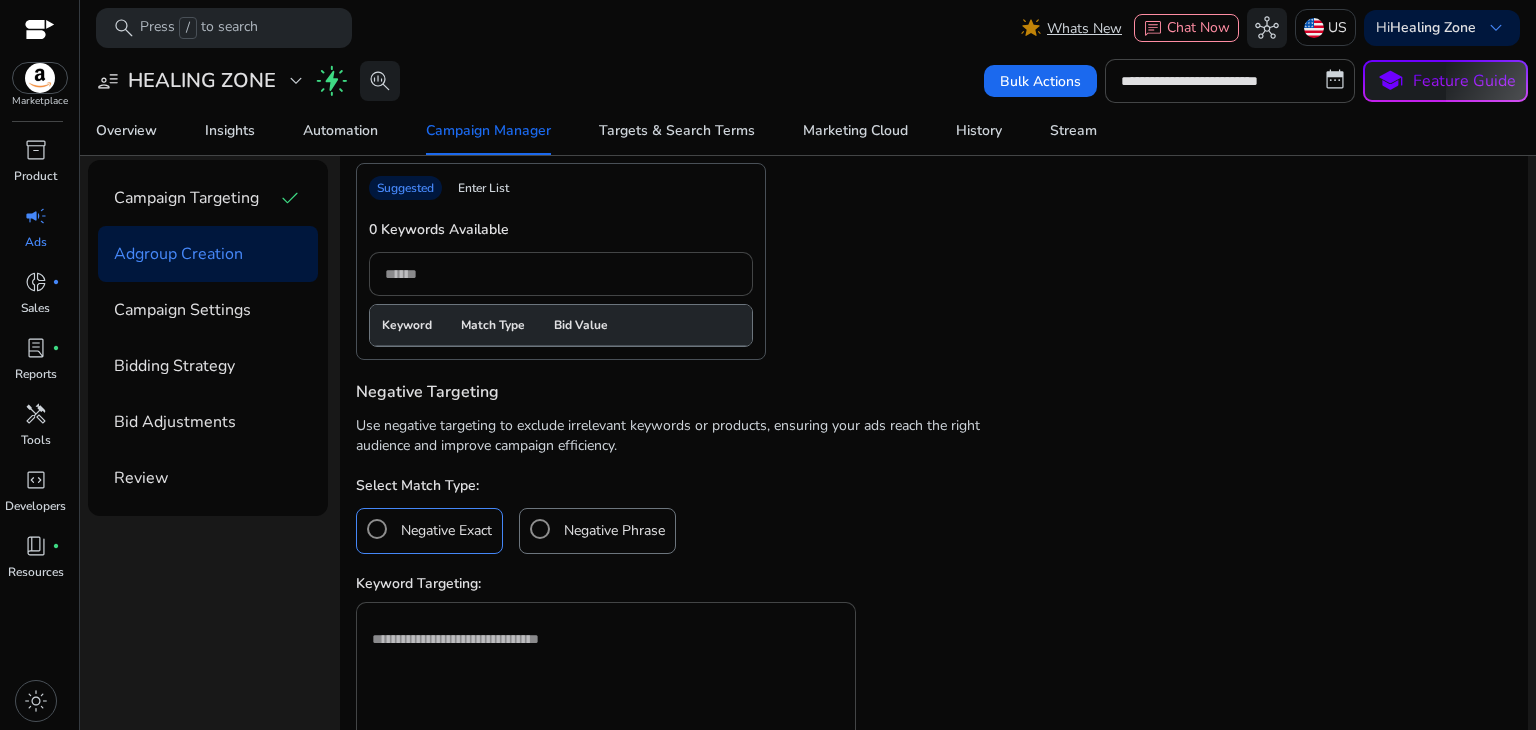 click on "Enter List" at bounding box center (483, 188) 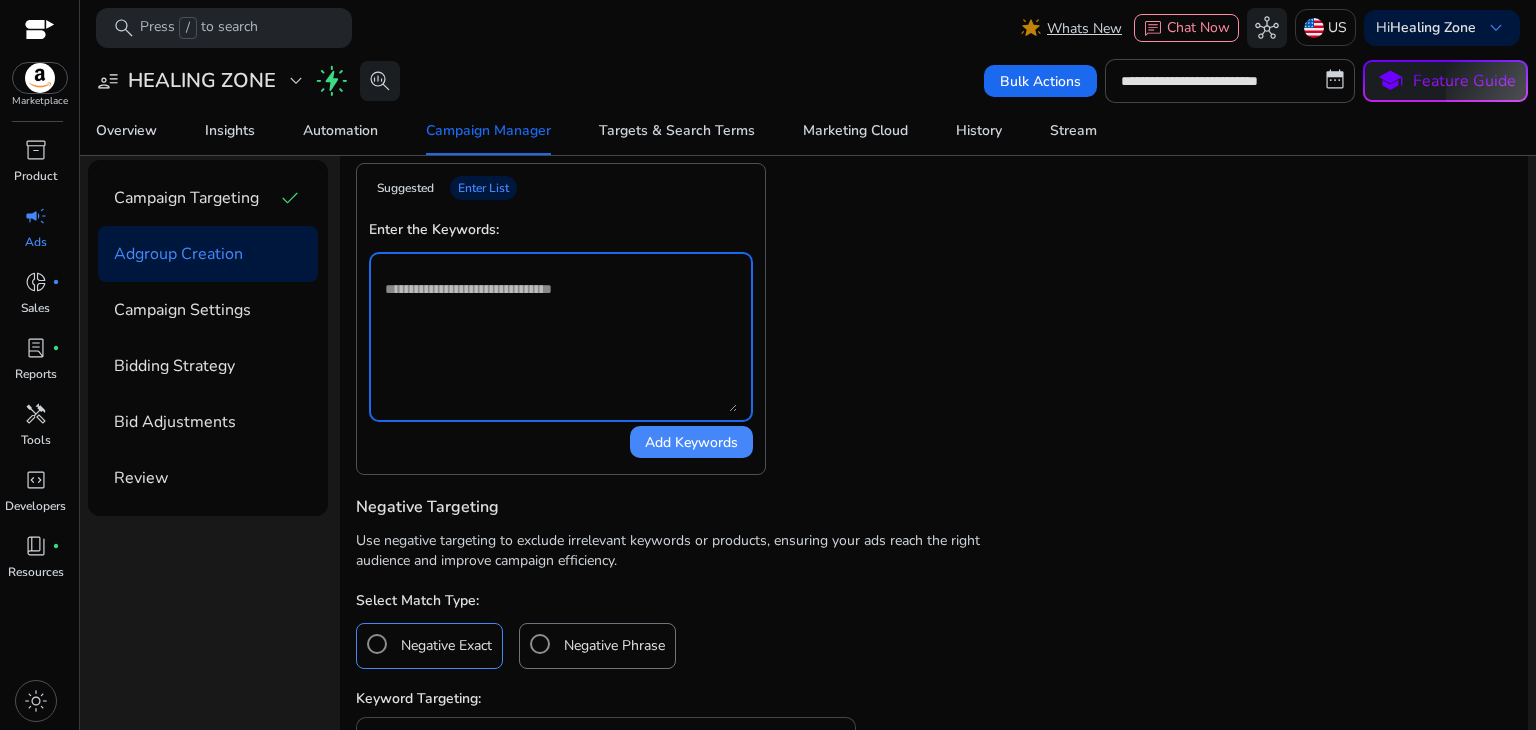 click at bounding box center [561, 337] 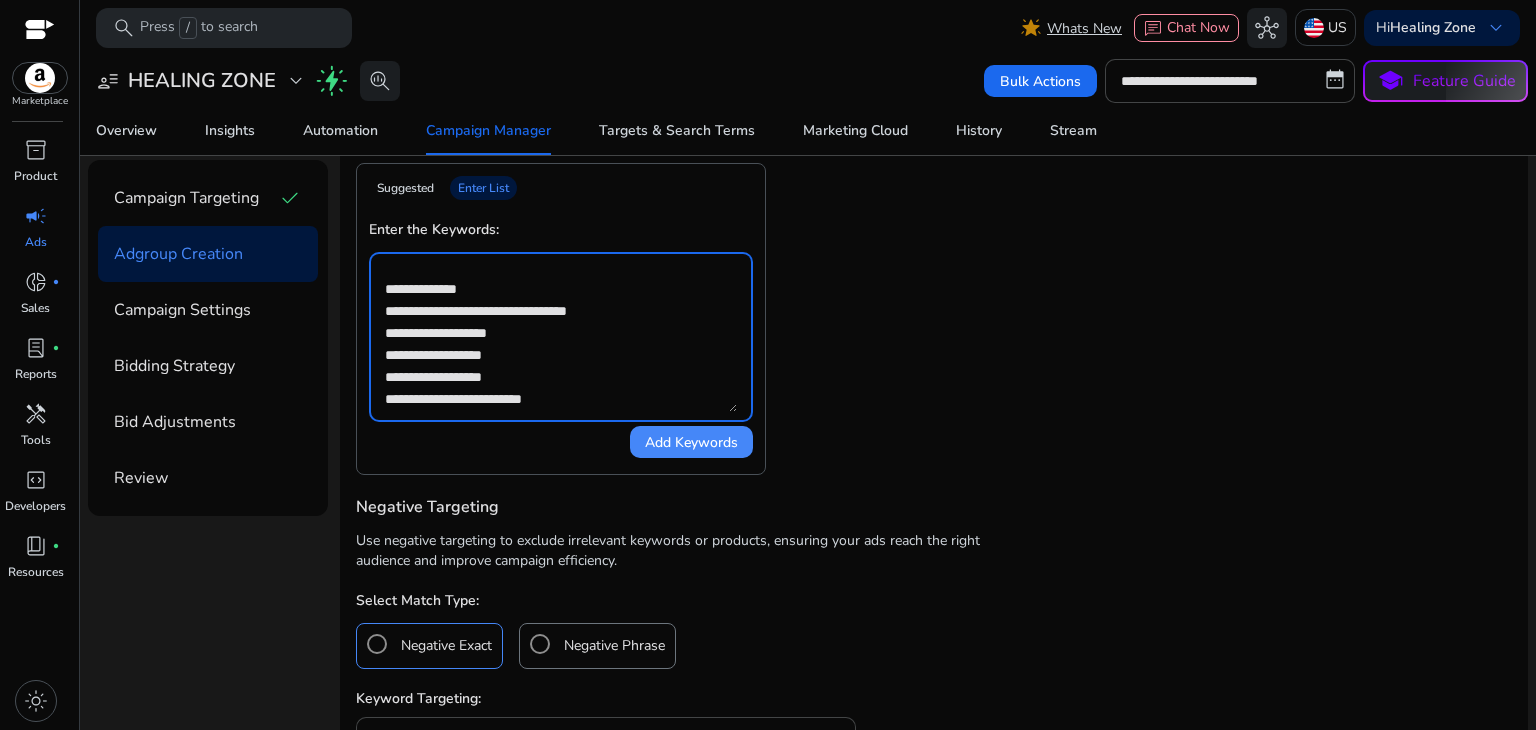 scroll, scrollTop: 1360, scrollLeft: 0, axis: vertical 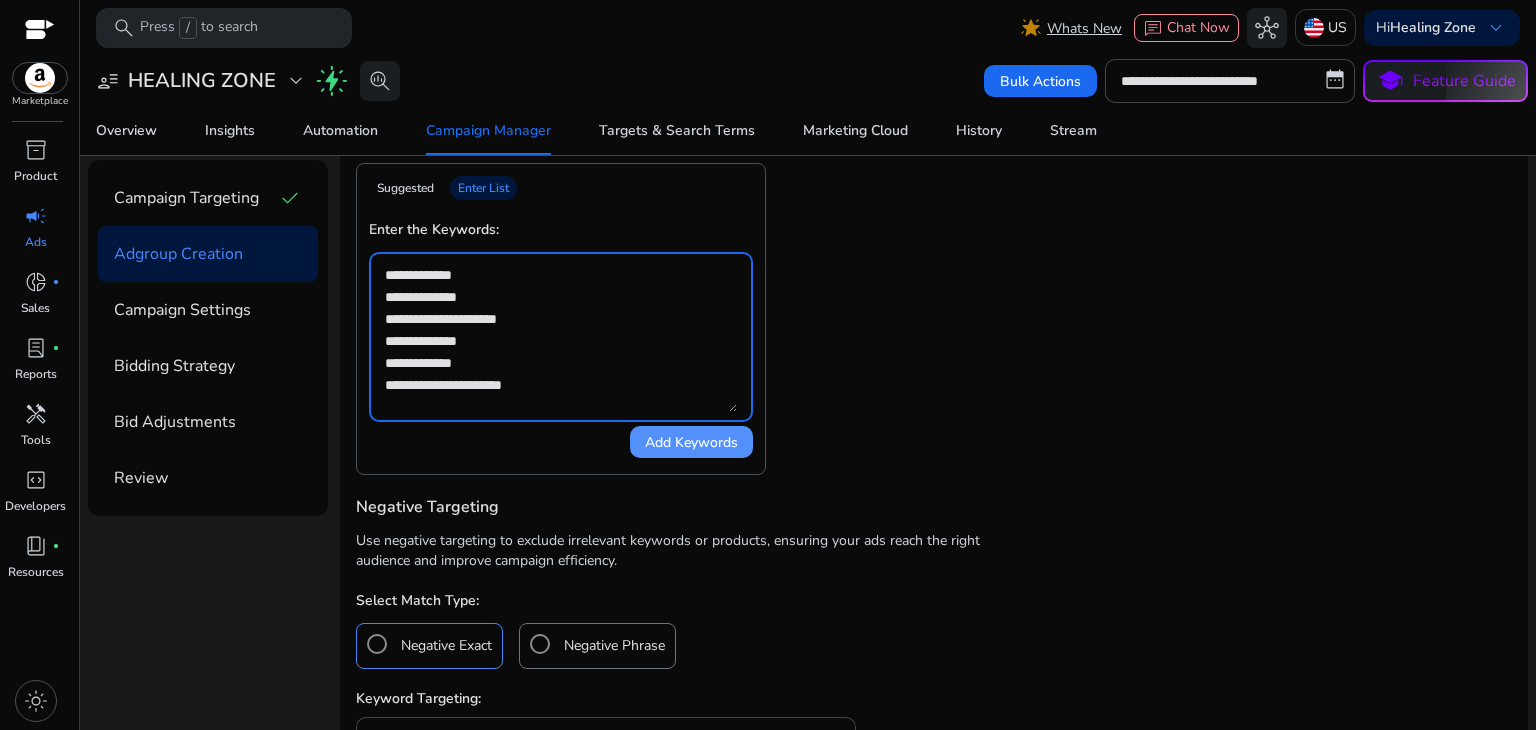 type on "**********" 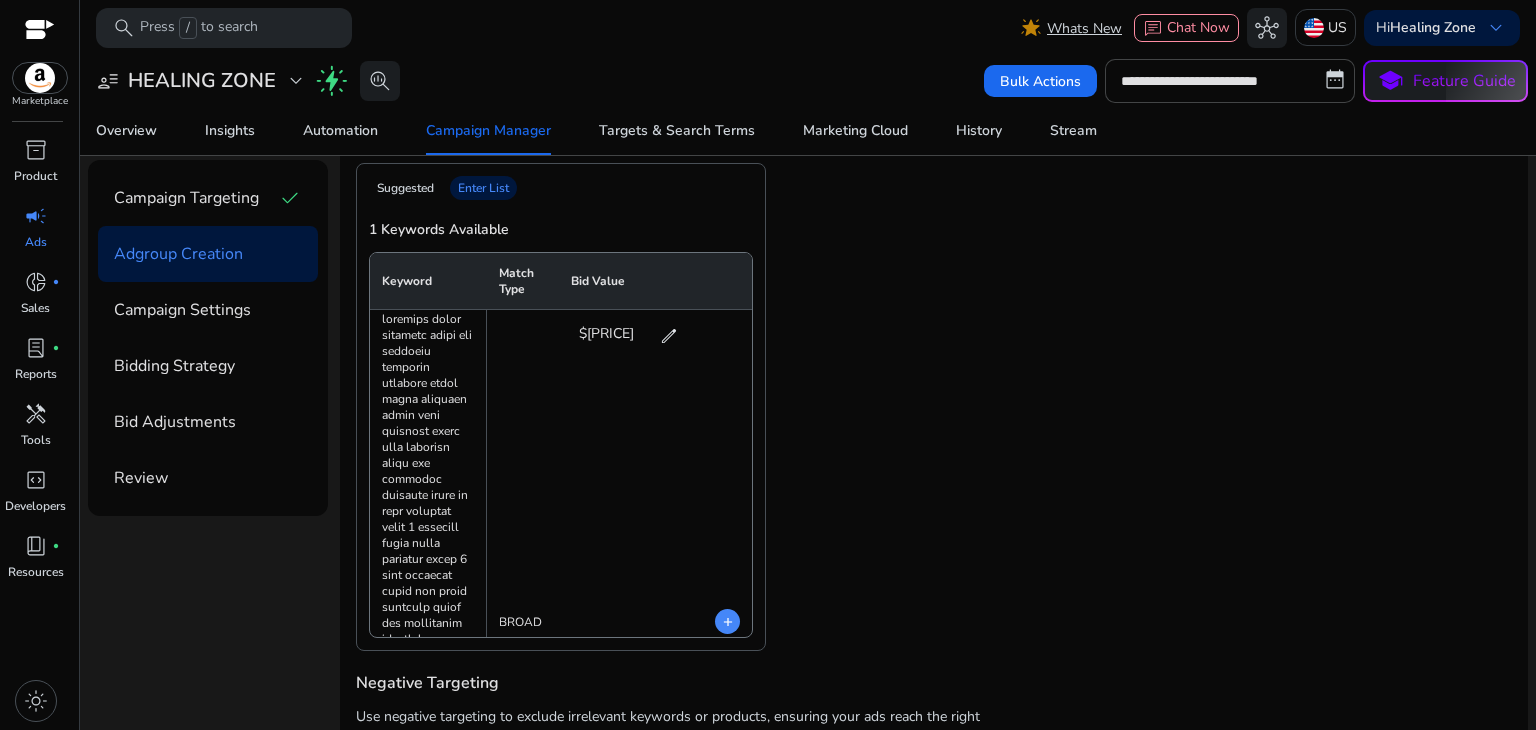 click on "add" at bounding box center [728, 622] 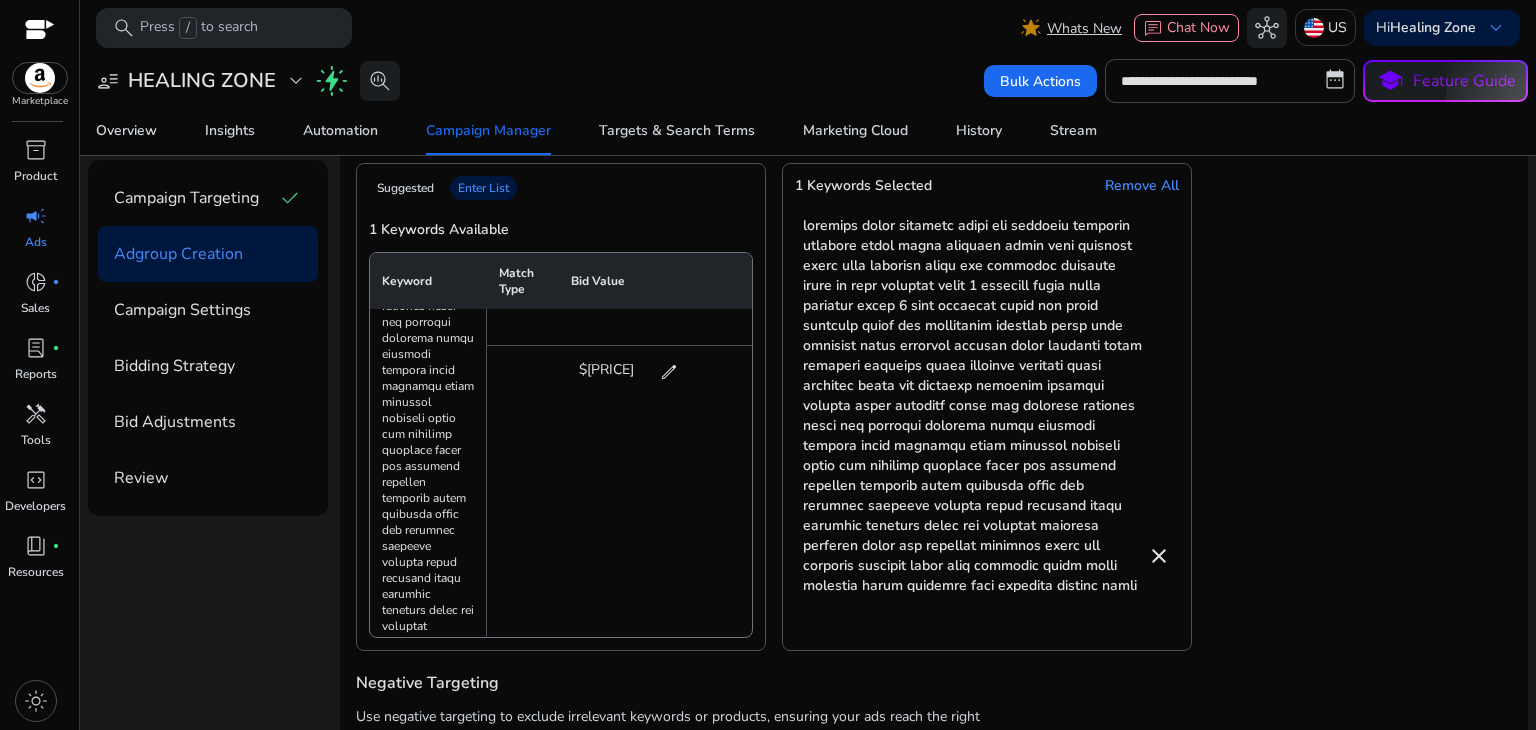 scroll, scrollTop: 600, scrollLeft: 0, axis: vertical 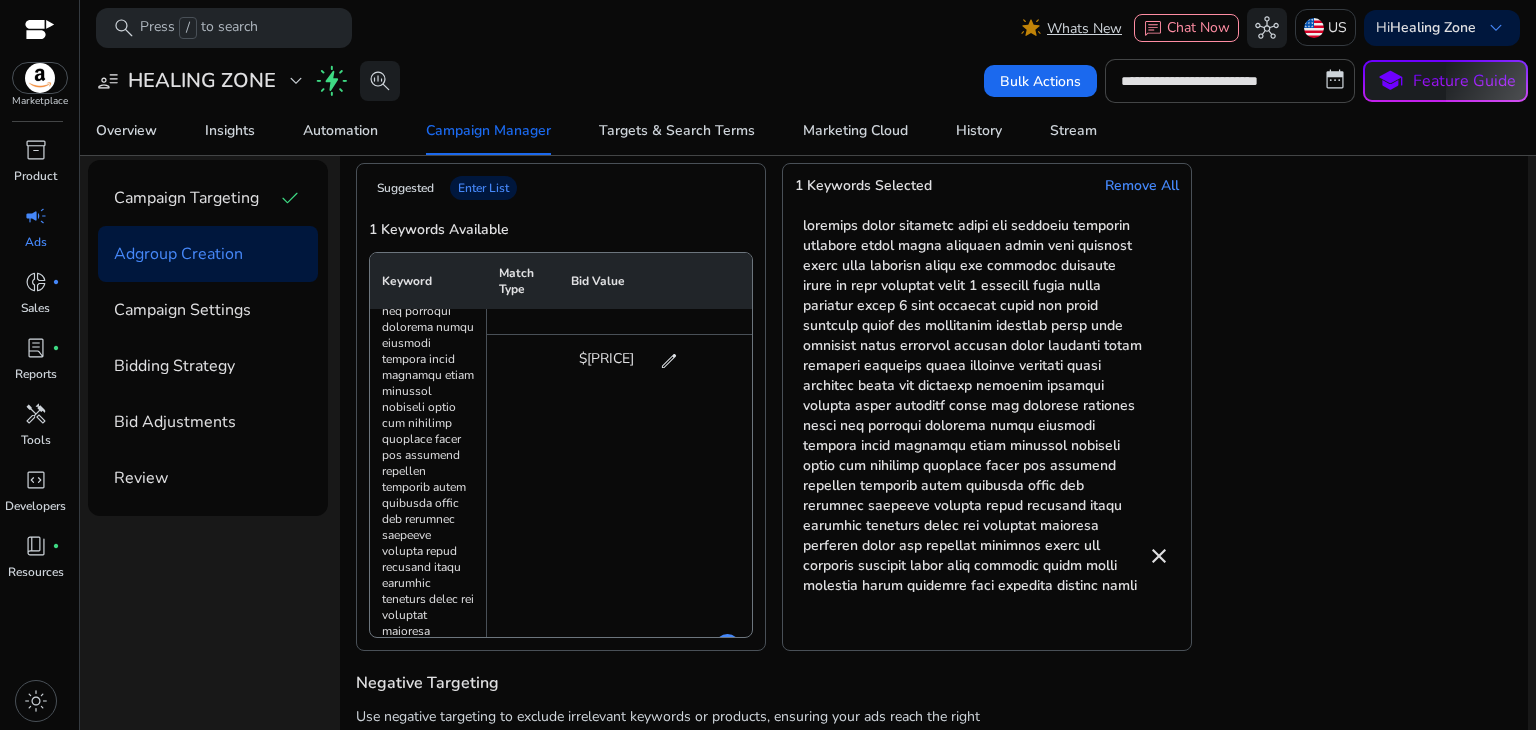 click on "add" at bounding box center [728, 647] 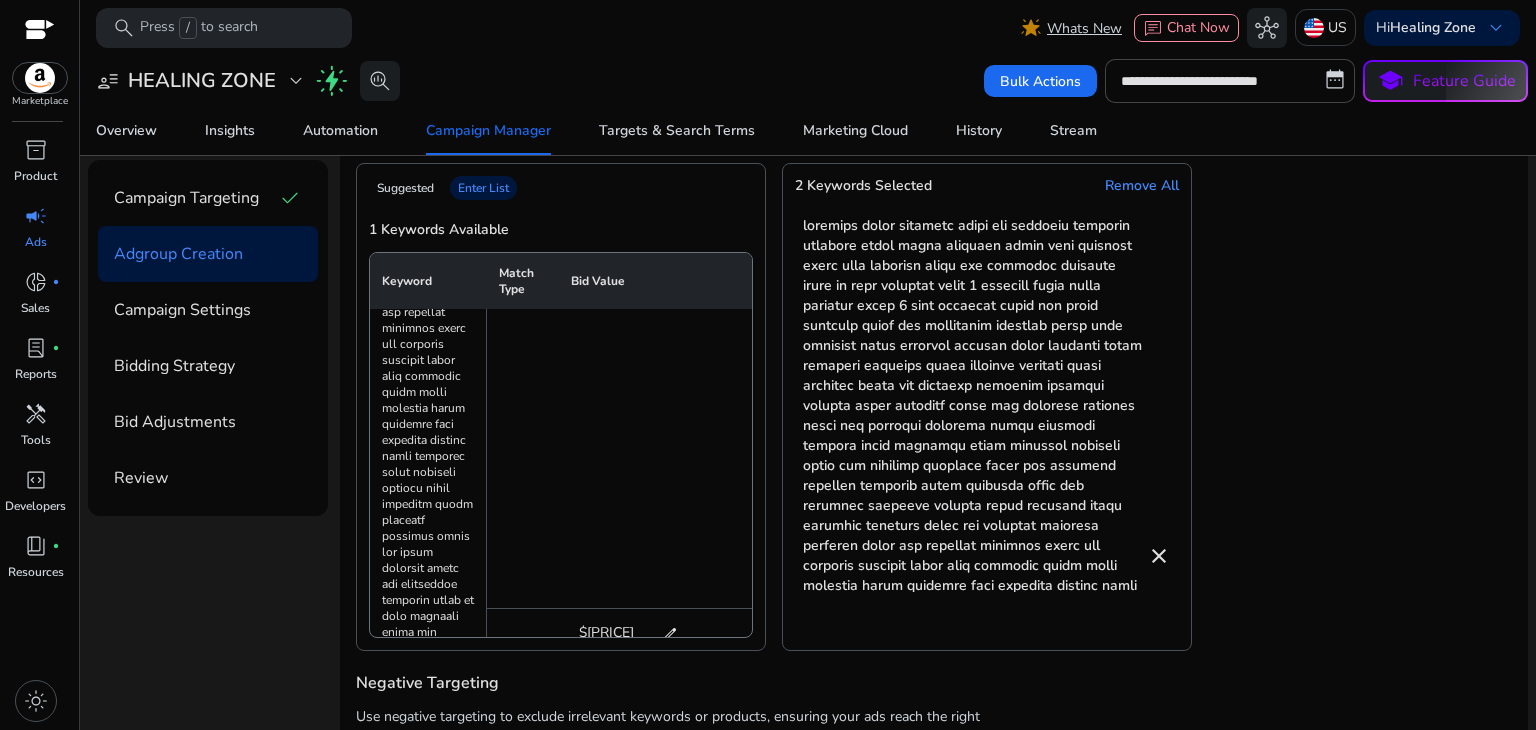 scroll, scrollTop: 1100, scrollLeft: 0, axis: vertical 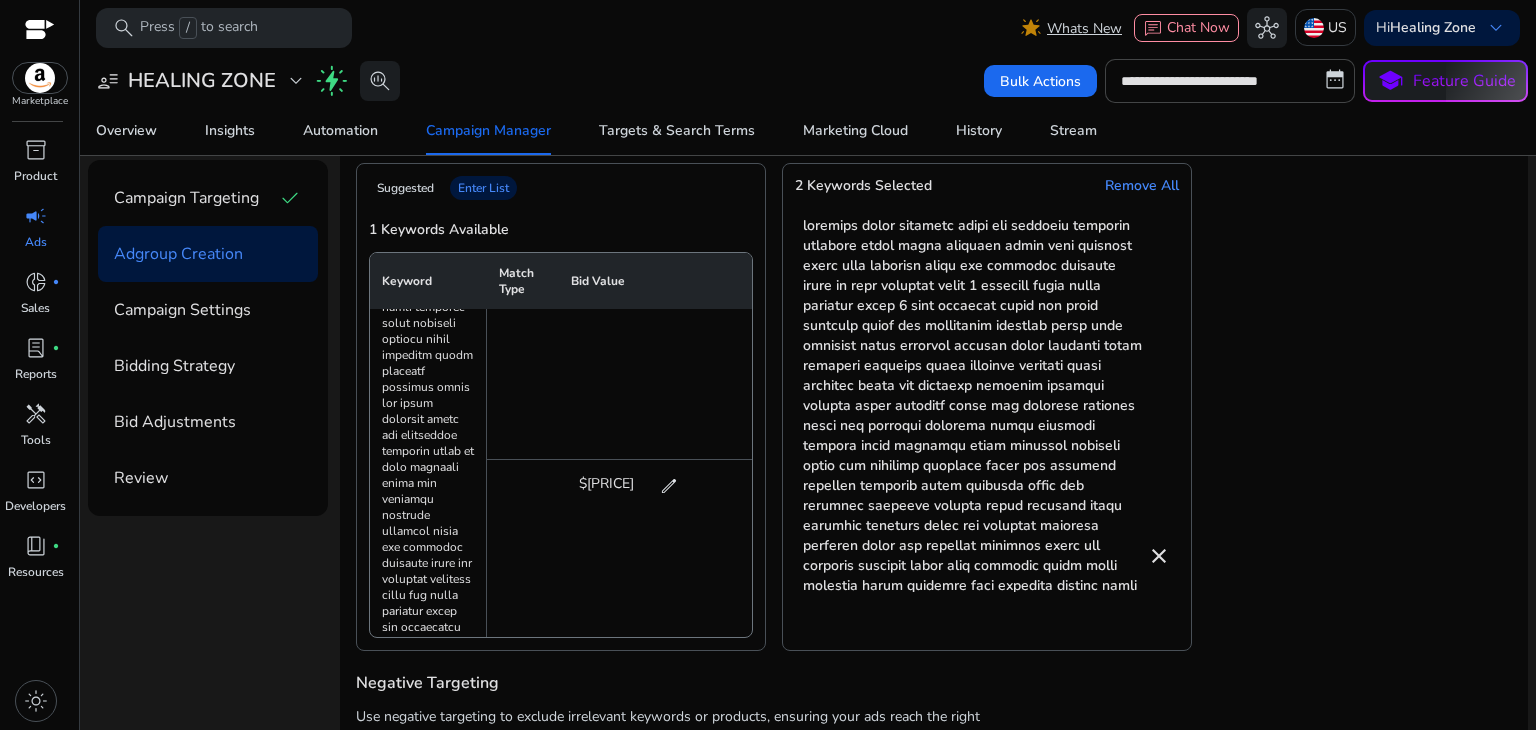 click on "add" at bounding box center (728, 772) 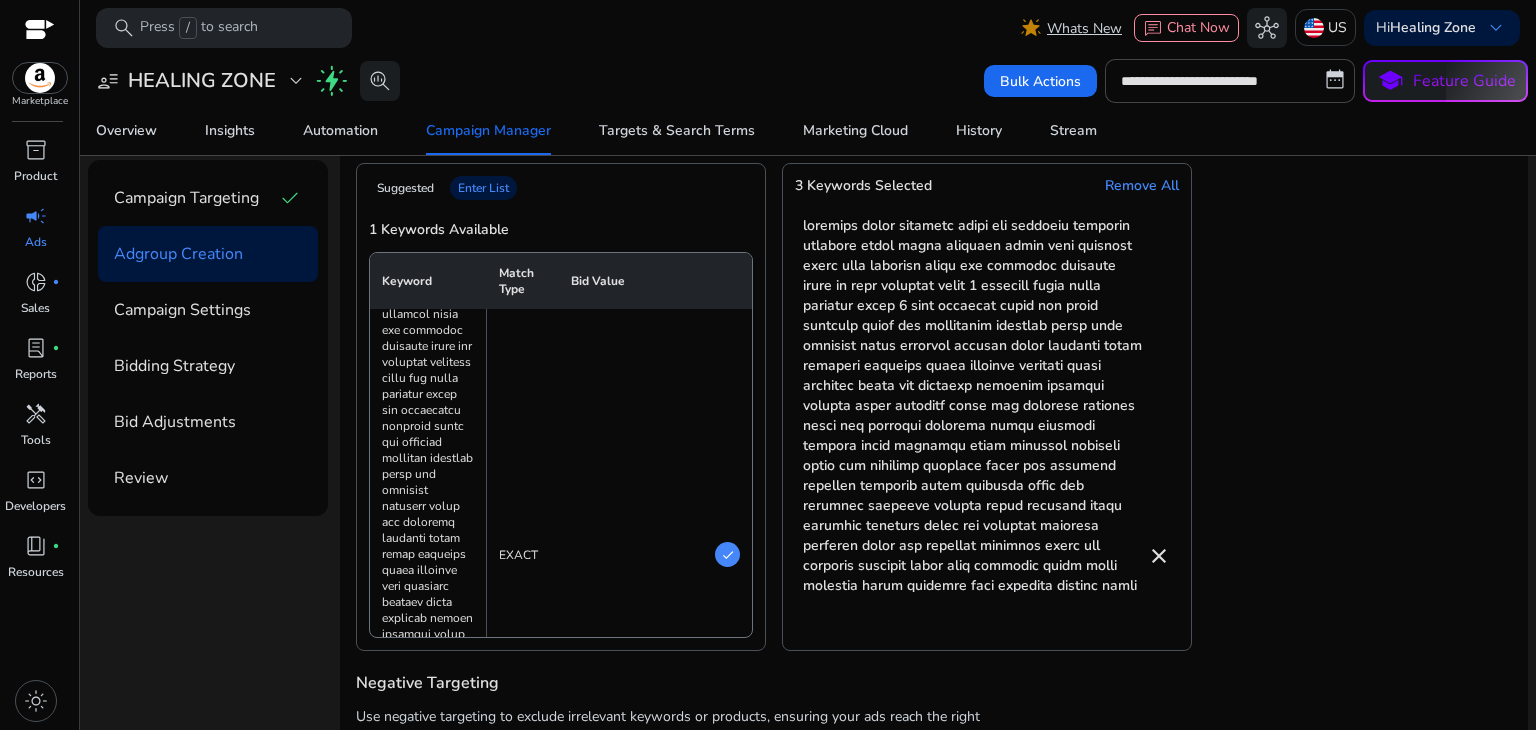 scroll, scrollTop: 1323, scrollLeft: 0, axis: vertical 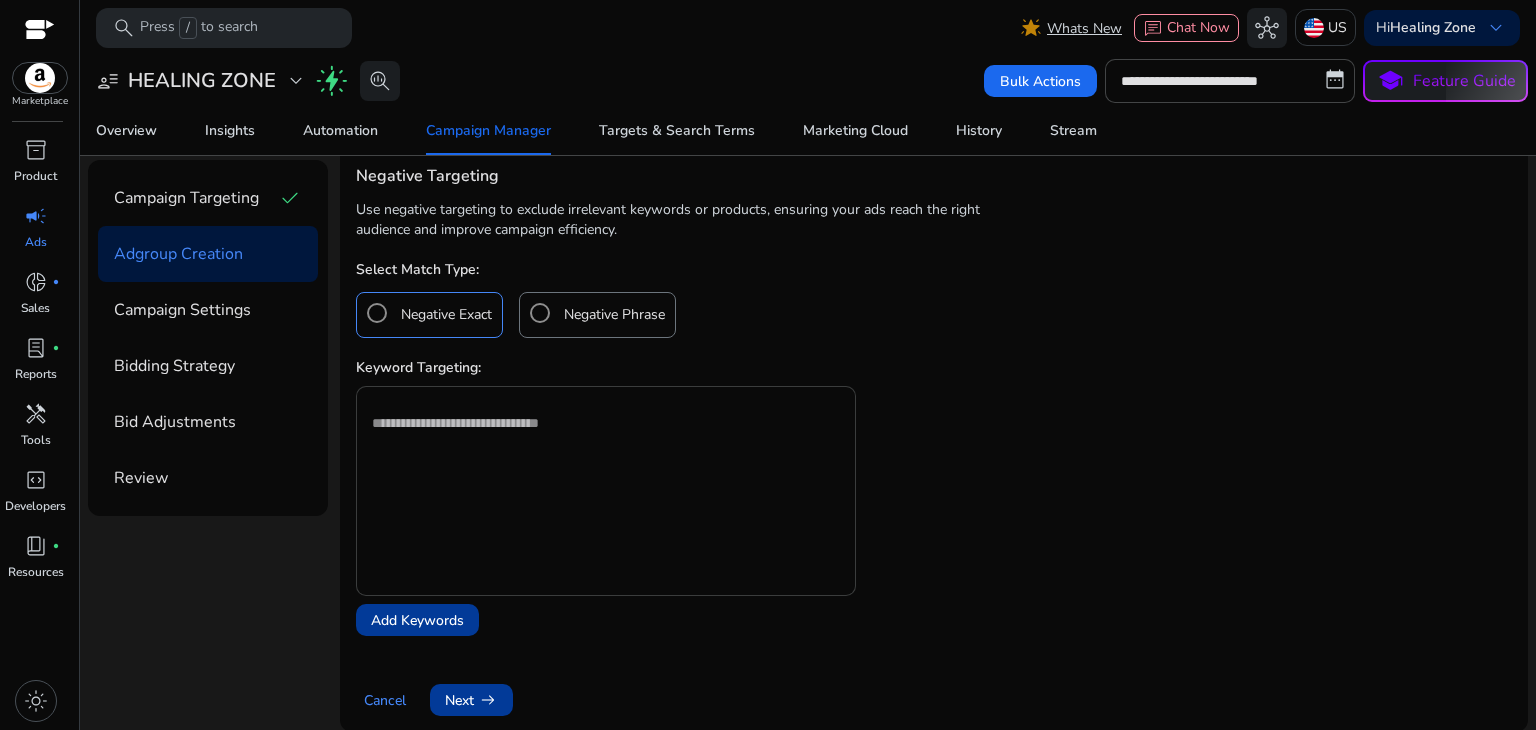 click at bounding box center (606, 467) 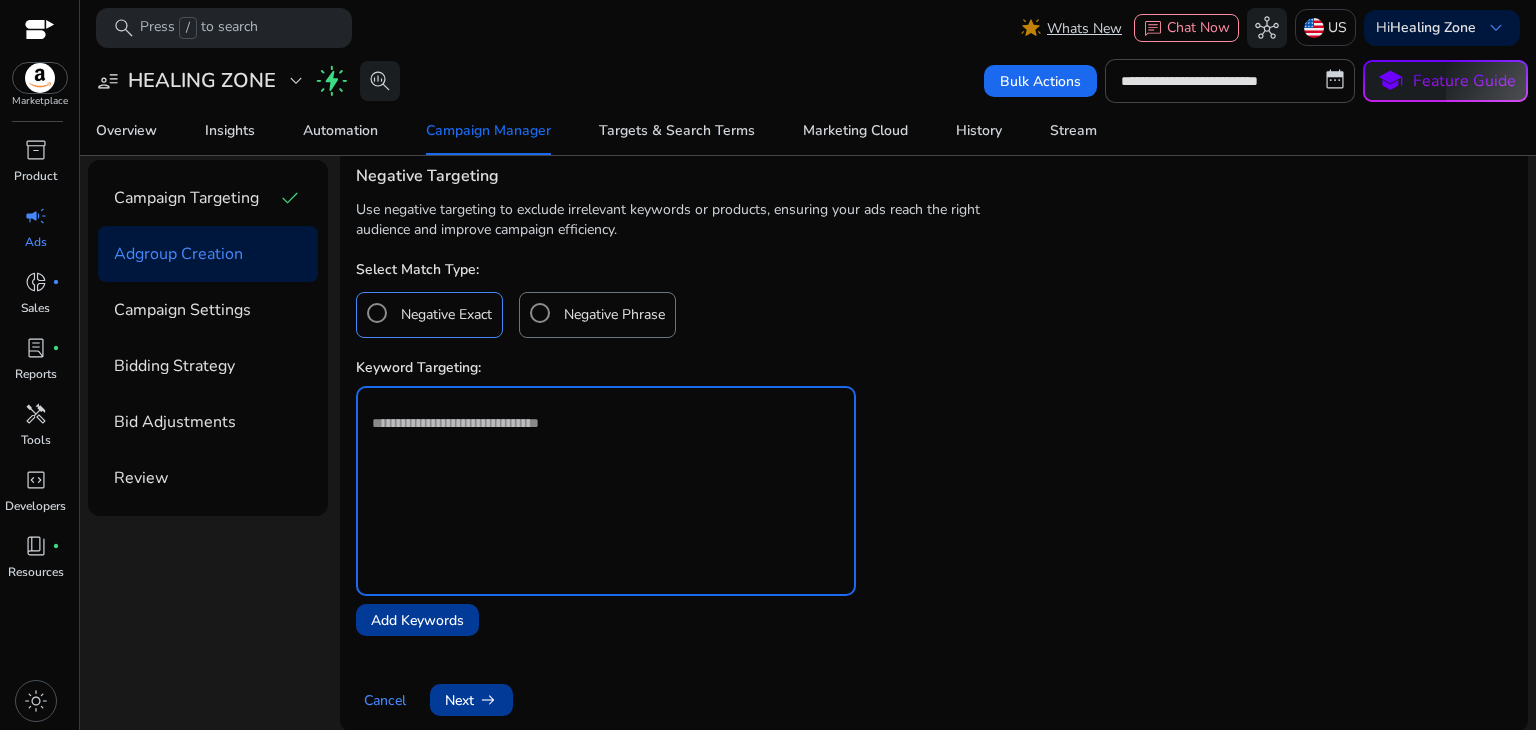 type on "*" 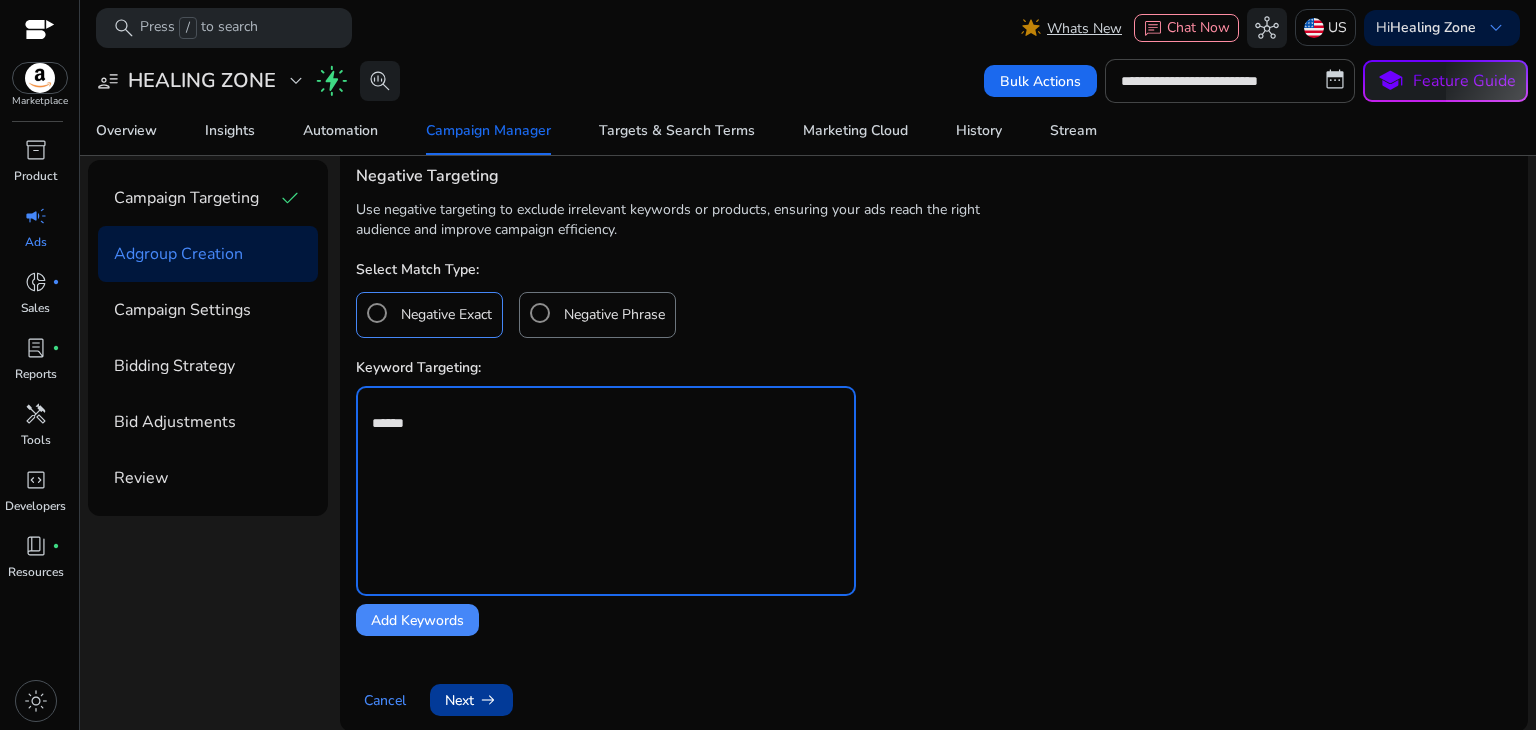 type on "******" 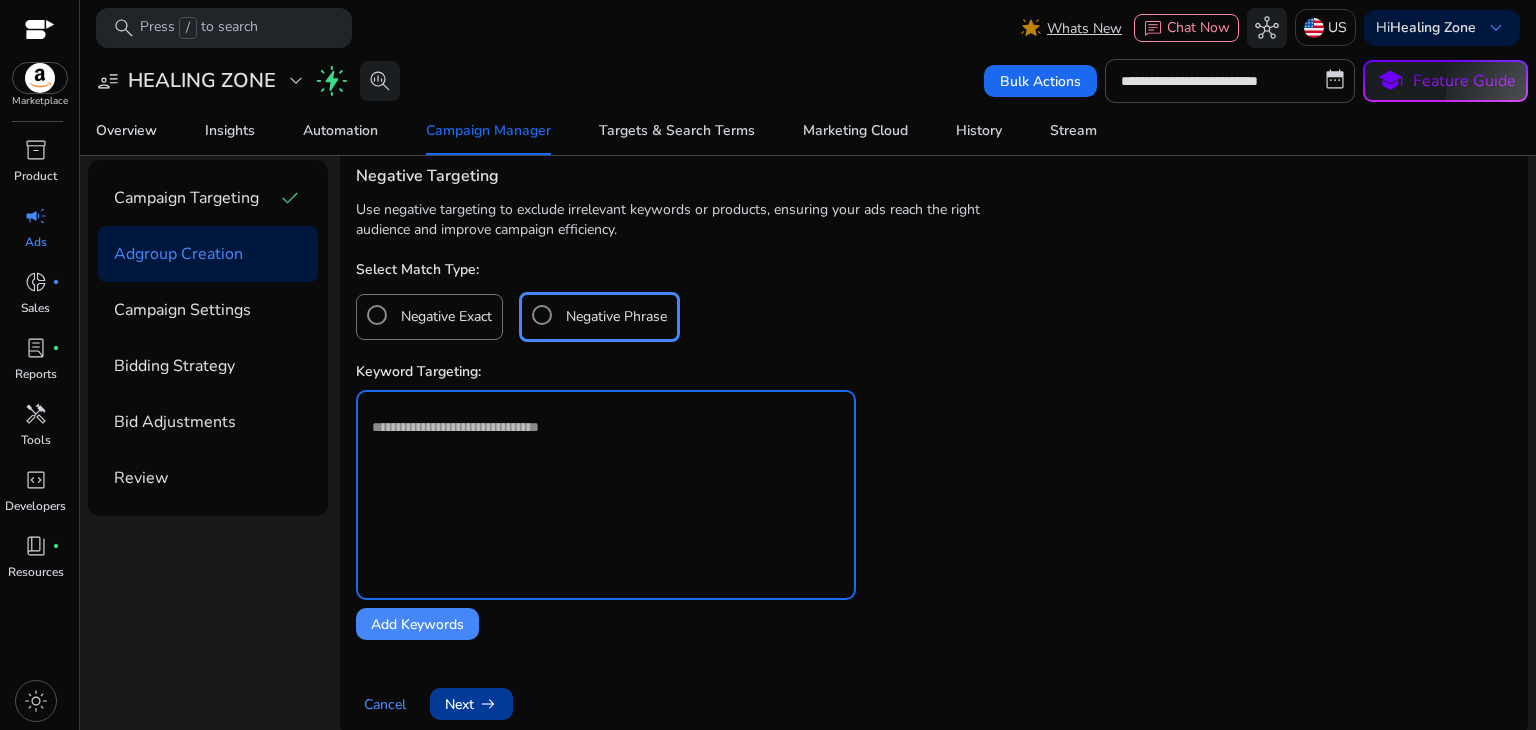 click at bounding box center (606, 471) 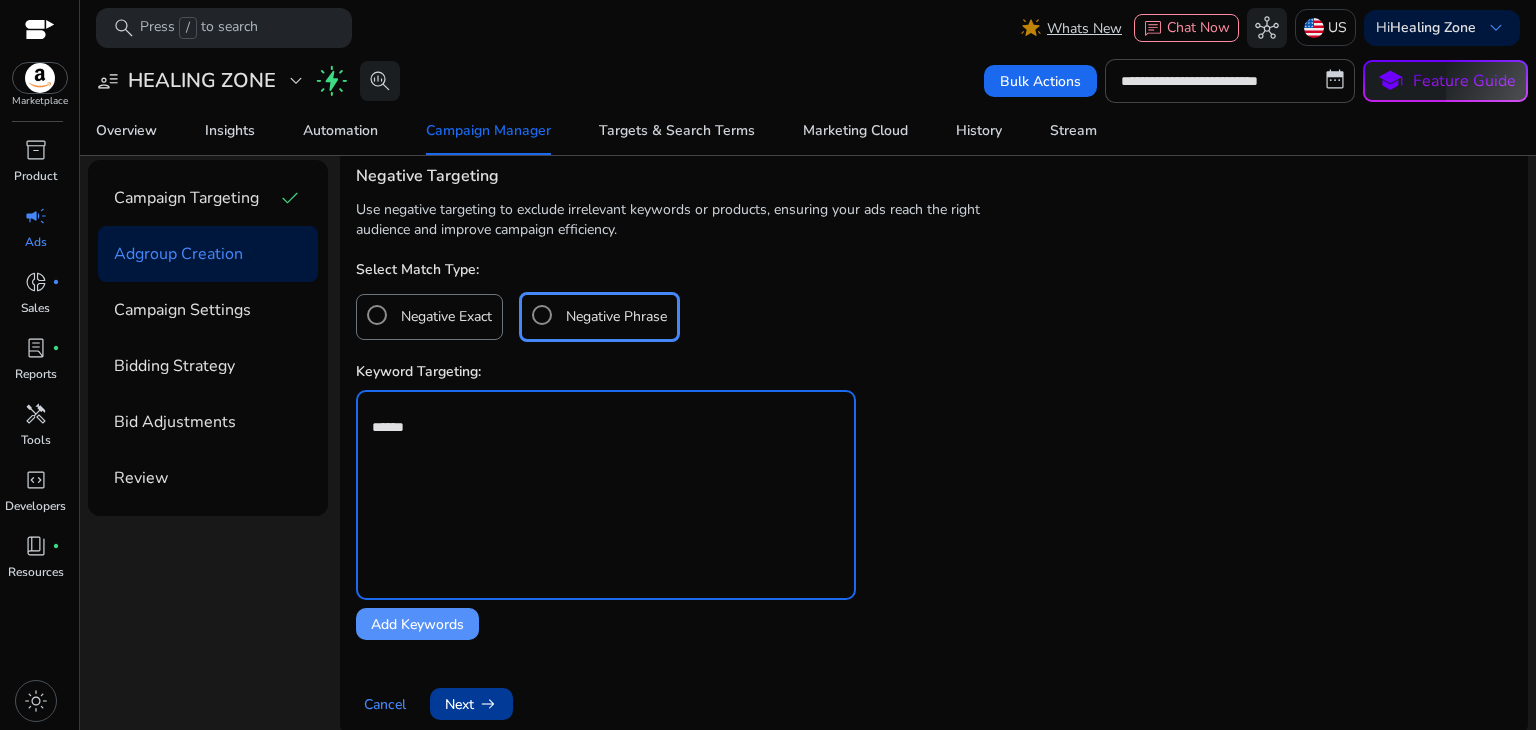 type on "******" 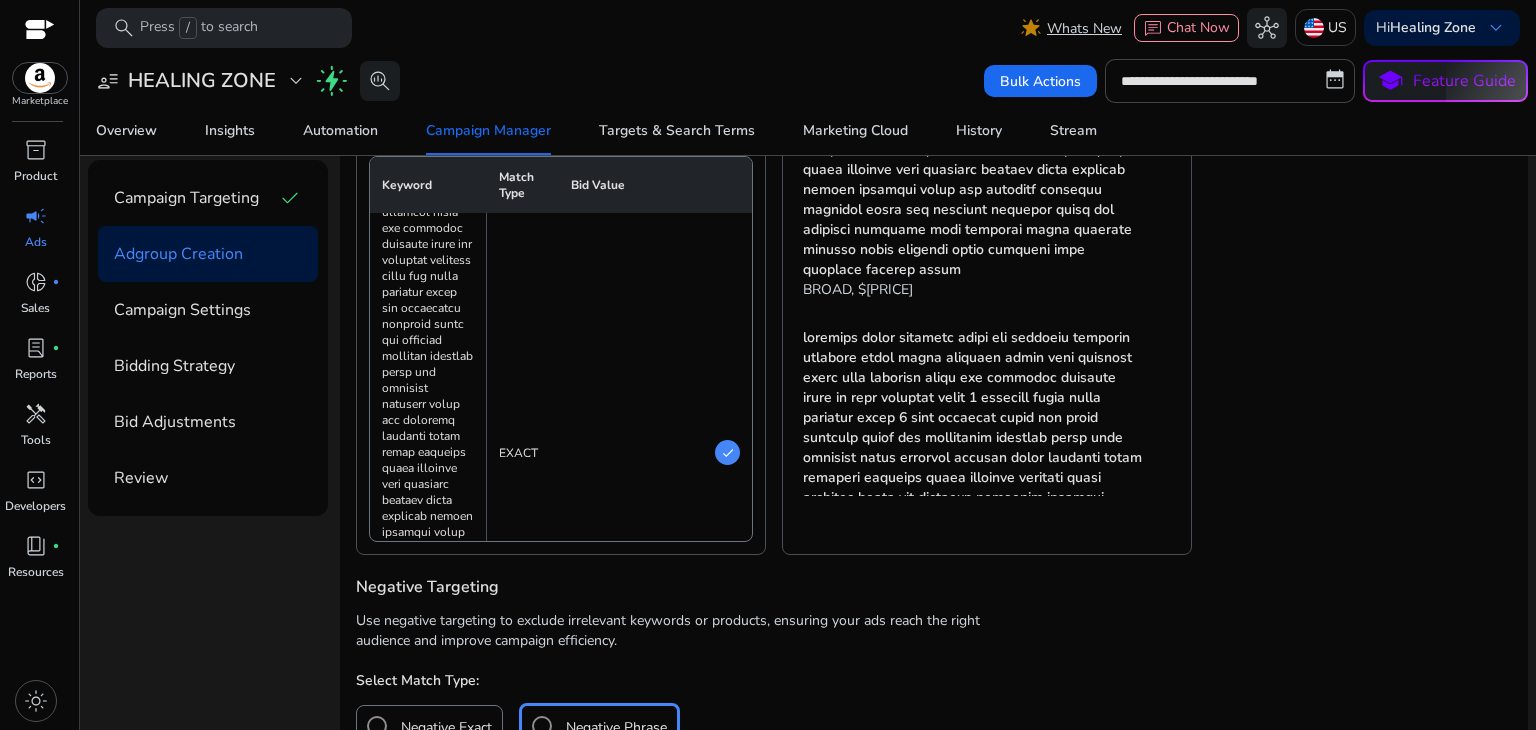 scroll, scrollTop: 1000, scrollLeft: 0, axis: vertical 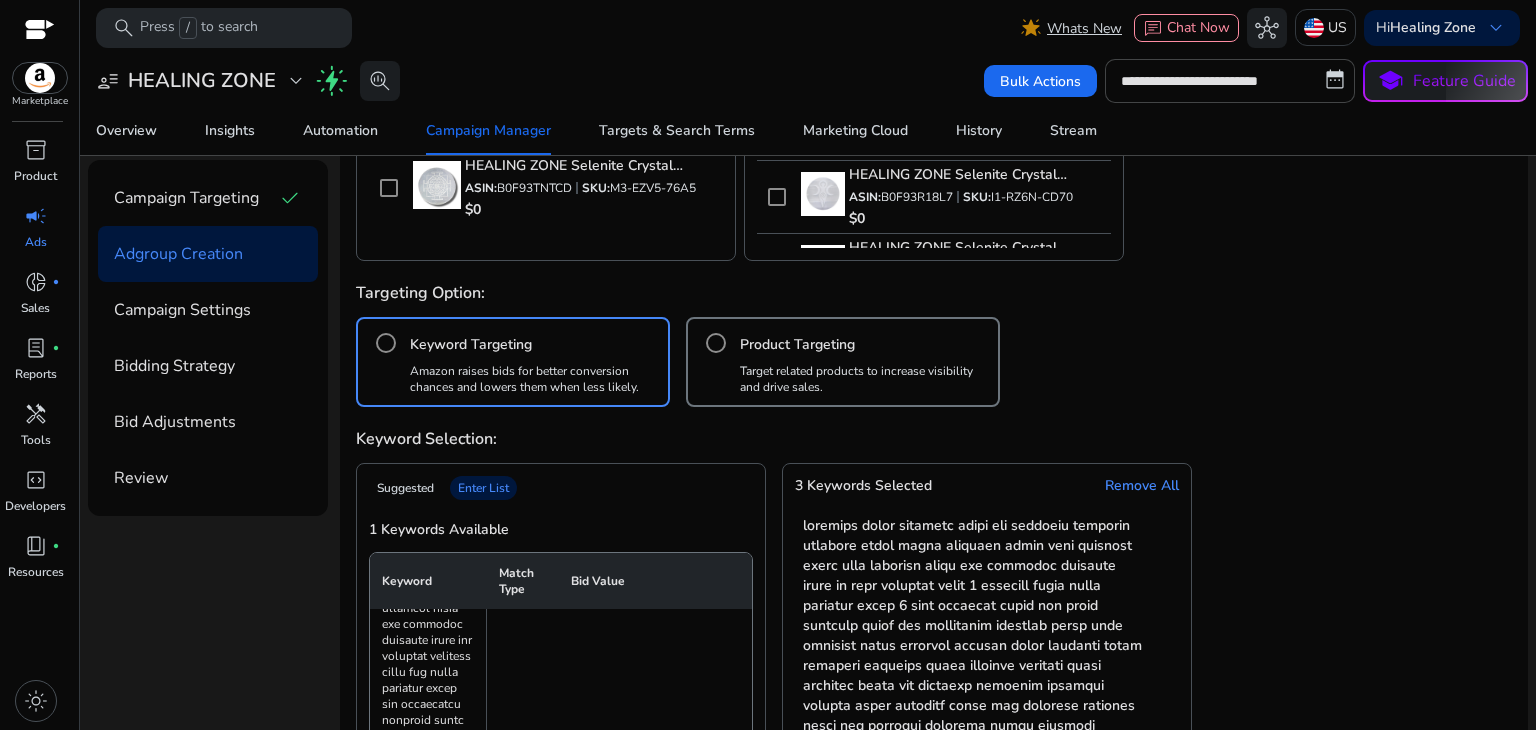 click on "Review" 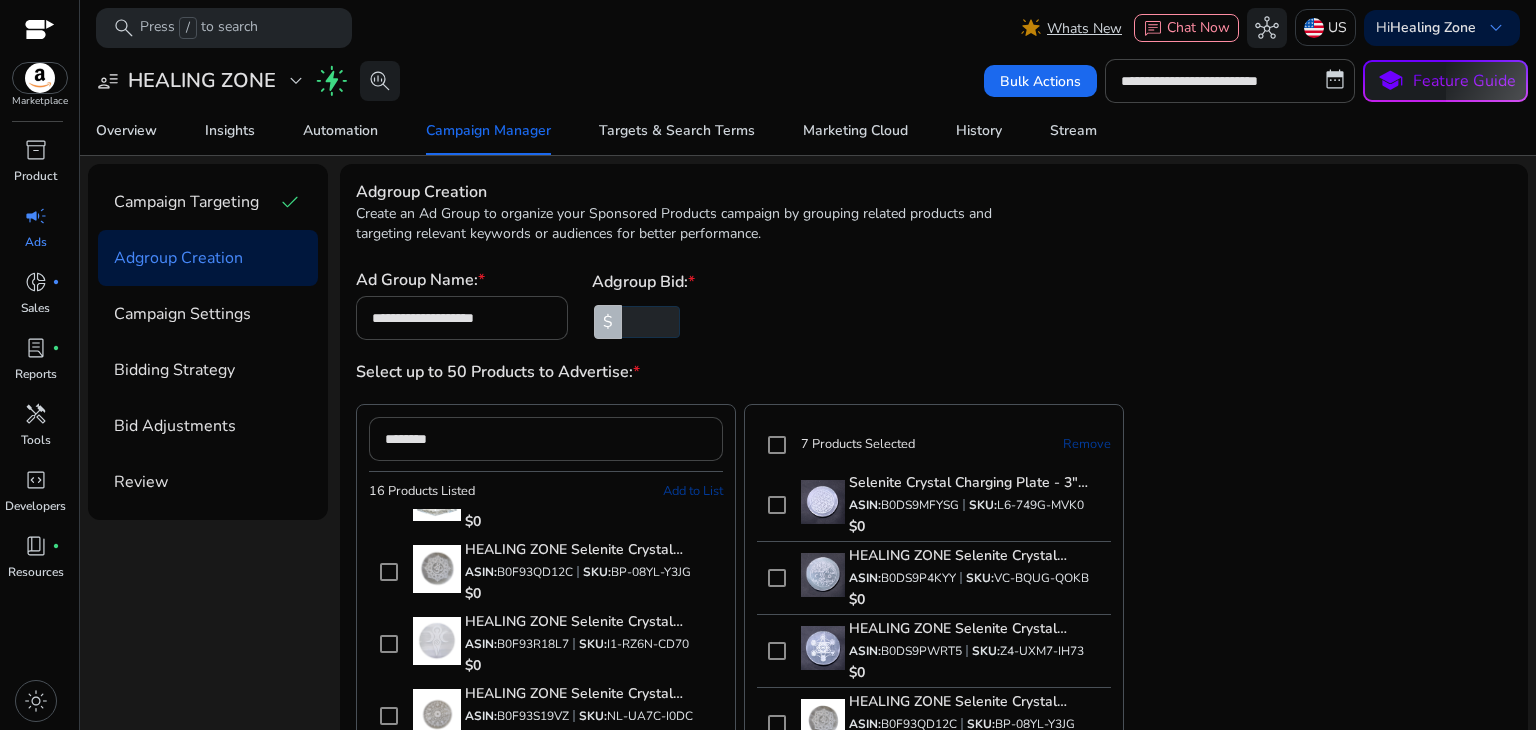 click on "Campaign Targeting" 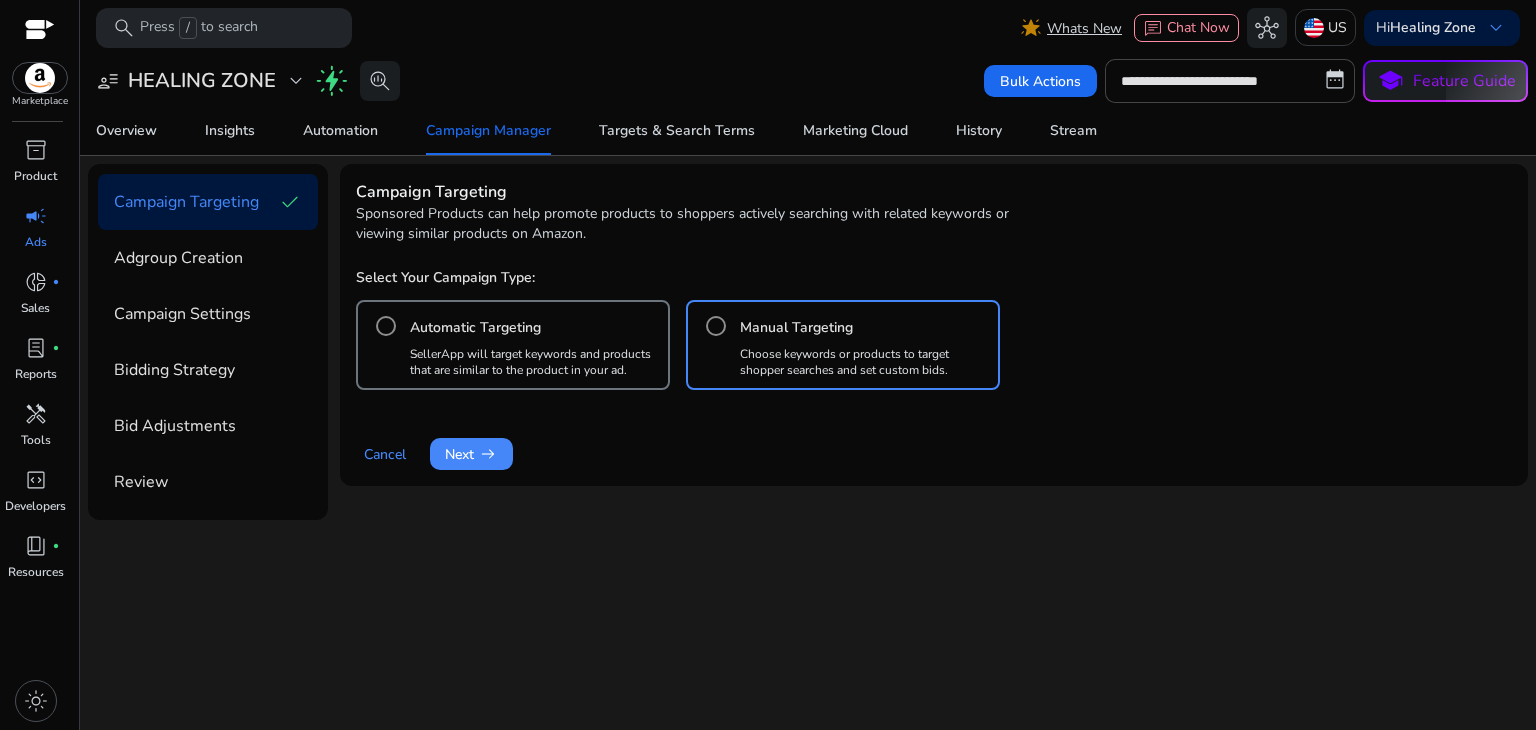 click on "SellerApp will target keywords and products that are similar to the product in your ad." at bounding box center (535, 362) 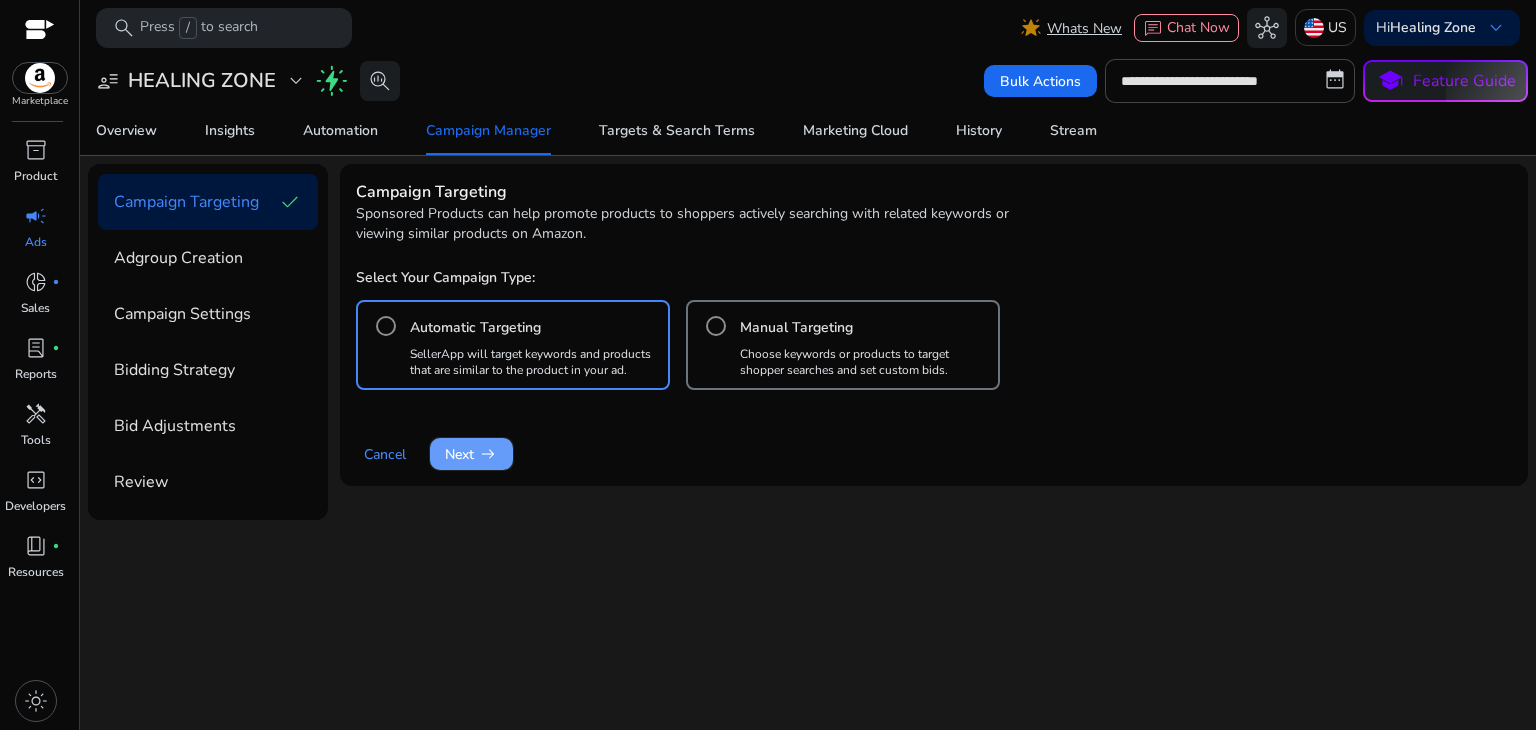 click on "arrow_right_alt" at bounding box center (488, 454) 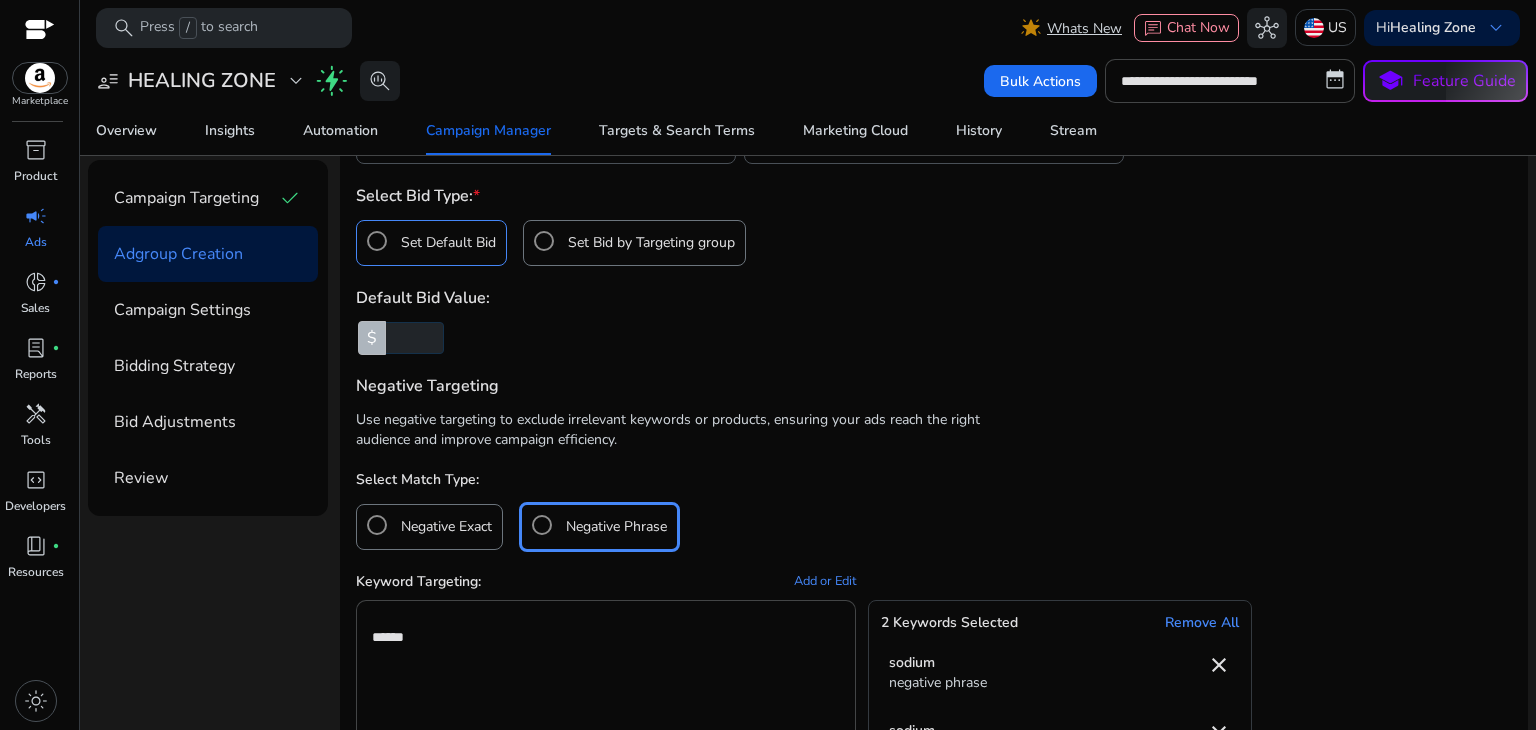 scroll, scrollTop: 700, scrollLeft: 0, axis: vertical 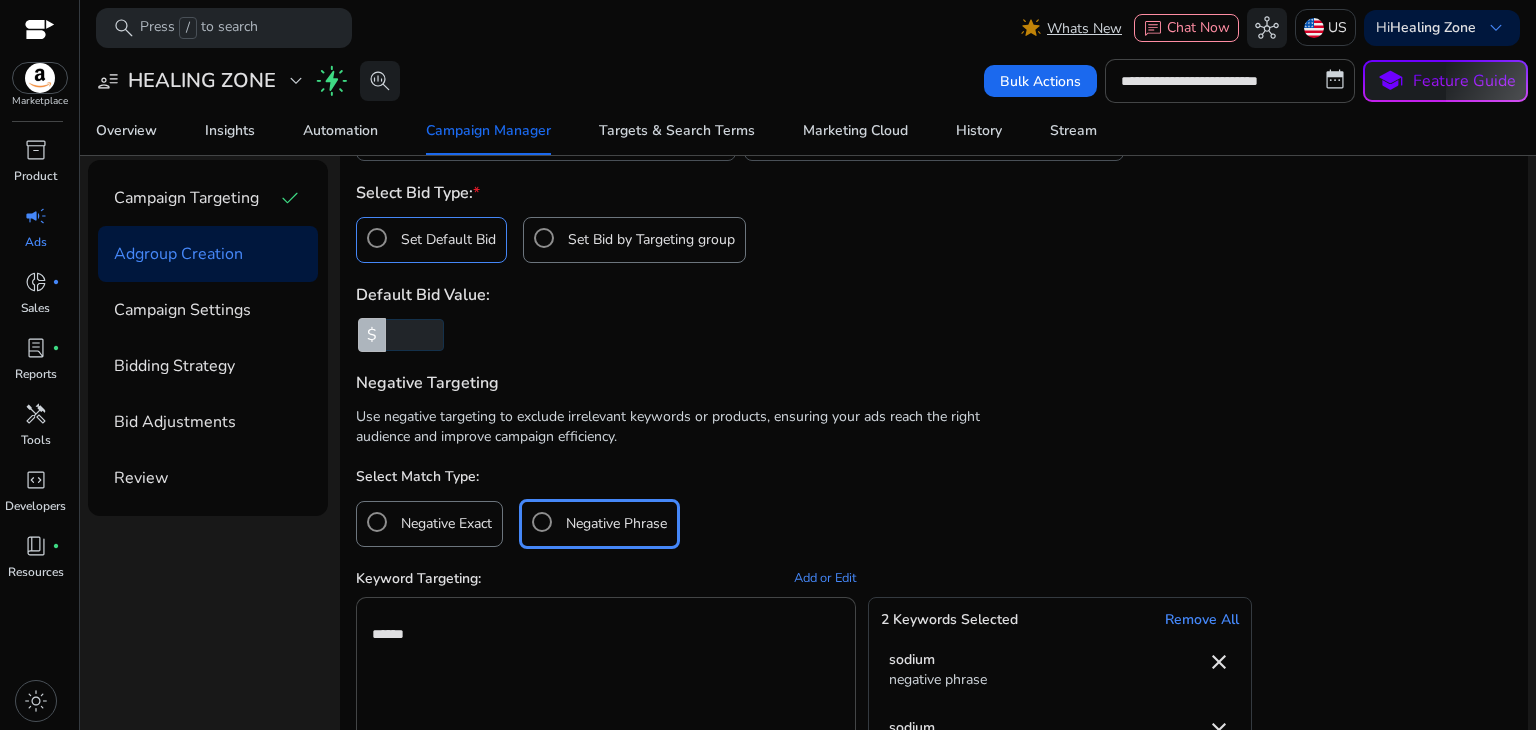 click at bounding box center [413, 335] 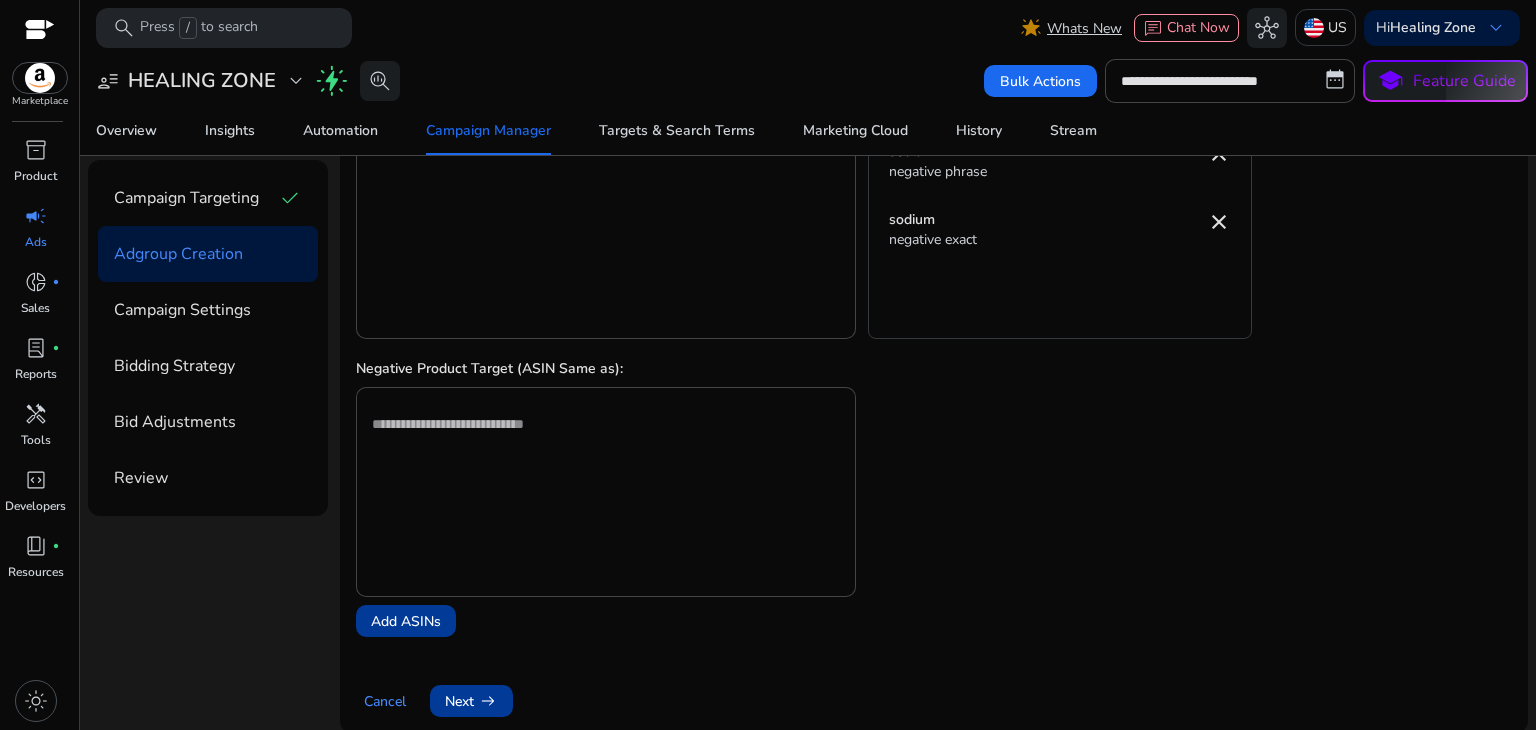 scroll, scrollTop: 1209, scrollLeft: 0, axis: vertical 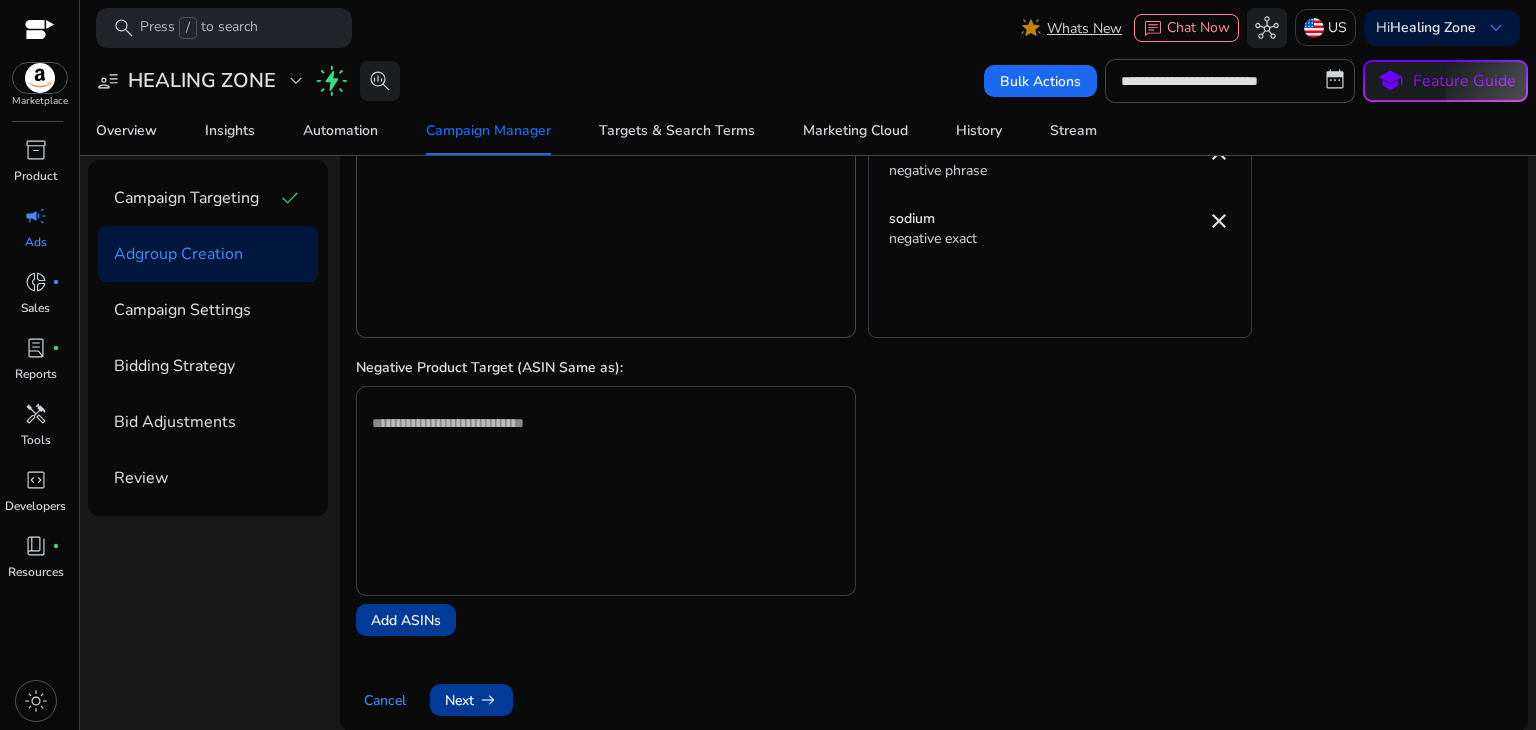 click 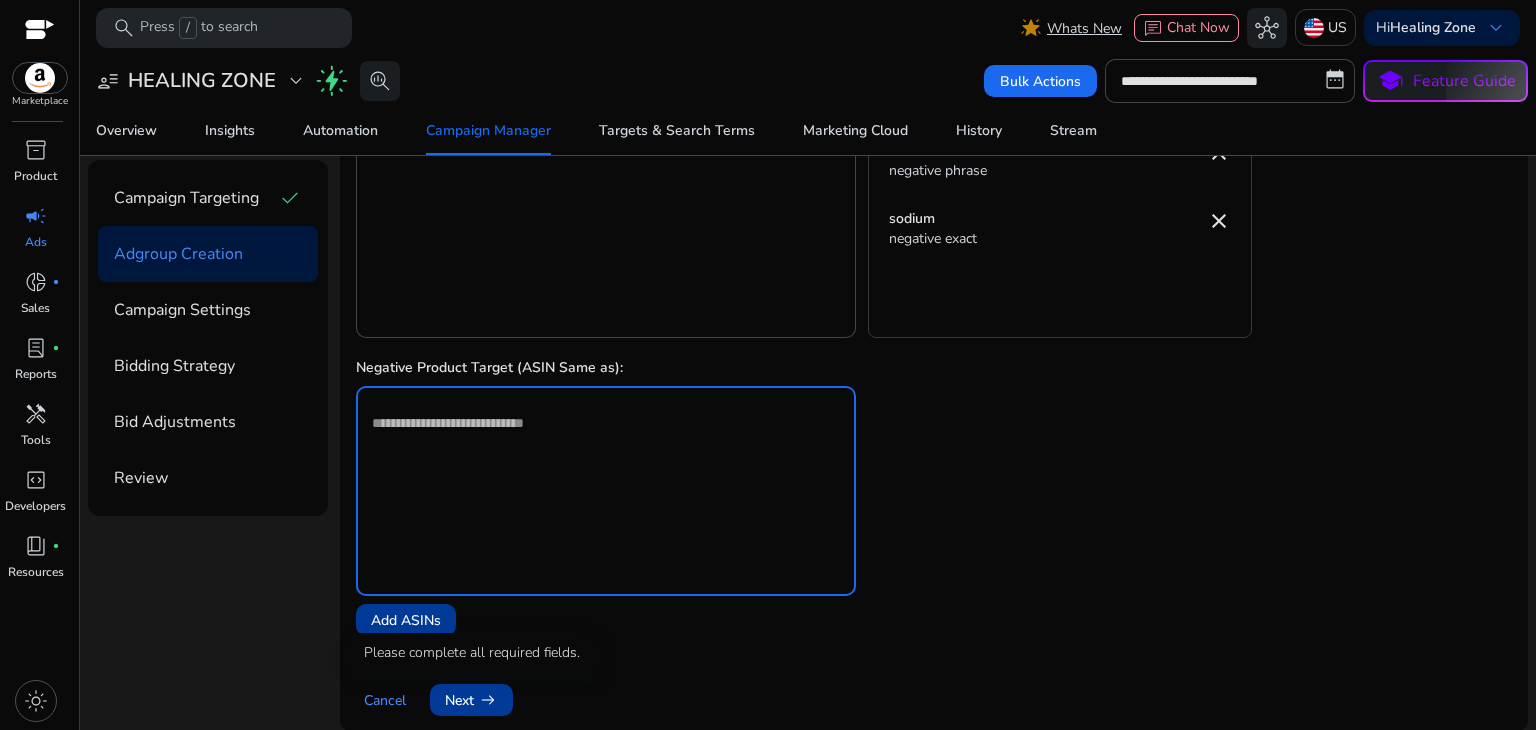 click on "Next   arrow_right_alt" at bounding box center (471, 700) 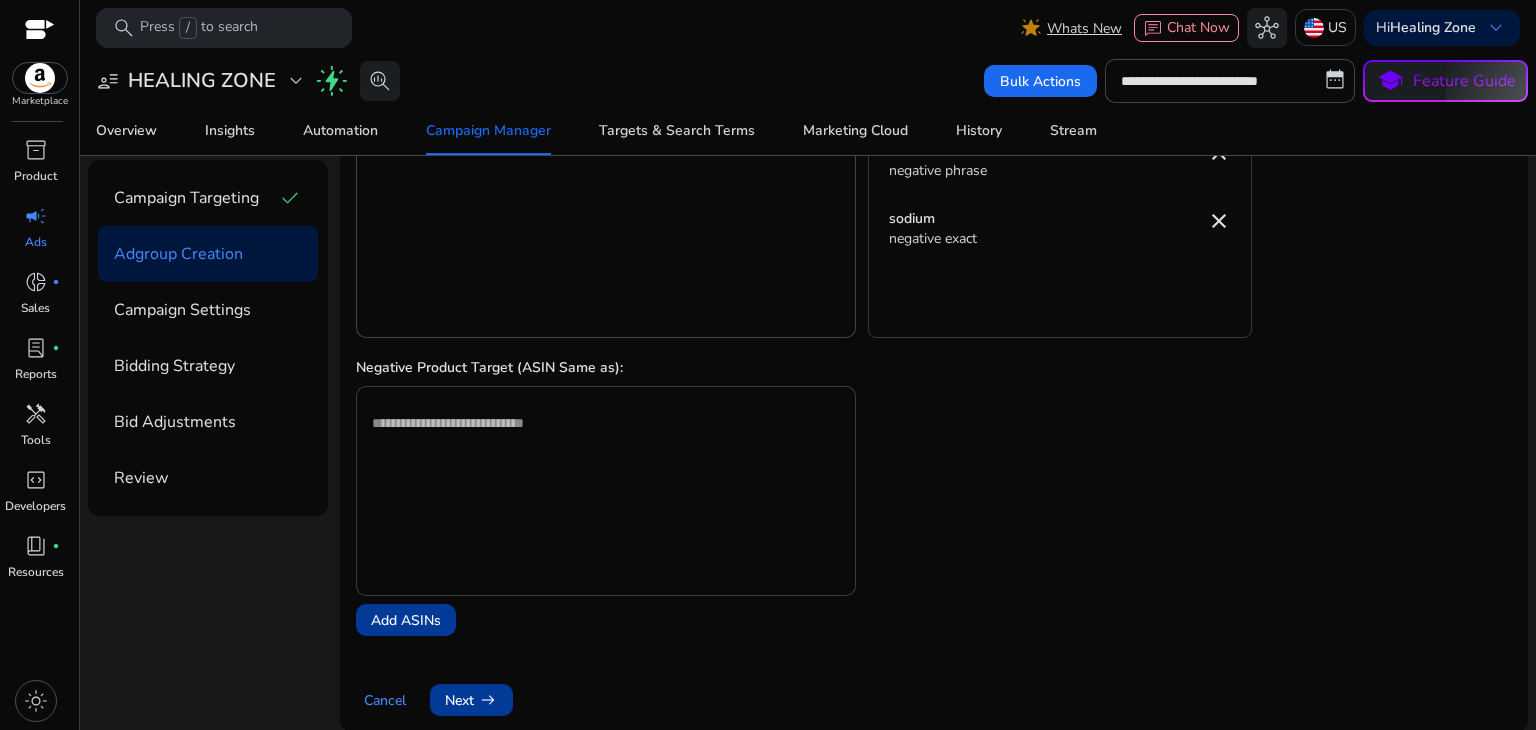 click 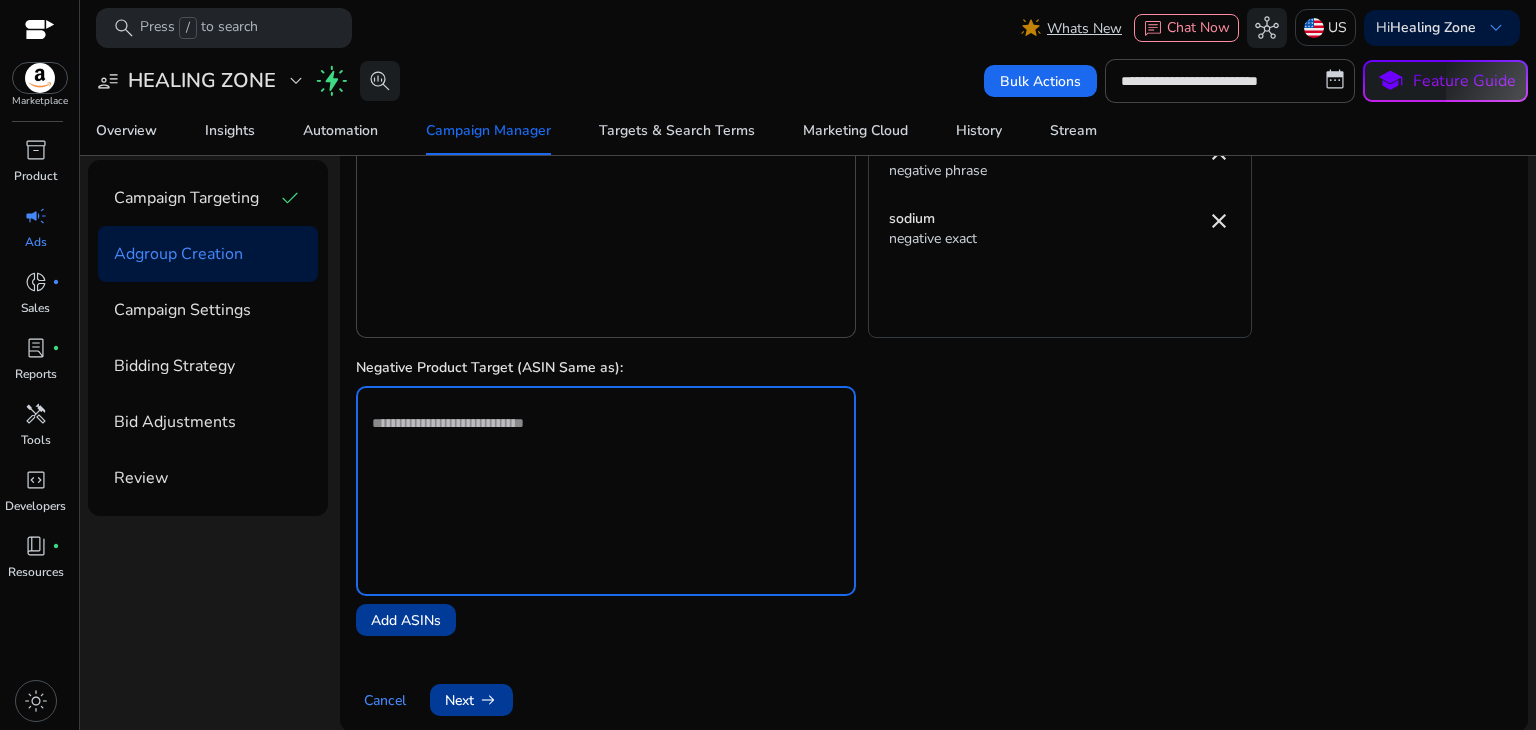 paste on "**********" 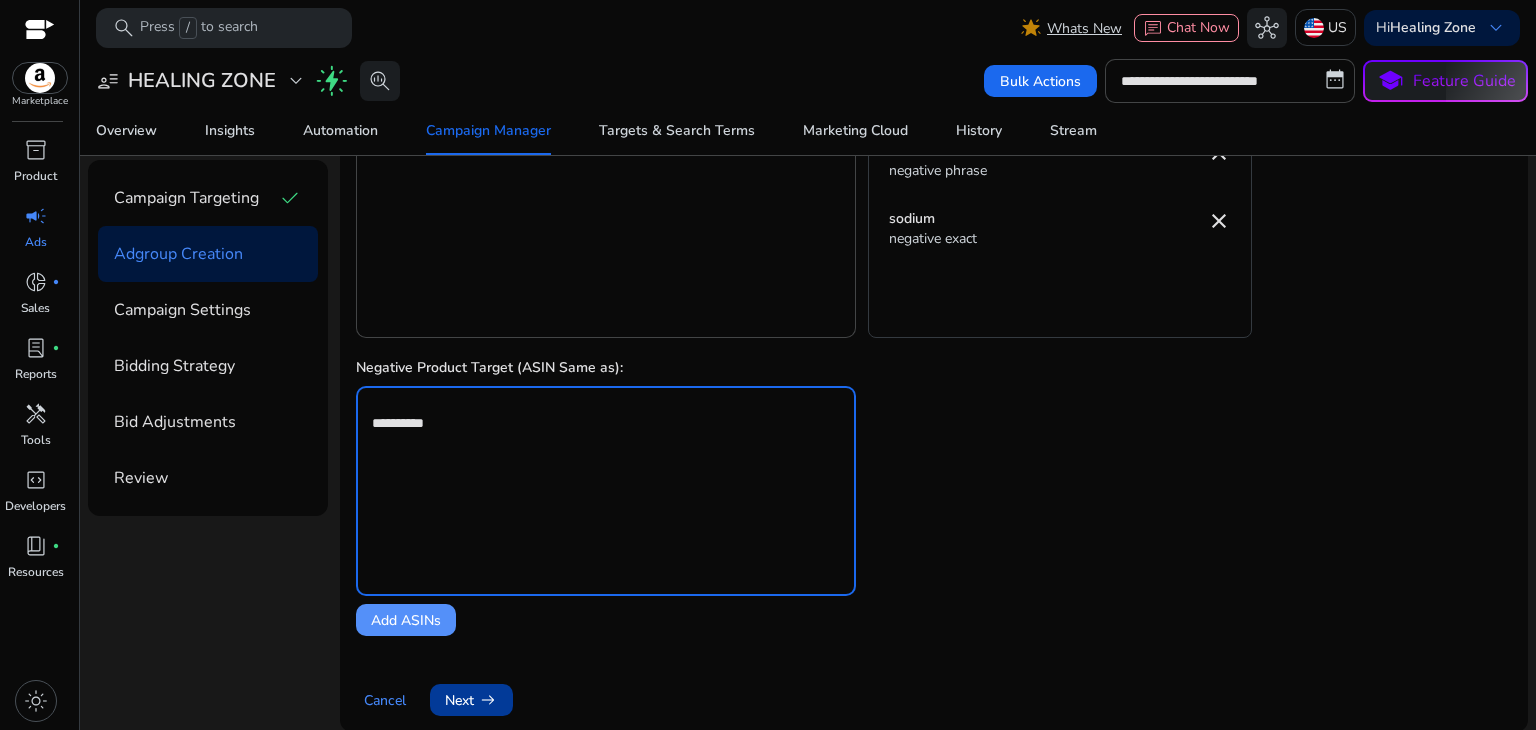 type on "**********" 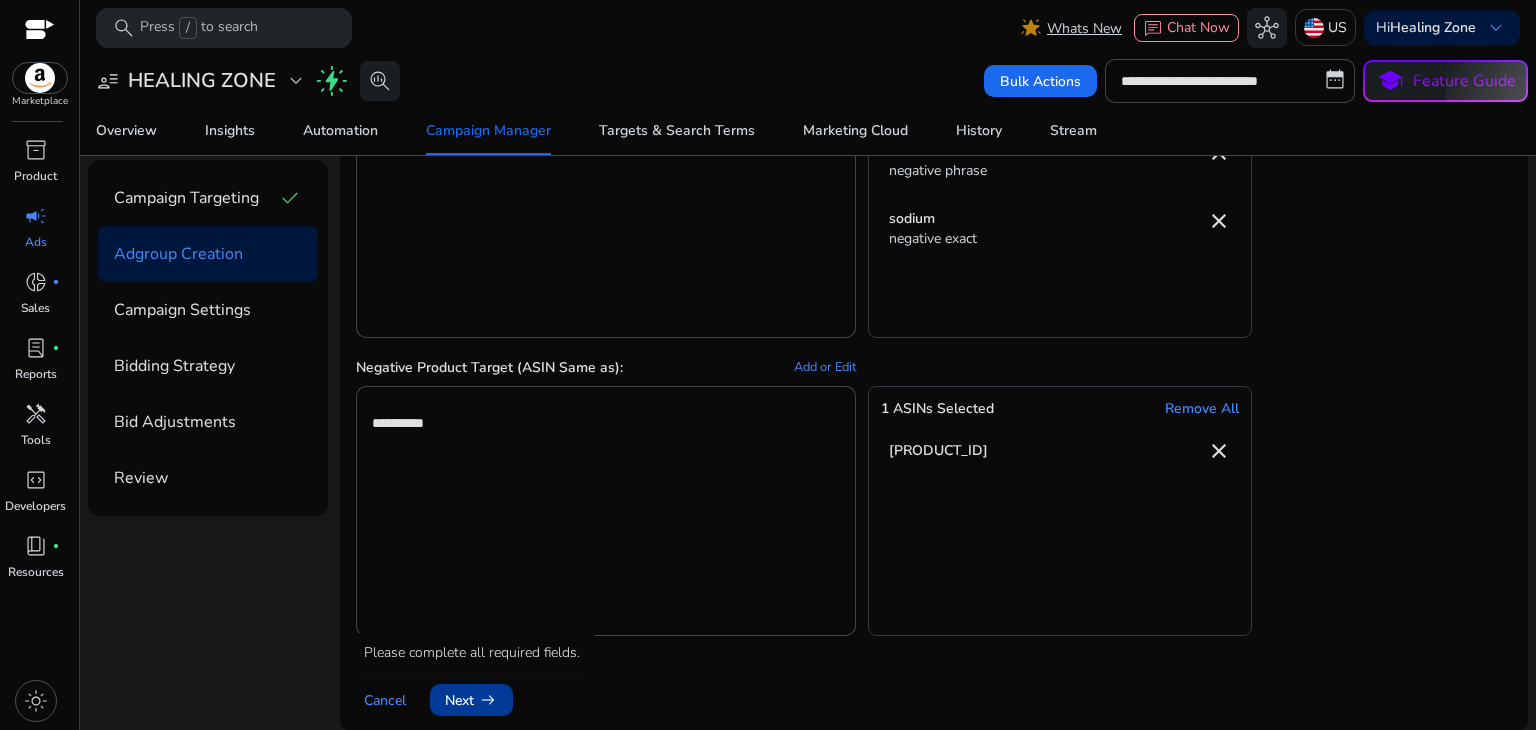 click on "Next   arrow_right_alt" at bounding box center [471, 700] 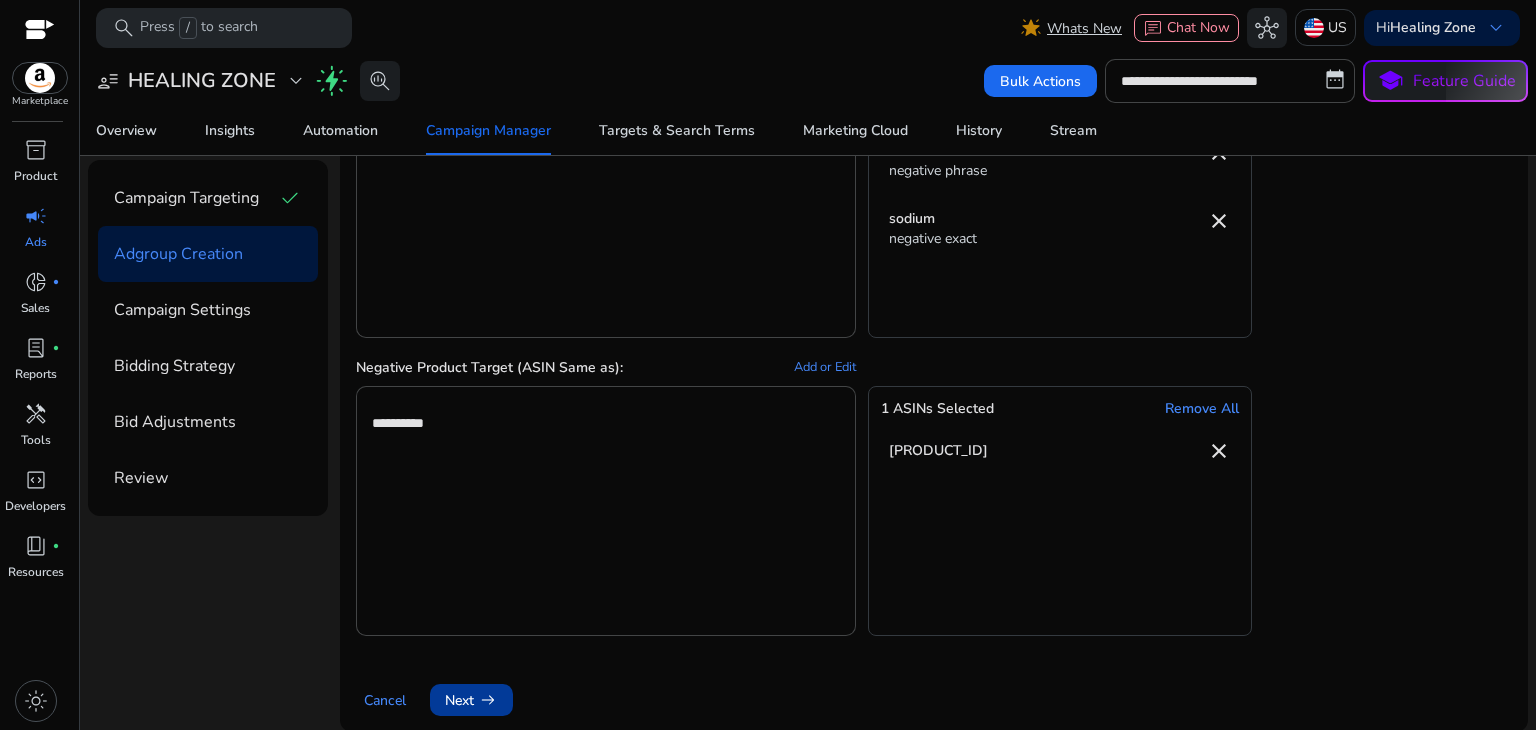 click on "Next   arrow_right_alt" at bounding box center [471, 700] 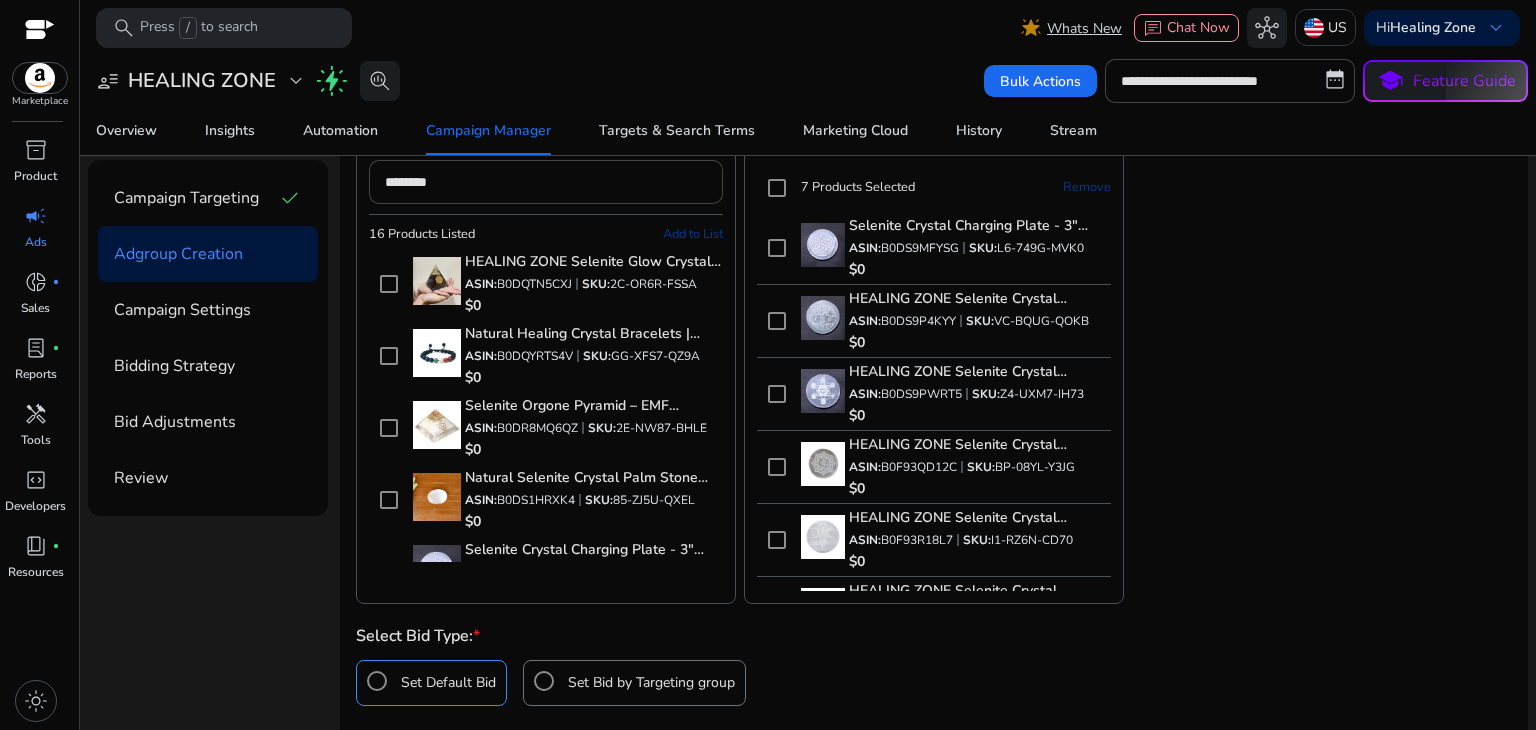 scroll, scrollTop: 209, scrollLeft: 0, axis: vertical 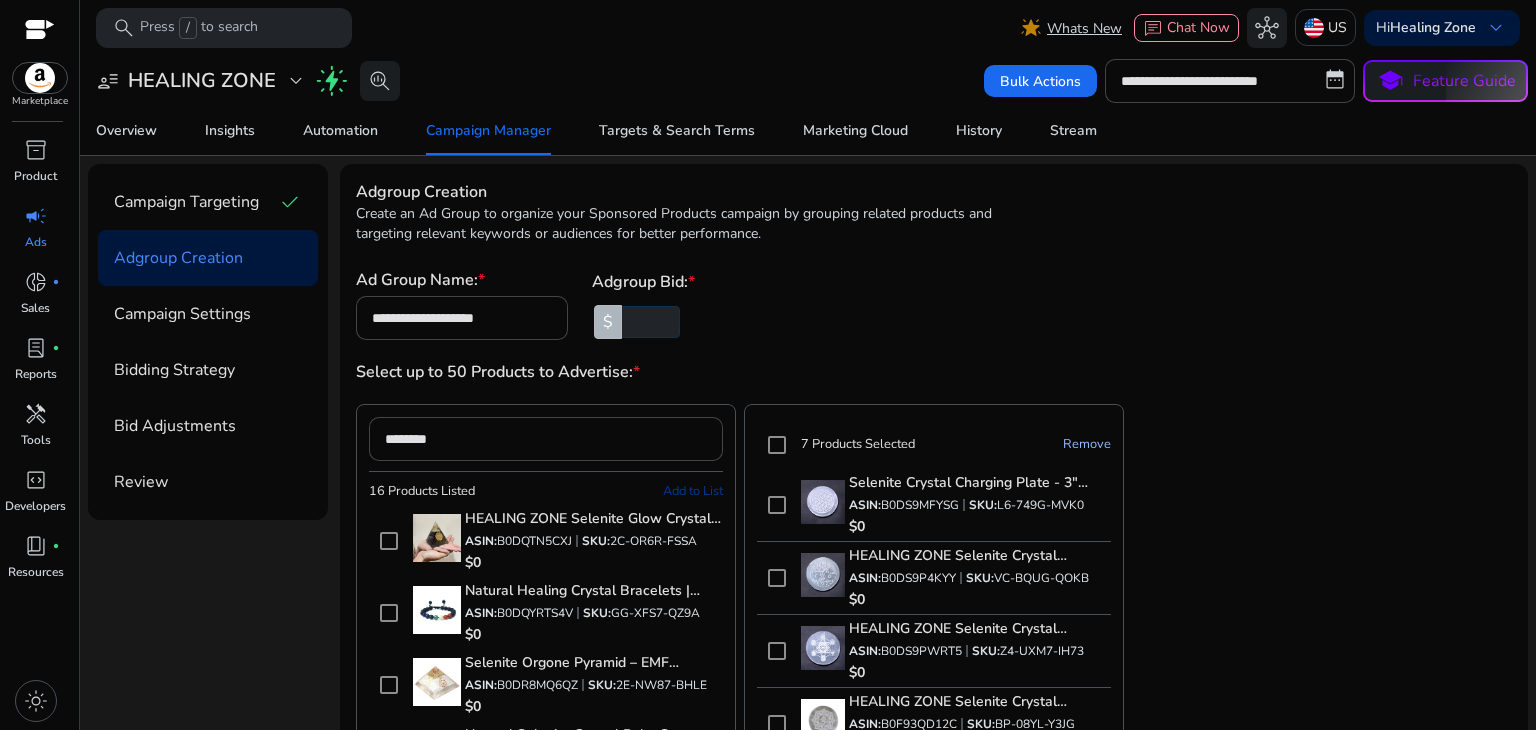 click on "**********" at bounding box center [934, 304] 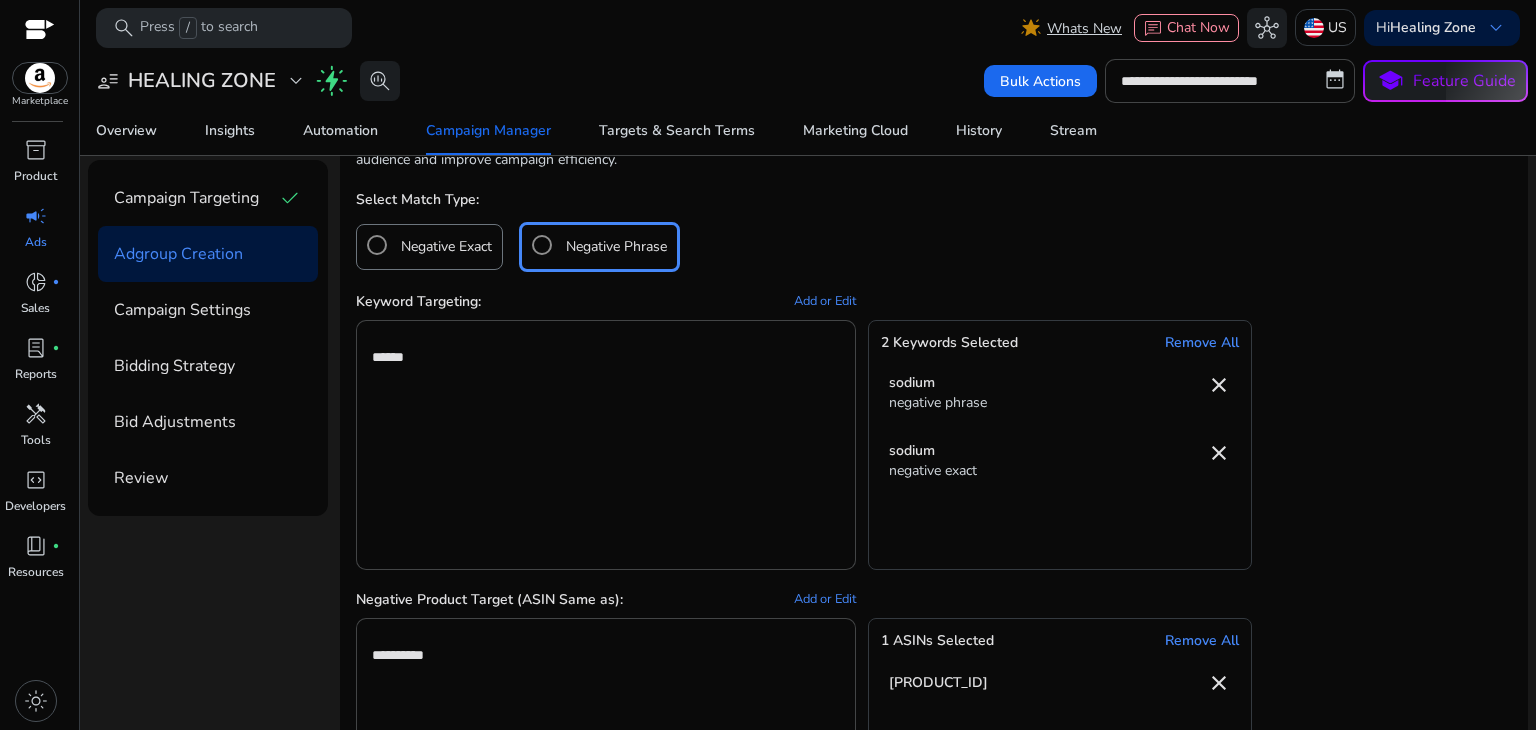 scroll, scrollTop: 1100, scrollLeft: 0, axis: vertical 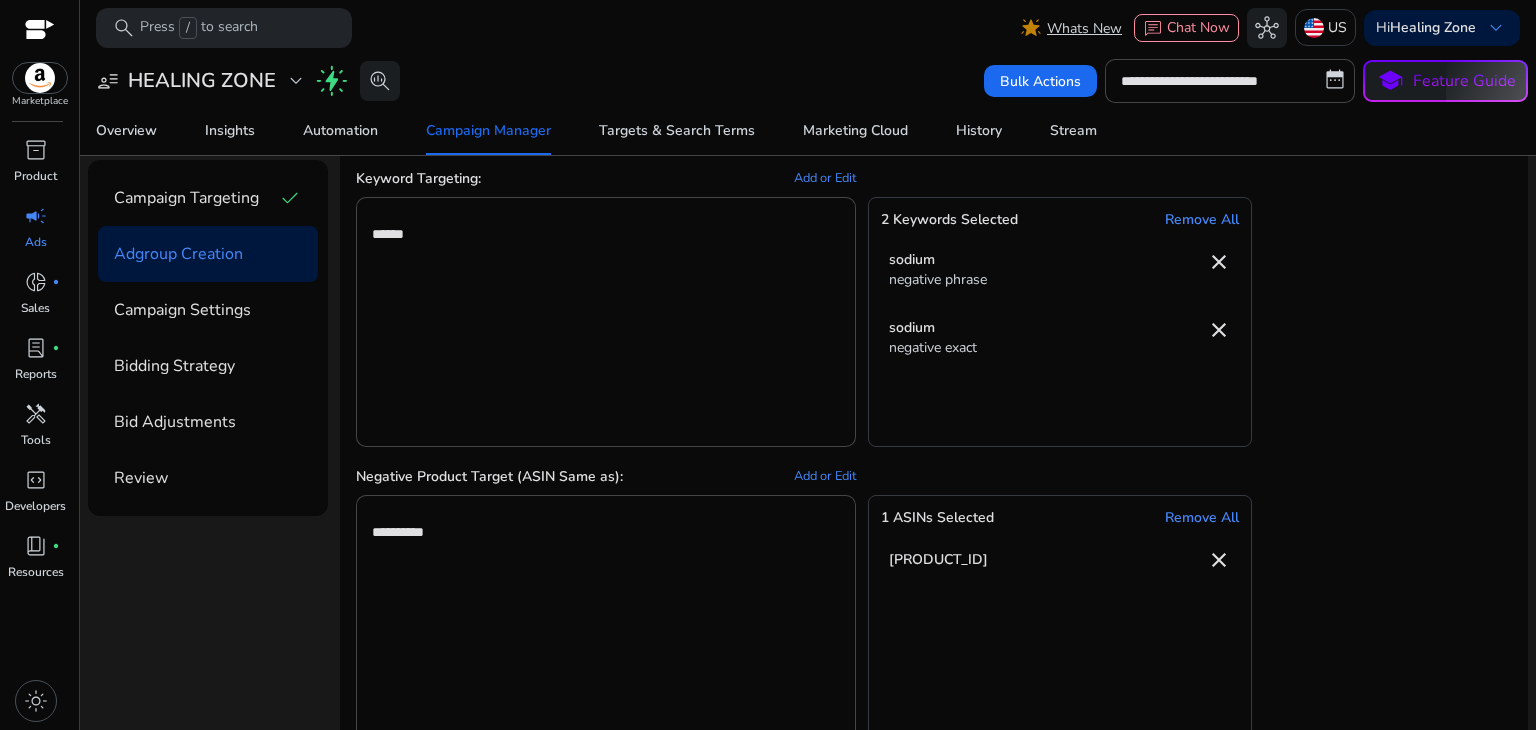click on "campaign" at bounding box center (36, 216) 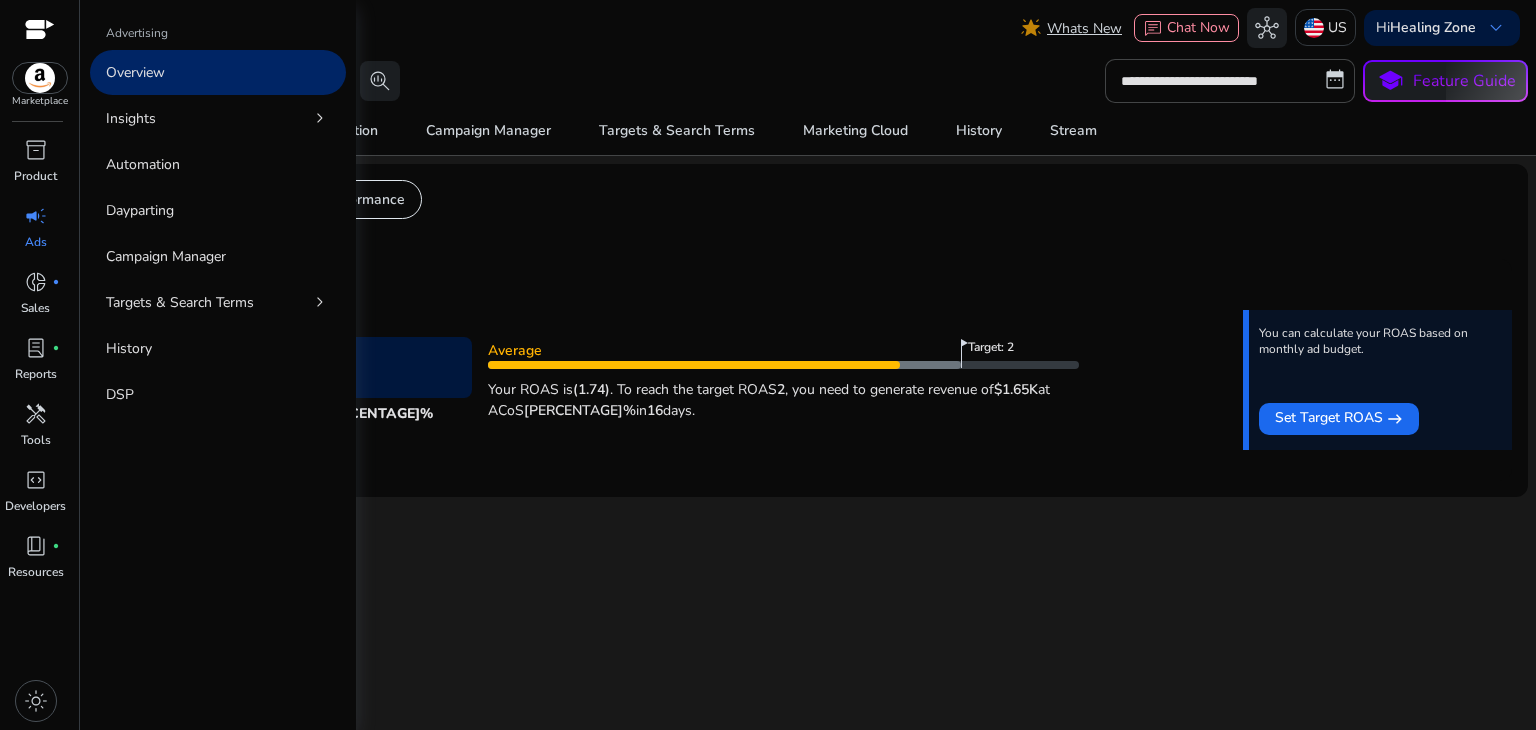 scroll, scrollTop: 0, scrollLeft: 0, axis: both 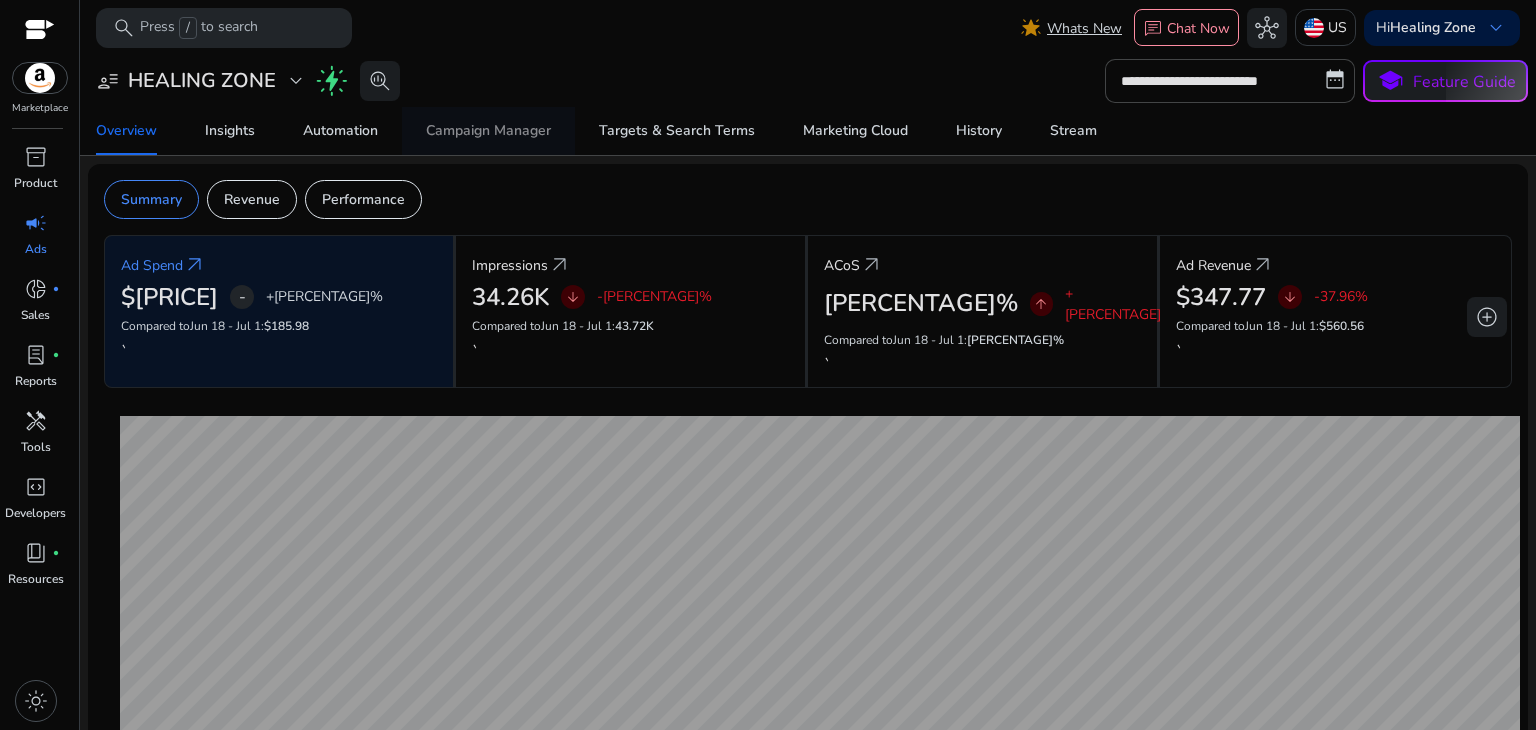 click on "Campaign Manager" at bounding box center (488, 131) 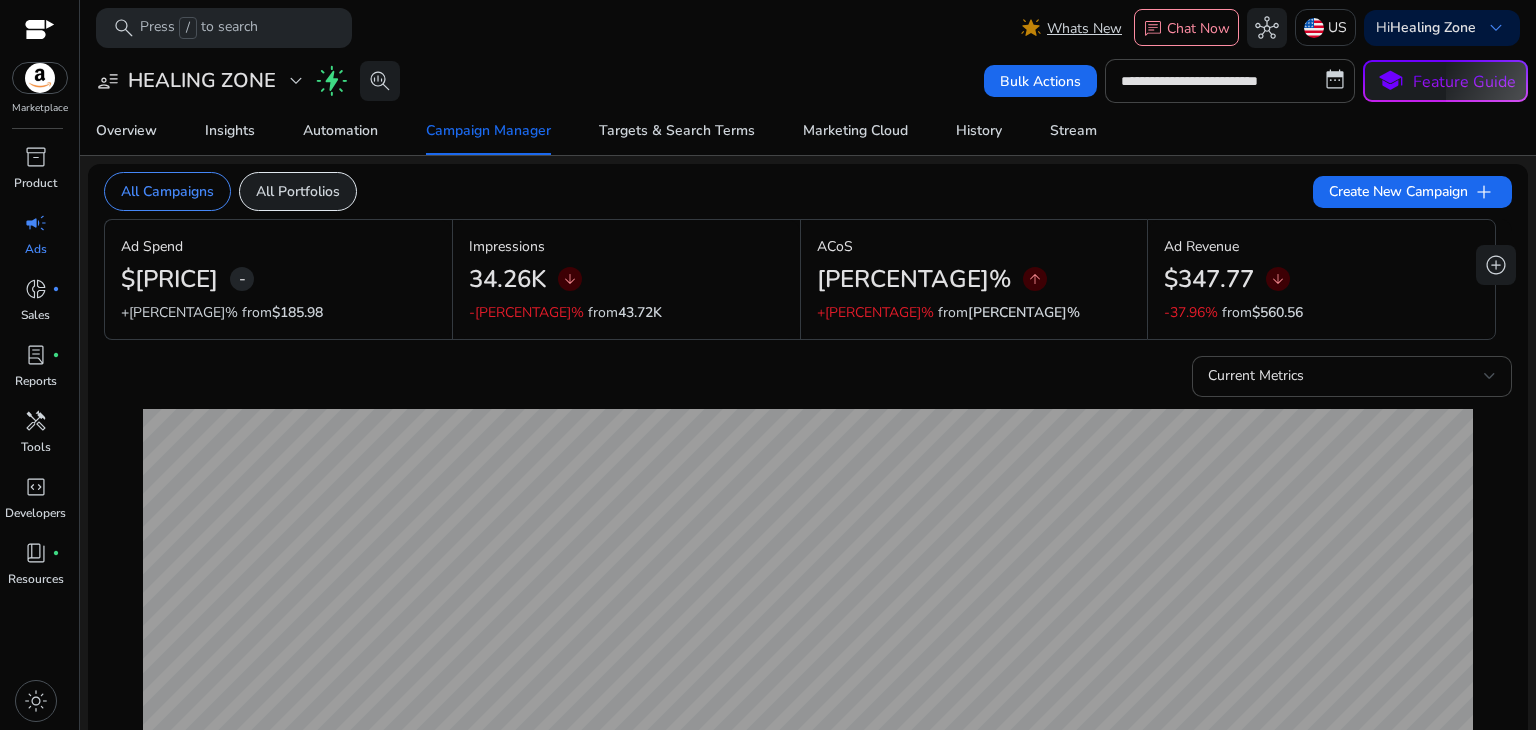 click on "All Portfolios" 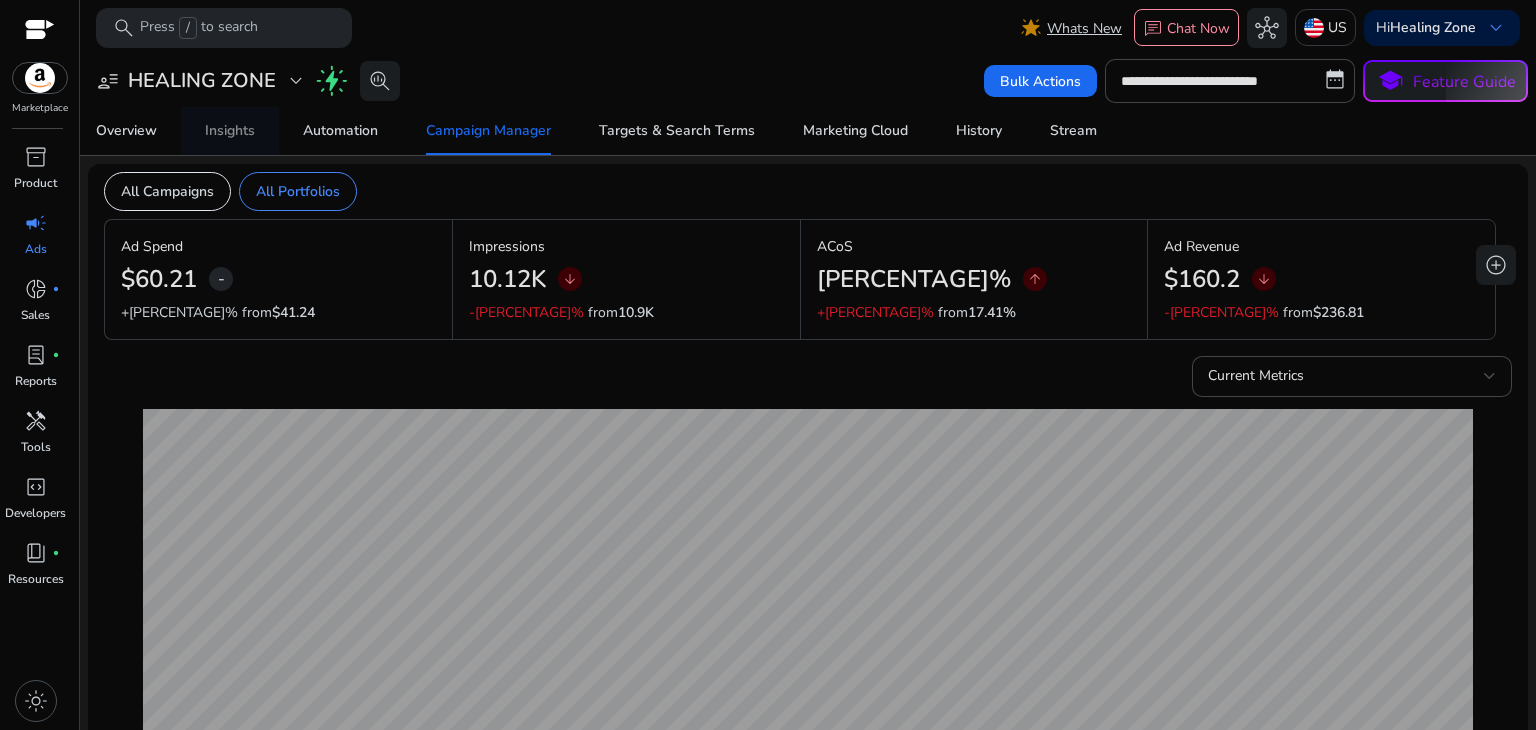 click on "Insights" at bounding box center [230, 131] 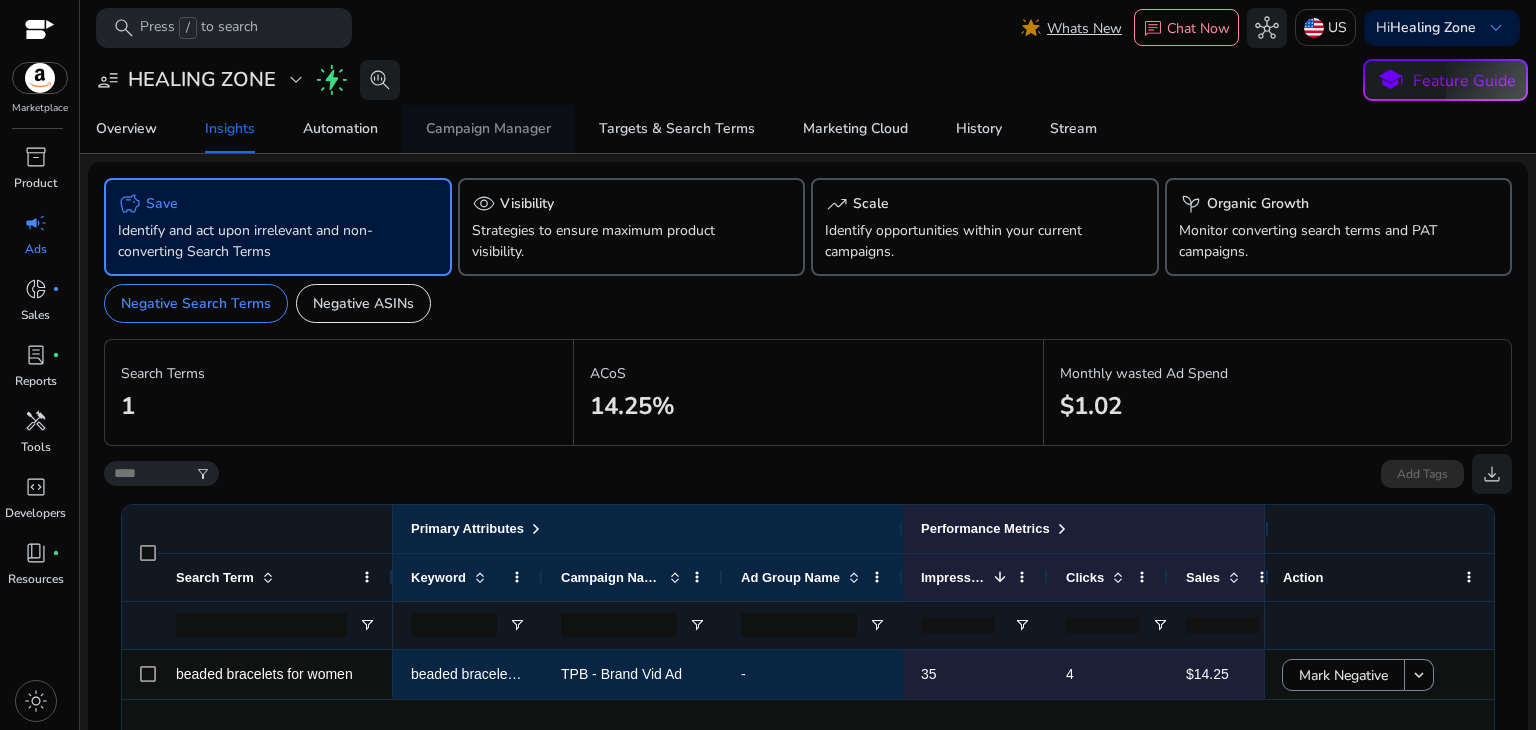 click on "Campaign Manager" at bounding box center [488, 129] 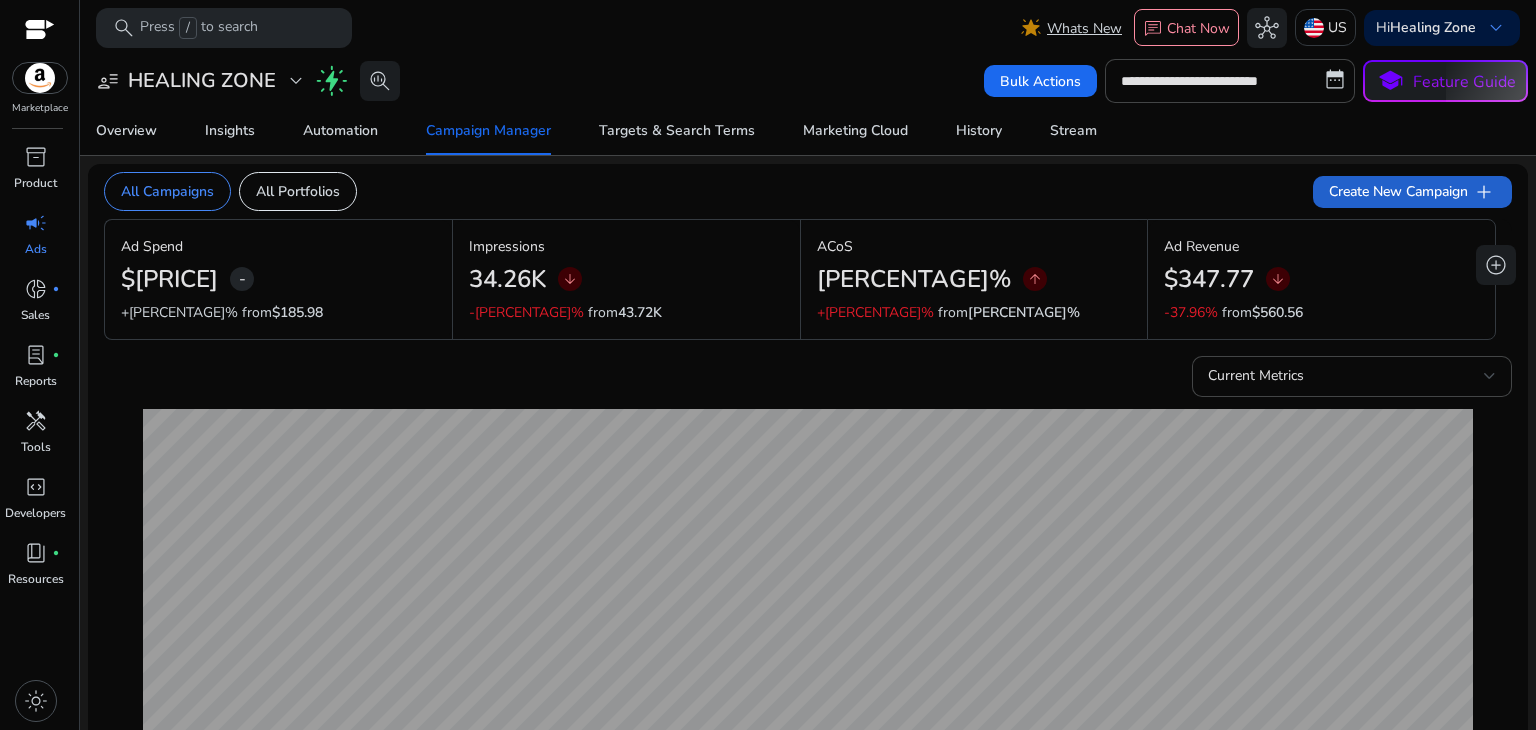 click on "Create New Campaign   add" 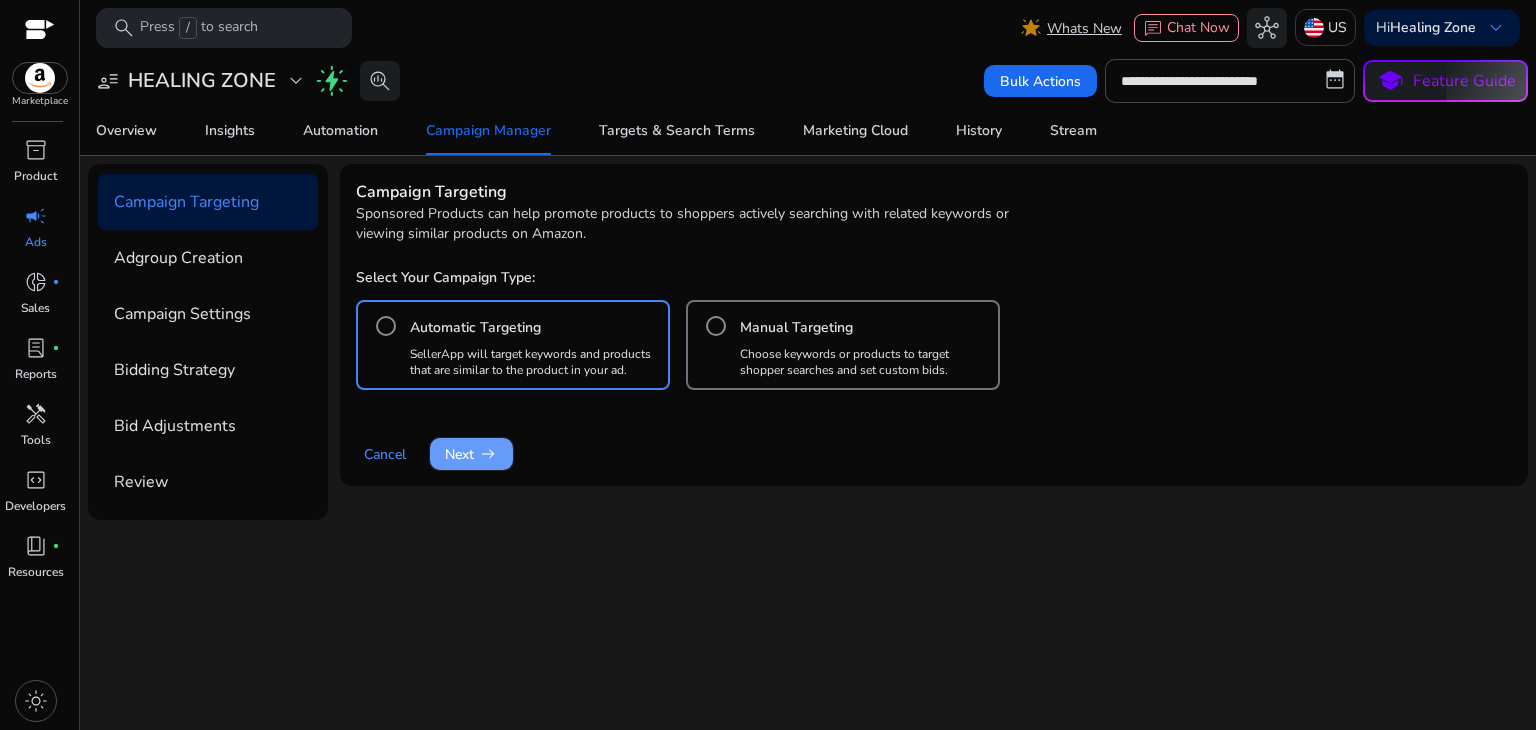 click on "arrow_right_alt" at bounding box center [488, 454] 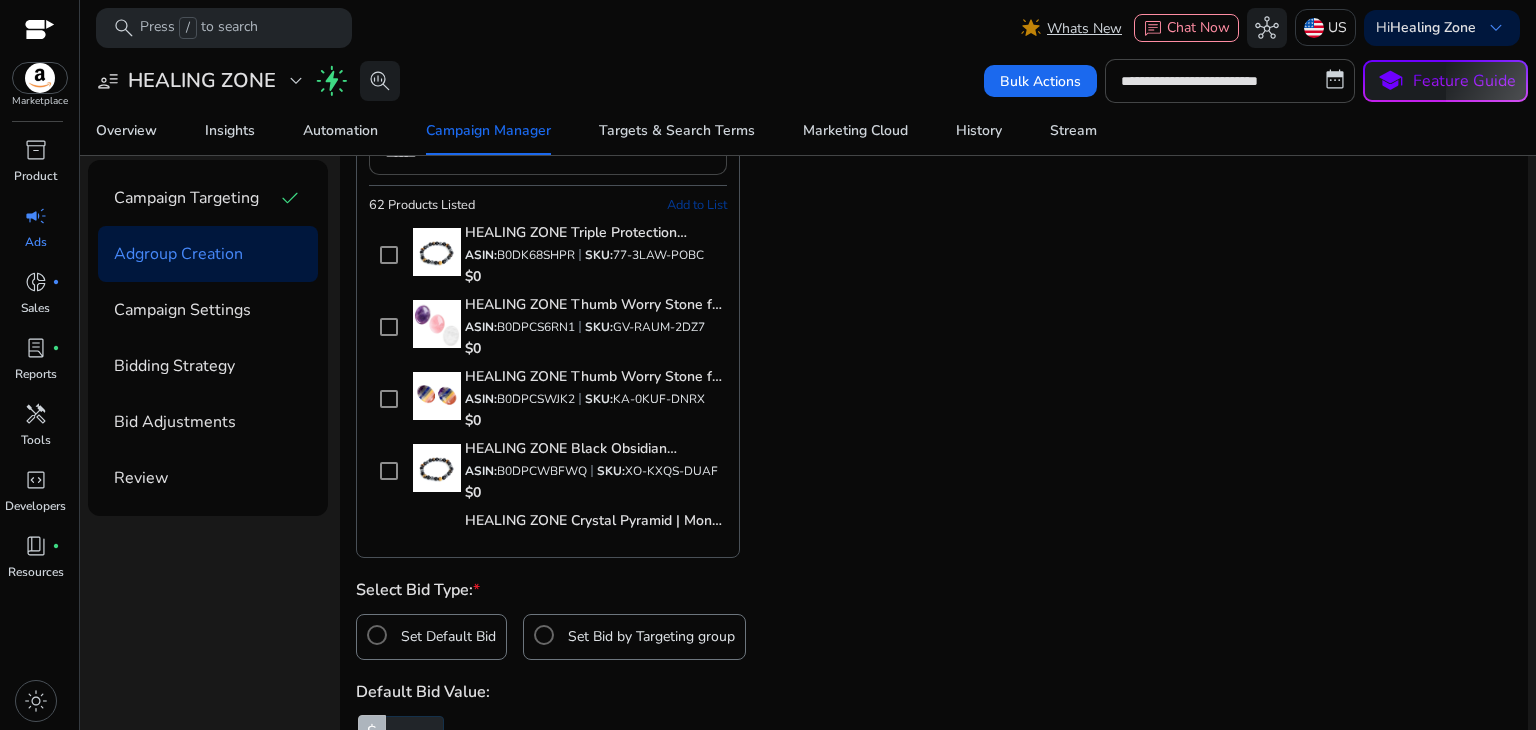 scroll, scrollTop: 400, scrollLeft: 0, axis: vertical 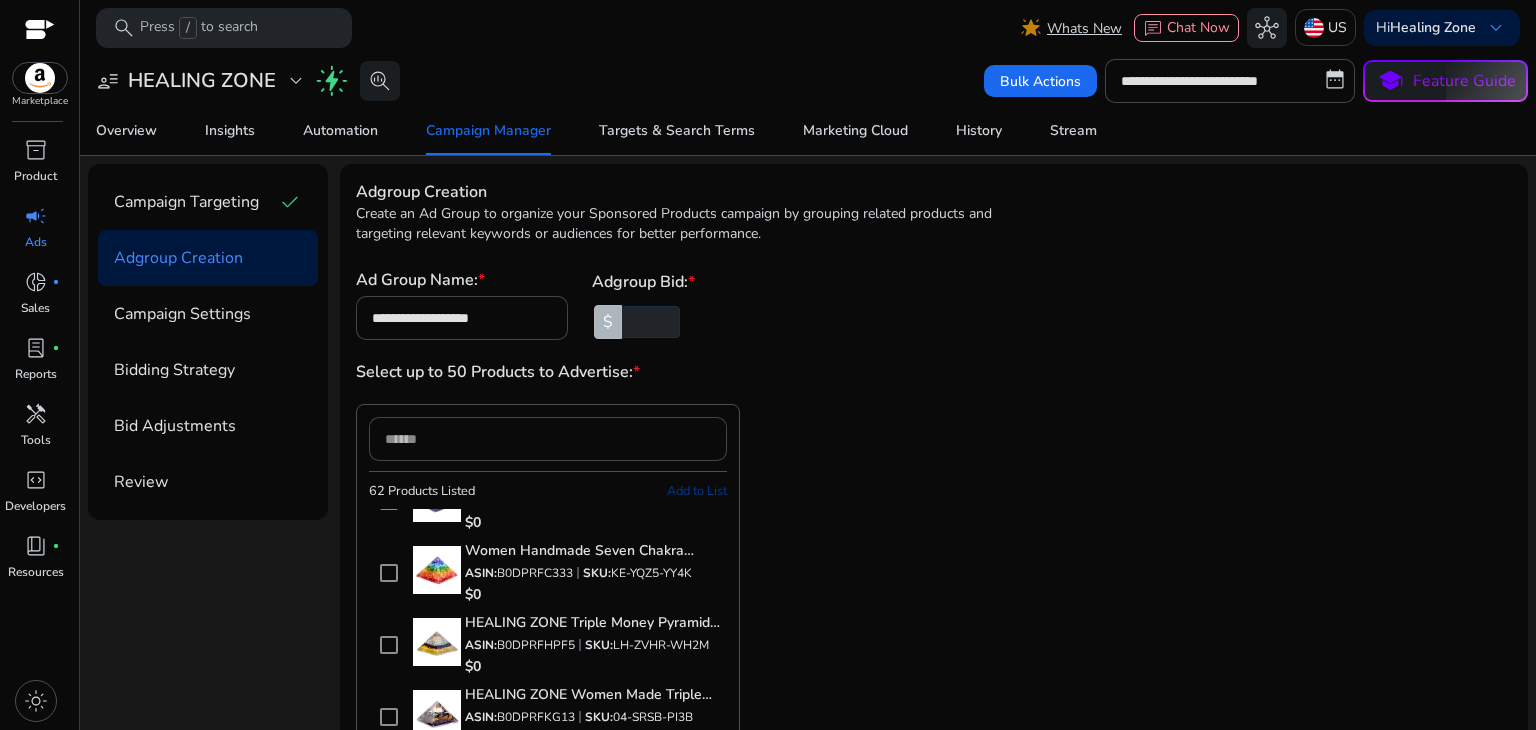 click at bounding box center (649, 322) 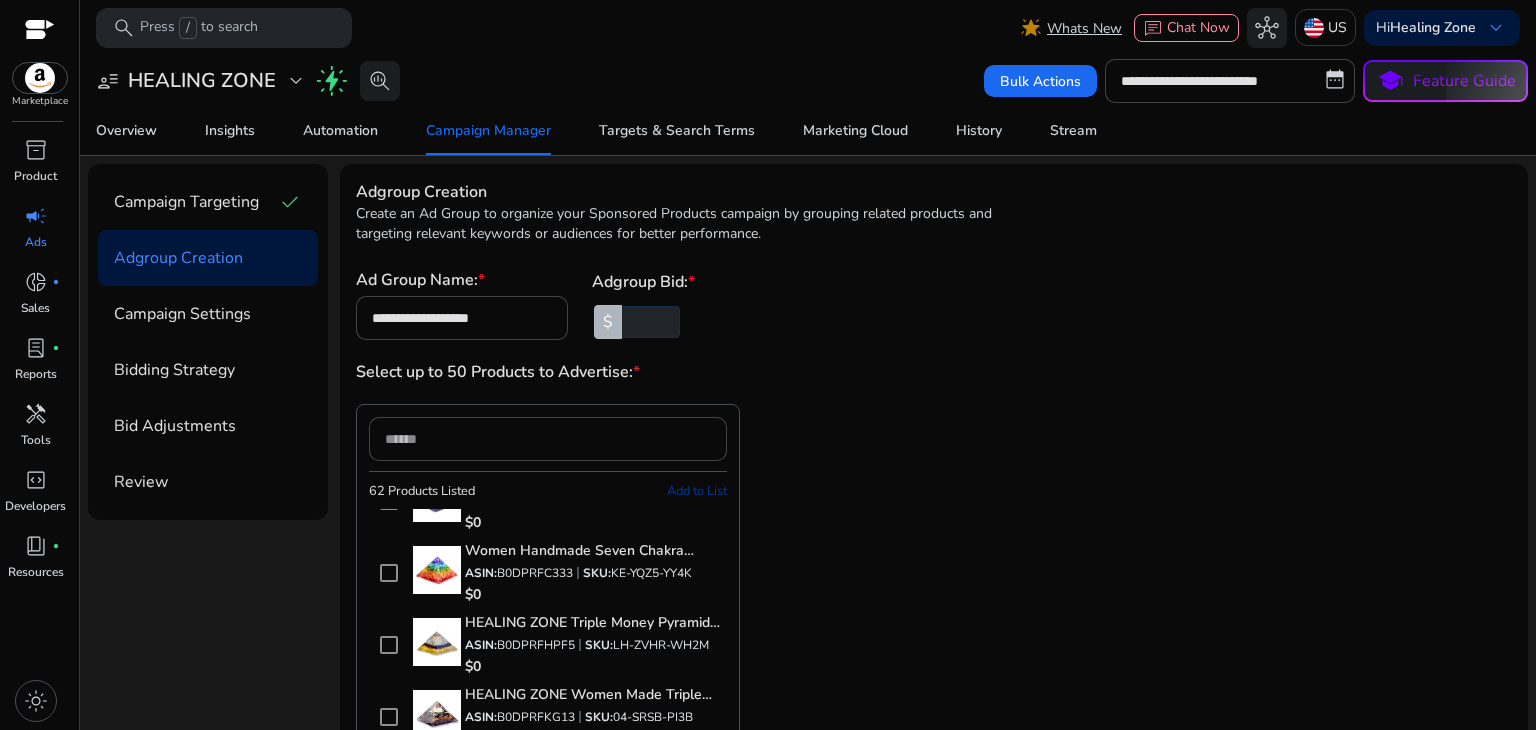 type on "****" 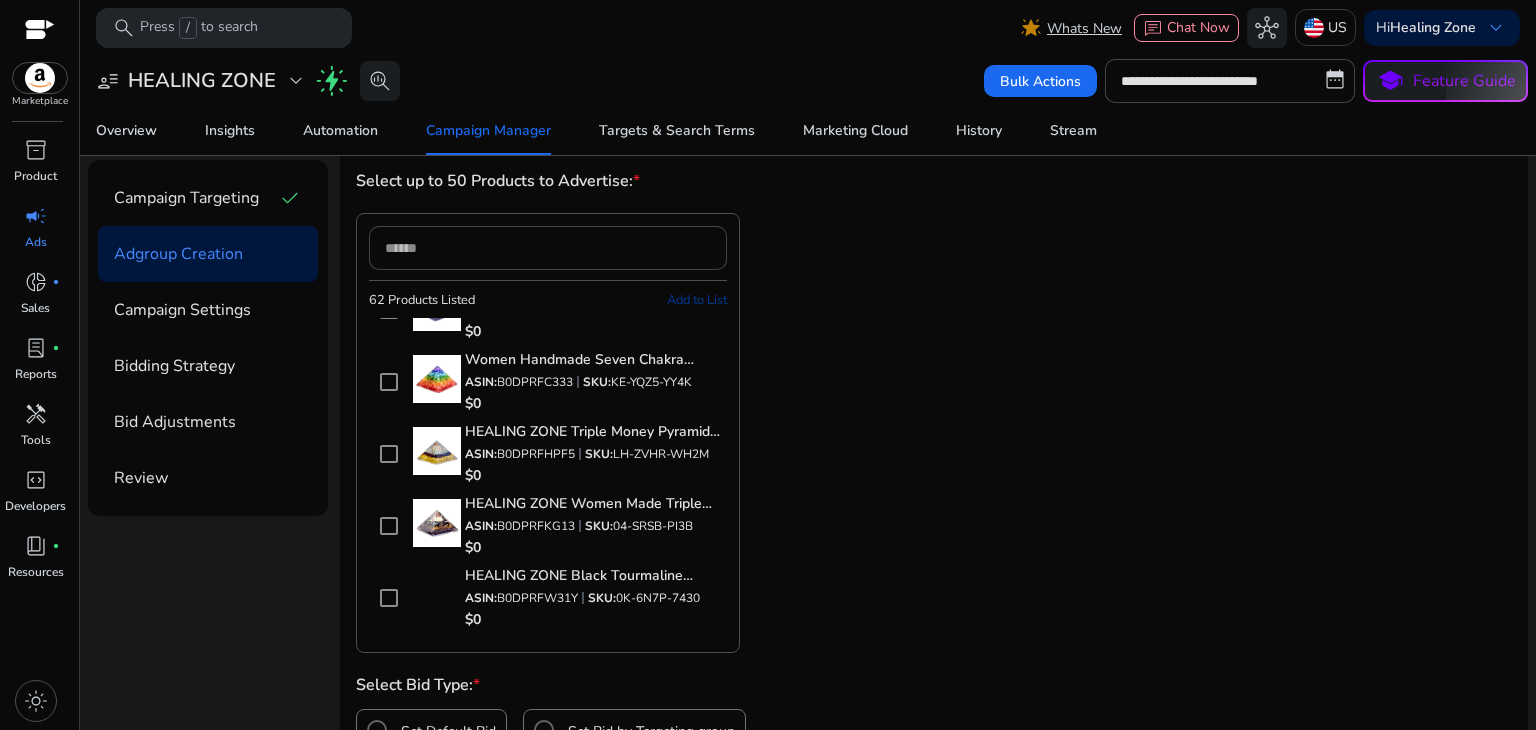 scroll, scrollTop: 200, scrollLeft: 0, axis: vertical 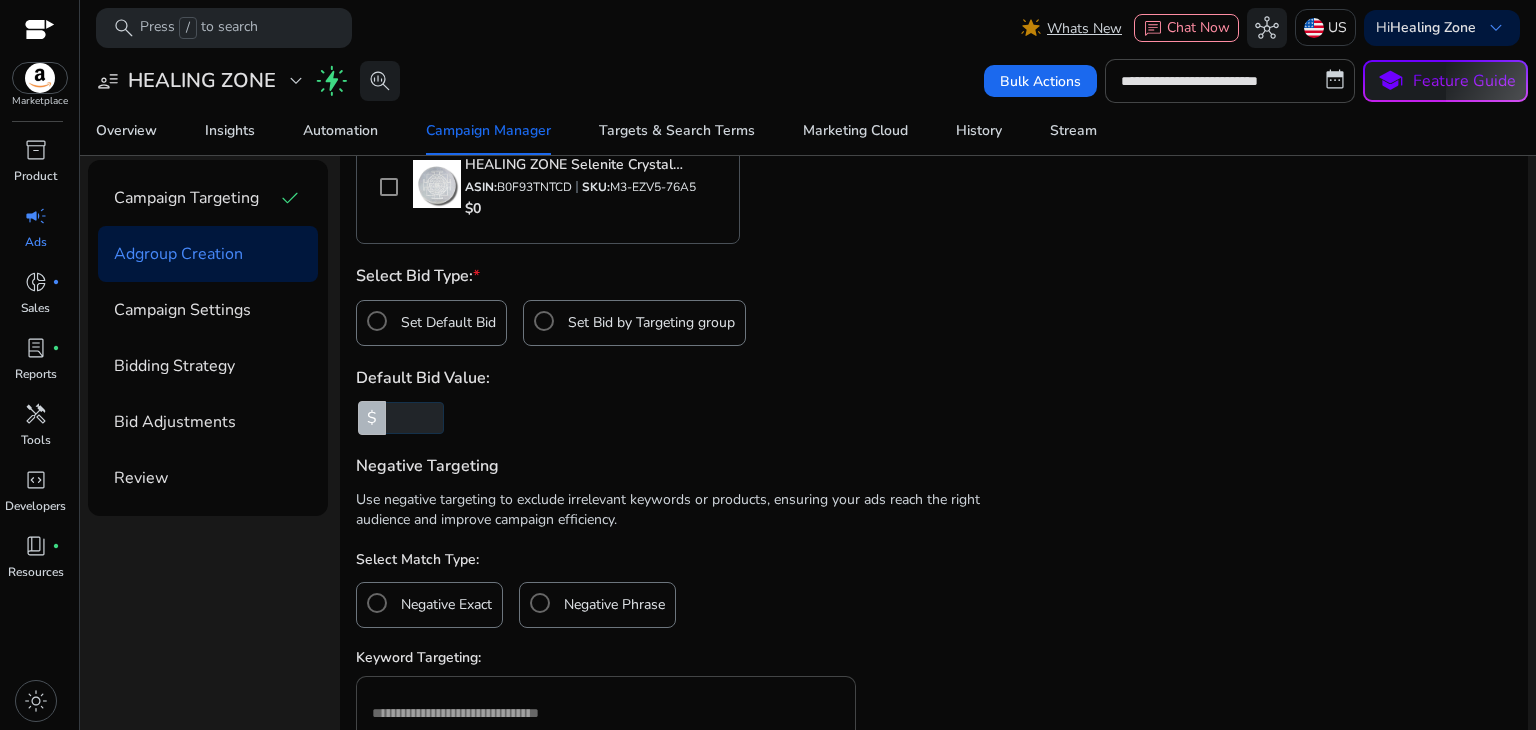 click on "Set Default Bid" at bounding box center (448, 323) 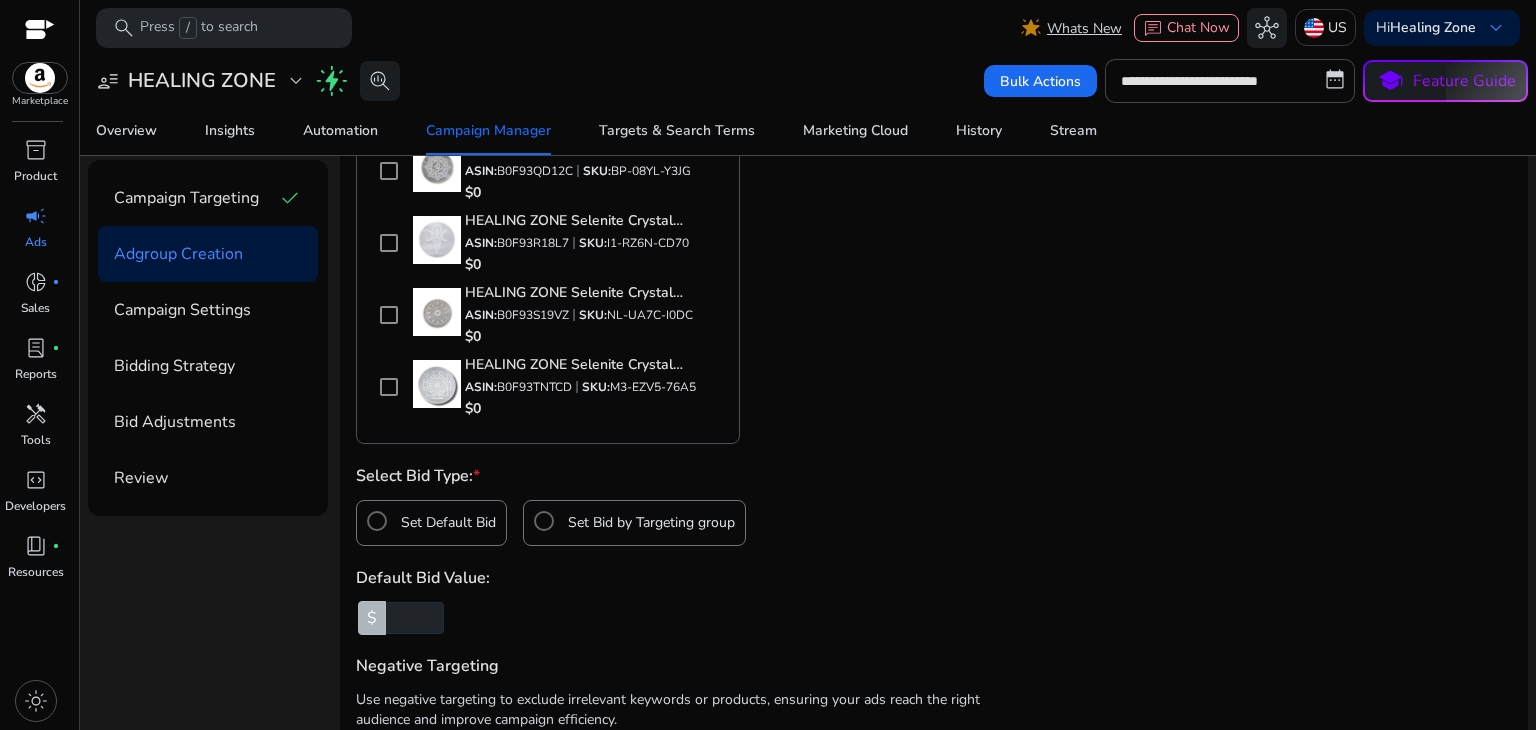 scroll, scrollTop: 0, scrollLeft: 0, axis: both 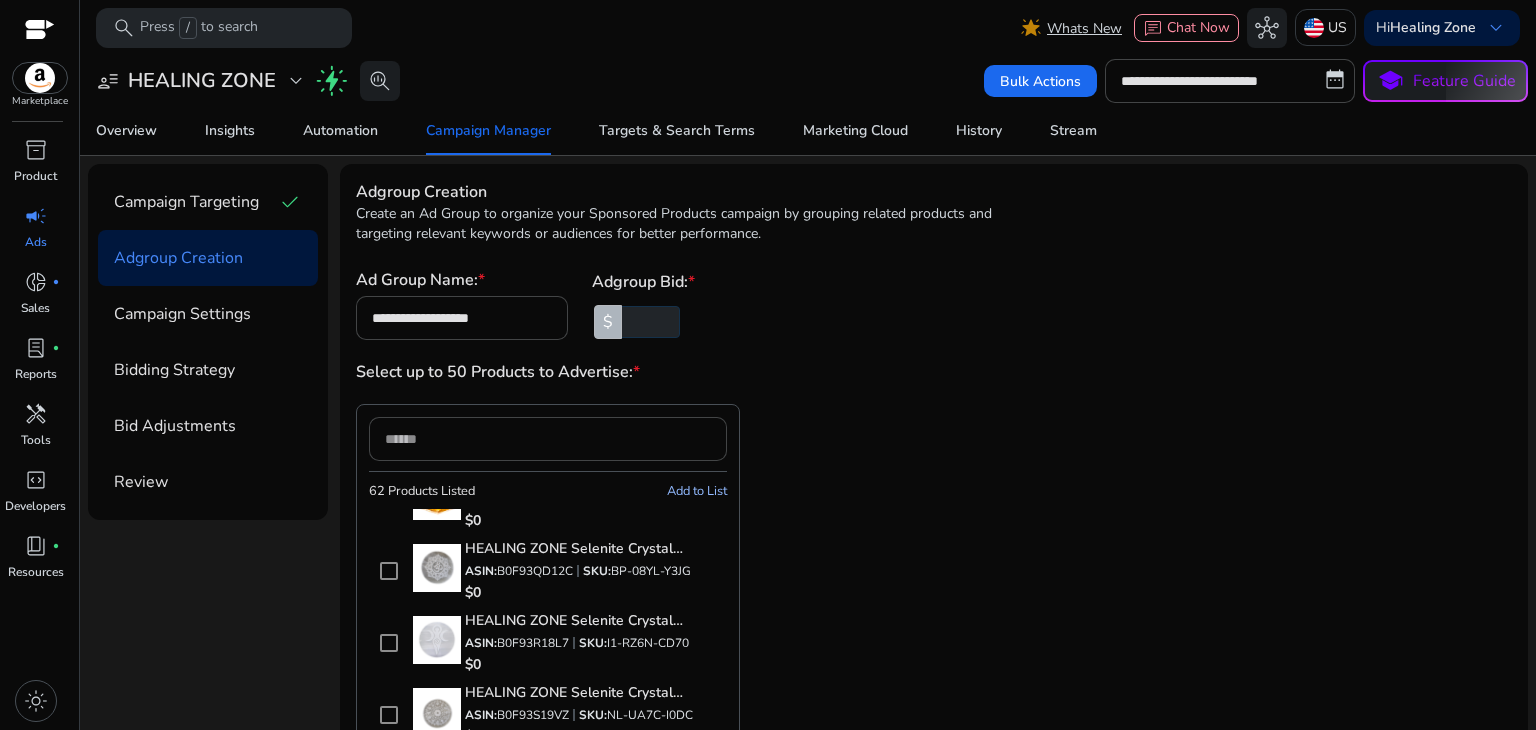 click on "Add to List" at bounding box center [697, 491] 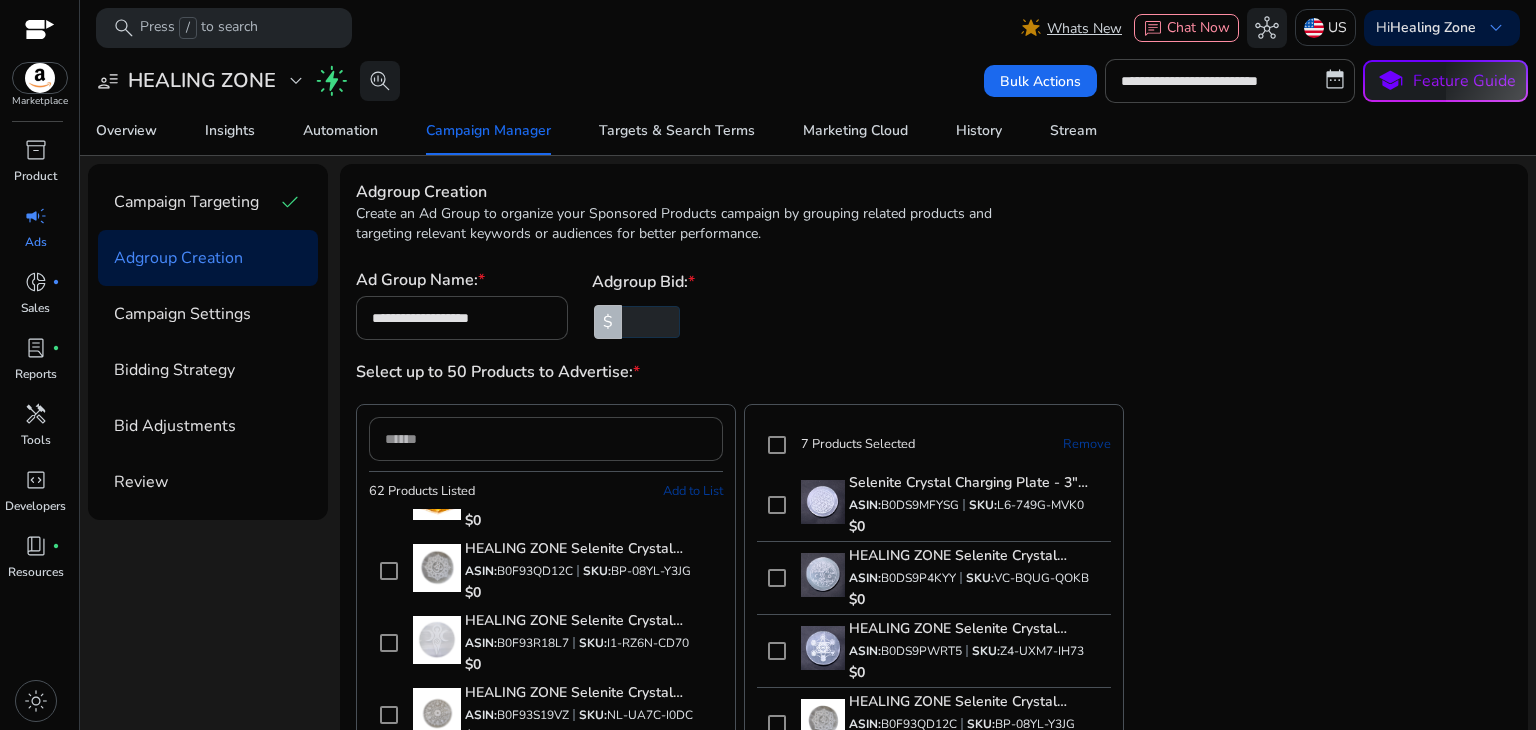 scroll, scrollTop: 4255, scrollLeft: 0, axis: vertical 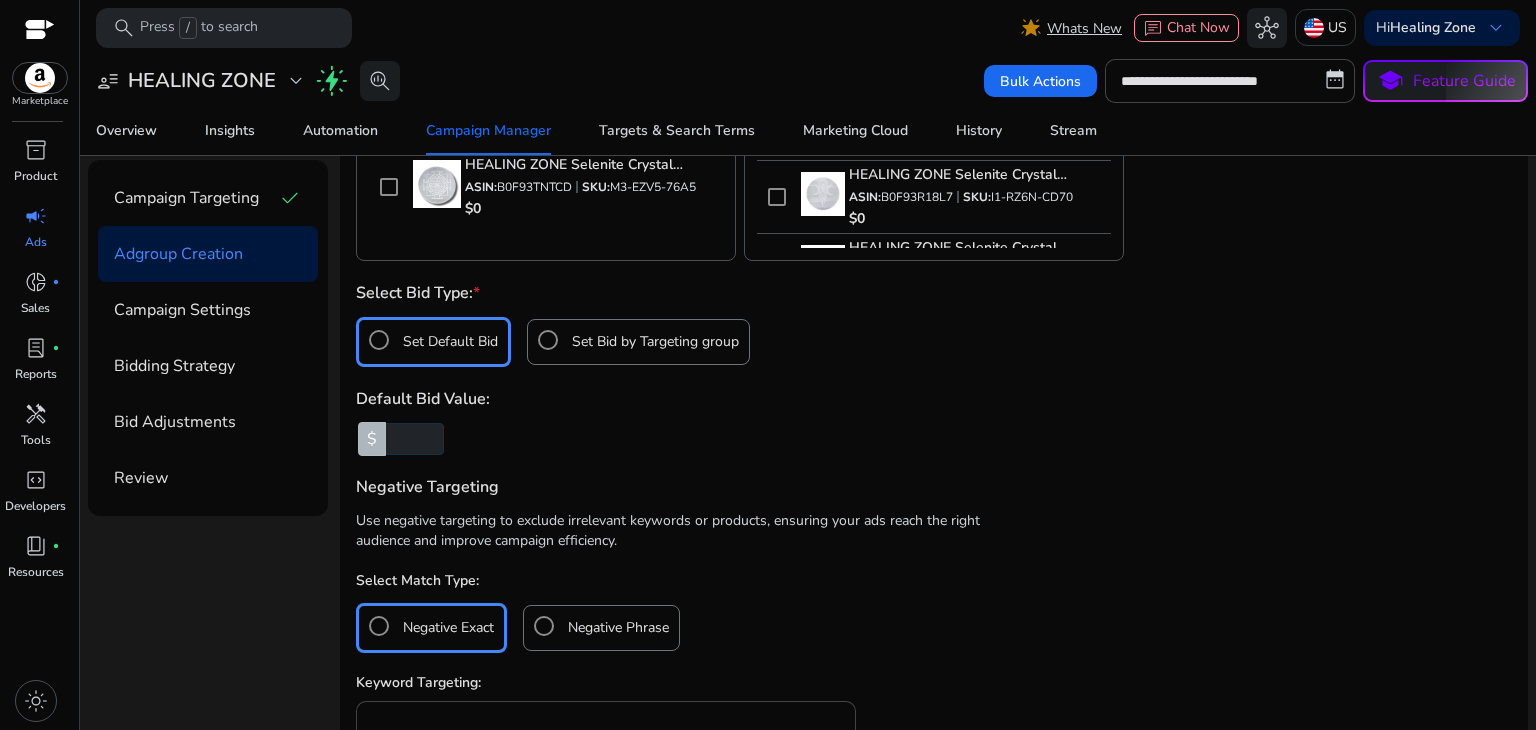 click on "Set Bid by Targeting group" at bounding box center [633, 340] 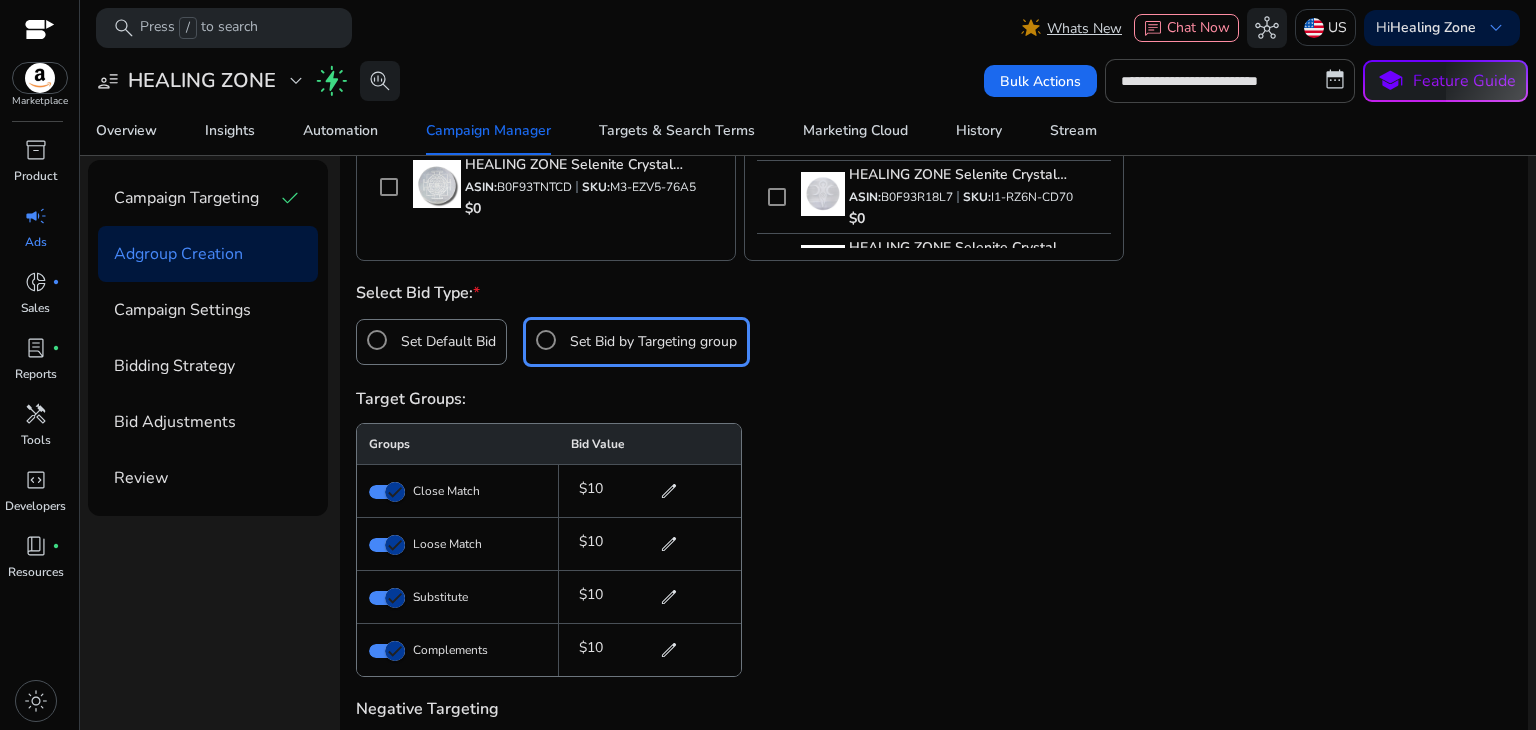 scroll, scrollTop: 800, scrollLeft: 0, axis: vertical 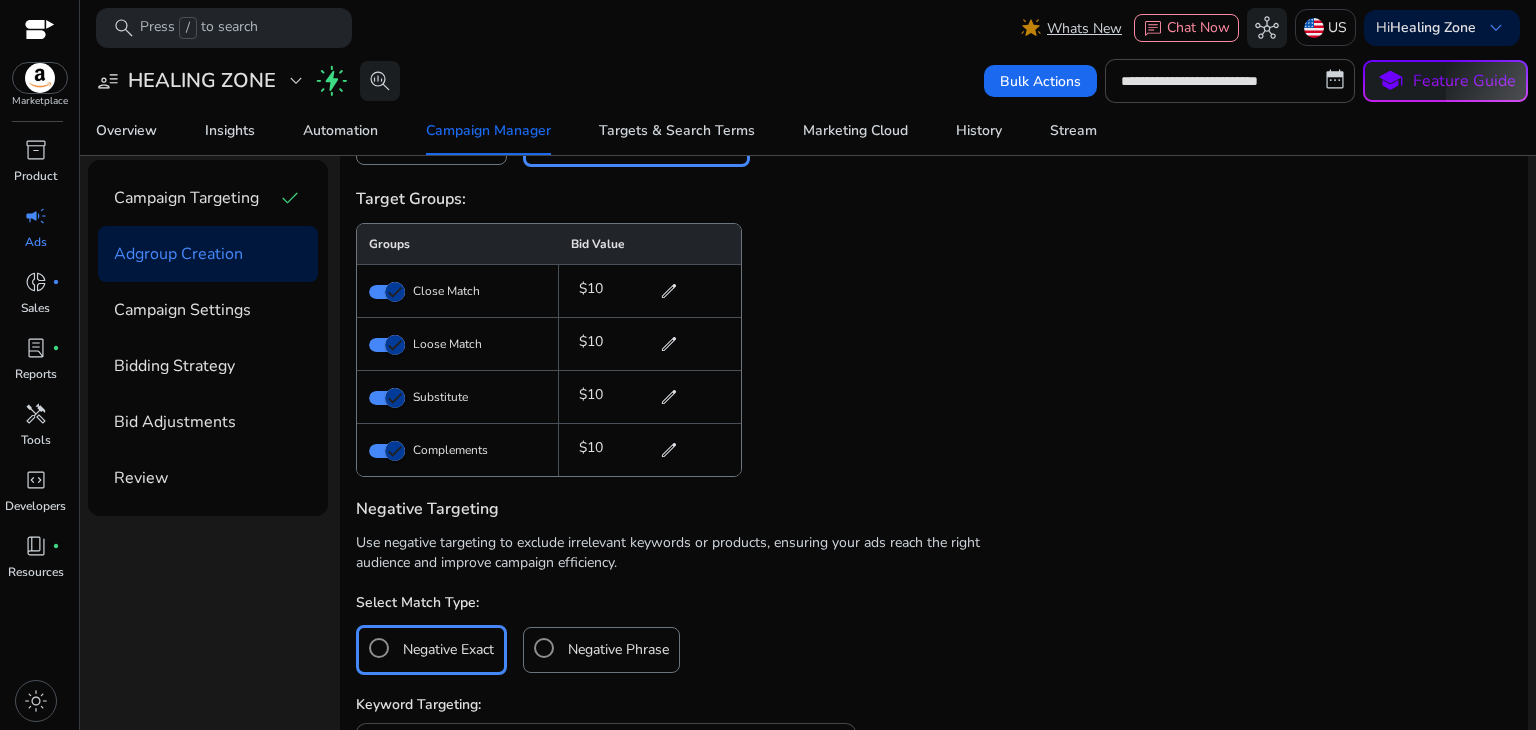 click on "edit" at bounding box center [669, 291] 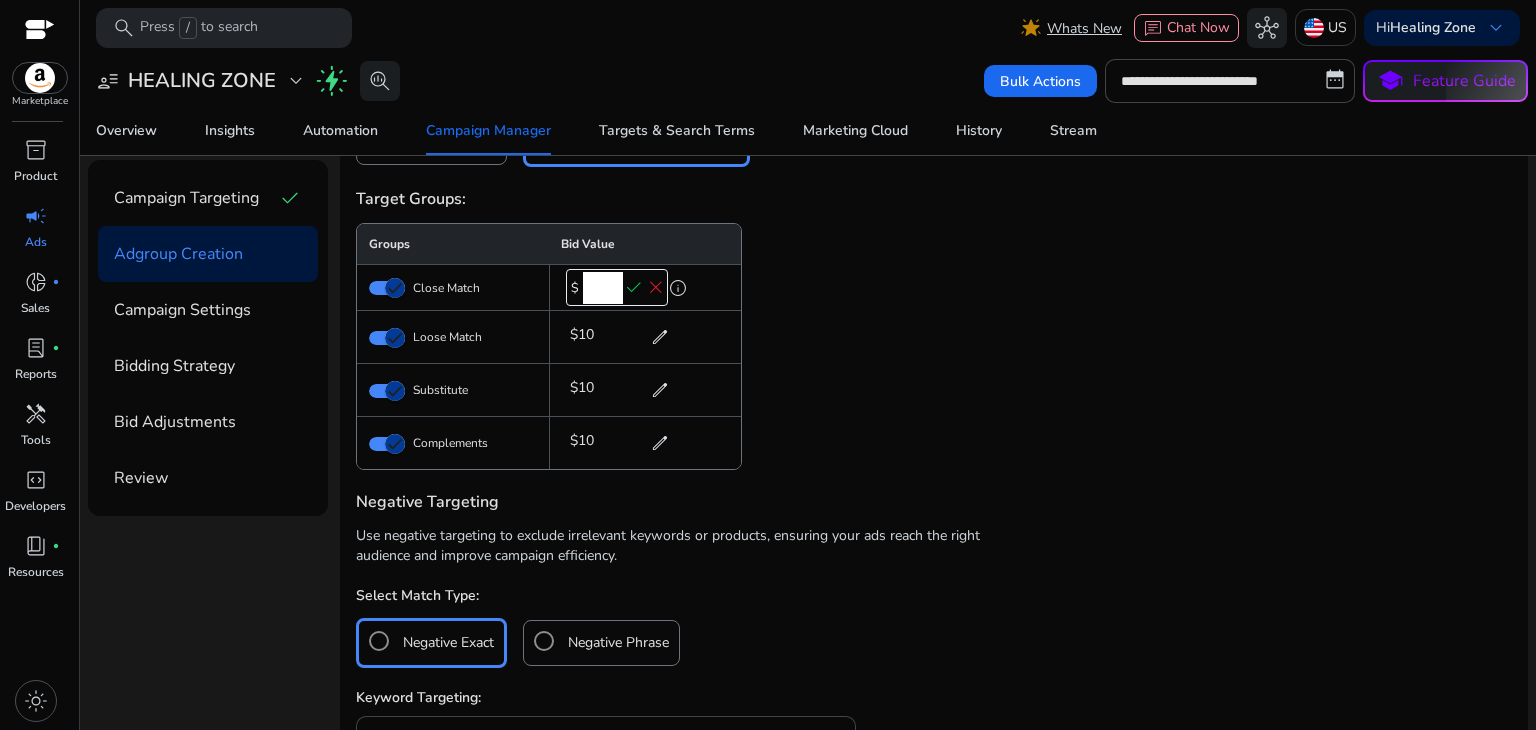 click on "Groups Bid Value Close Match  $  **  check   close   info  Loose Match $10  edit  Substitute $10  edit  Complements $10  edit" at bounding box center (934, 346) 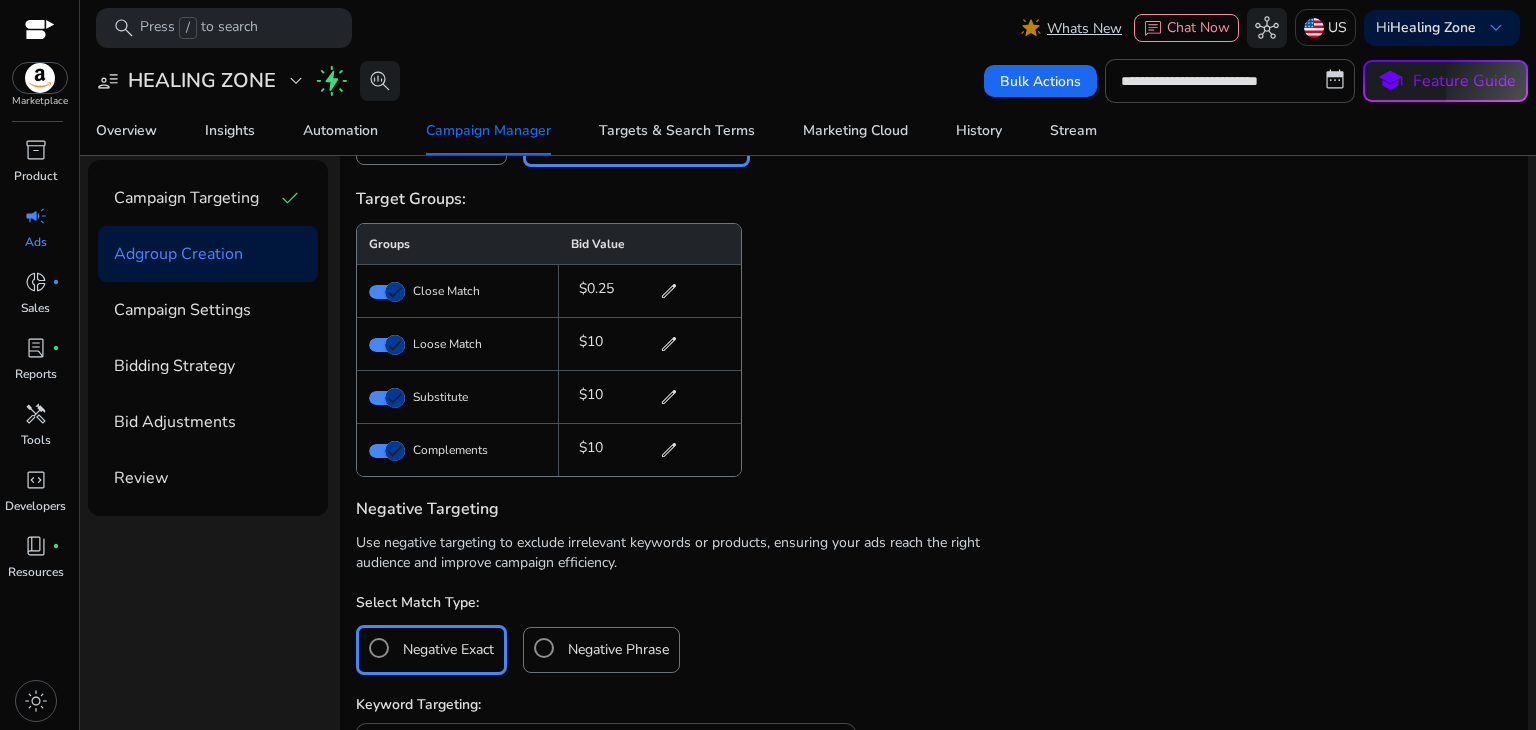click on "$10  edit" at bounding box center (629, 344) 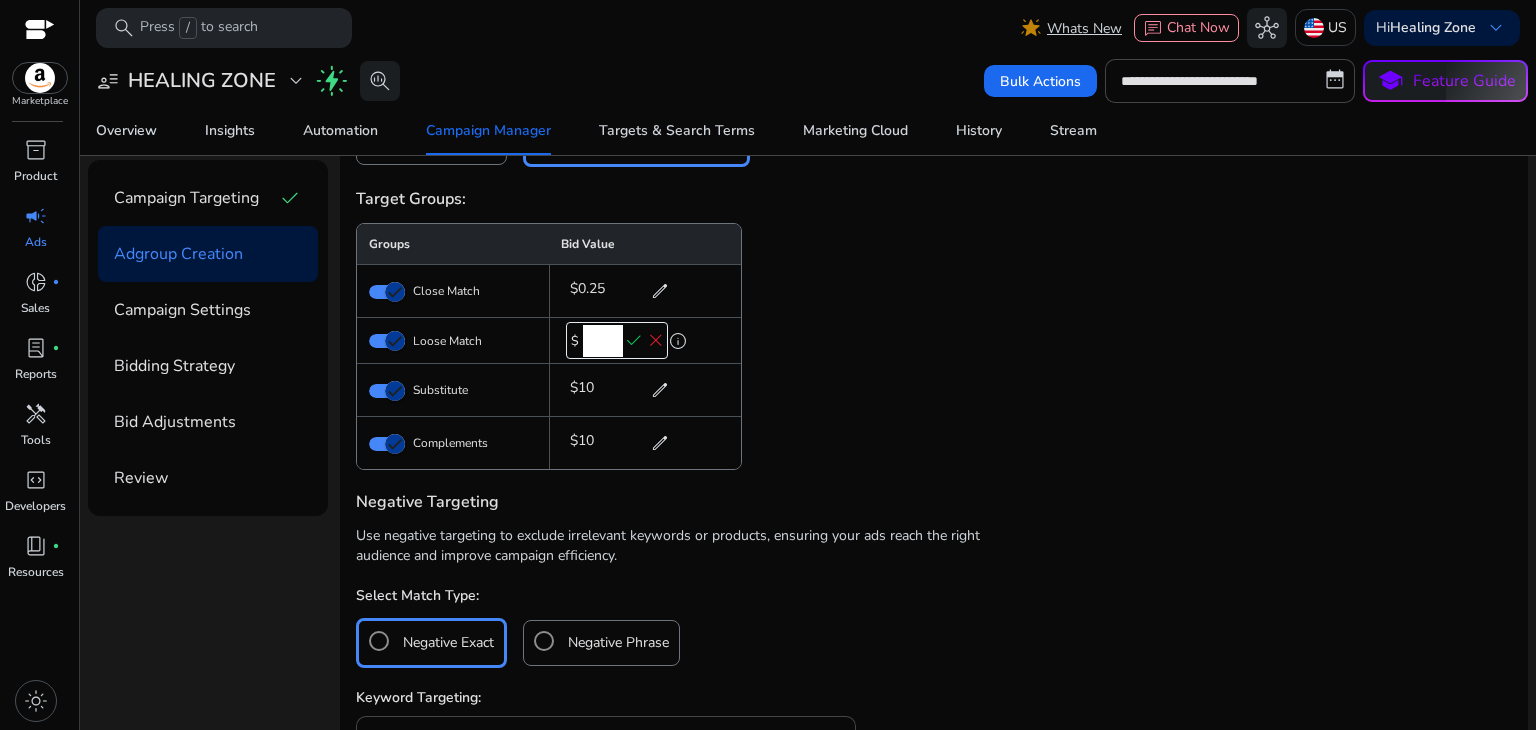 click on "**" at bounding box center (603, 341) 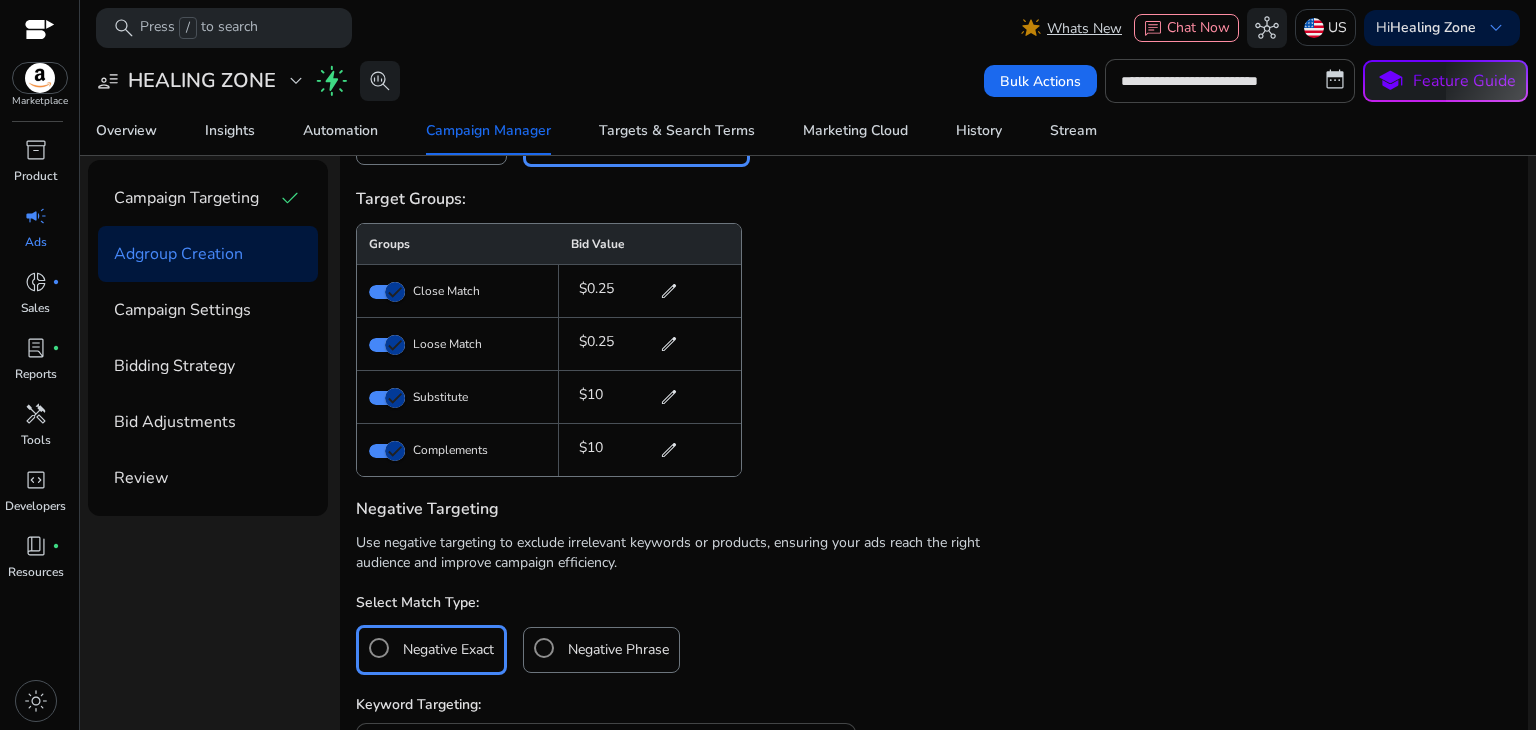 click on "$10  edit" at bounding box center (629, 397) 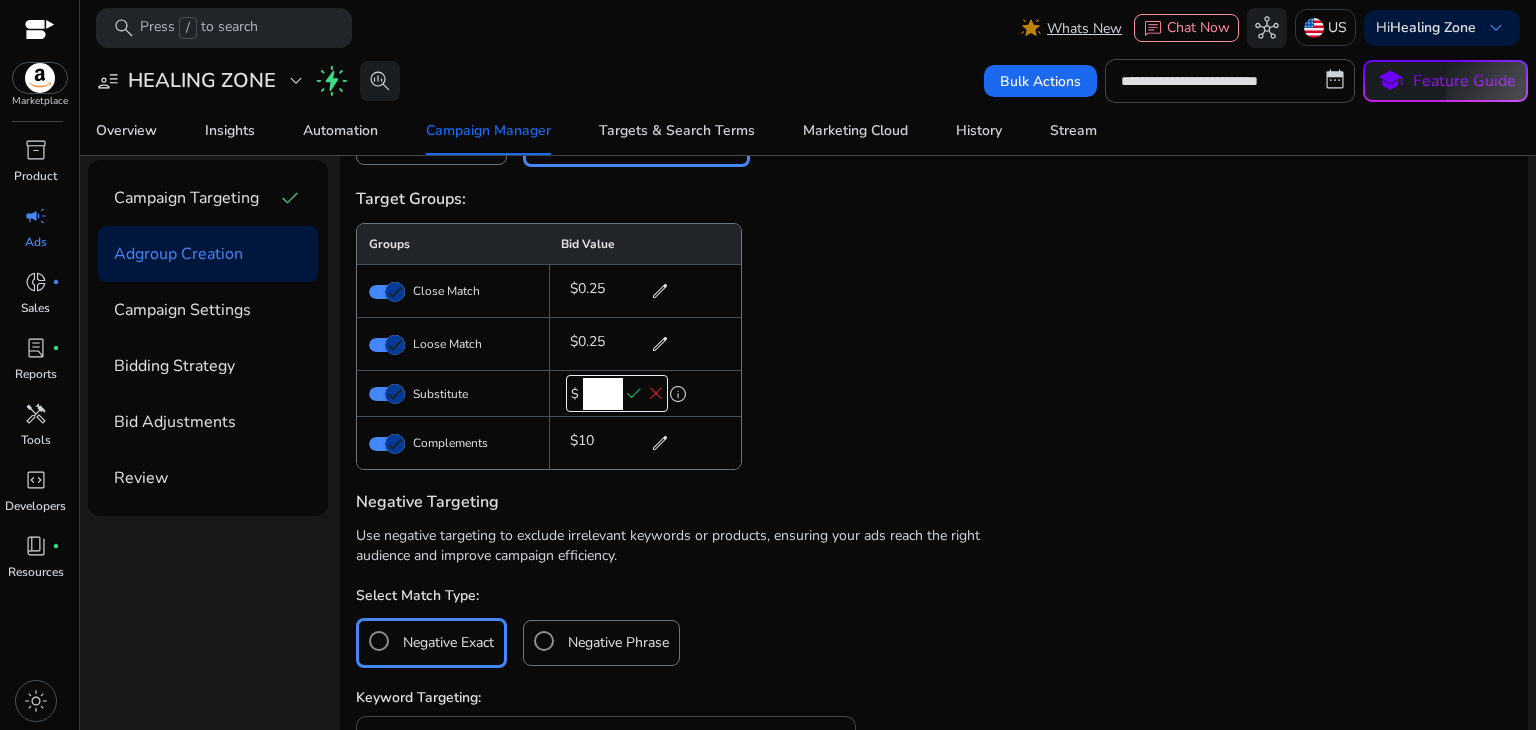 click on "**" at bounding box center (603, 394) 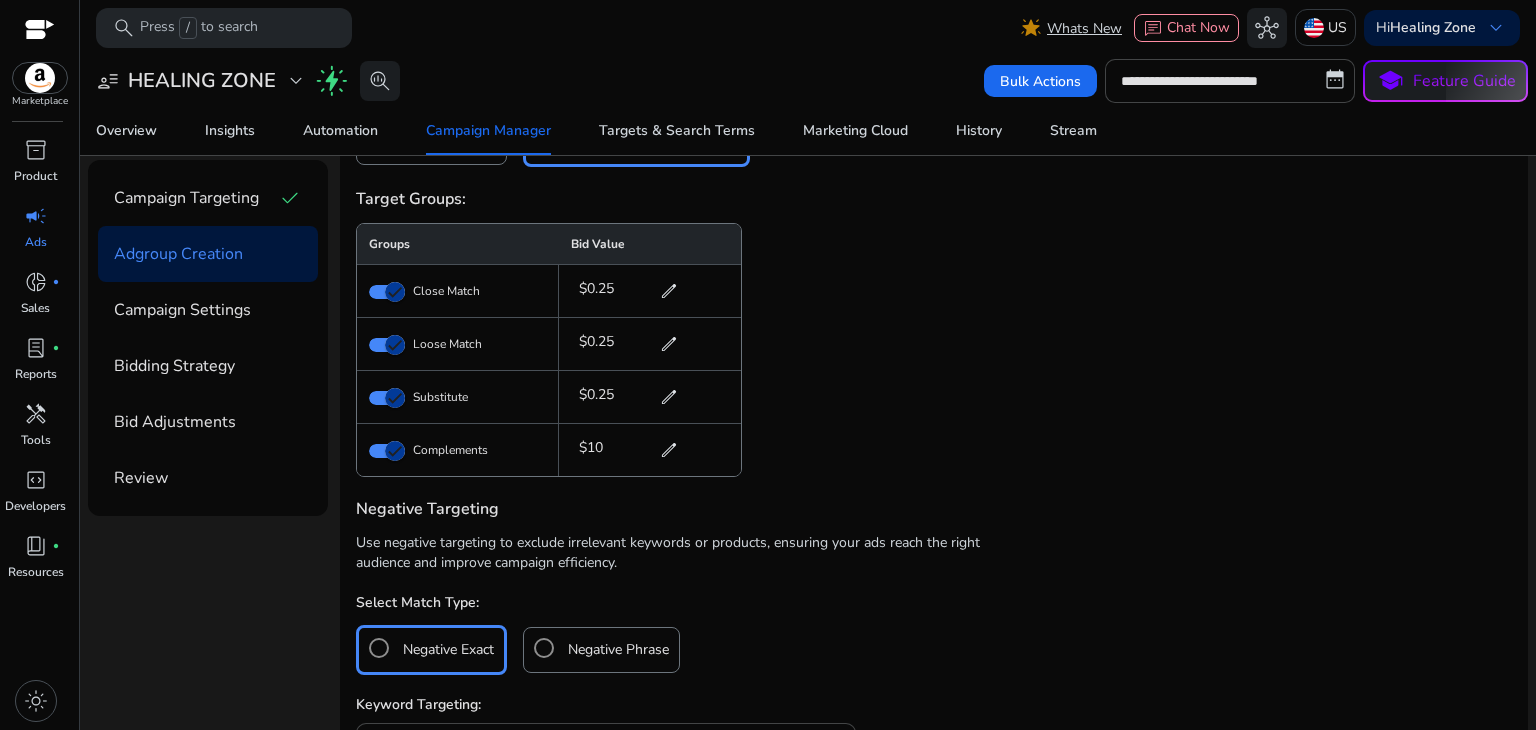 click on "edit" at bounding box center (669, 450) 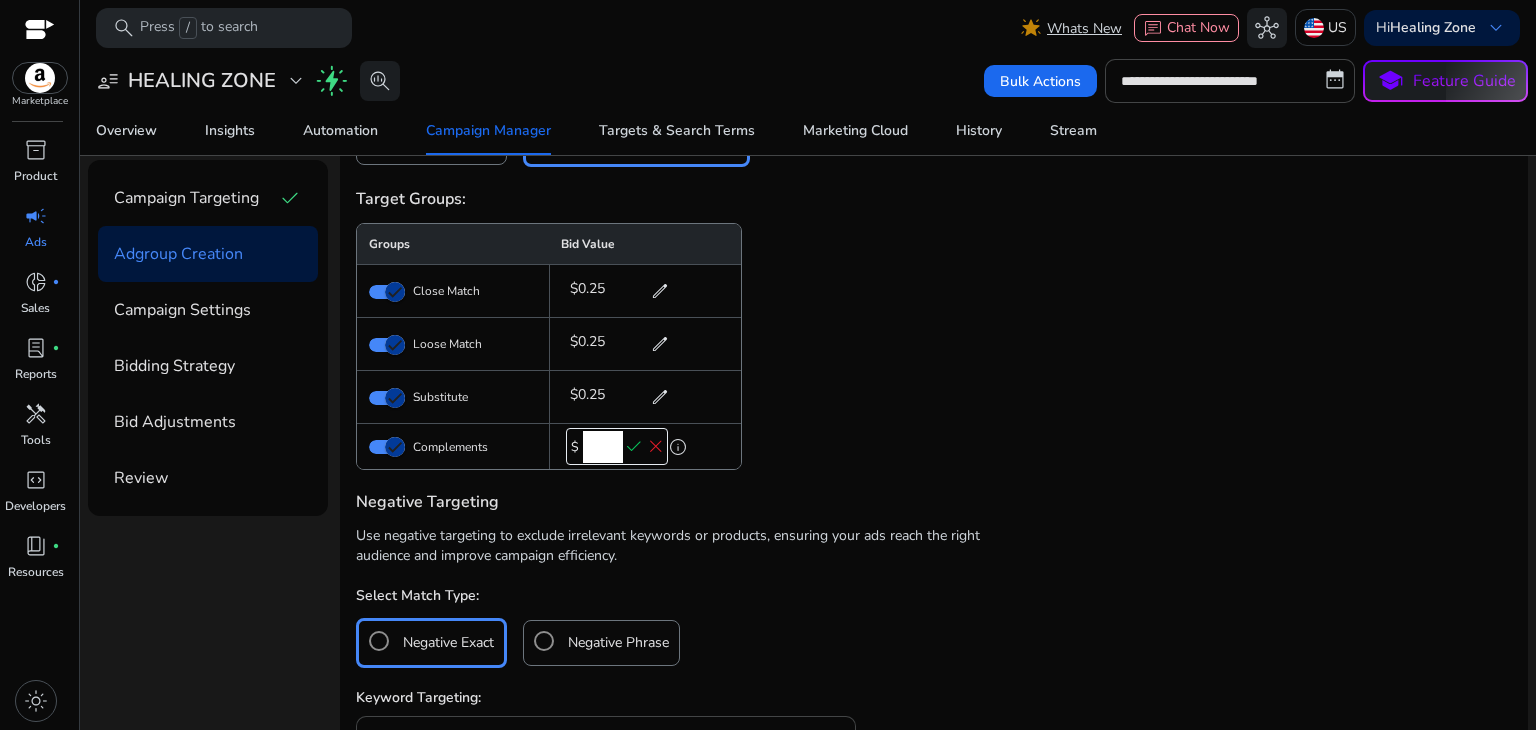 click on "**" at bounding box center [603, 447] 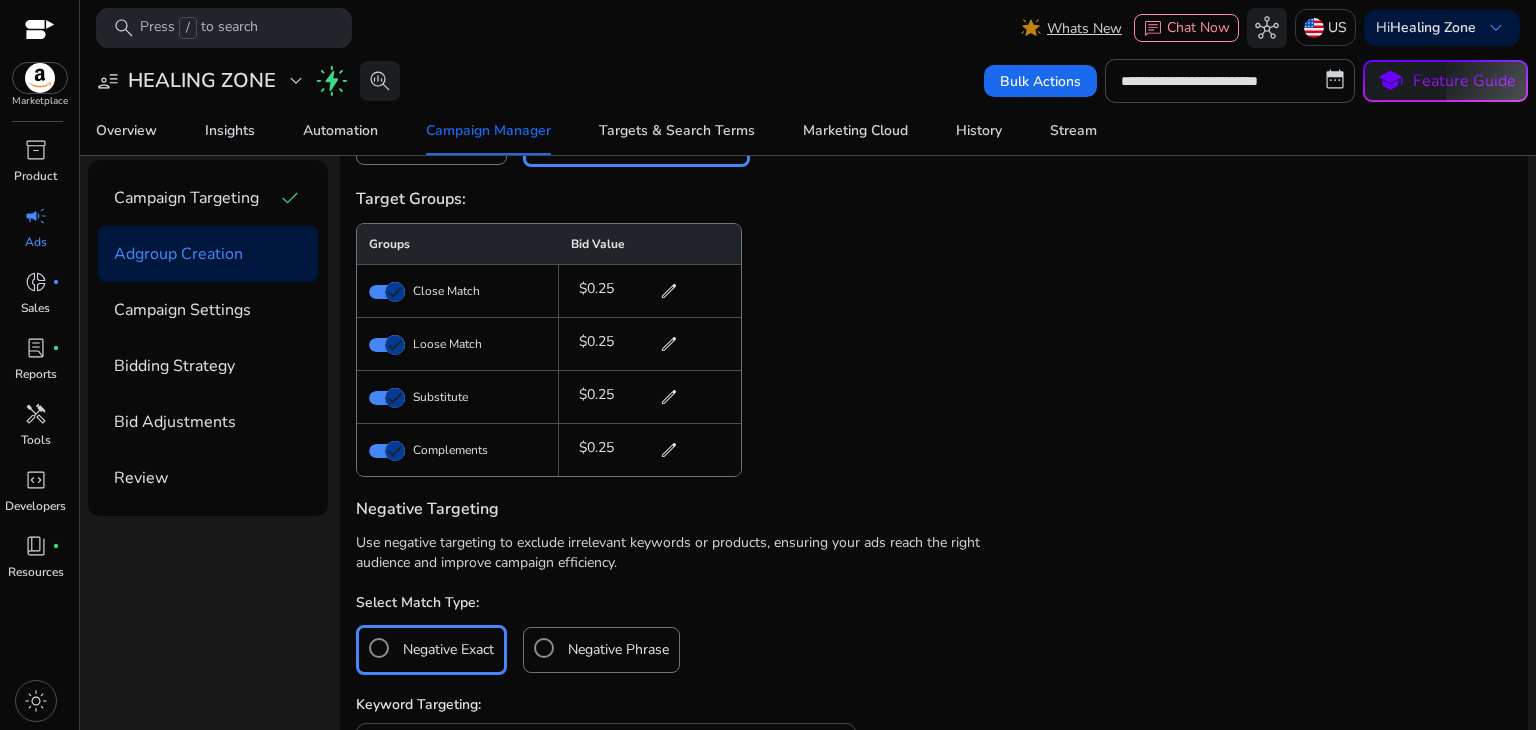 click on "Groups Bid Value Close Match $0.25  edit  Loose Match $0.25  edit  Substitute $0.25  edit  Complements $0.25  edit" at bounding box center (934, 350) 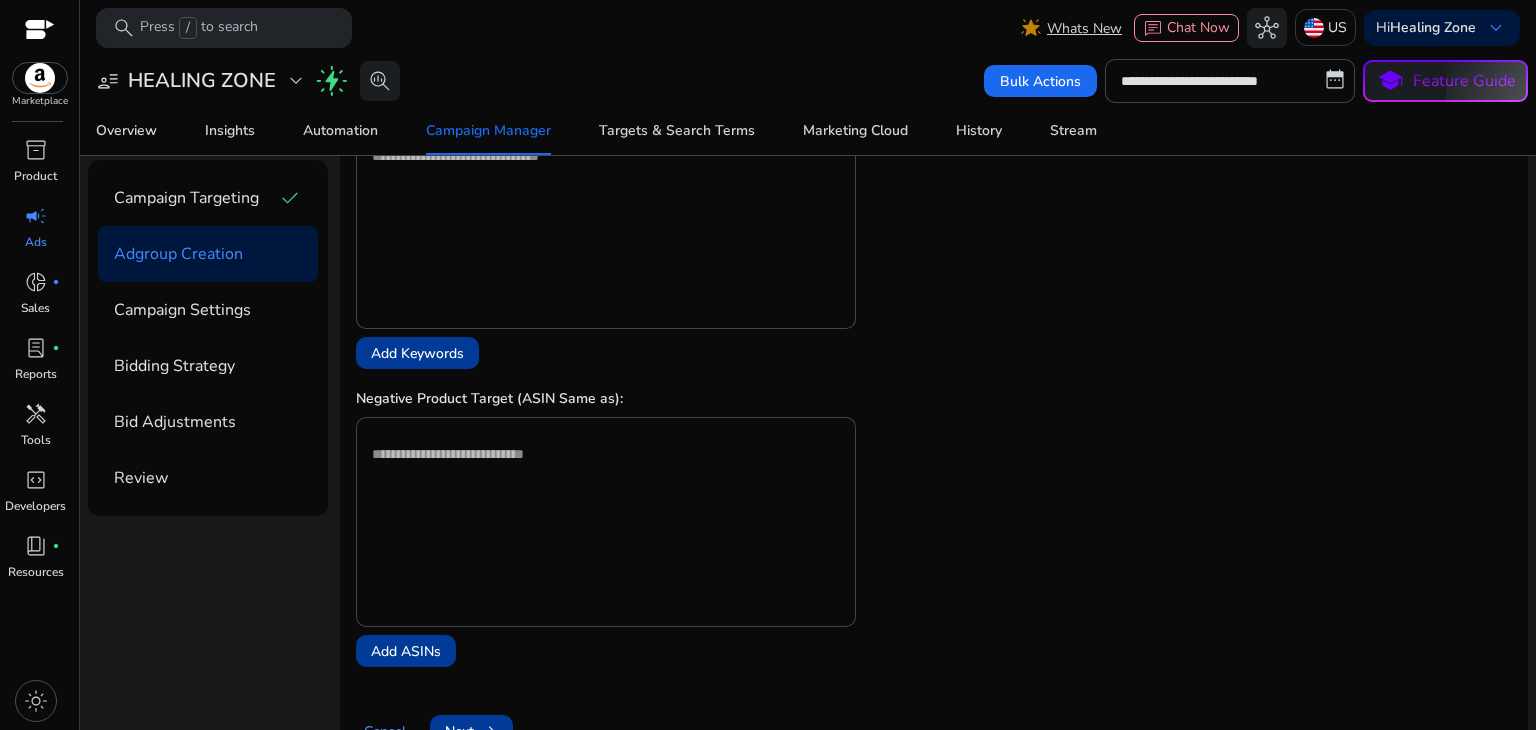 scroll, scrollTop: 1433, scrollLeft: 0, axis: vertical 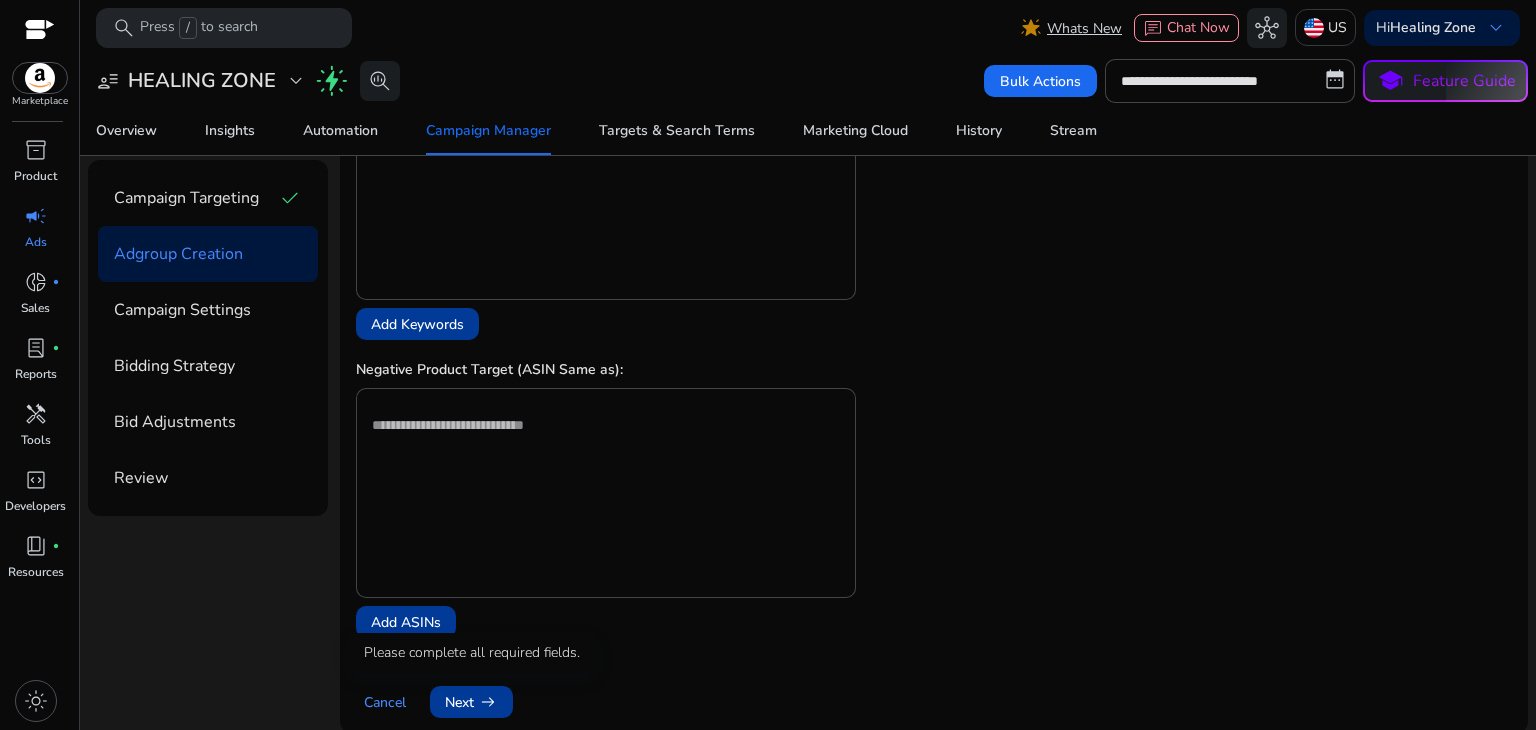 click on "Next   arrow_right_alt" at bounding box center [471, 702] 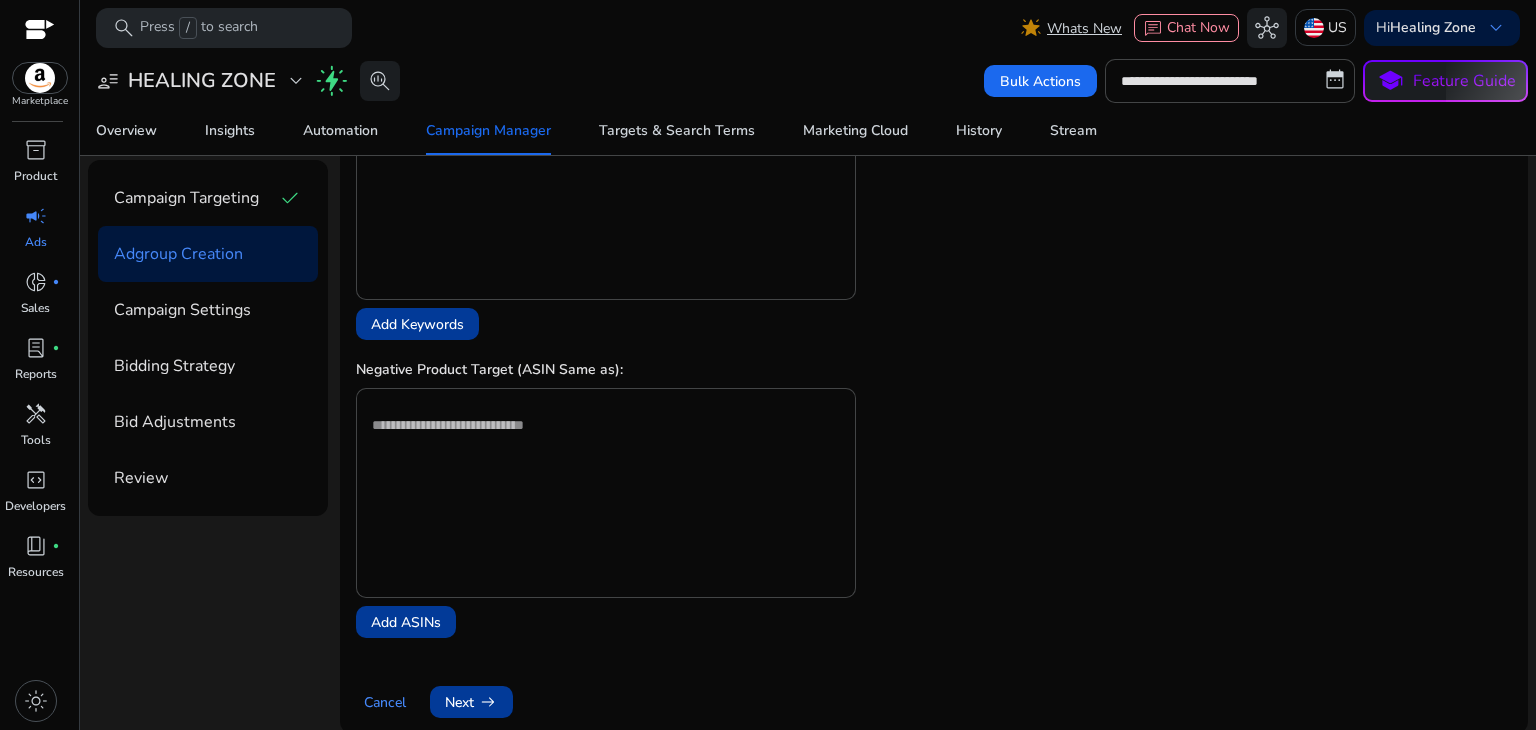 click on "Next   arrow_right_alt" at bounding box center [471, 702] 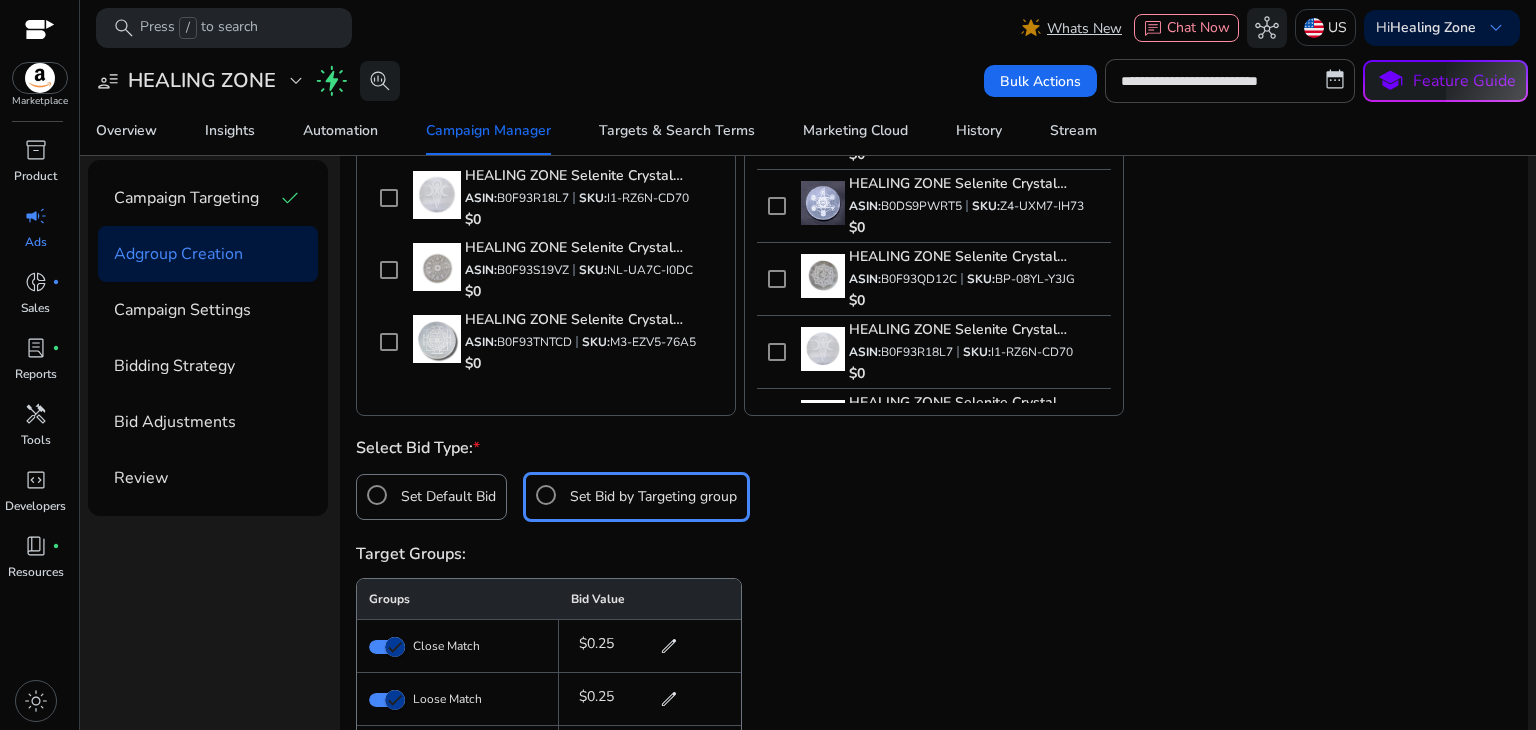 scroll, scrollTop: 433, scrollLeft: 0, axis: vertical 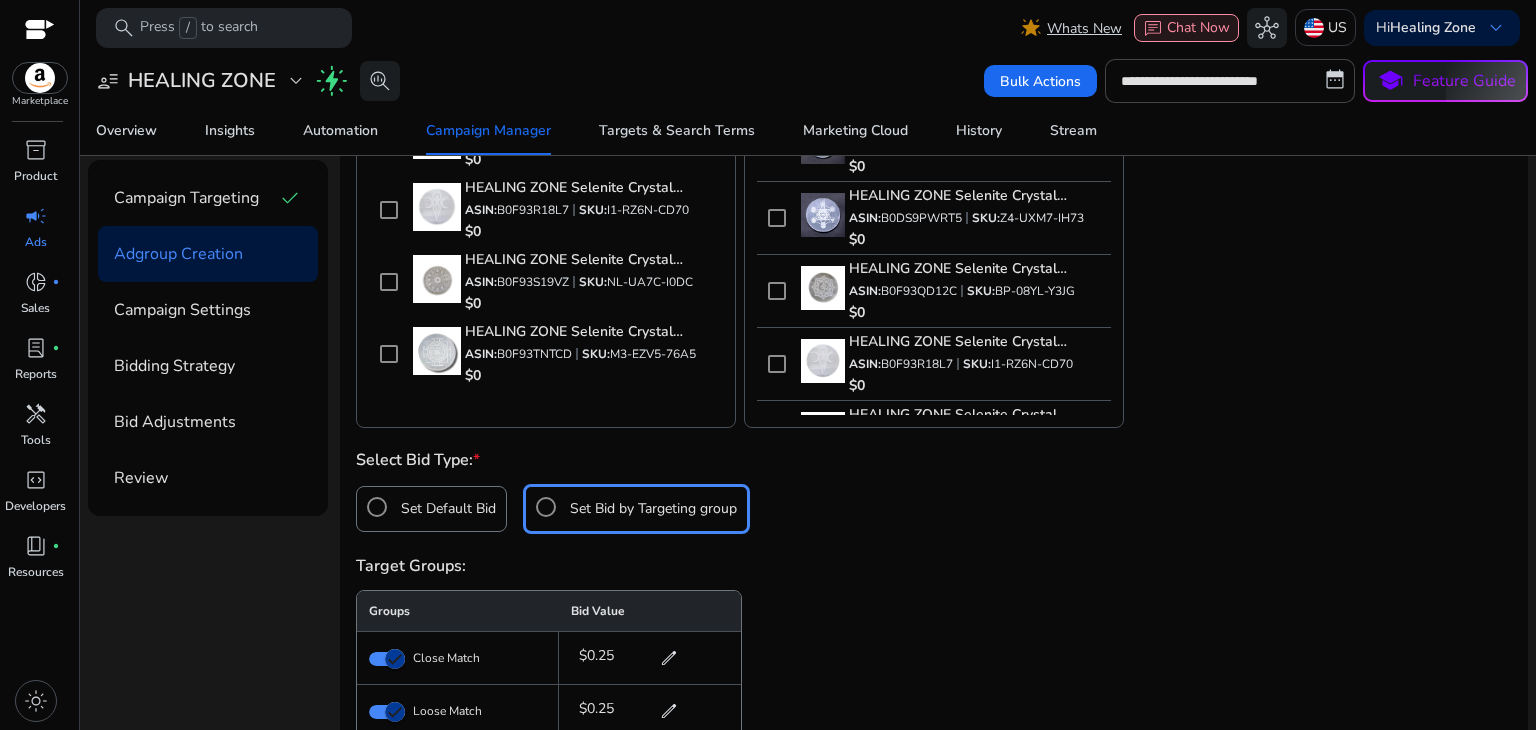 click on "Chat Now" at bounding box center (1198, 27) 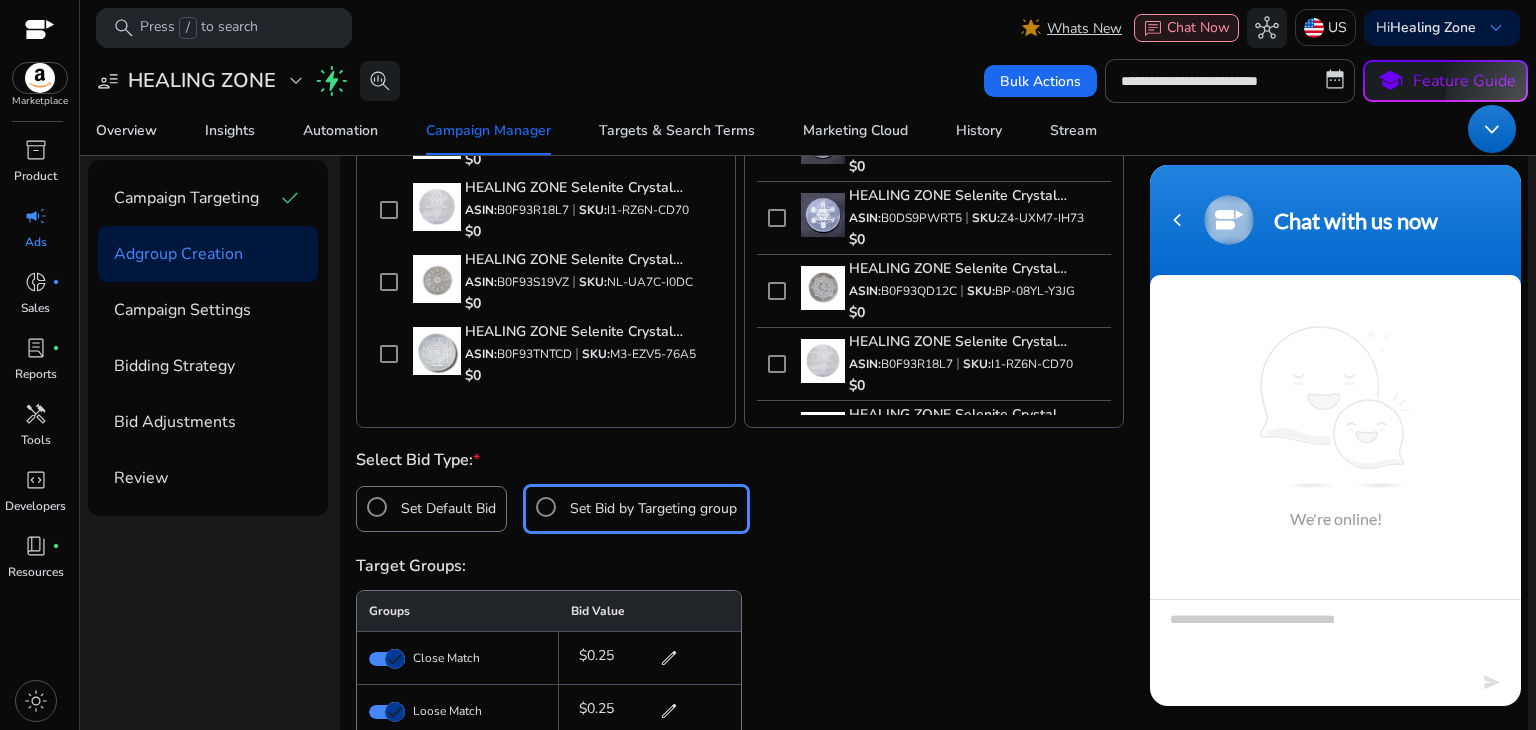 scroll, scrollTop: 0, scrollLeft: 0, axis: both 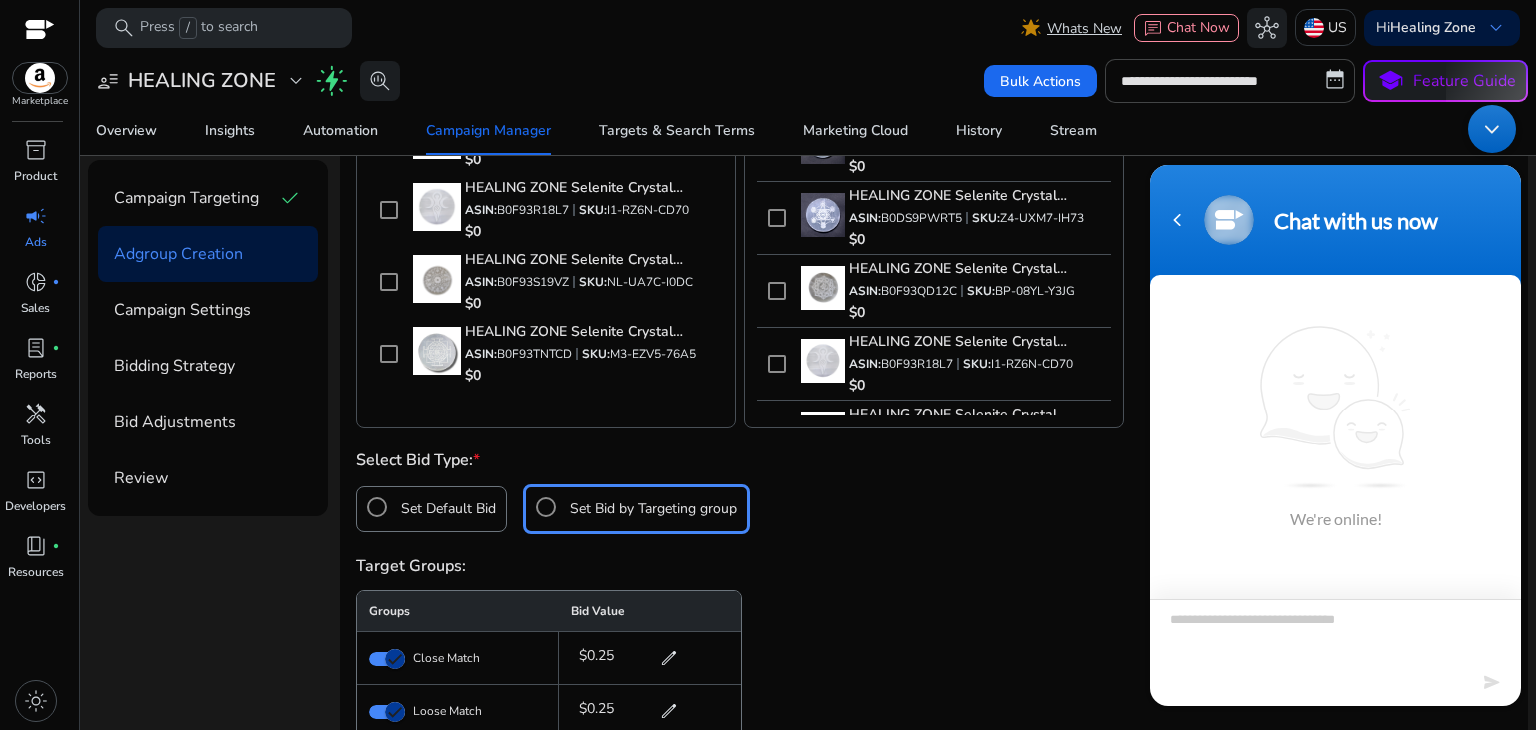 type on "*" 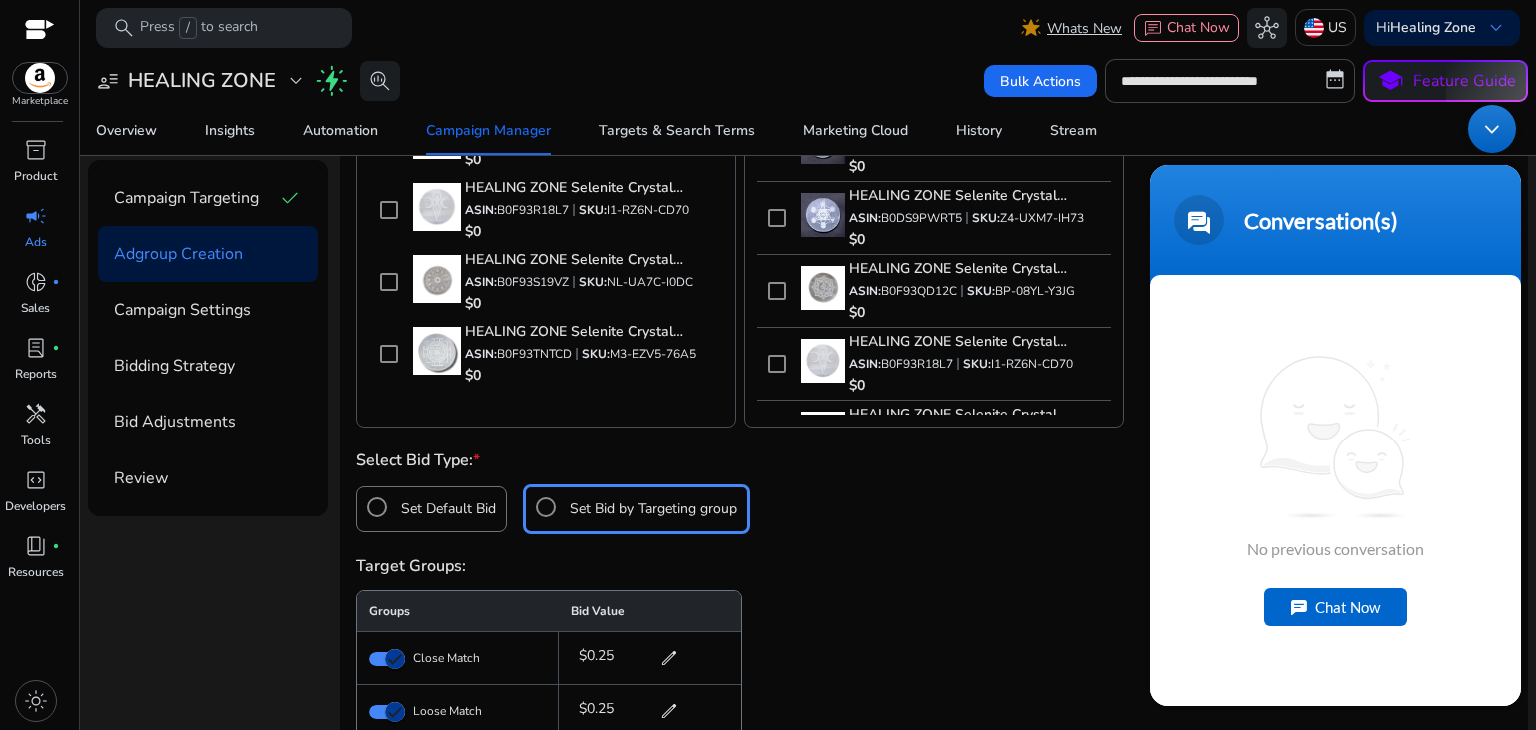 click on "Chat Now" at bounding box center (1335, 606) 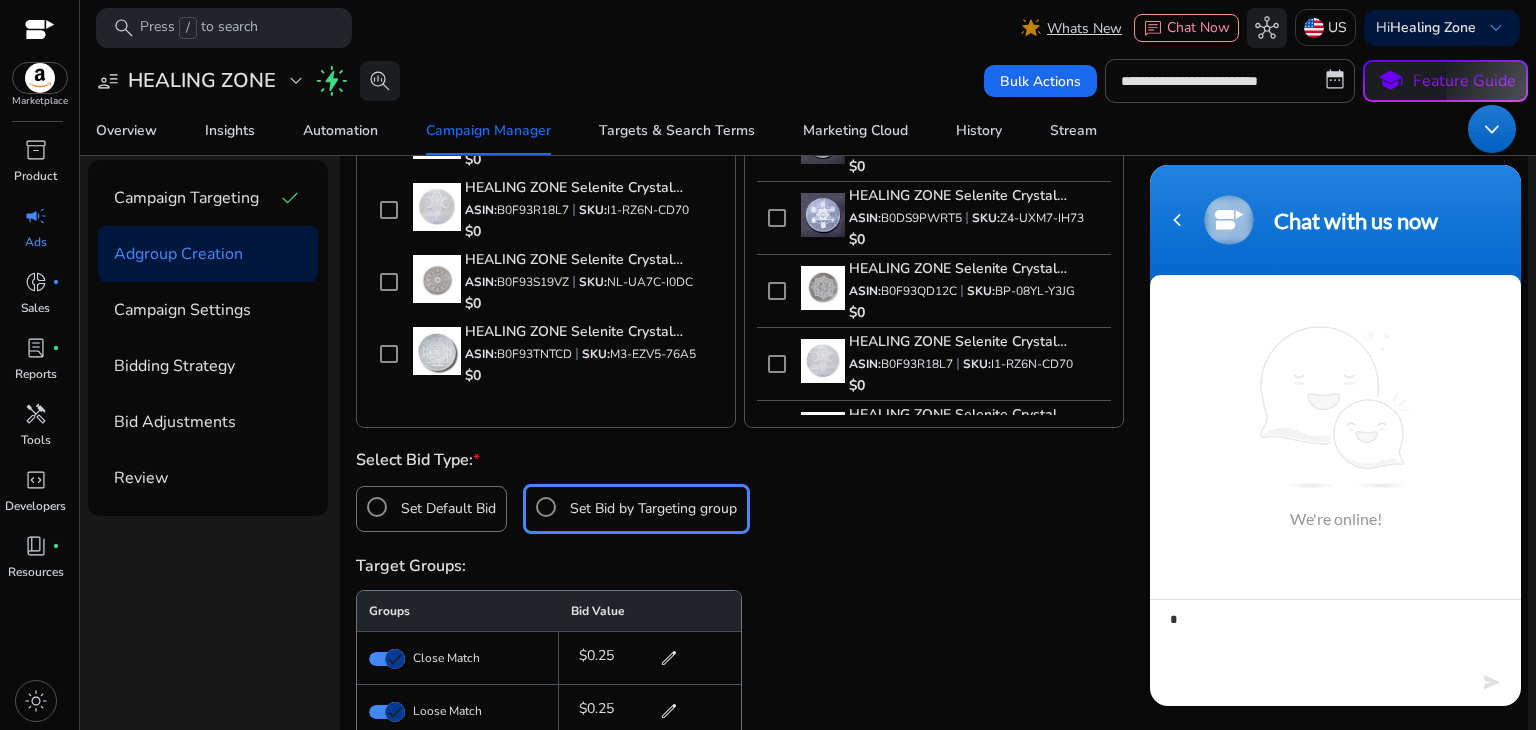 type on "**" 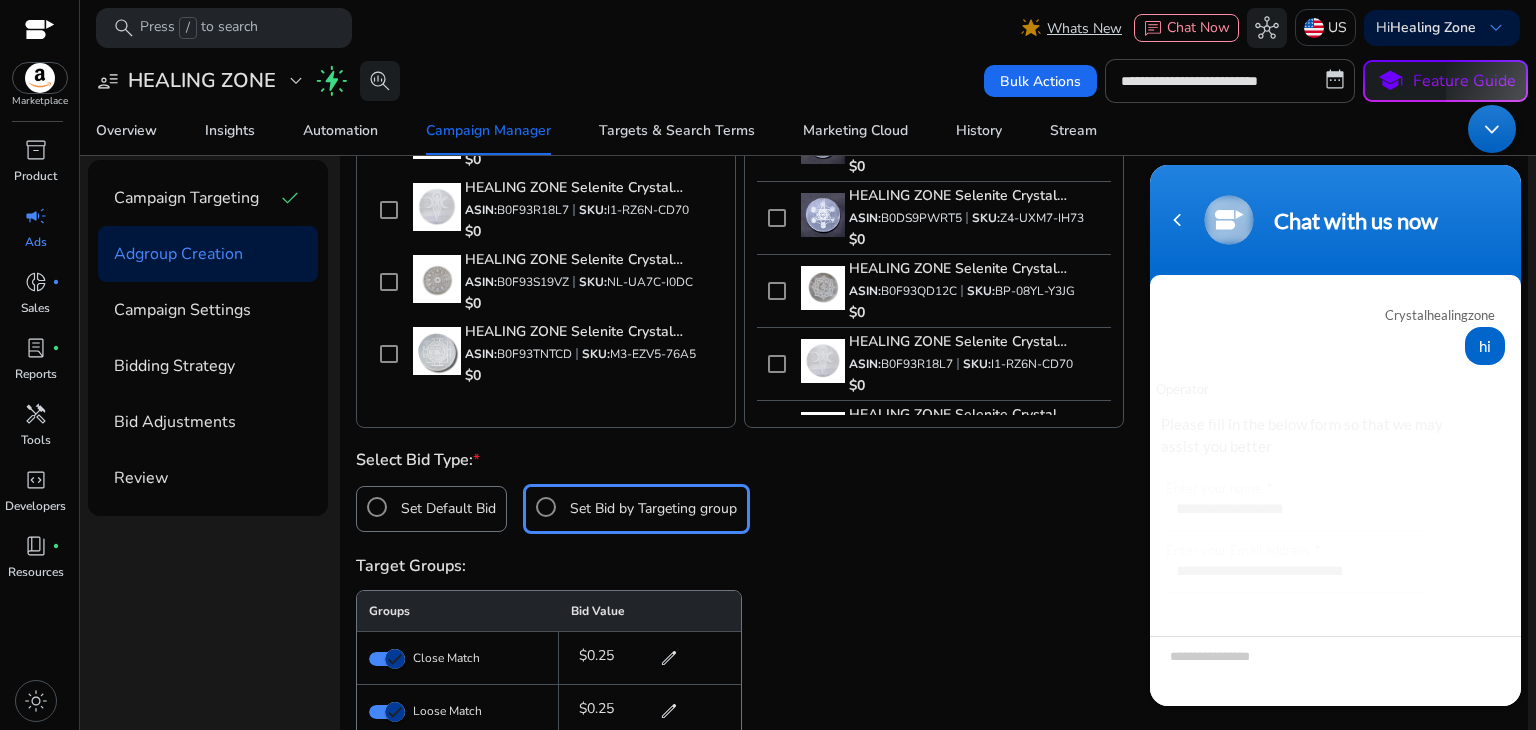 scroll, scrollTop: 132, scrollLeft: 0, axis: vertical 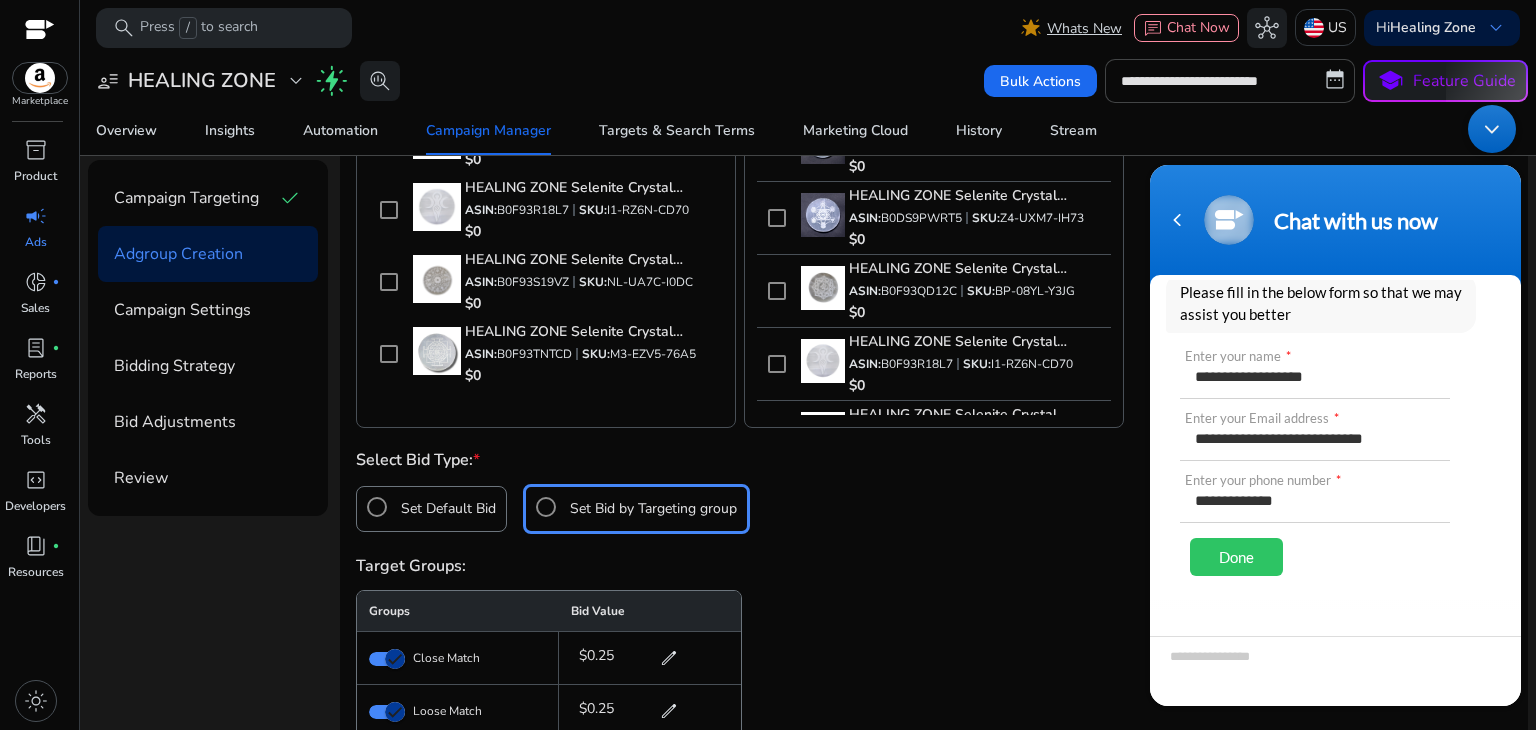 click on "Done" at bounding box center [1236, 556] 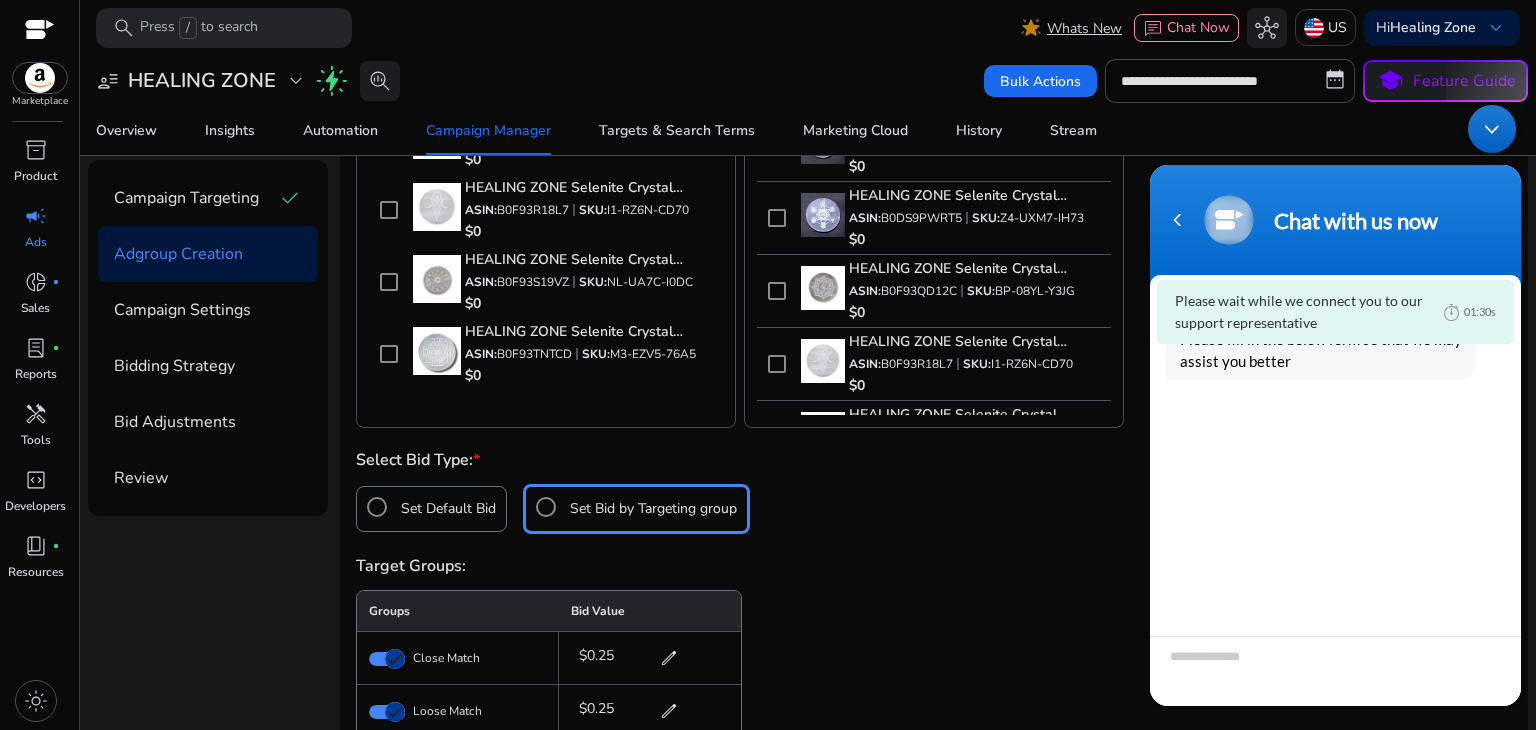 scroll, scrollTop: 84, scrollLeft: 0, axis: vertical 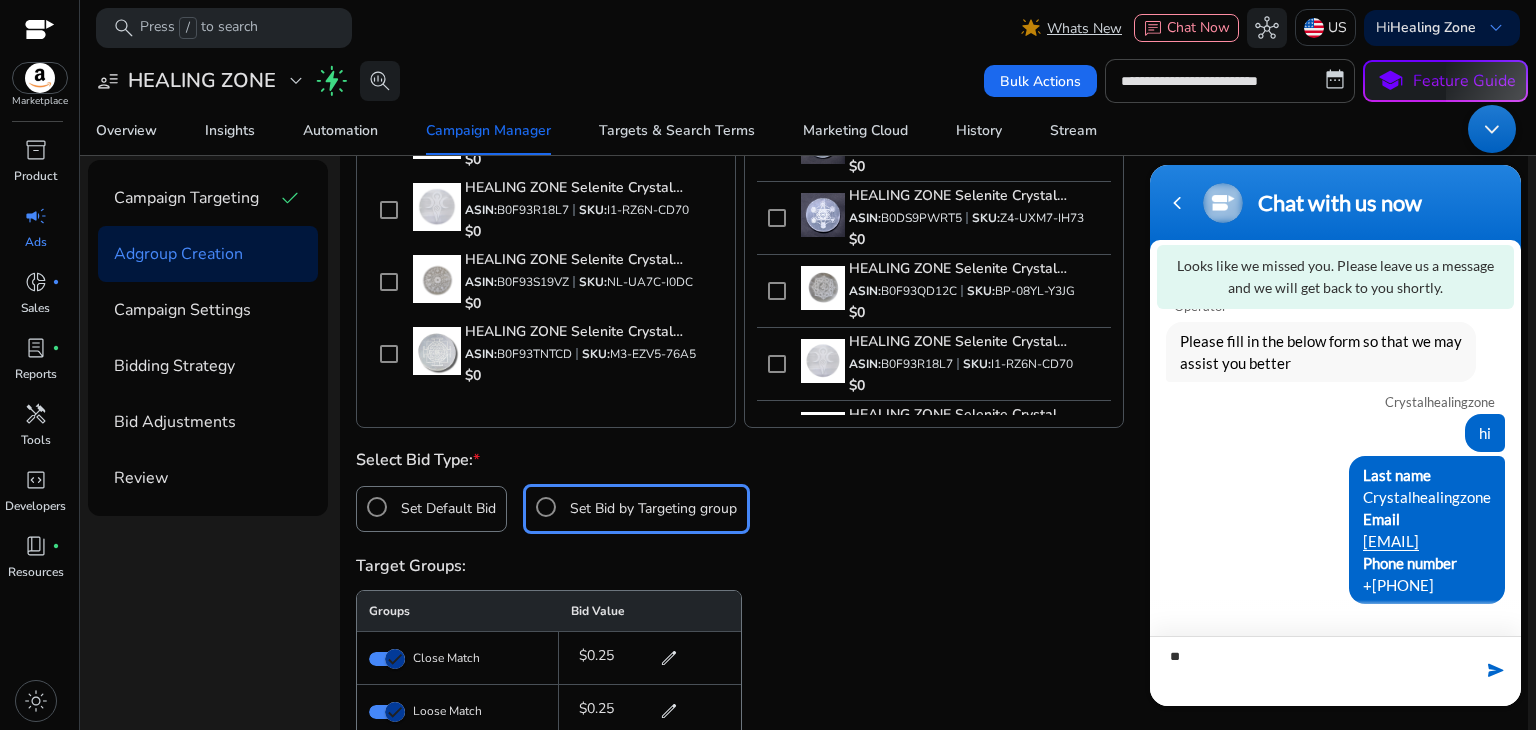 type on "*" 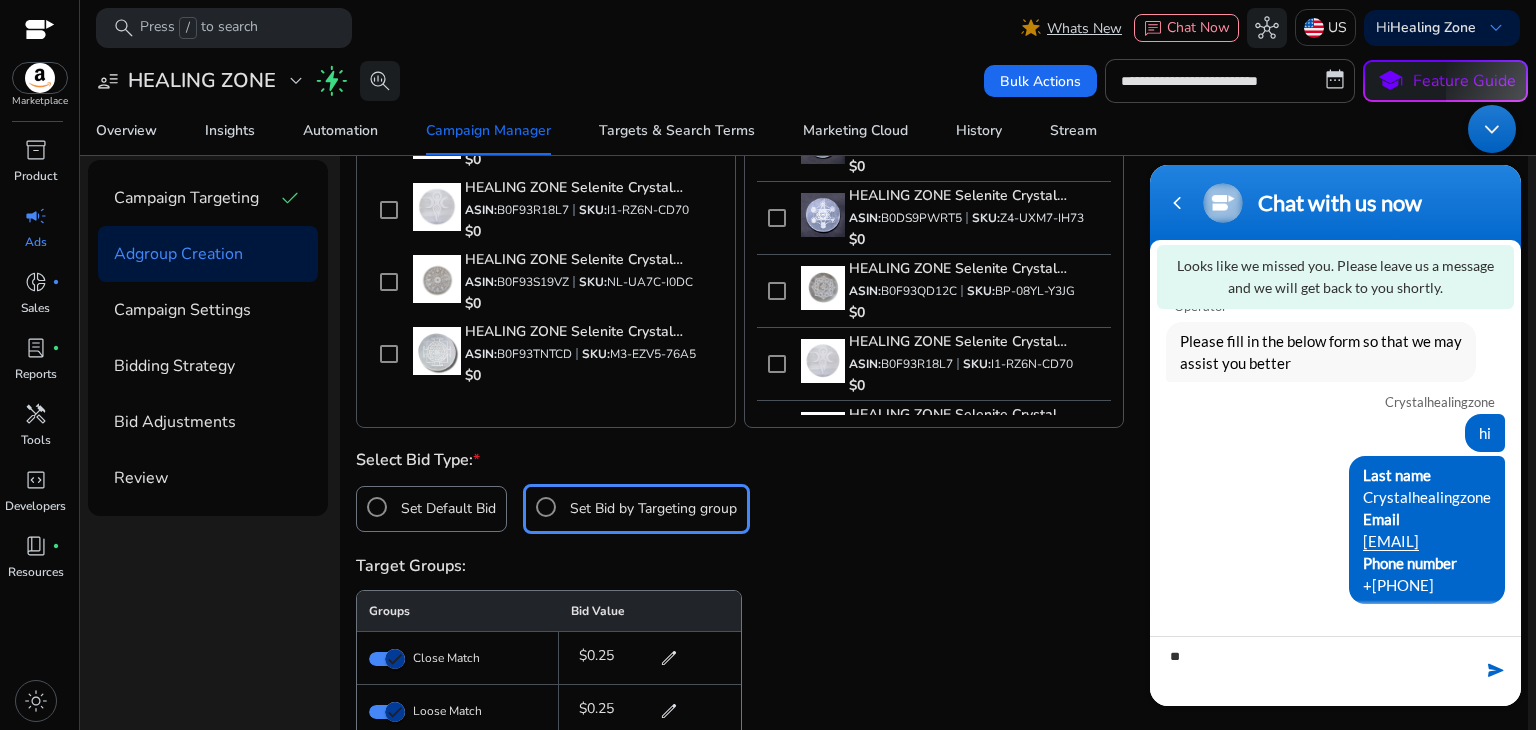 click at bounding box center [1492, 128] 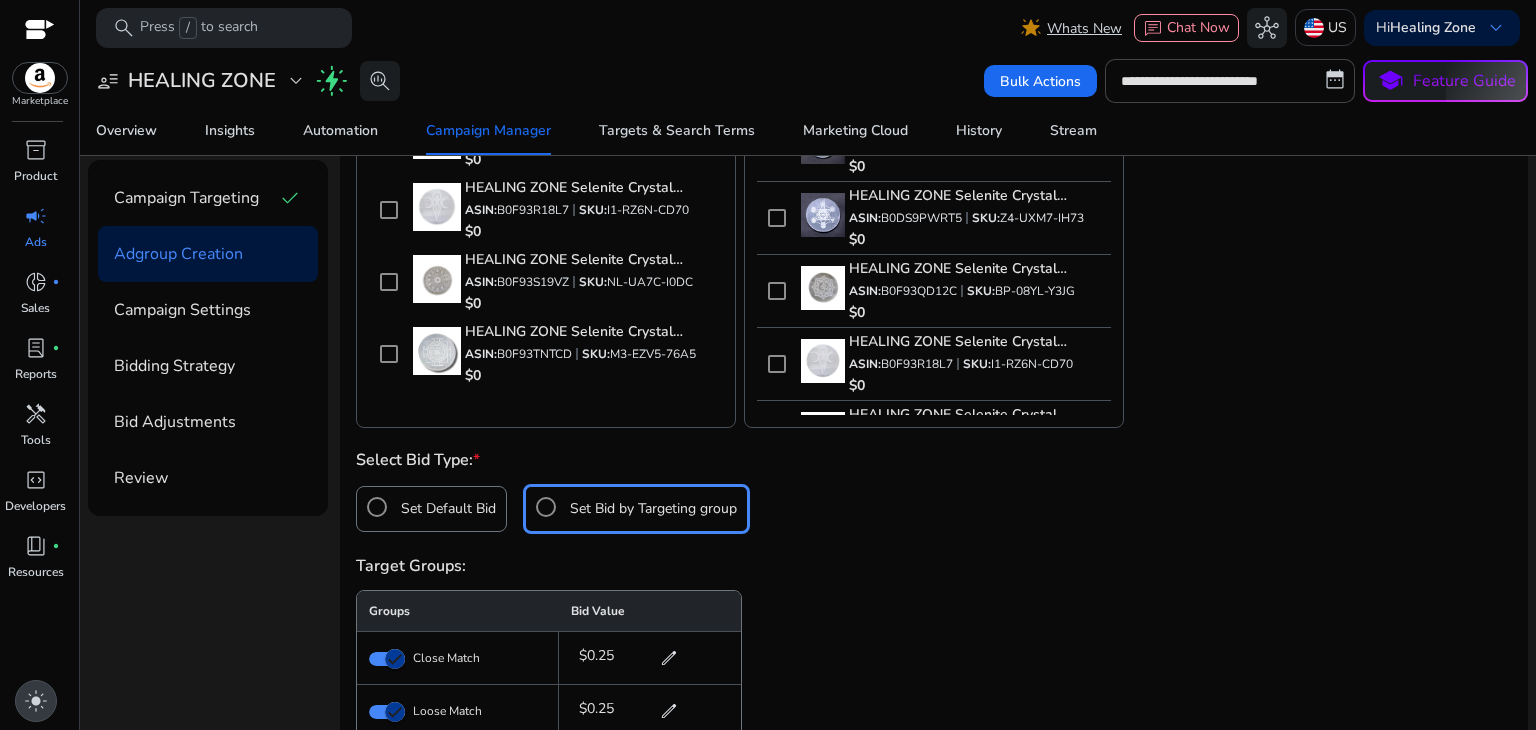 click on "light_mode" at bounding box center (36, 701) 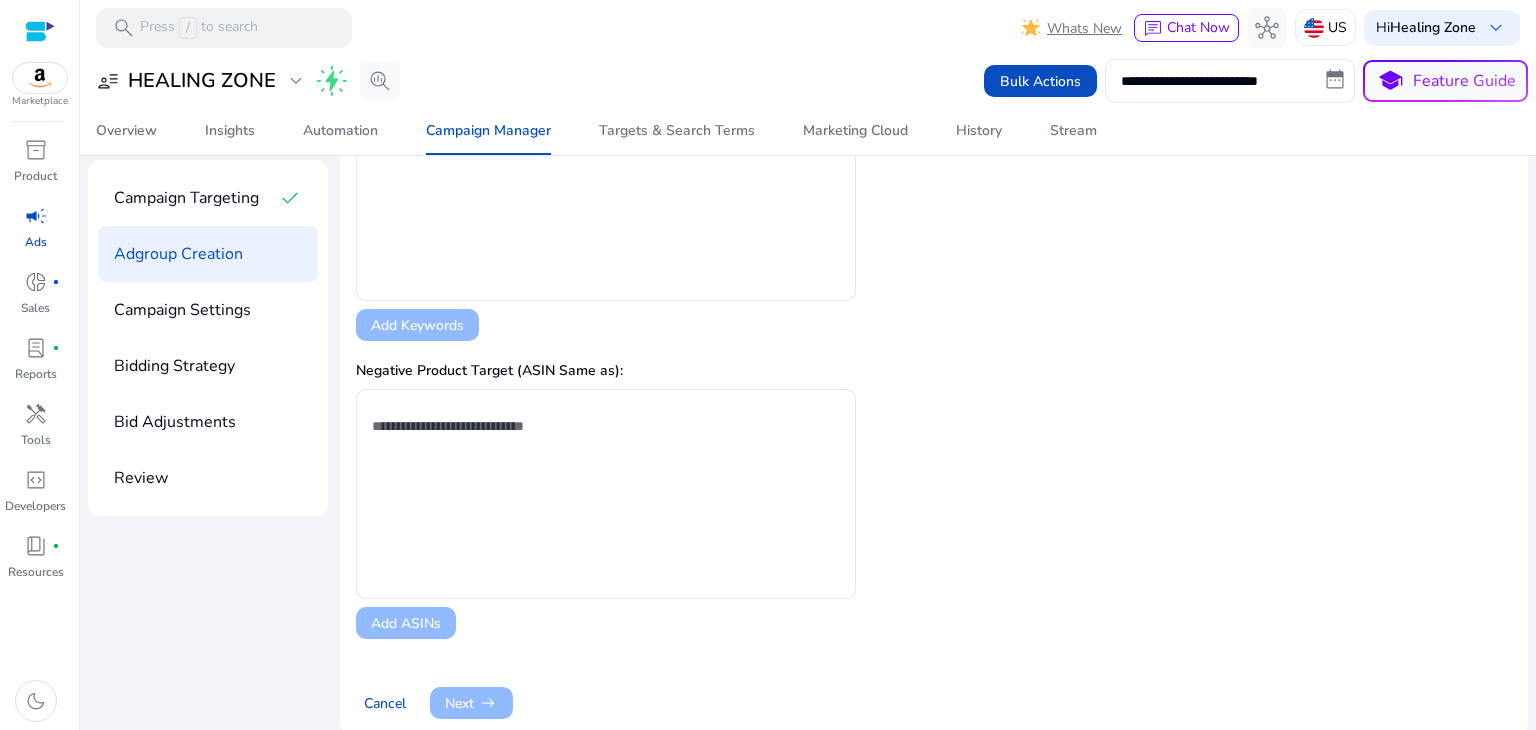 scroll, scrollTop: 1433, scrollLeft: 0, axis: vertical 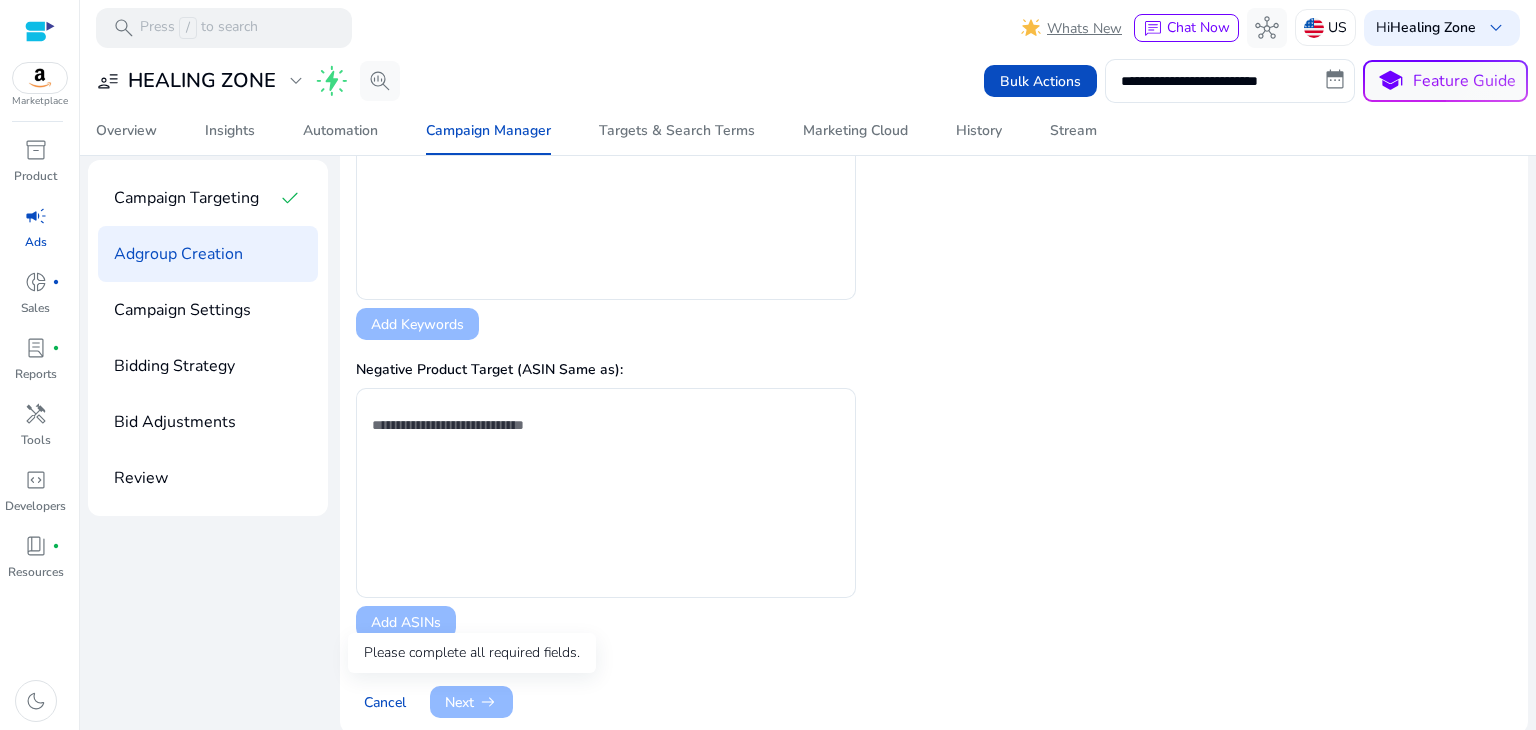 click on "Next   arrow_right_alt" at bounding box center [471, 702] 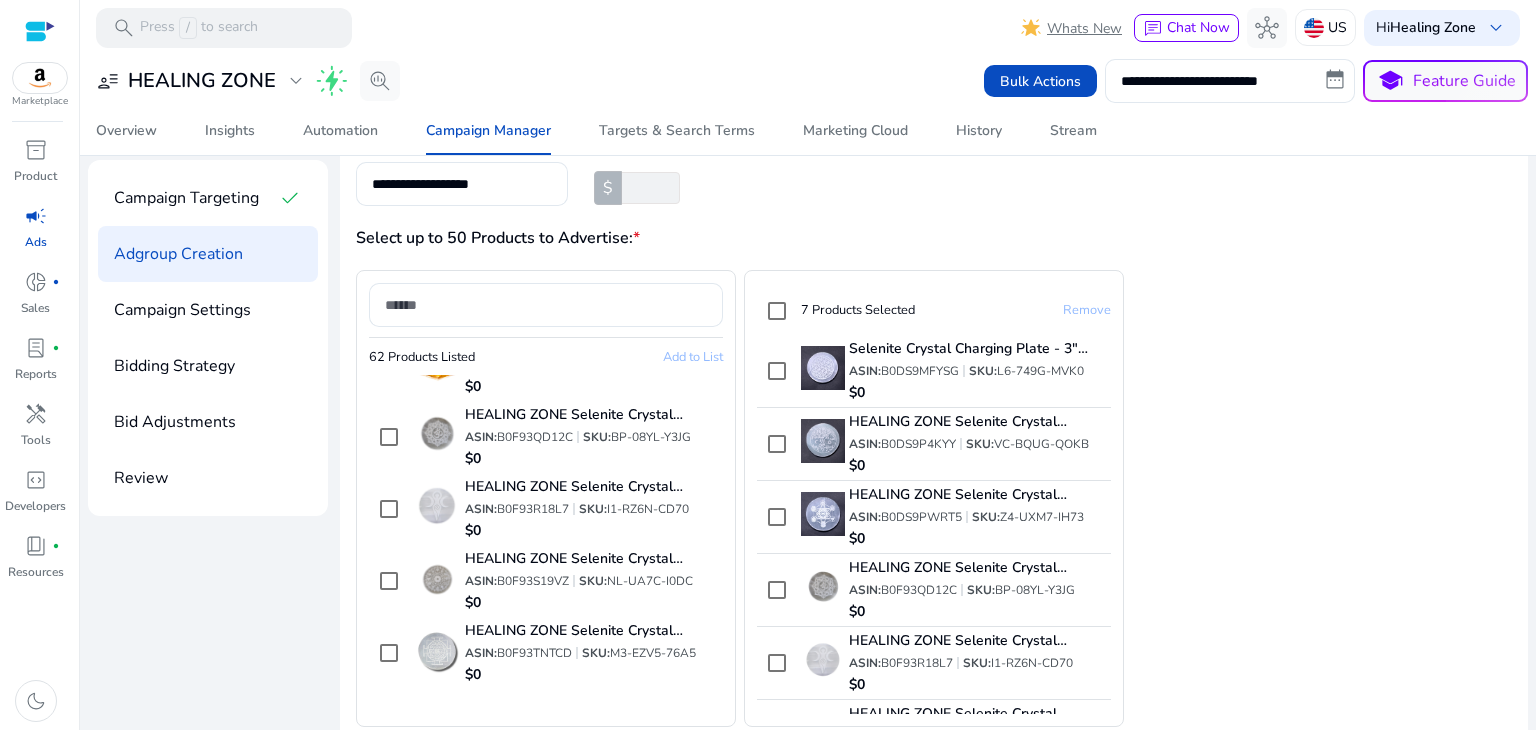 scroll, scrollTop: 33, scrollLeft: 0, axis: vertical 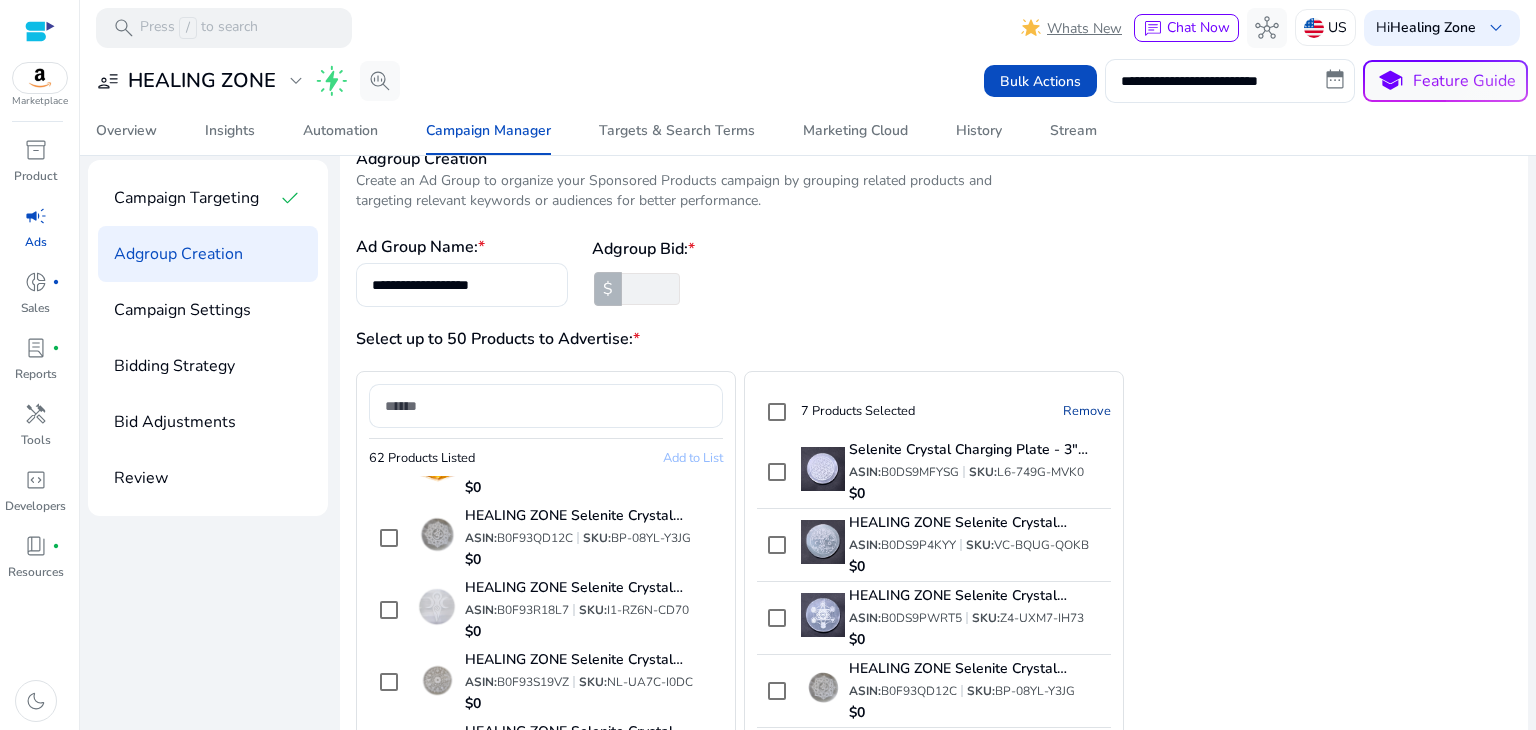 click on "$" at bounding box center [608, 289] 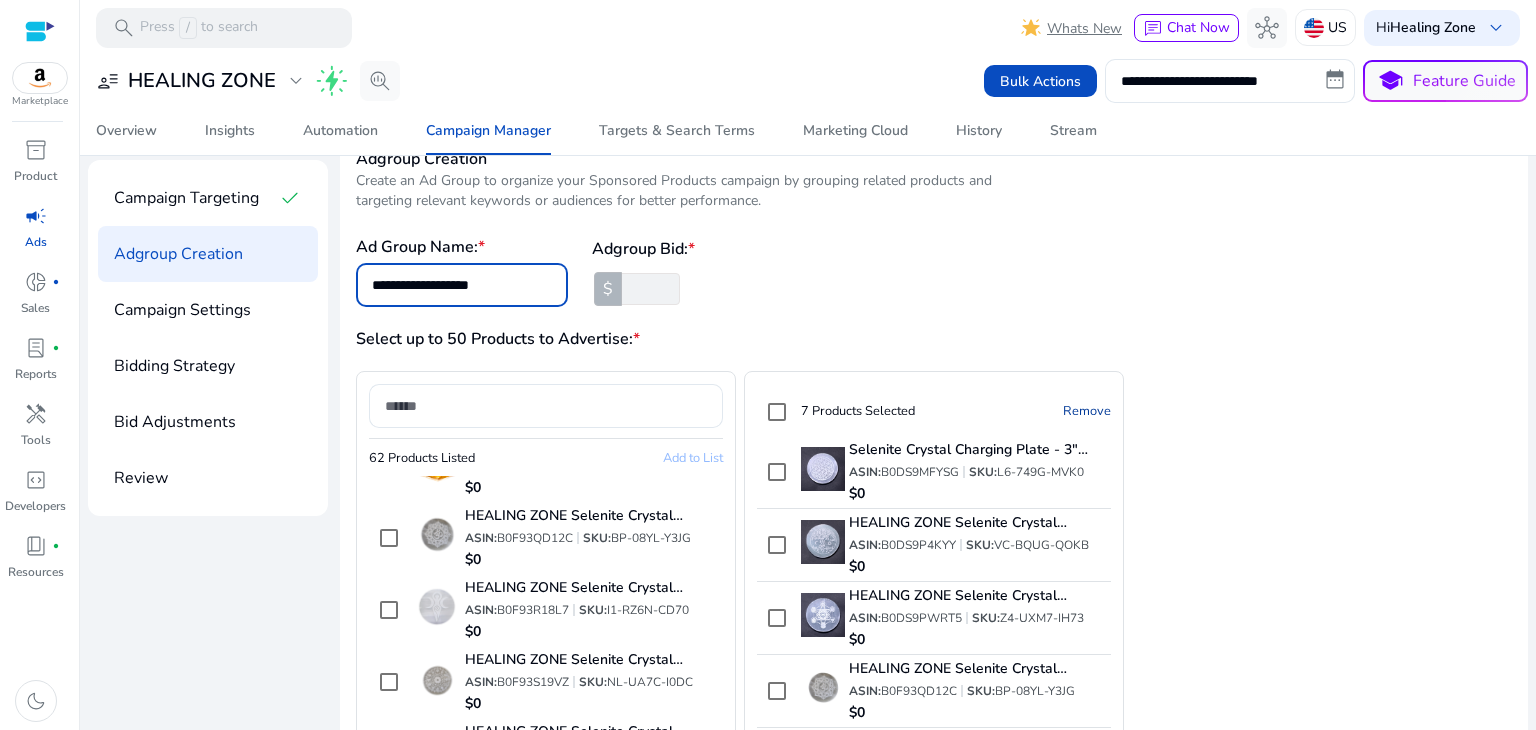 click on "**********" at bounding box center (462, 285) 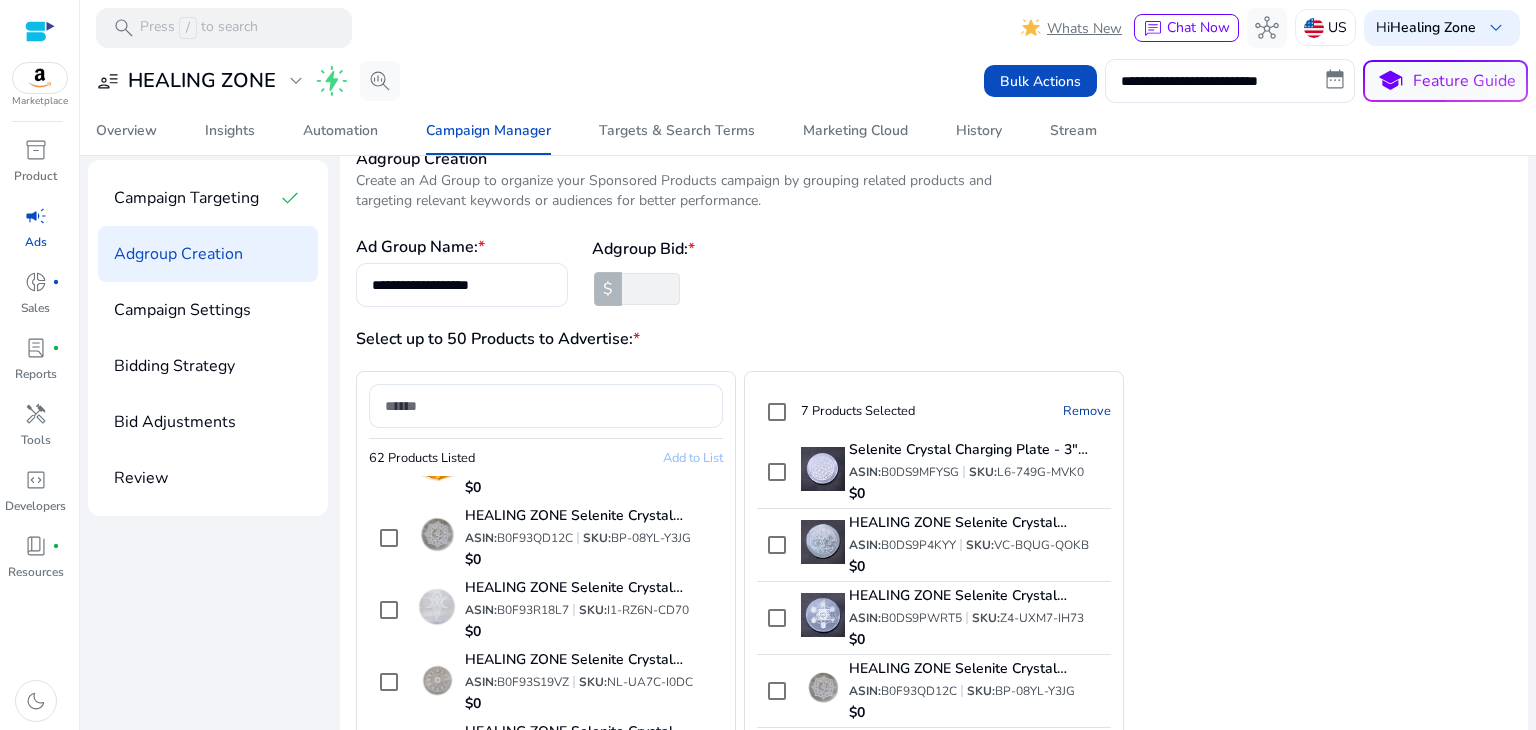 click on "Select up to 50 Products to Advertise:  *" at bounding box center [645, 339] 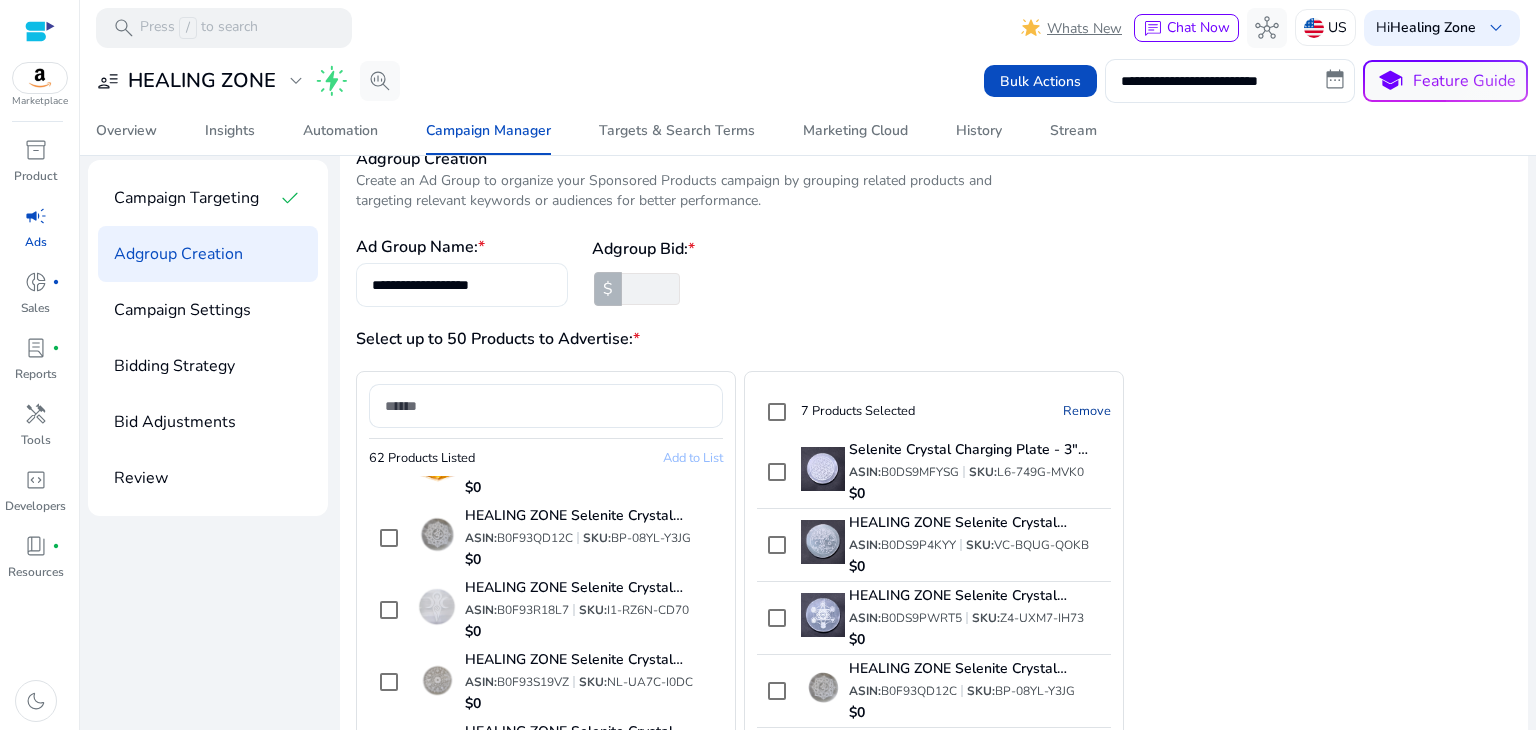click on "**********" at bounding box center (462, 285) 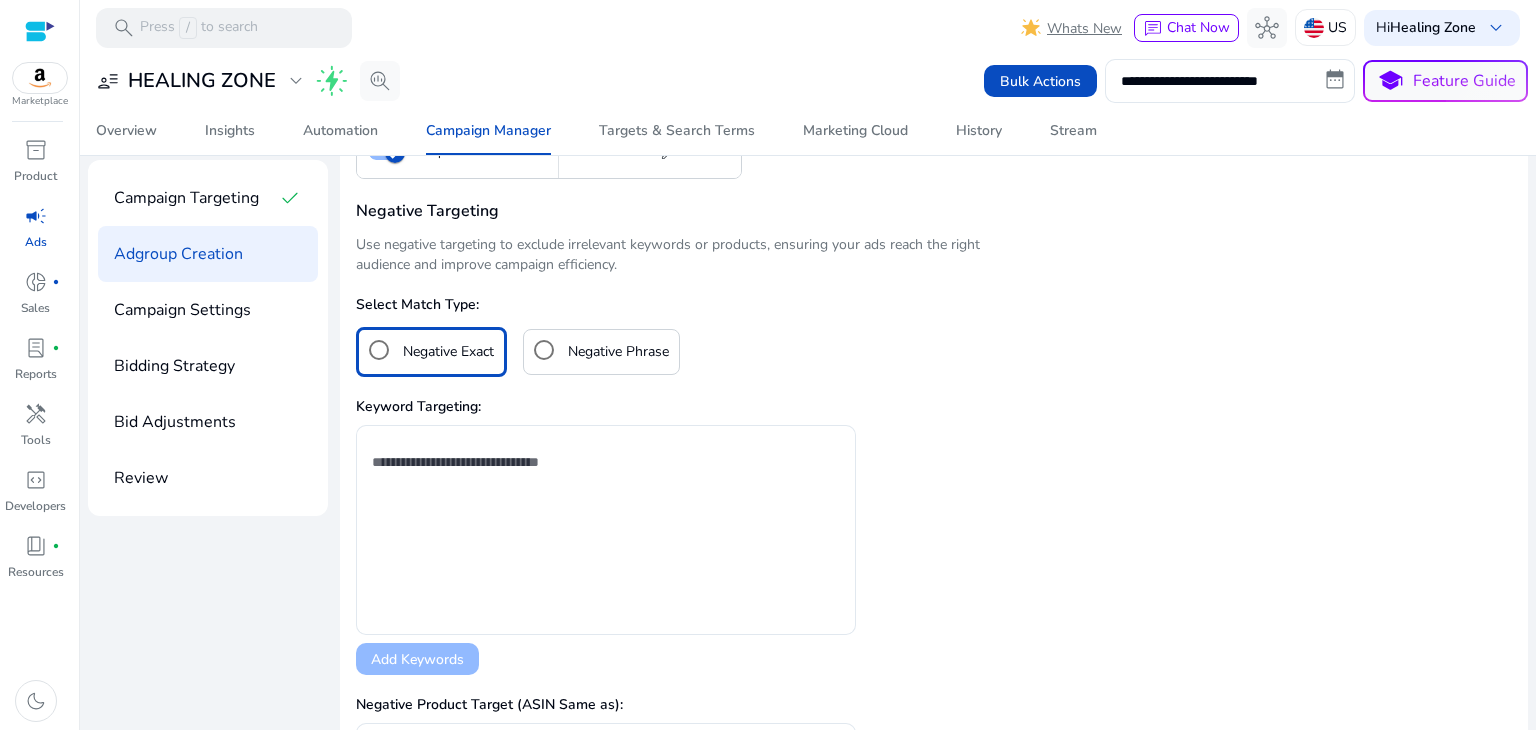 scroll, scrollTop: 1133, scrollLeft: 0, axis: vertical 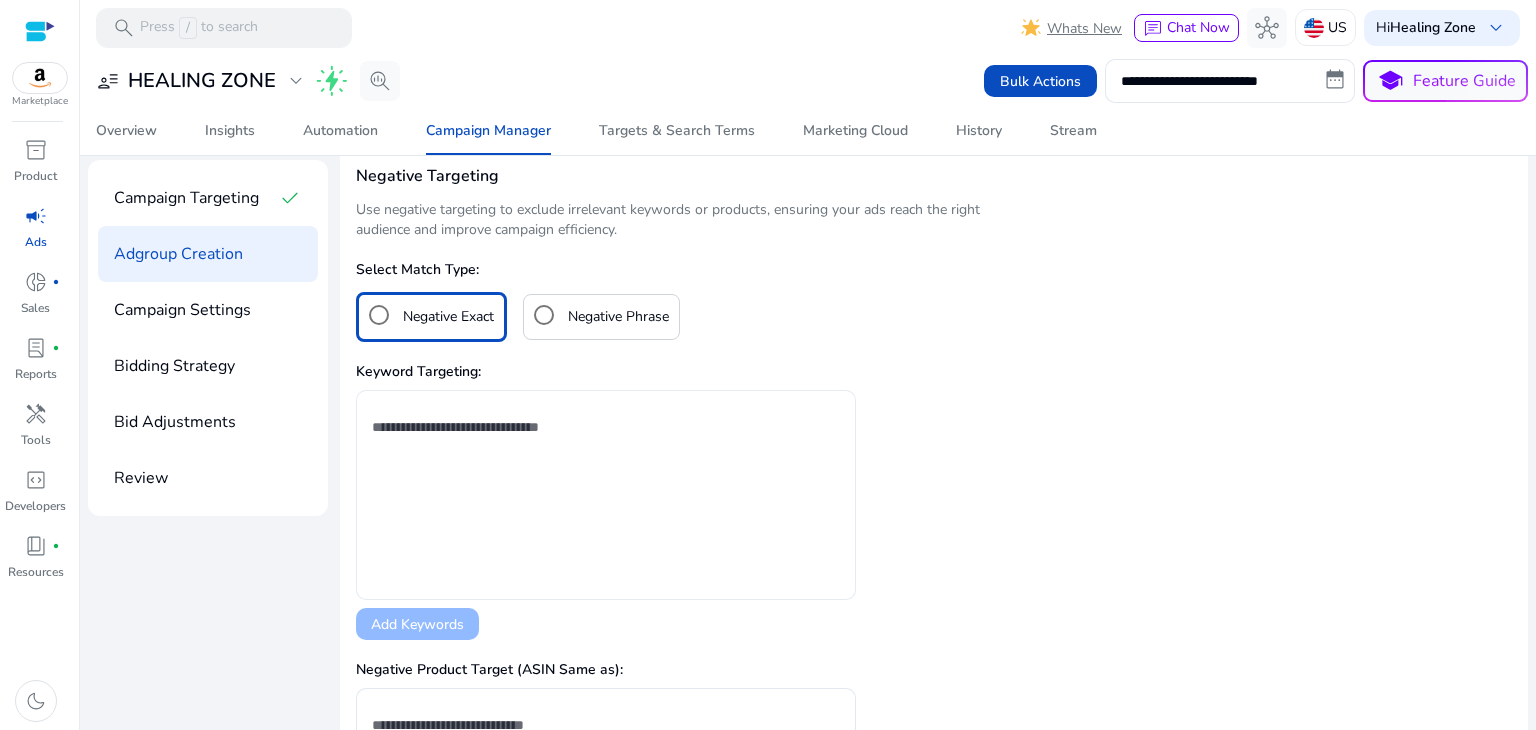 click at bounding box center [606, 471] 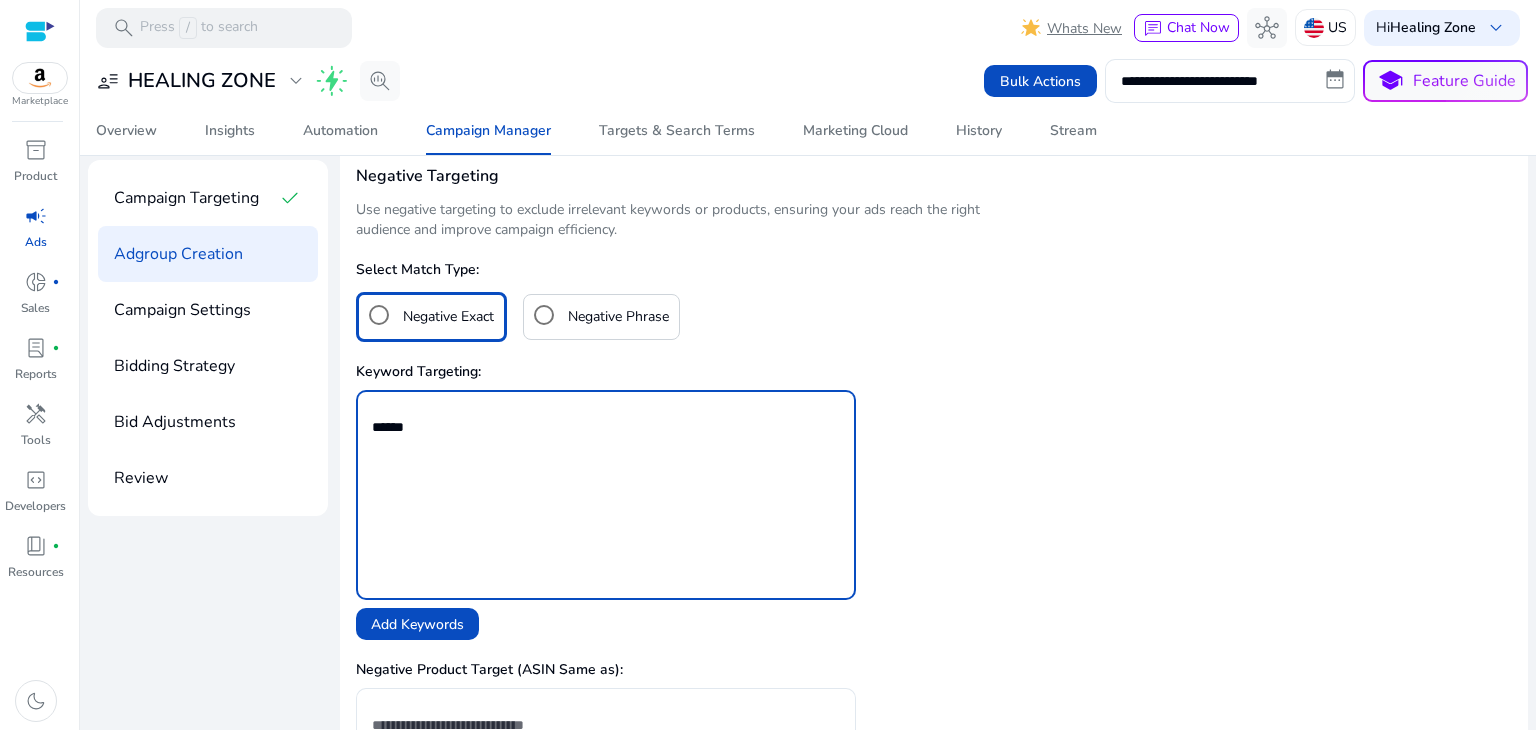 type on "******" 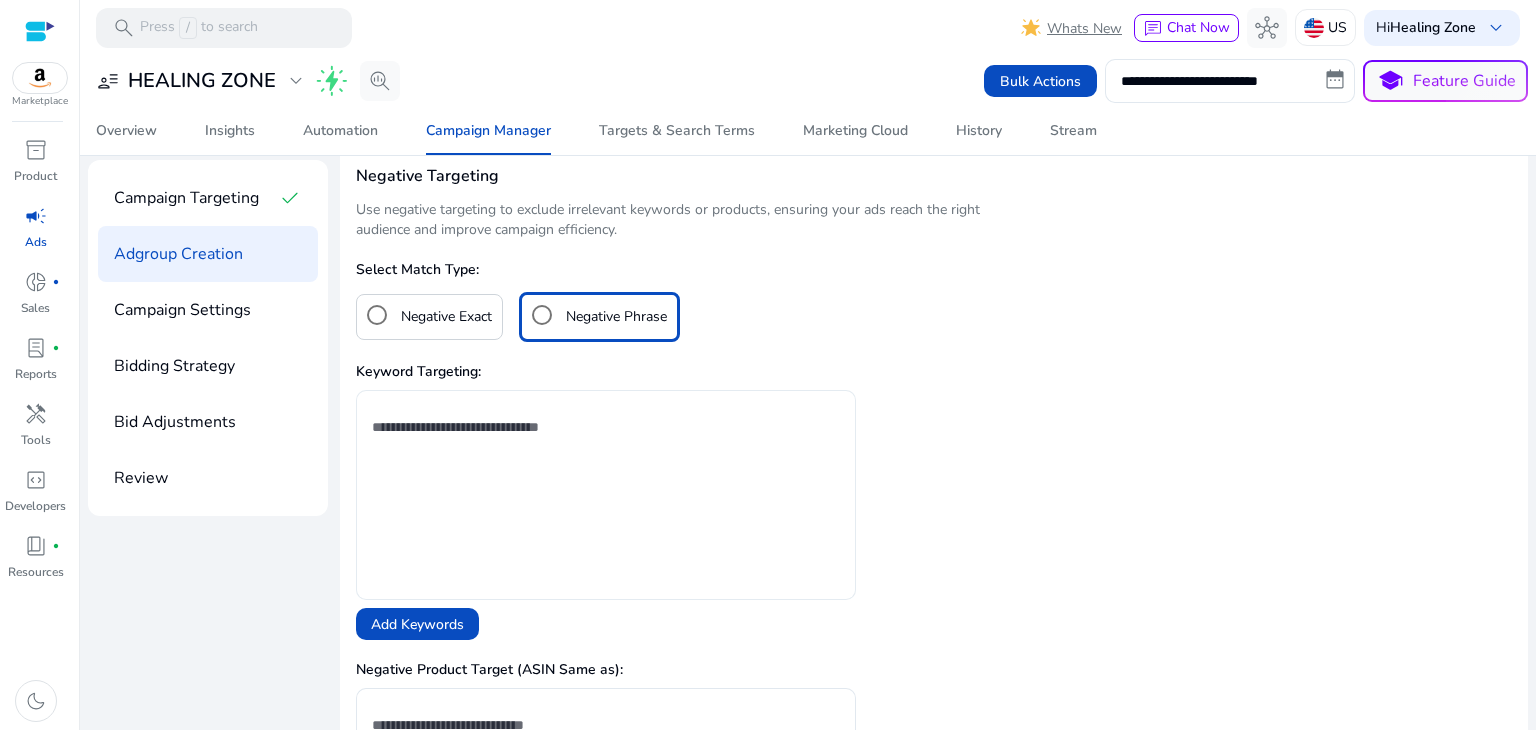 click at bounding box center [606, 471] 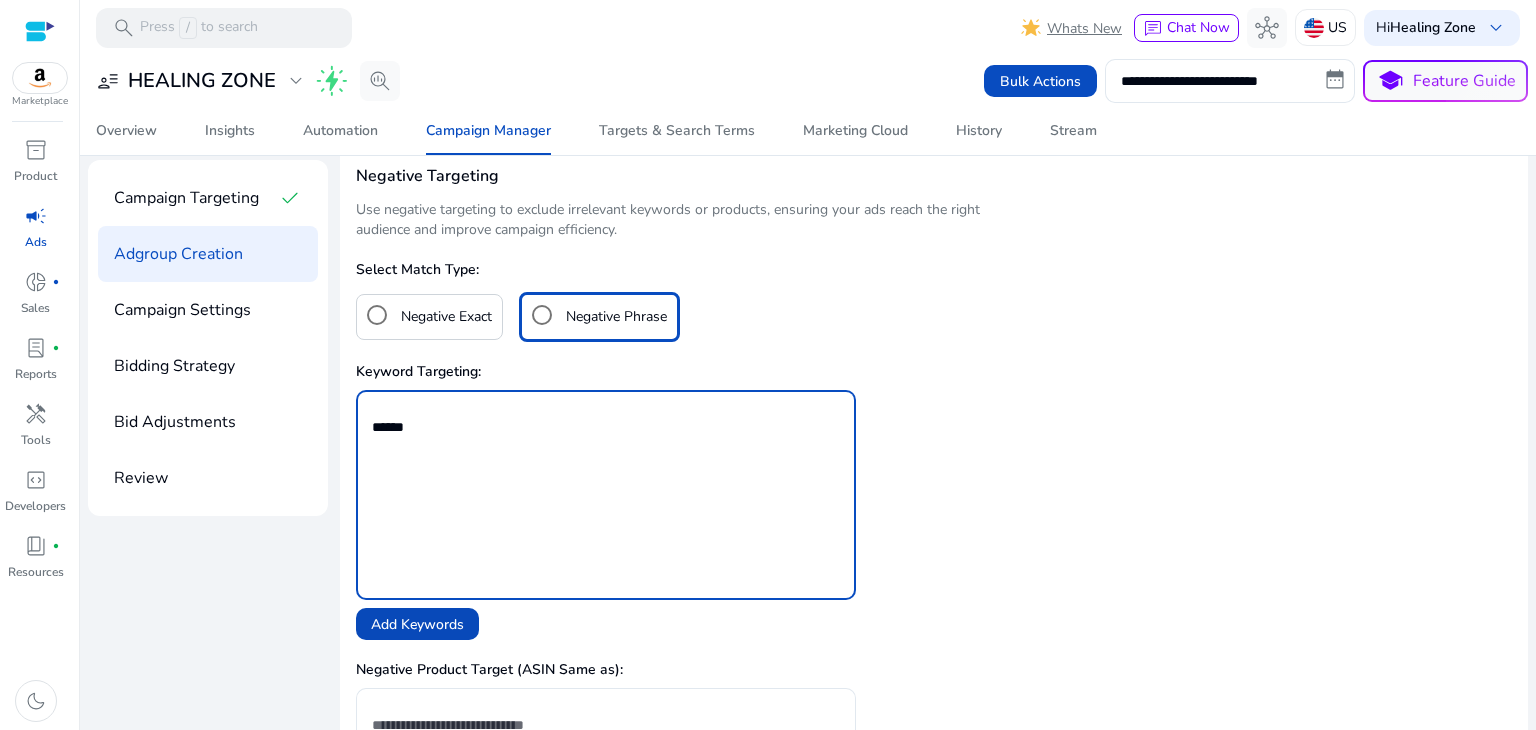 type on "******" 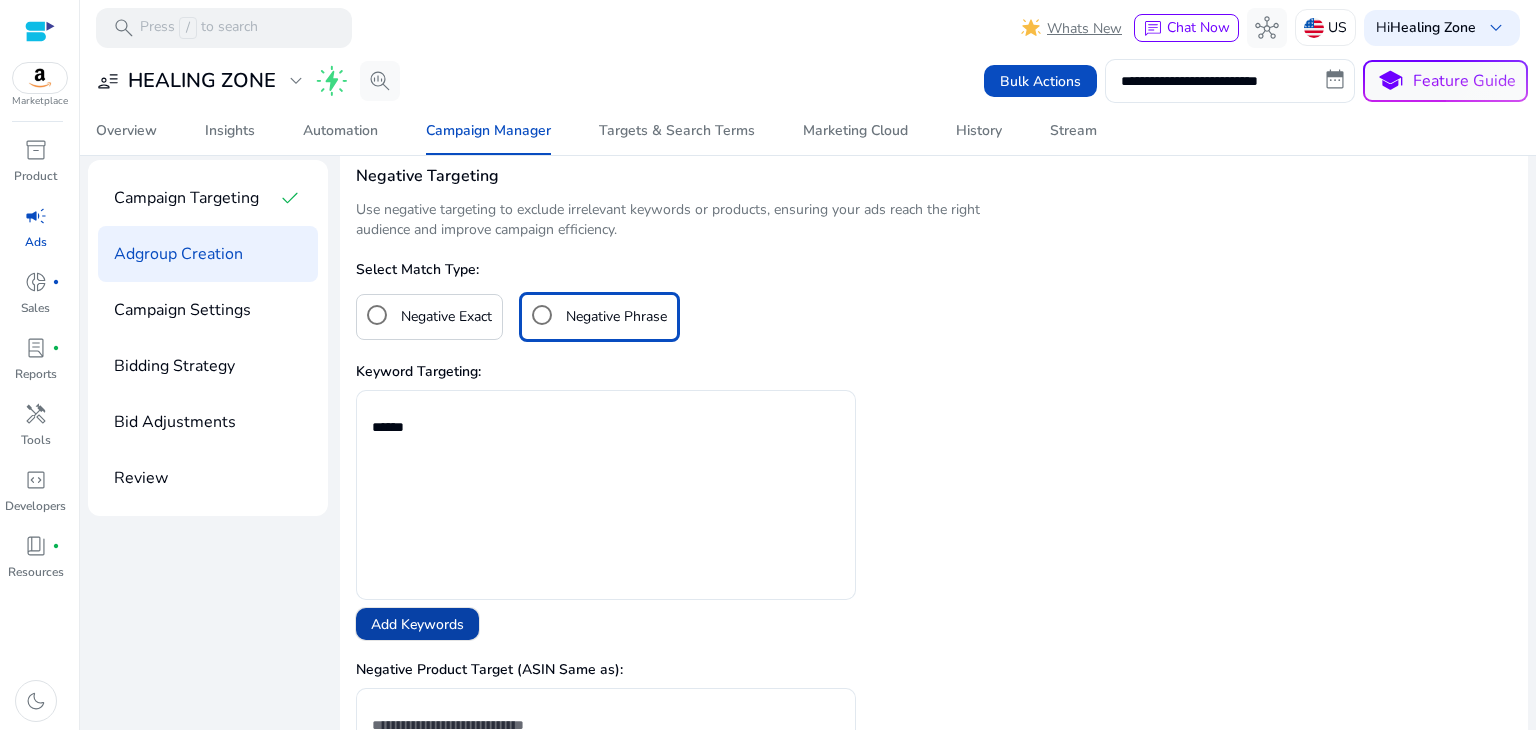 click on "Add Keywords" at bounding box center [417, 624] 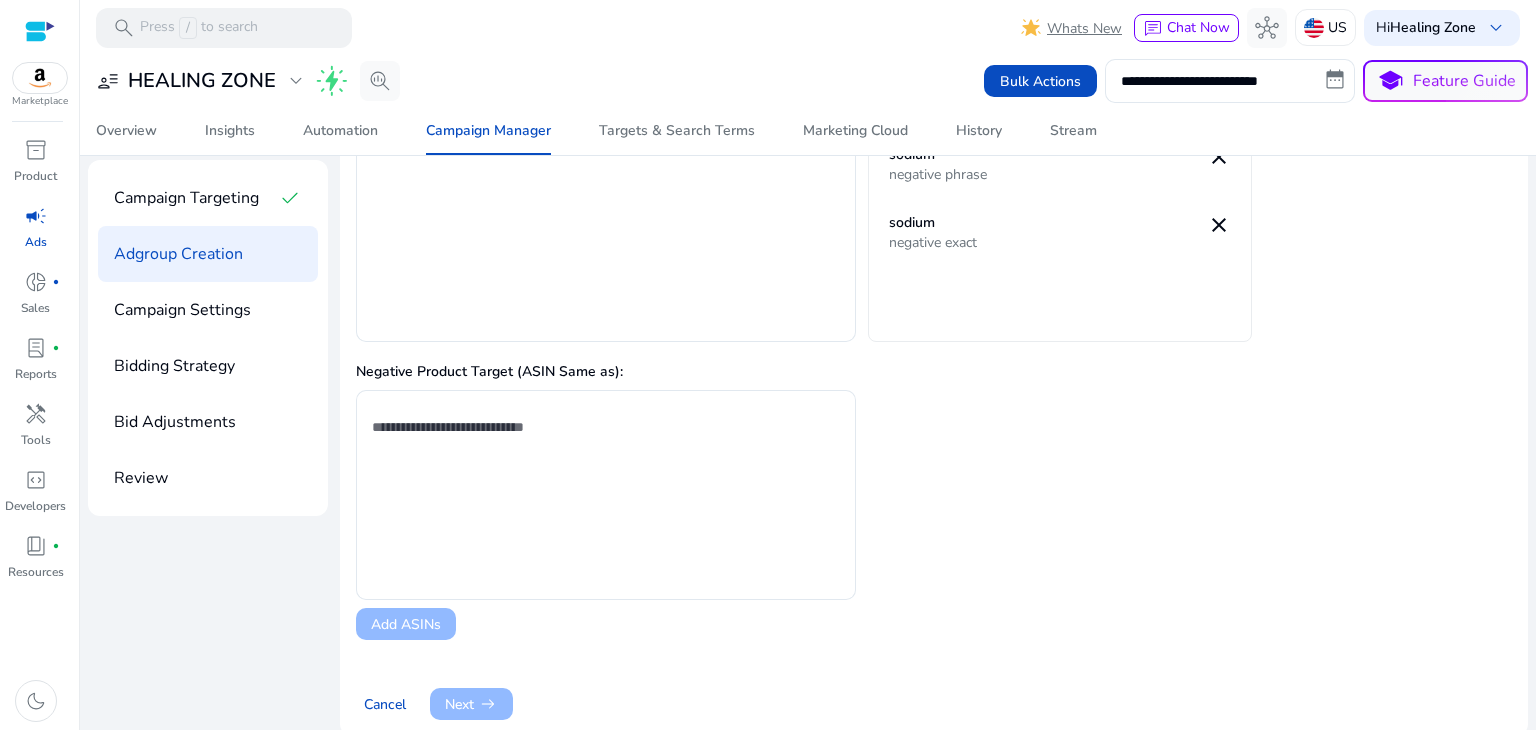 scroll, scrollTop: 1433, scrollLeft: 0, axis: vertical 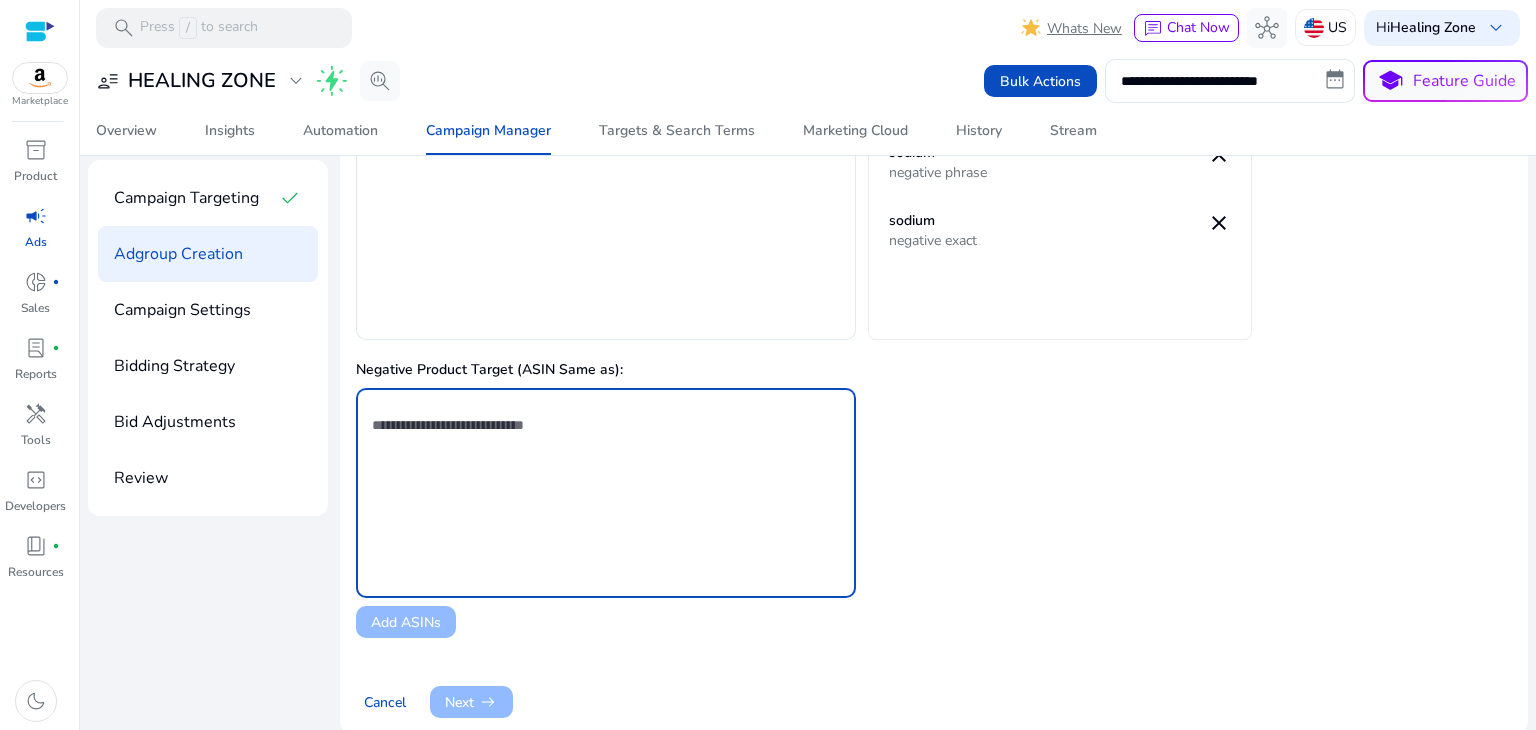 click at bounding box center (606, 436) 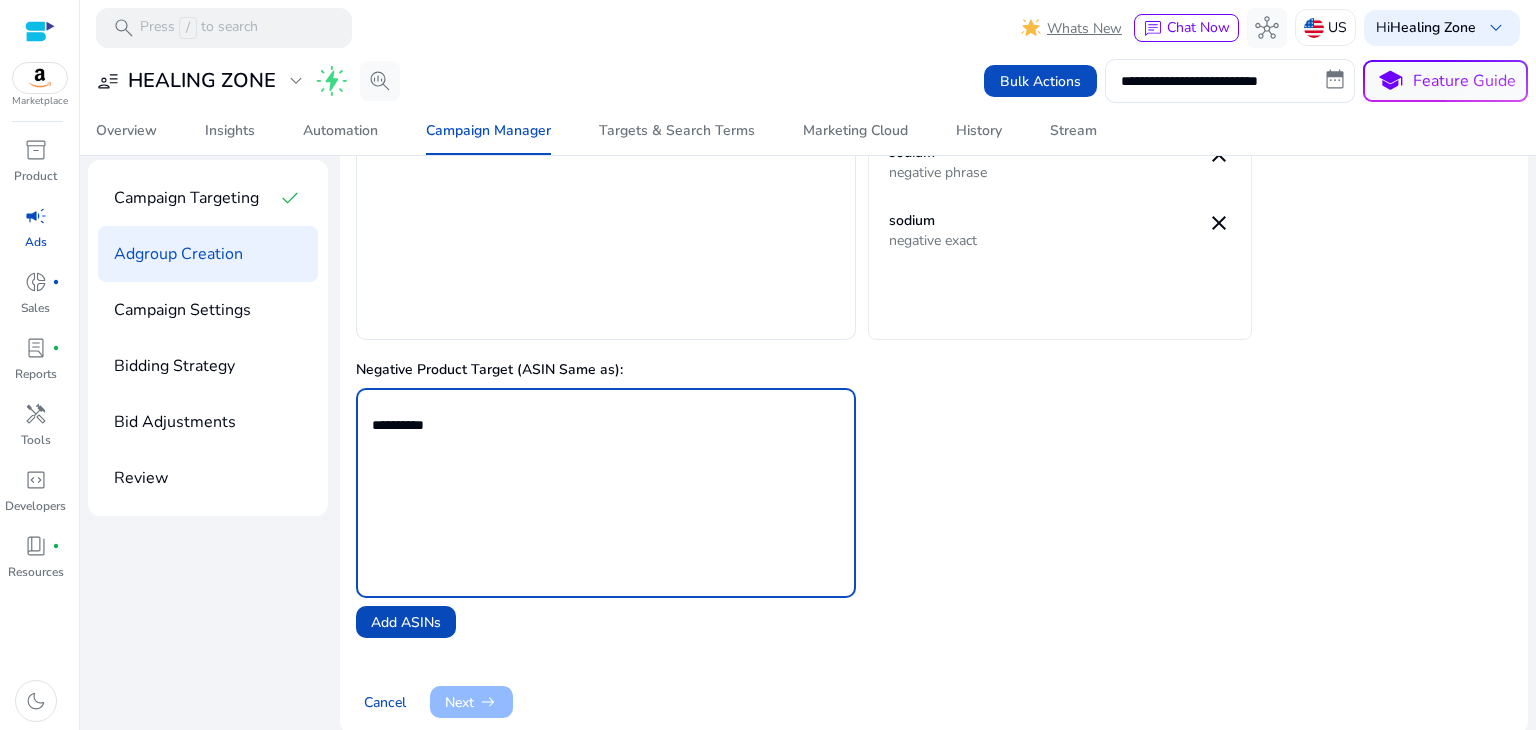 type on "**********" 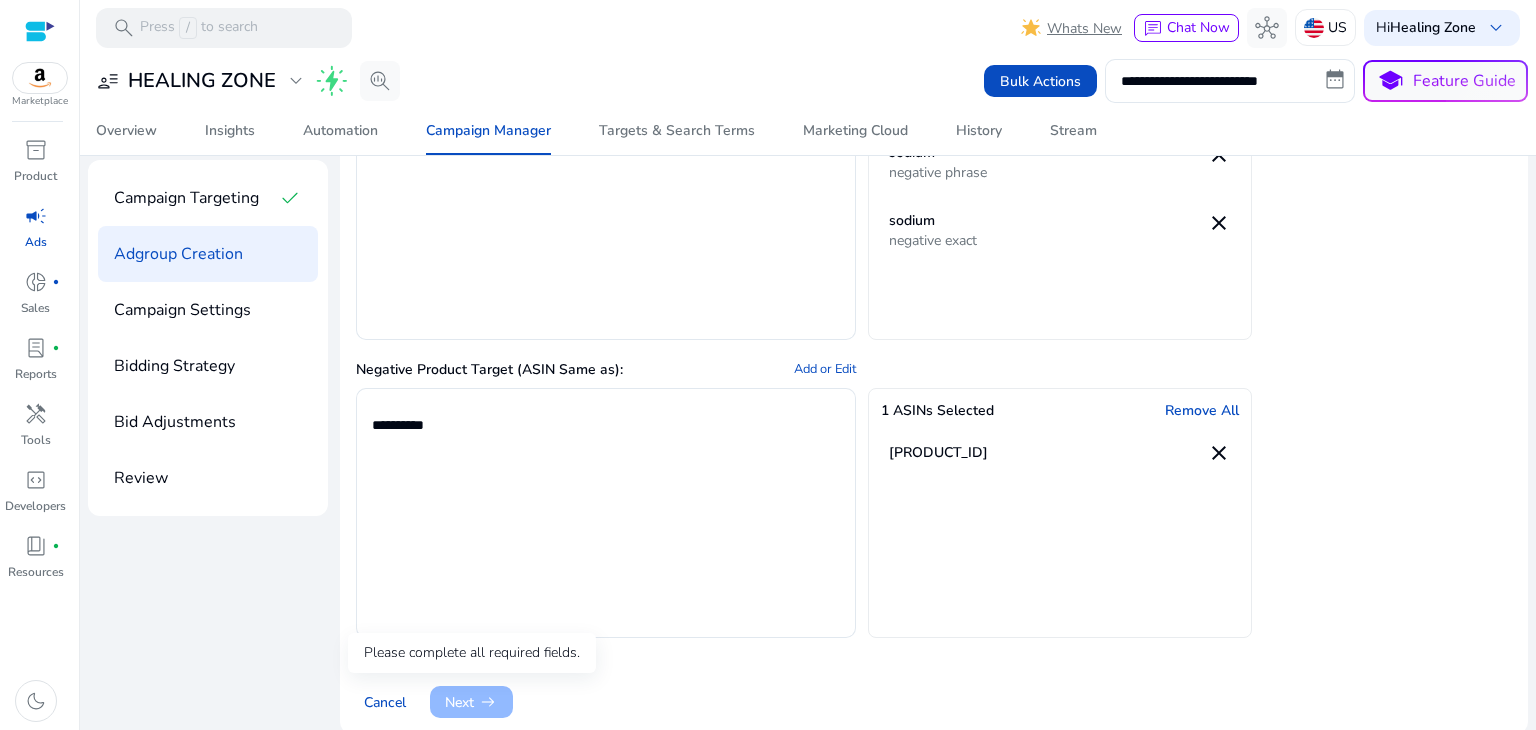 click on "Next   arrow_right_alt" at bounding box center [471, 702] 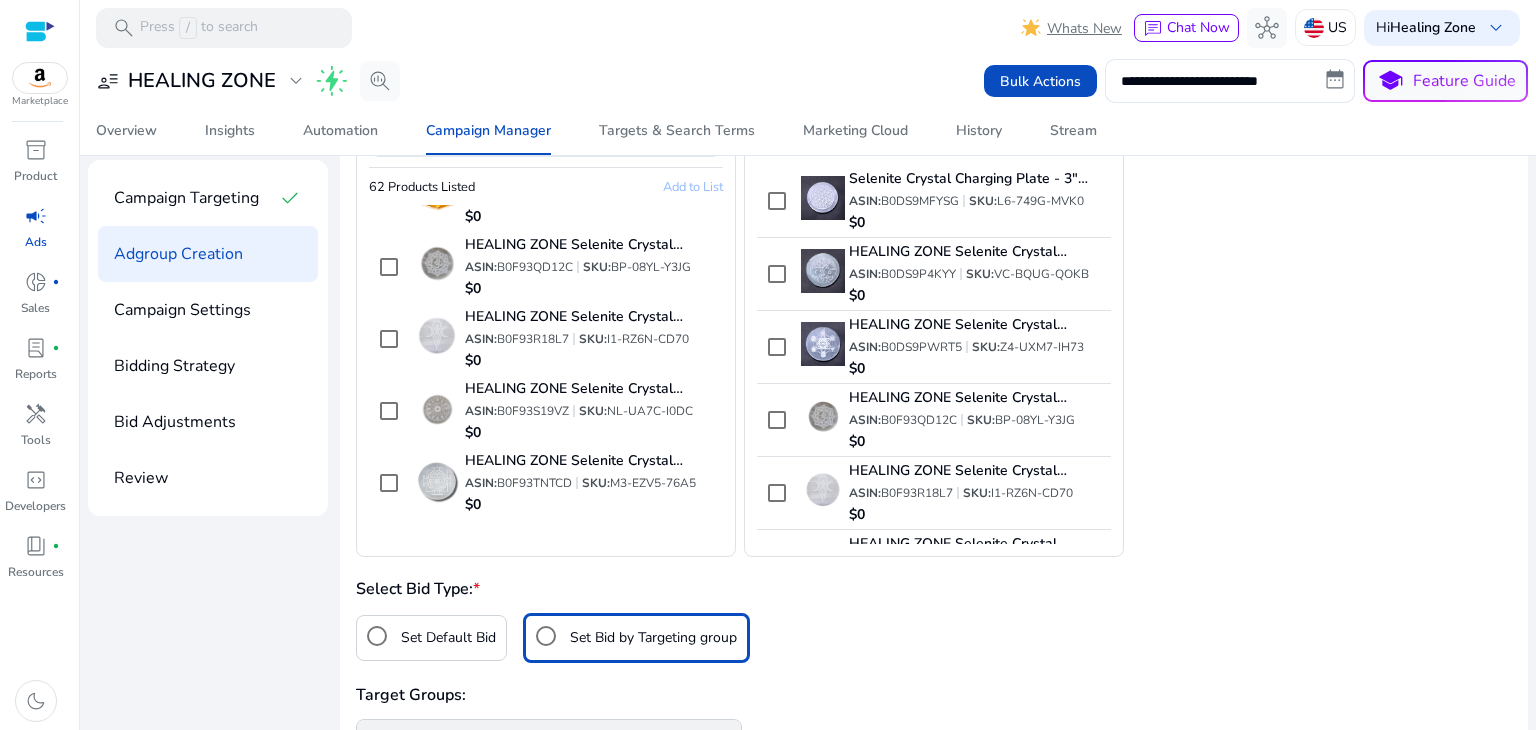 scroll, scrollTop: 133, scrollLeft: 0, axis: vertical 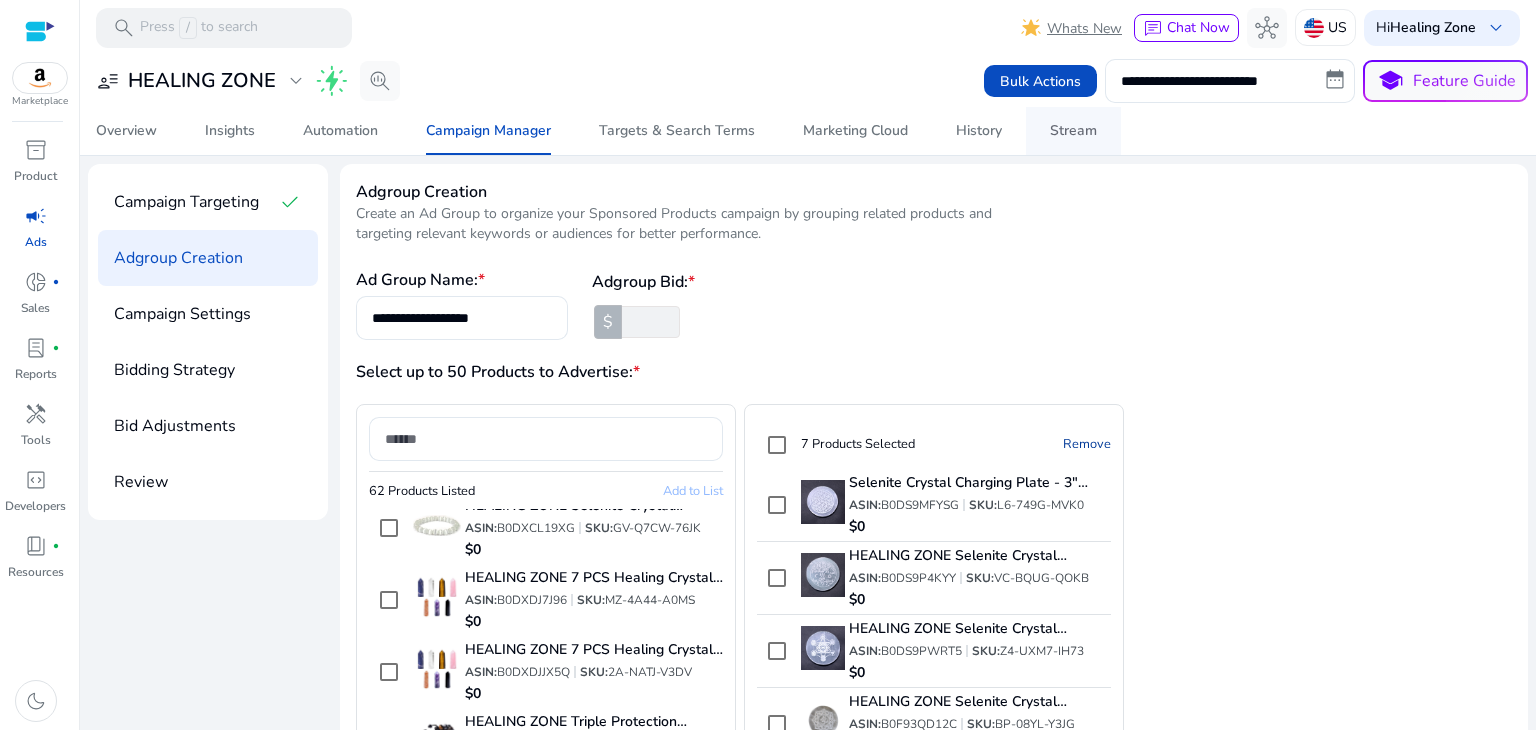 click on "Stream" at bounding box center (1073, 131) 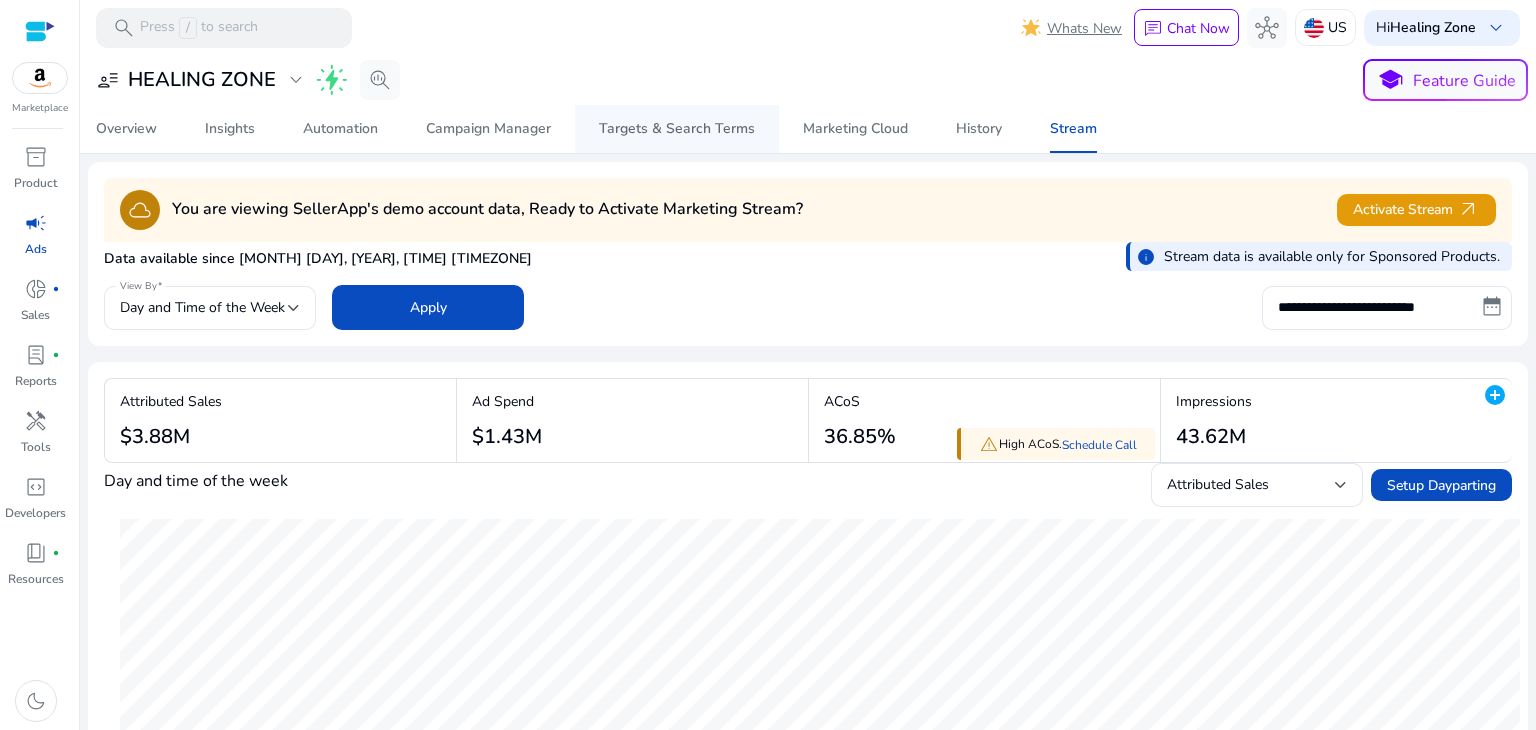 click on "Targets & Search Terms" at bounding box center [677, 129] 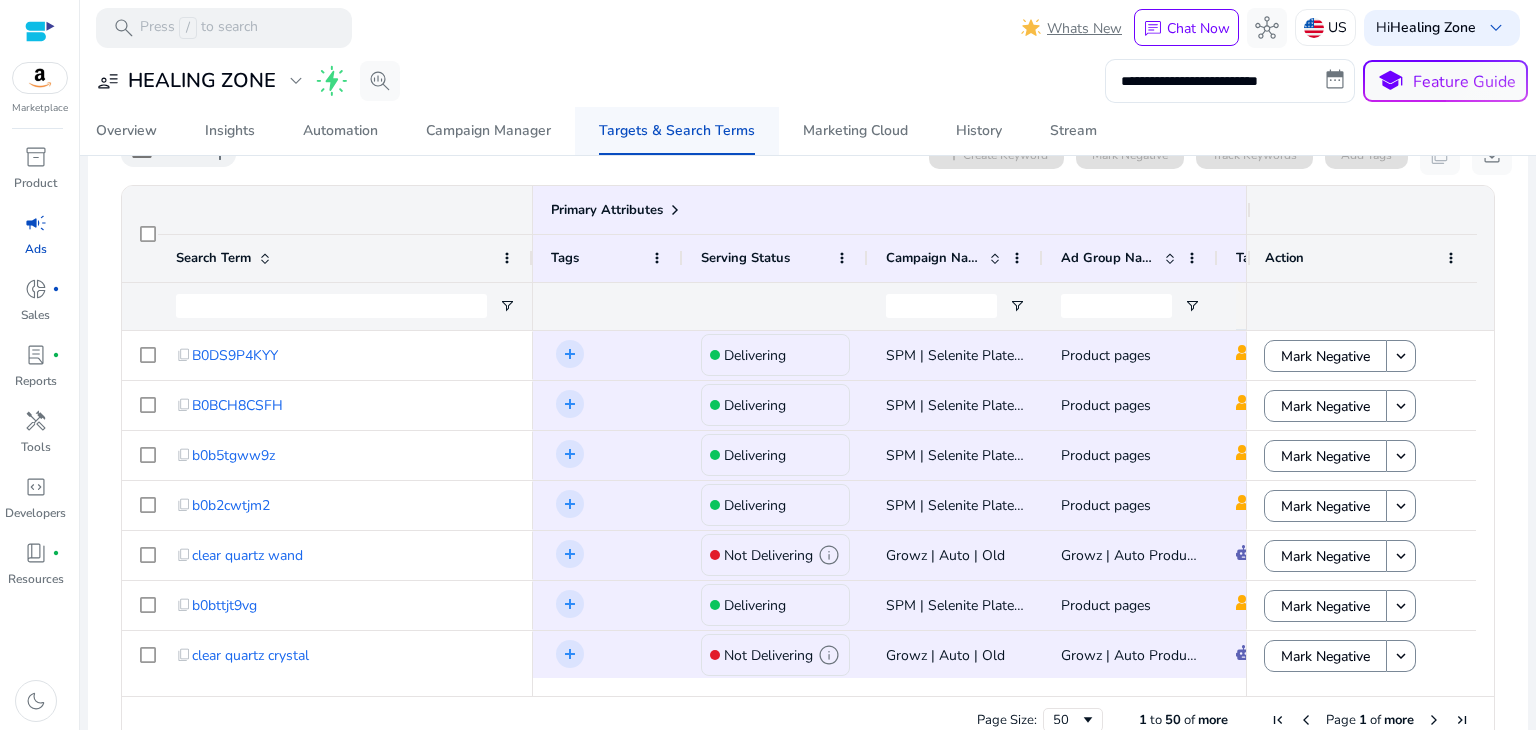 scroll, scrollTop: 240, scrollLeft: 0, axis: vertical 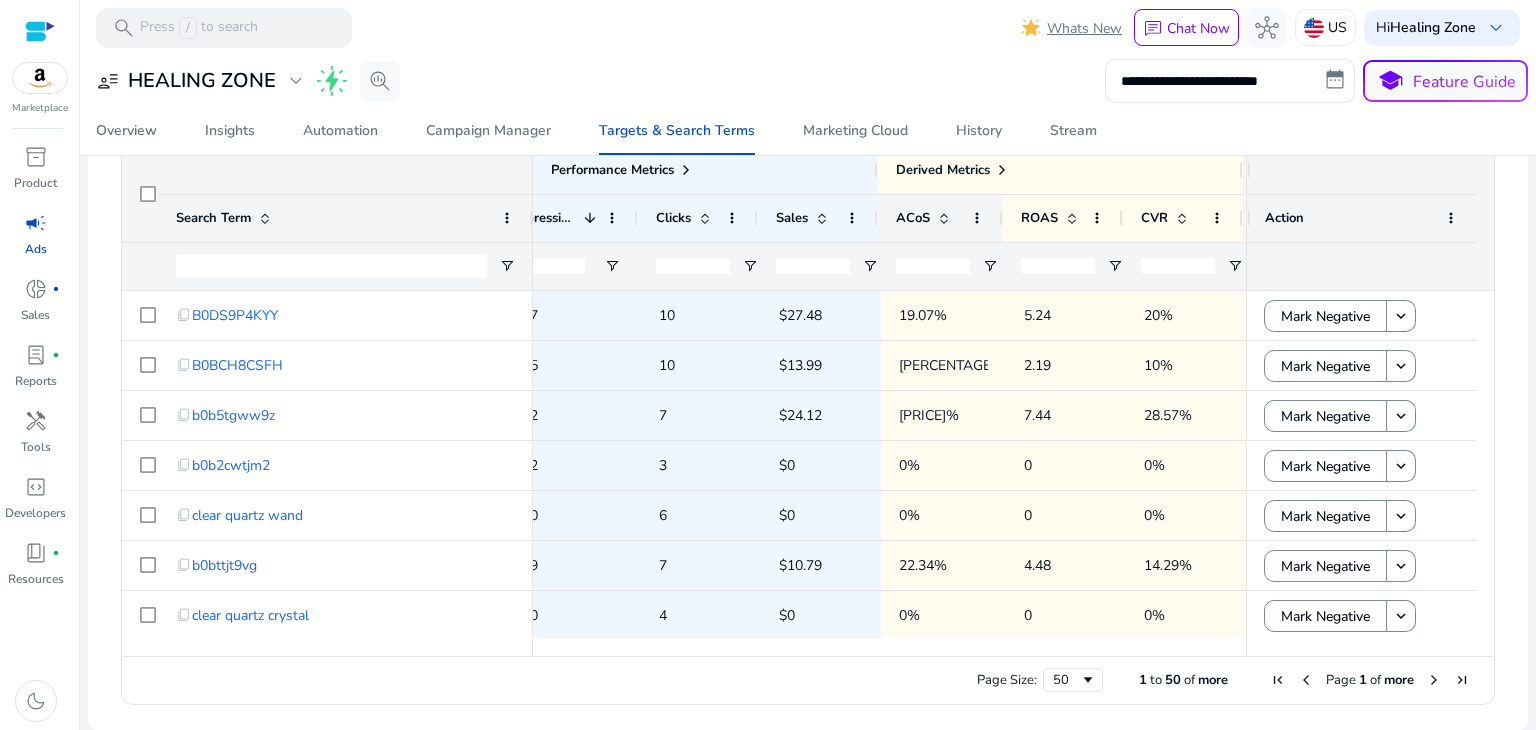 click on "ACoS" 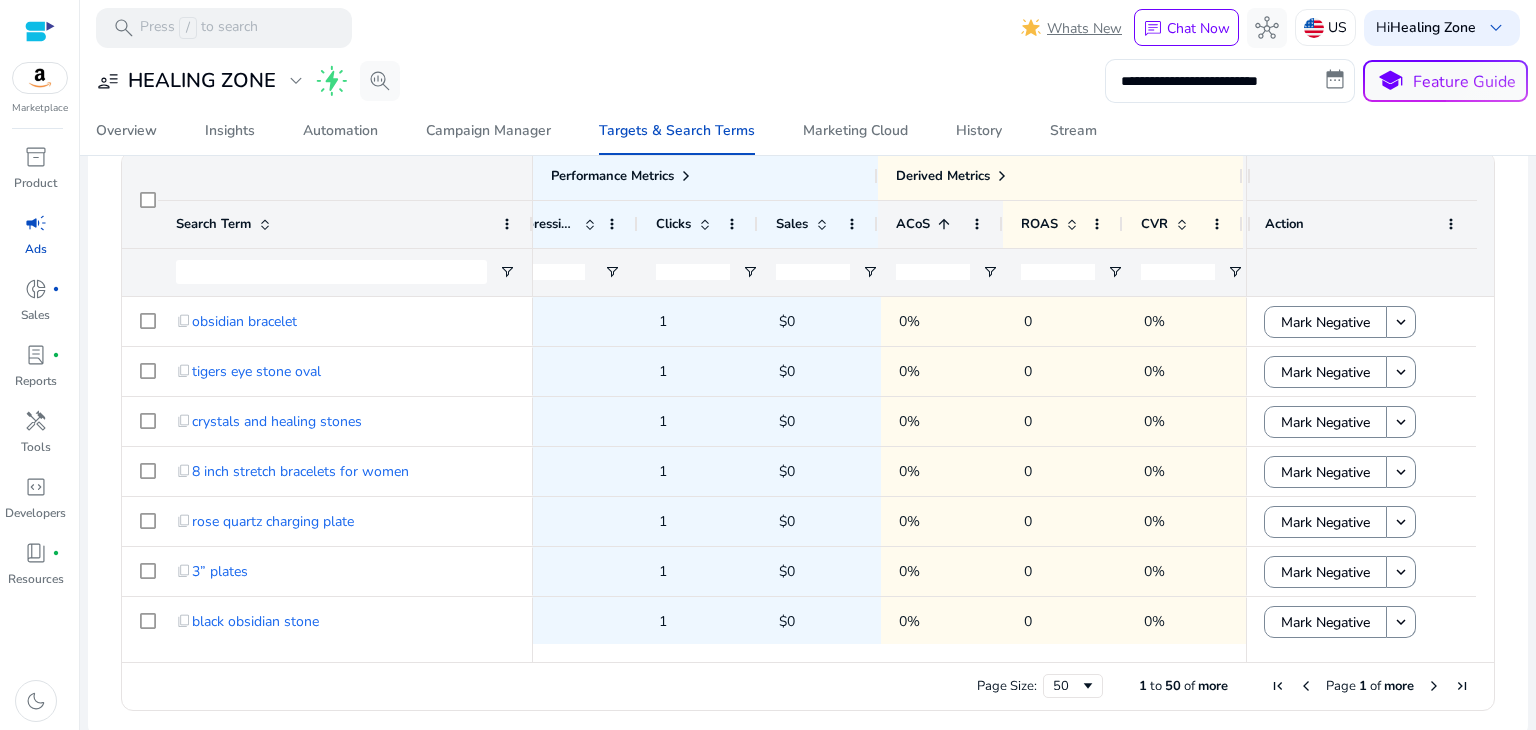 click on "ACoS" 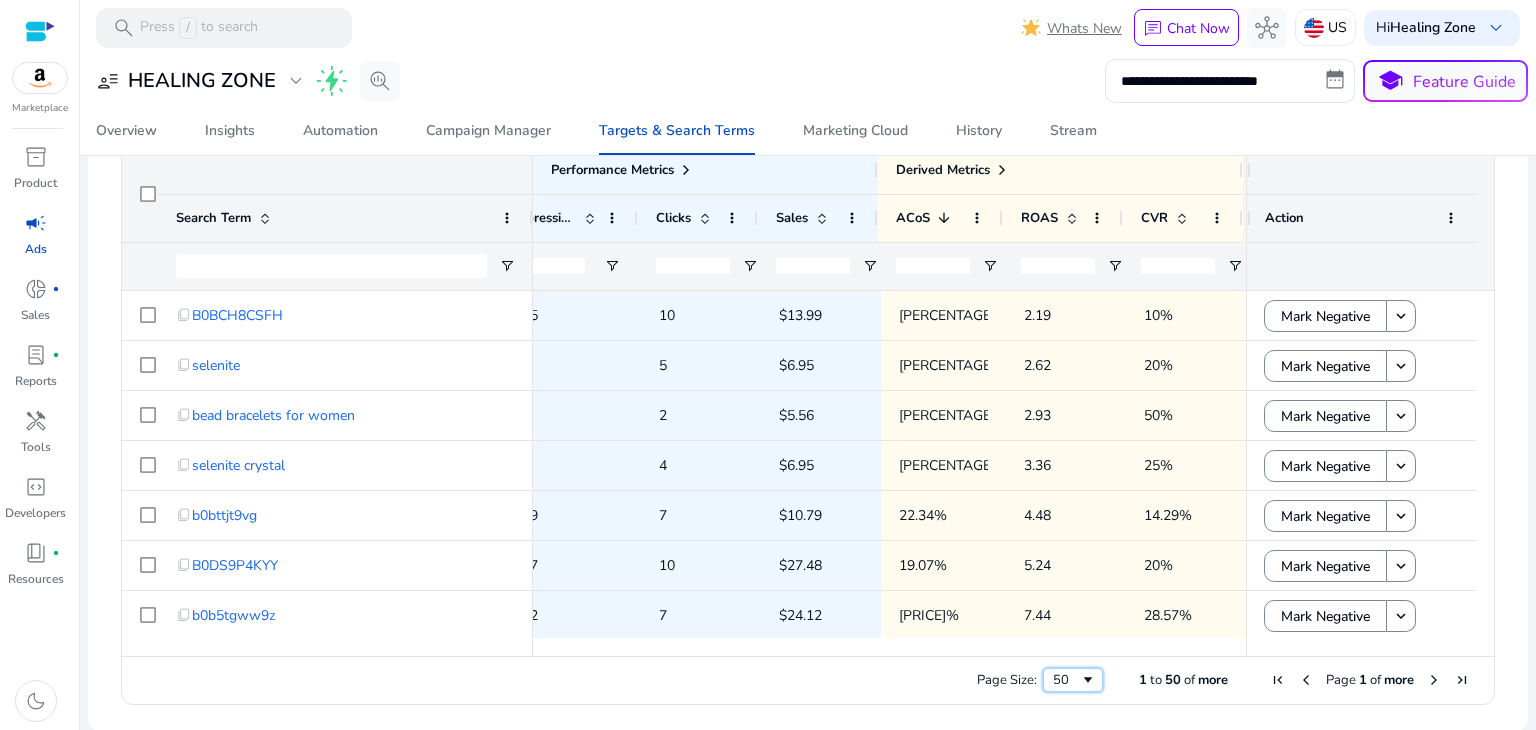 click on "50" at bounding box center [1066, 680] 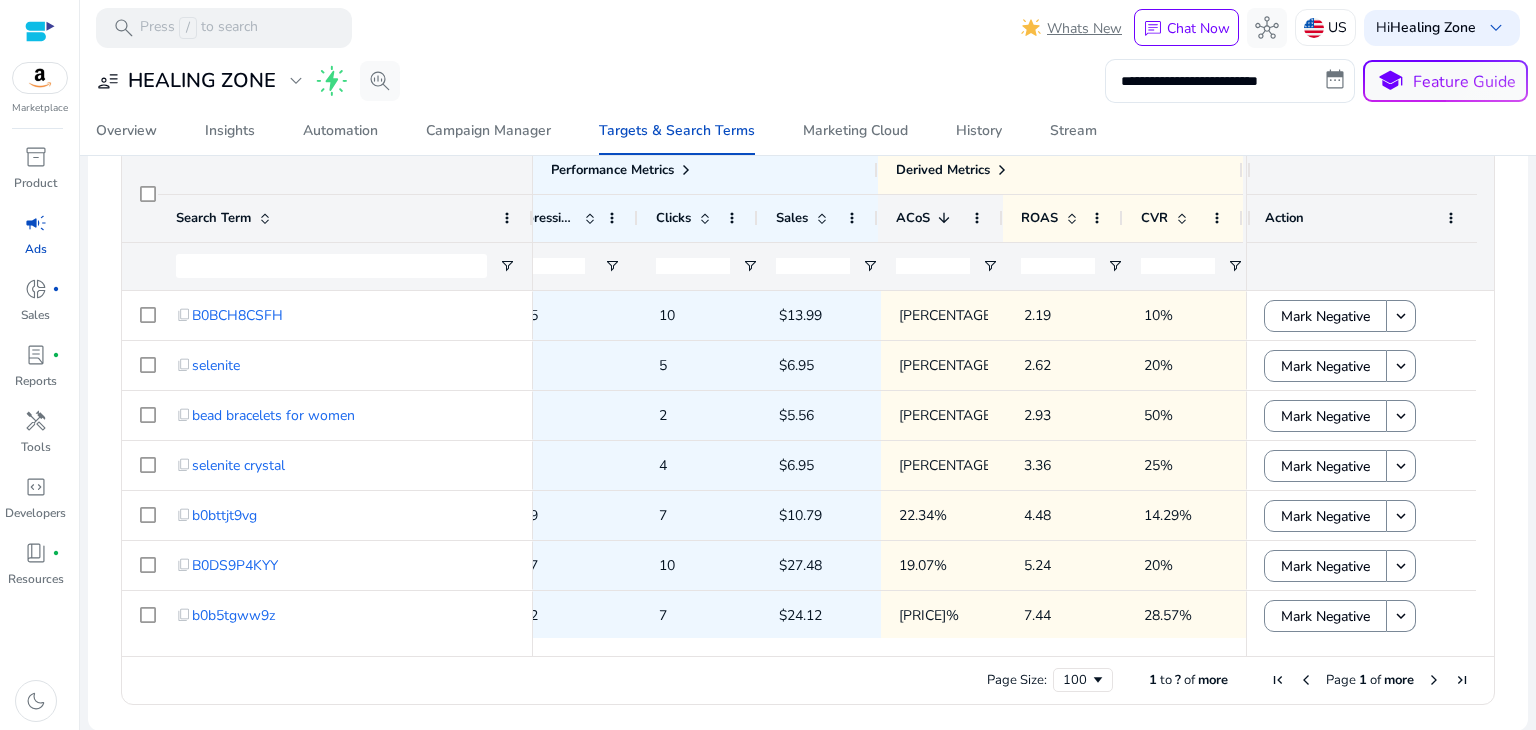 click on "ACoS" 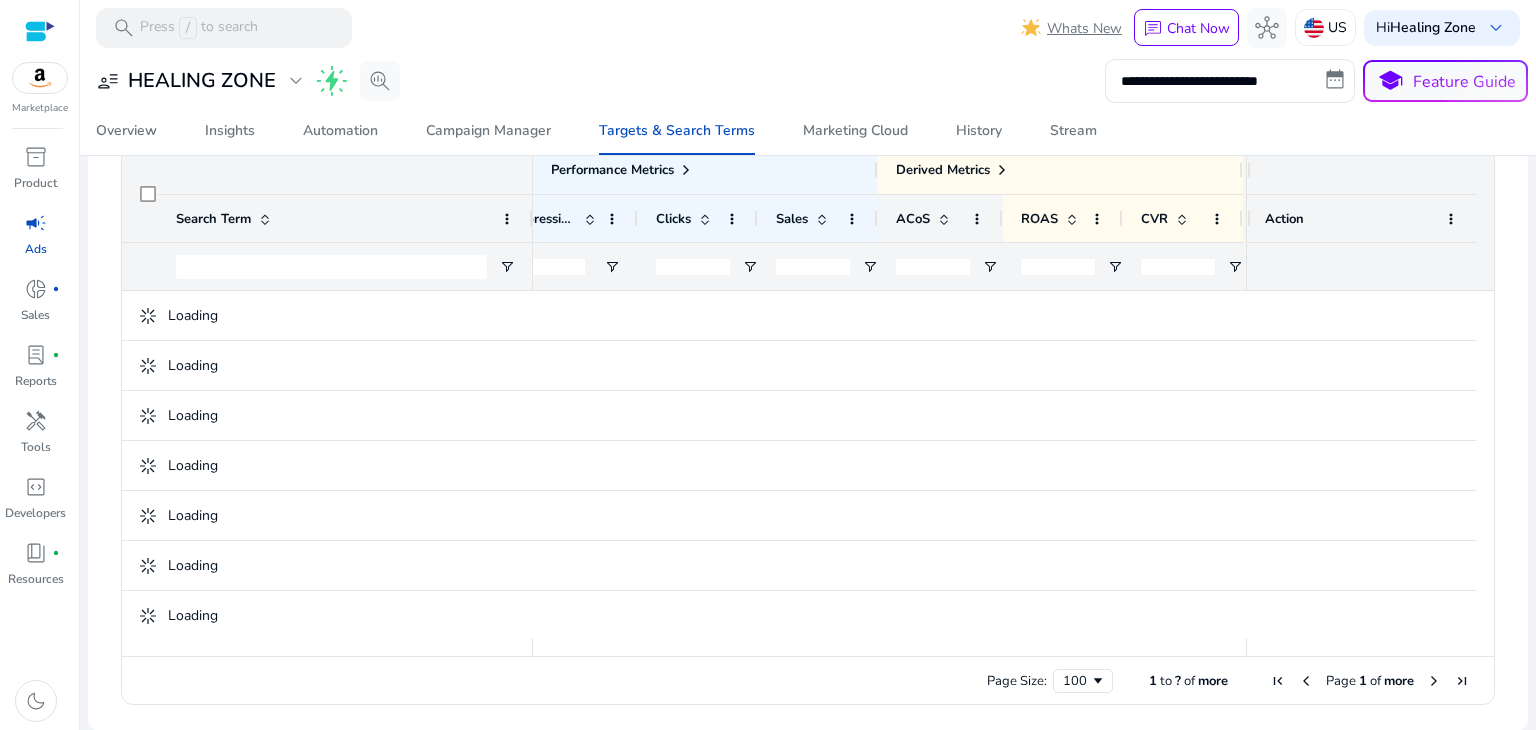 click on "ACoS" 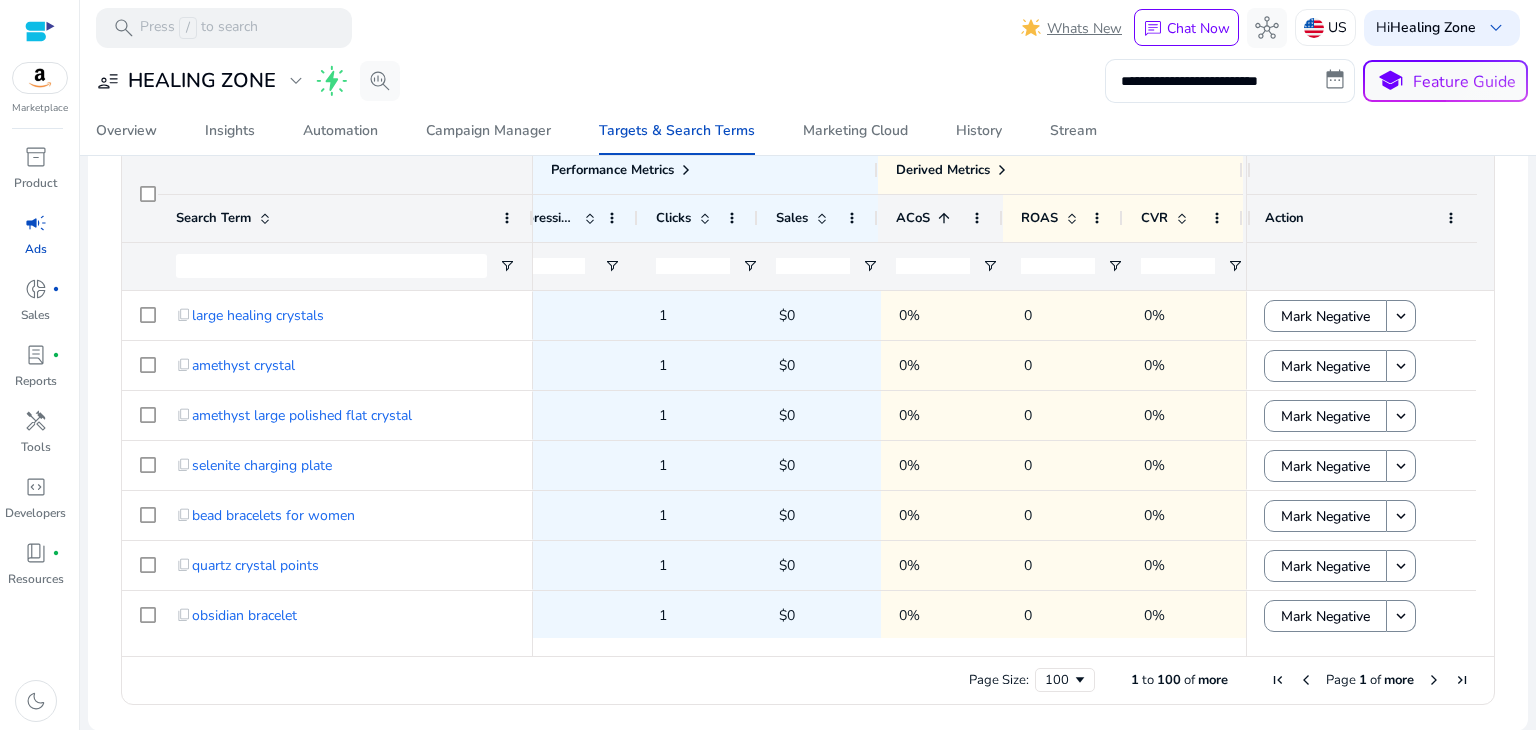 click on "ACoS" 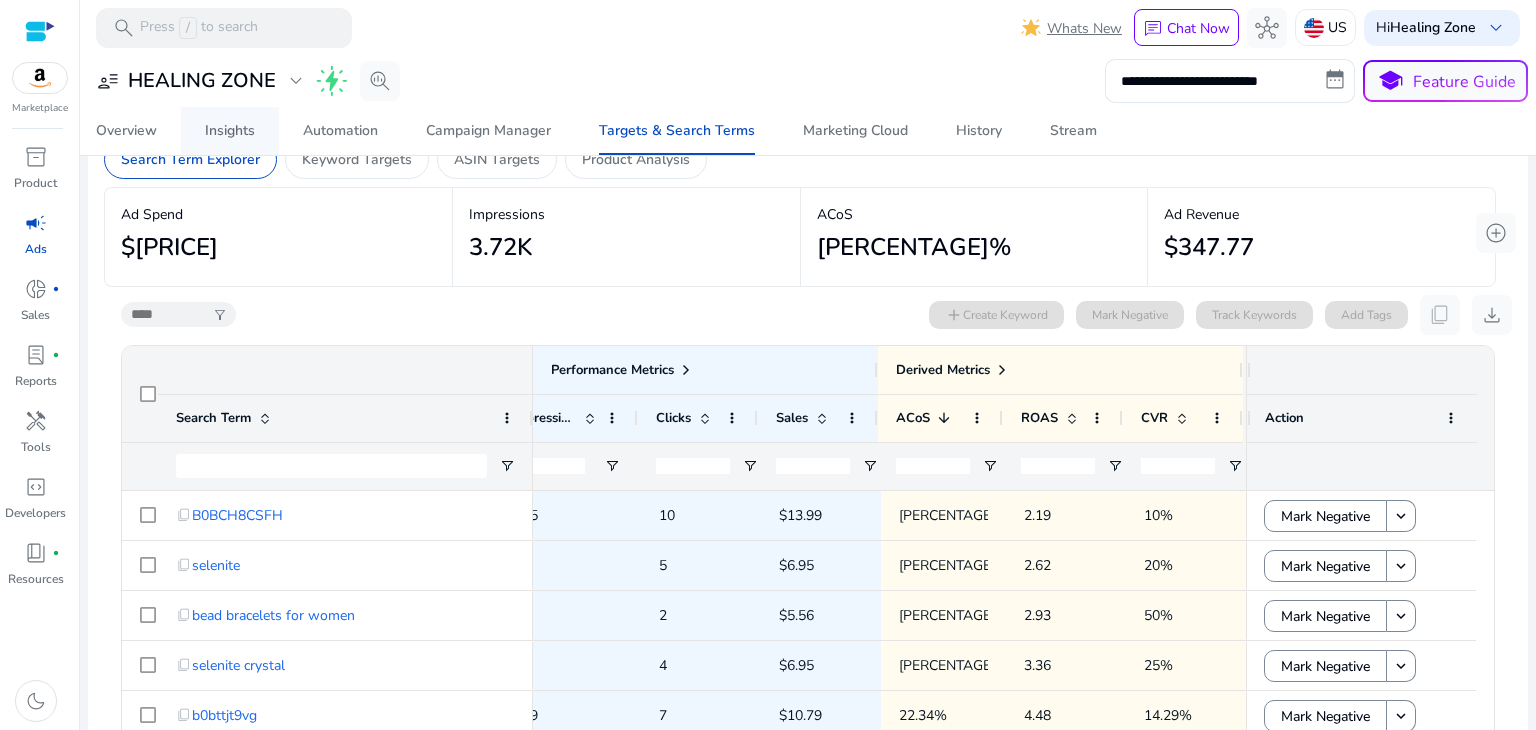 click on "Insights" at bounding box center (230, 131) 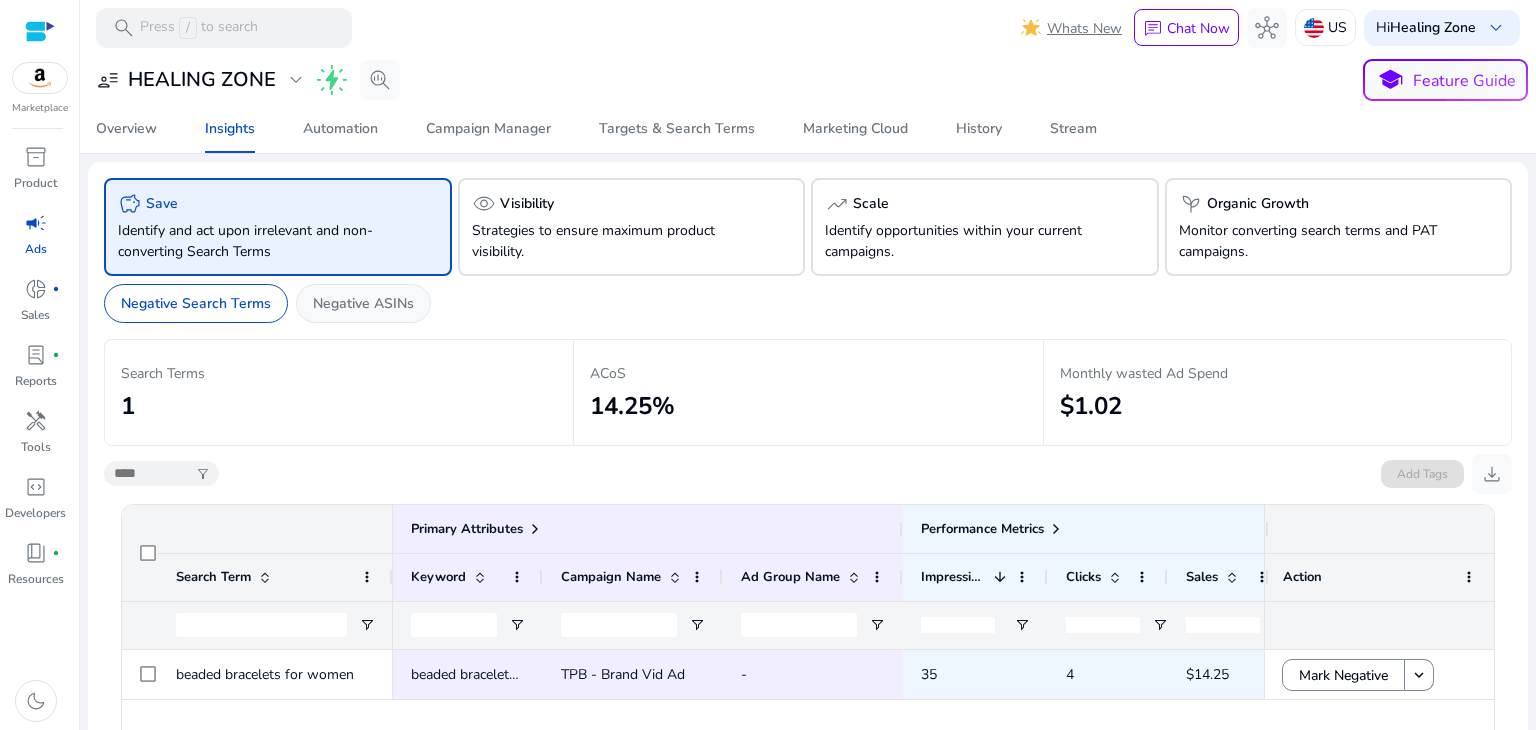 click on "Negative ASINs" 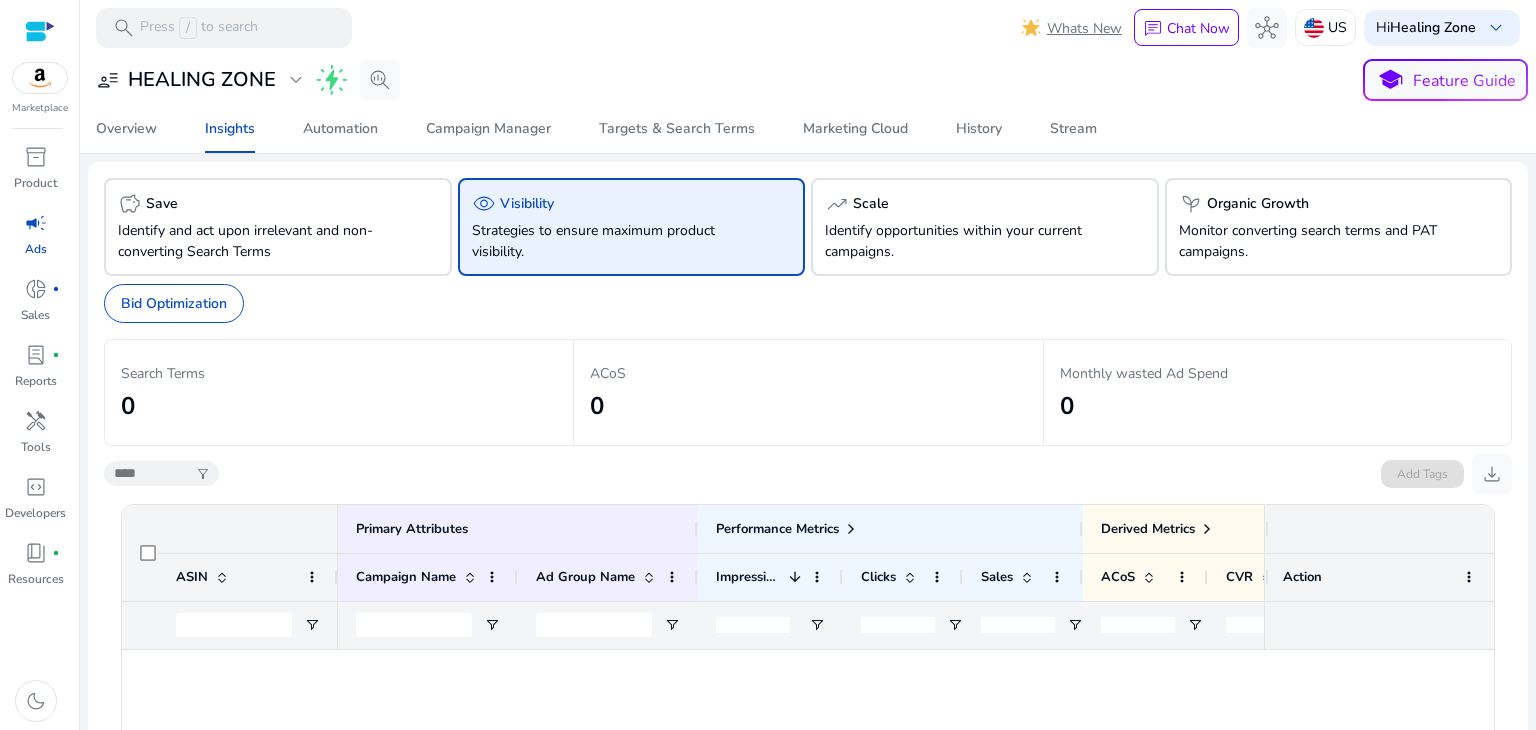 scroll, scrollTop: 0, scrollLeft: 0, axis: both 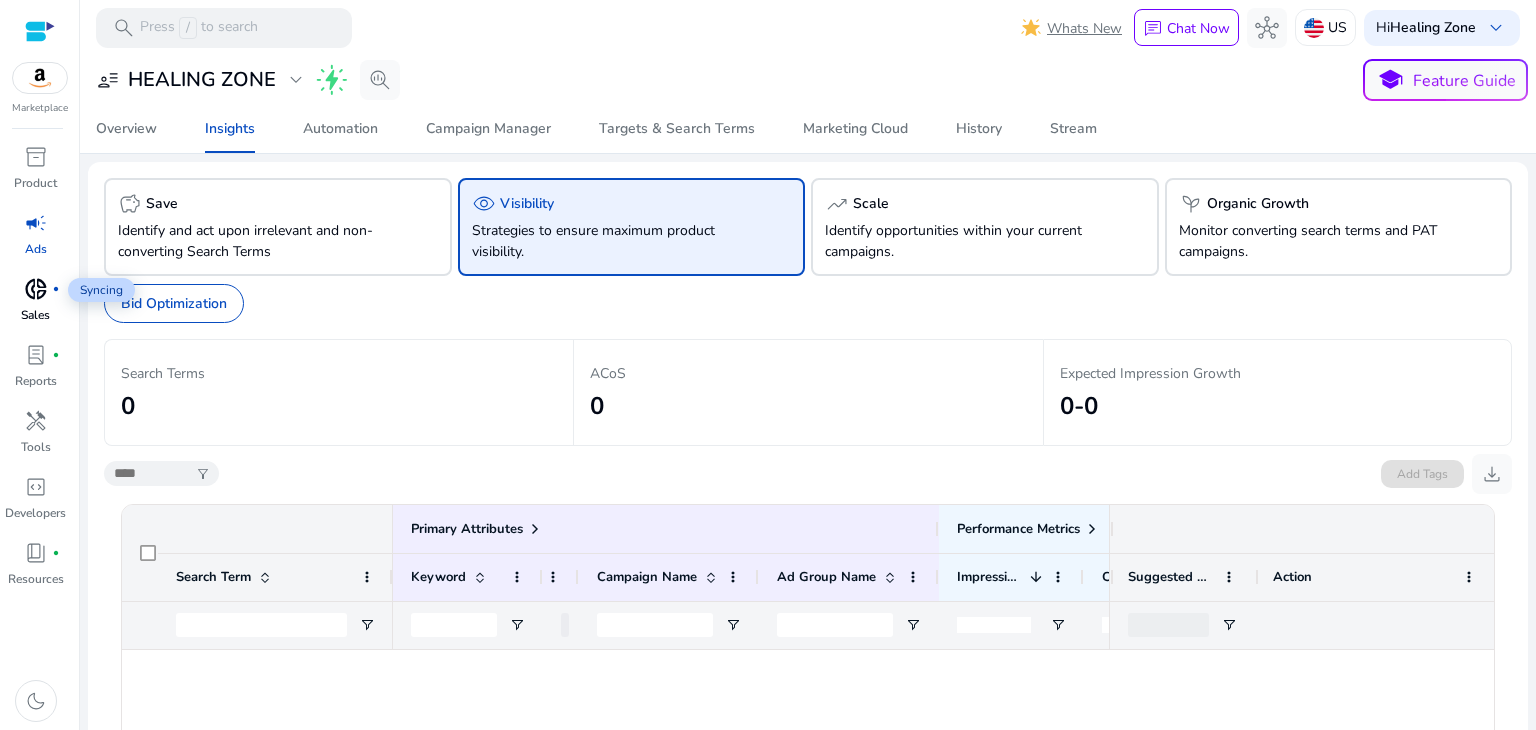 click on "donut_small" at bounding box center (36, 289) 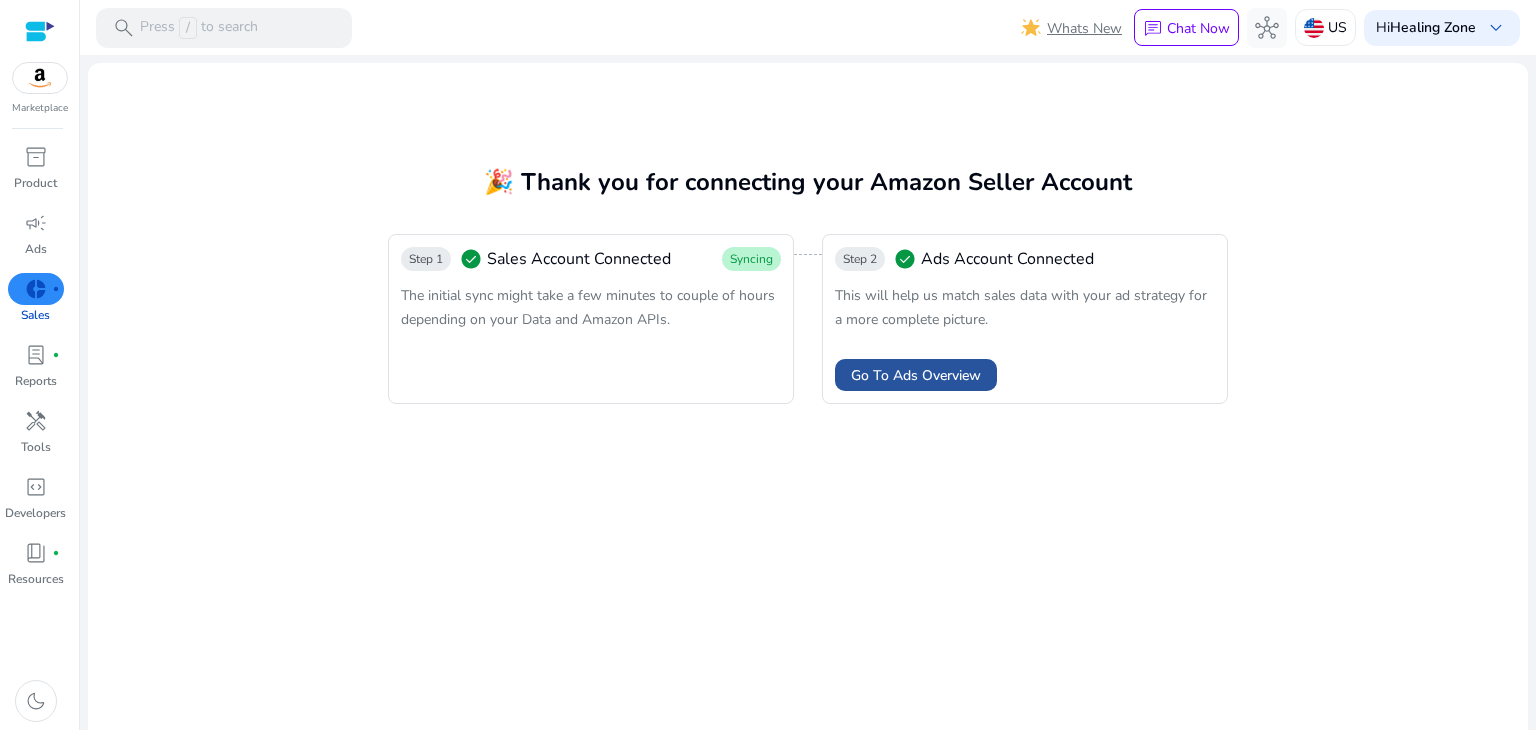 click on "Go To Ads Overview" 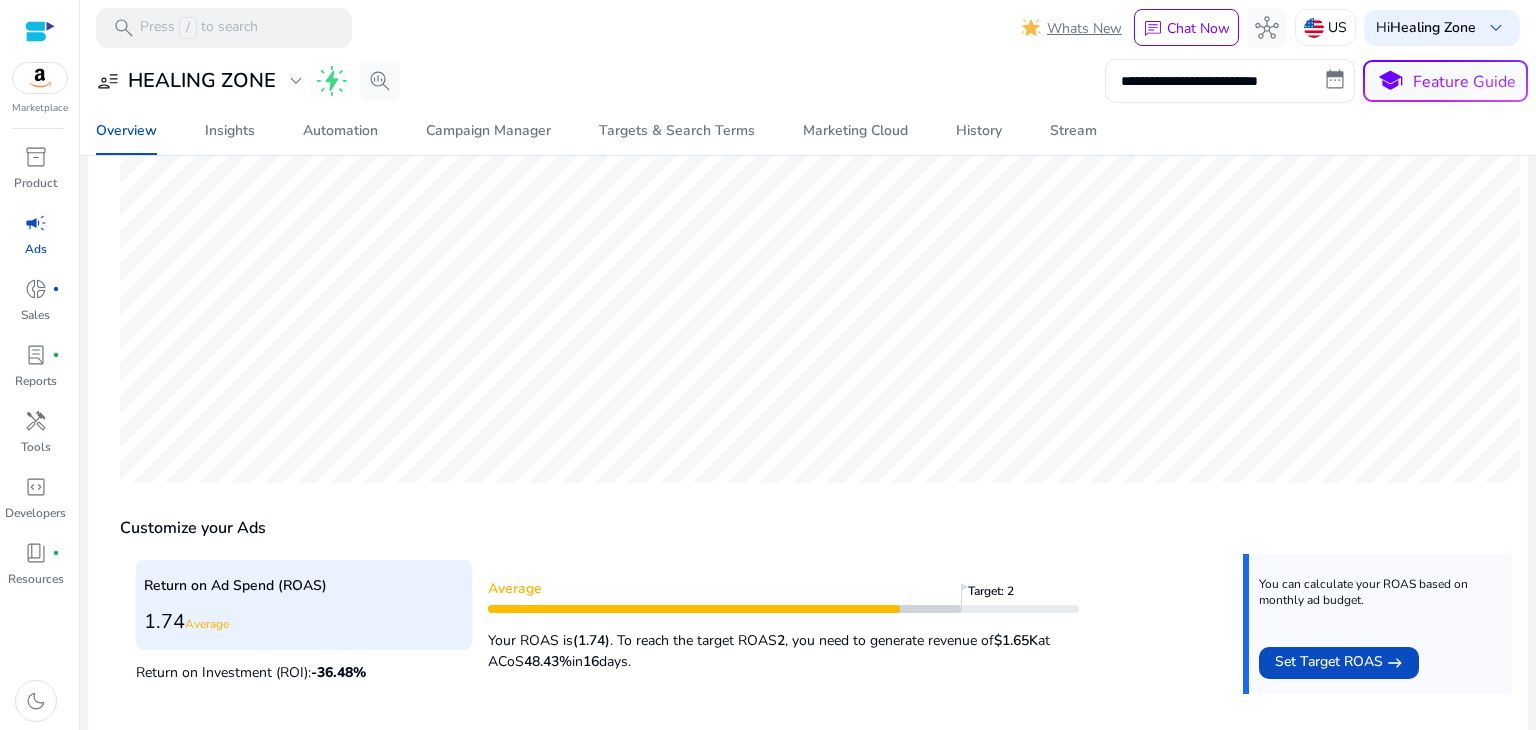 scroll, scrollTop: 380, scrollLeft: 0, axis: vertical 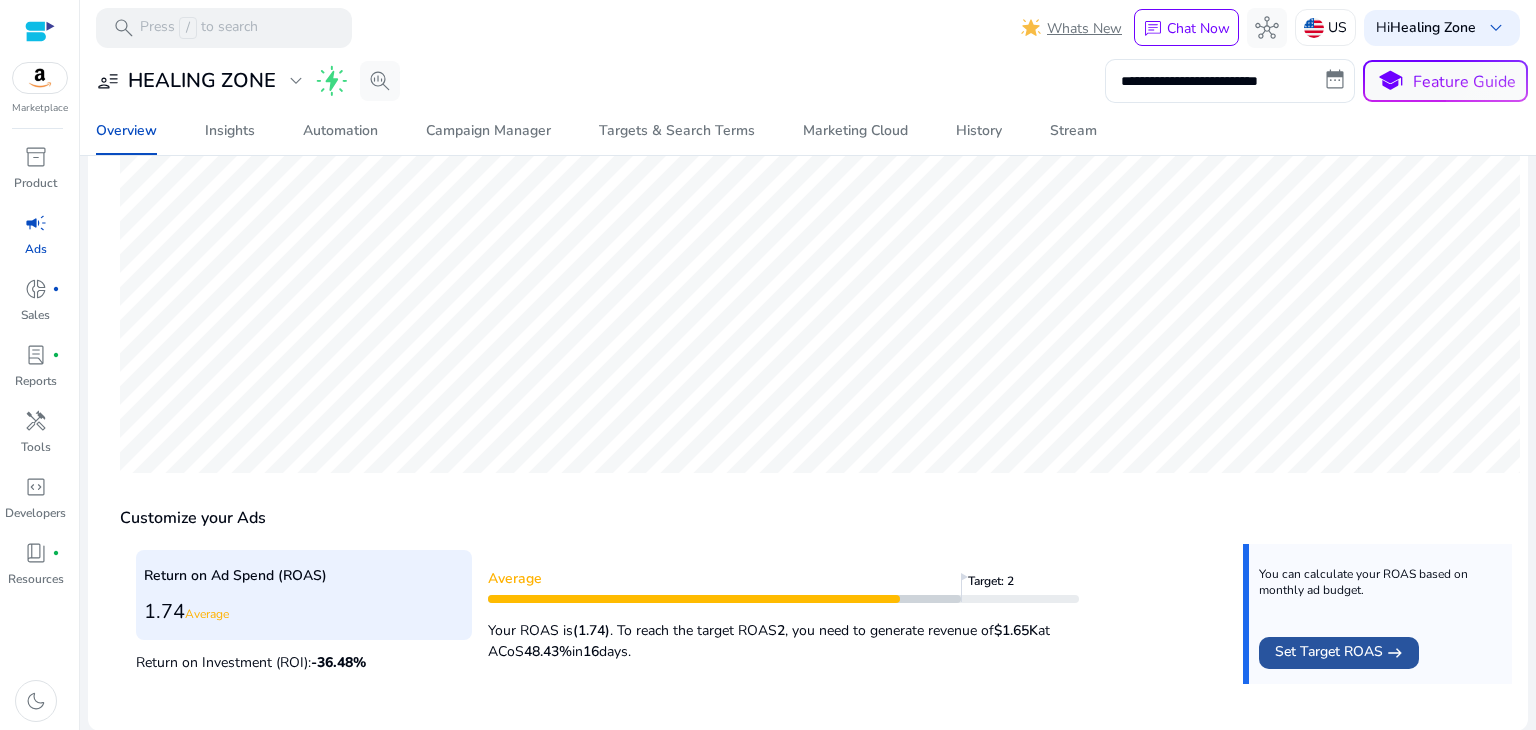 click on "Set Target ROAS" at bounding box center [1329, 653] 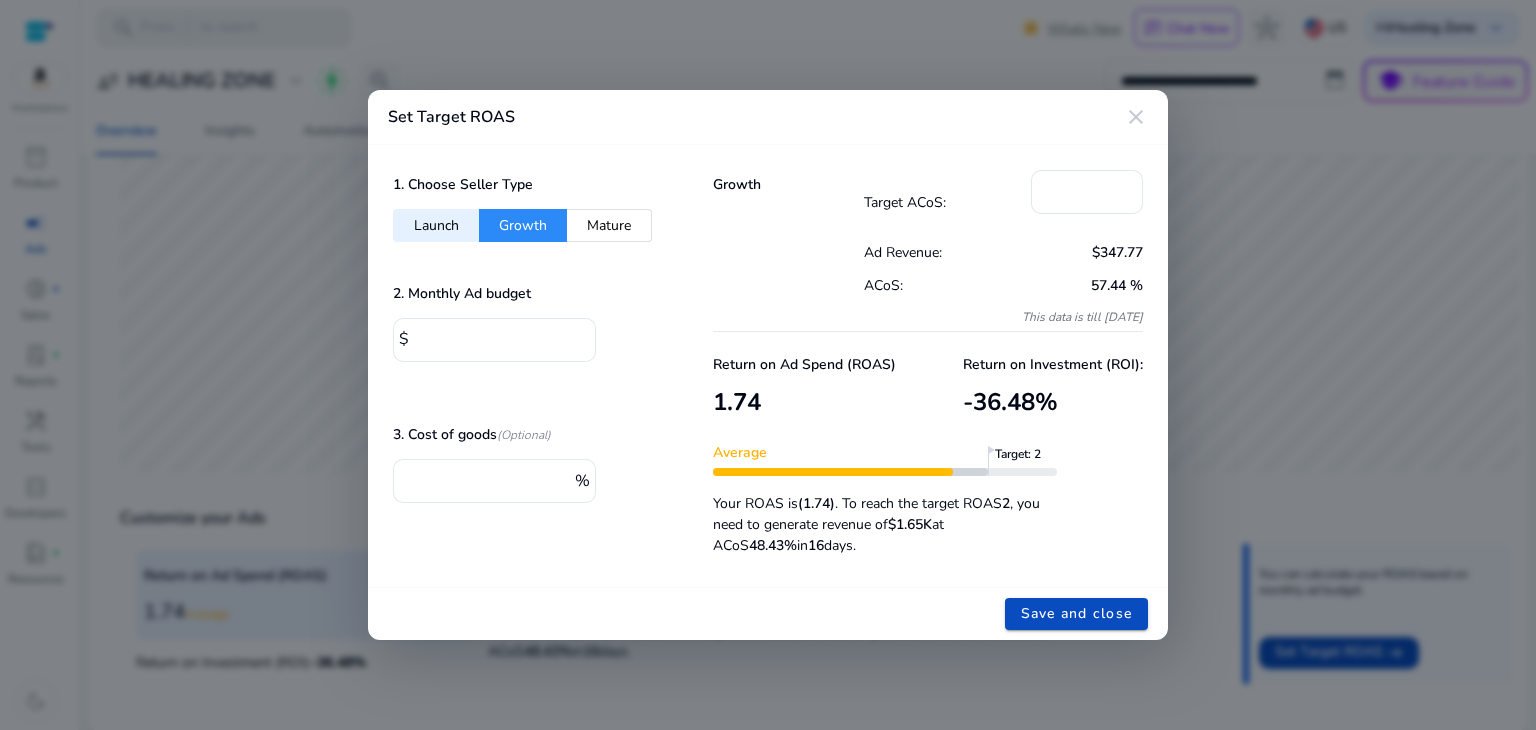click on "Launch" at bounding box center [436, 225] 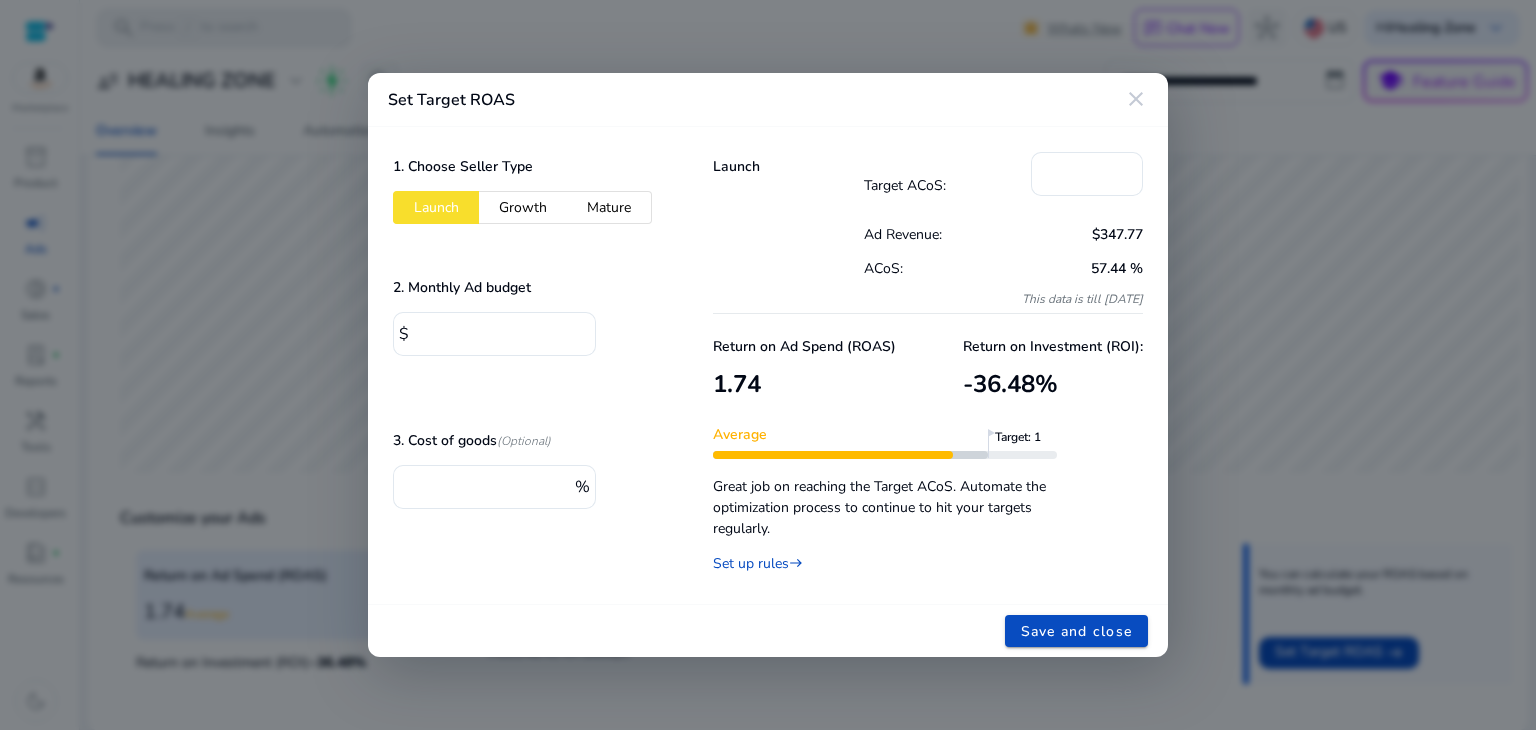 click on "Growth" at bounding box center [523, 207] 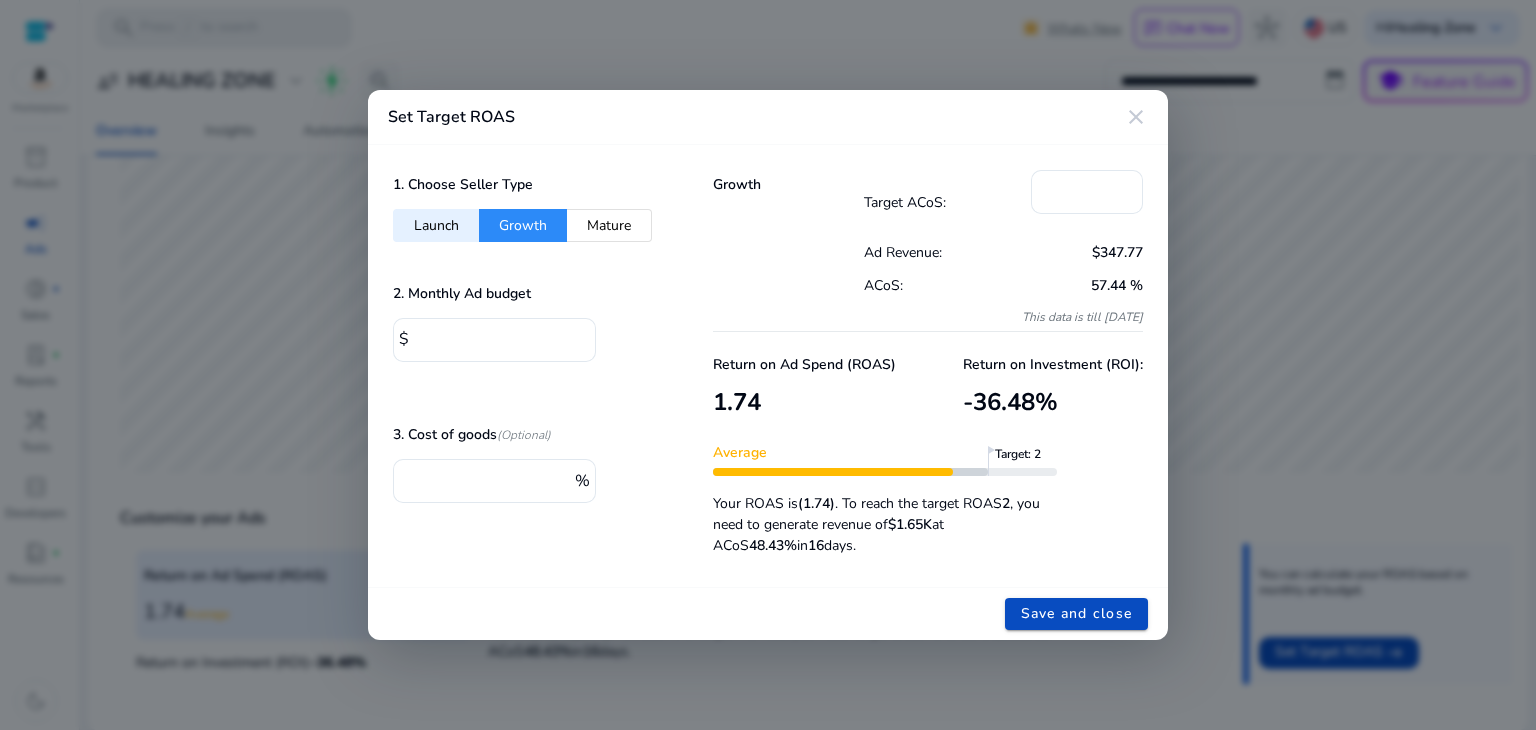 click on "Mature" at bounding box center [609, 225] 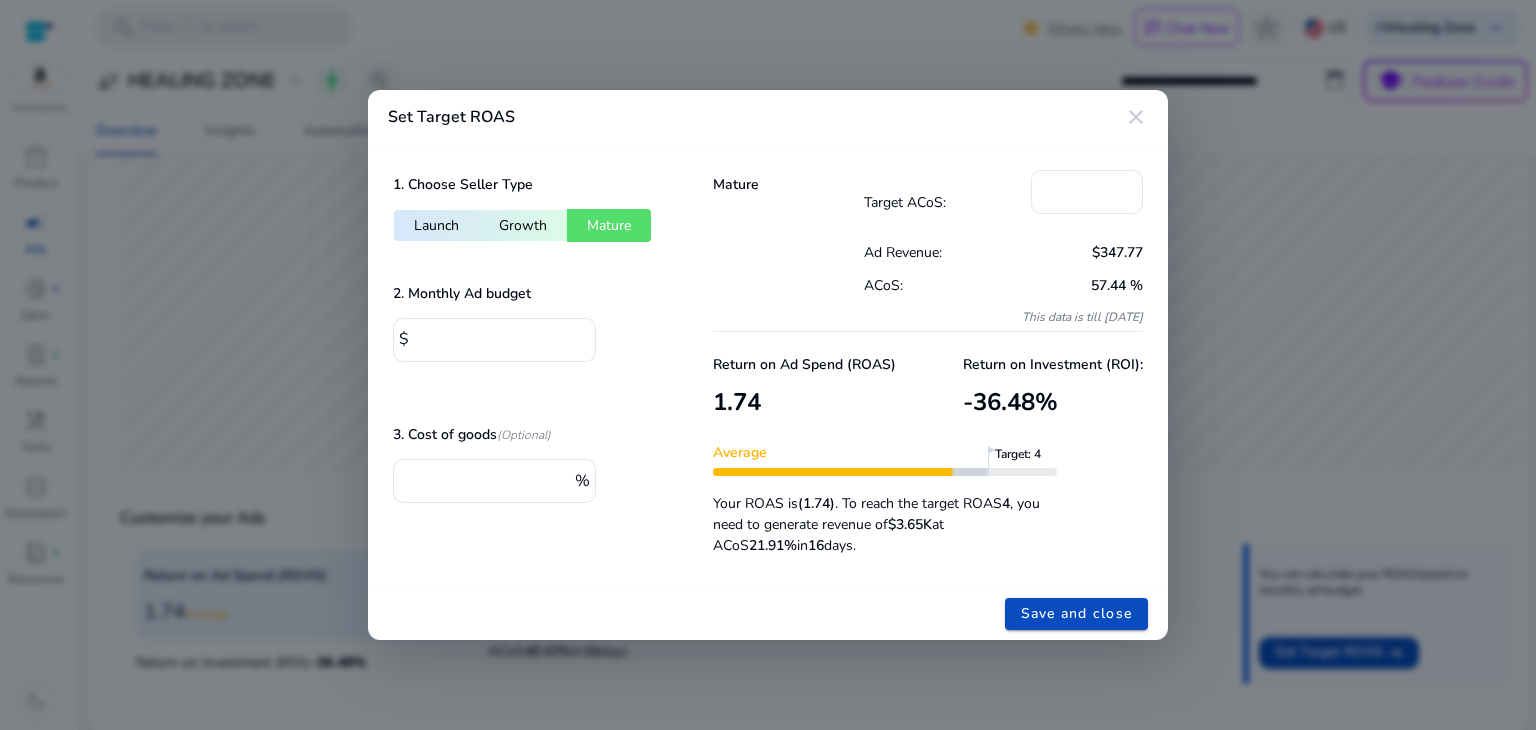 click on "Growth" at bounding box center [523, 225] 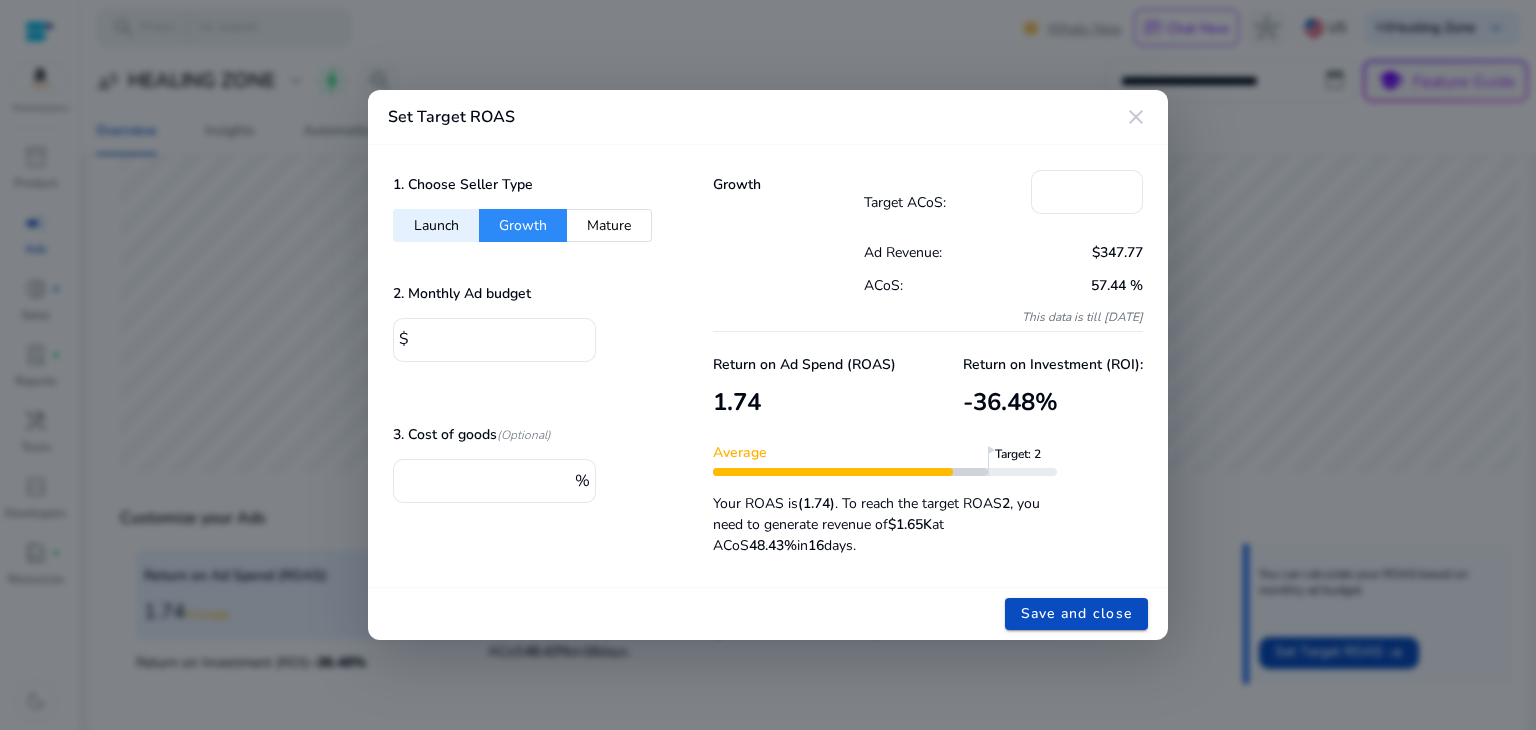 click on "Mature" at bounding box center (609, 225) 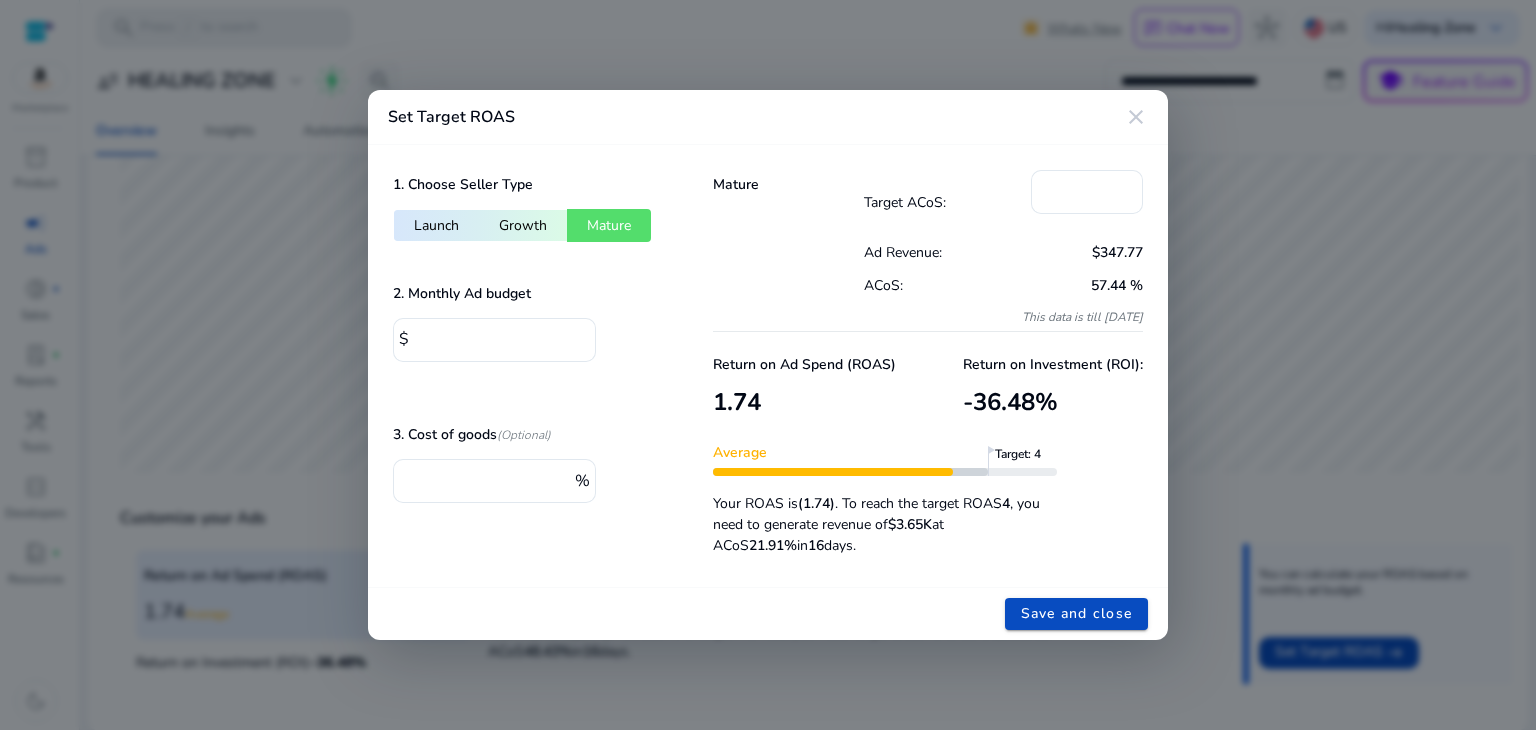 click on "Growth" at bounding box center [523, 225] 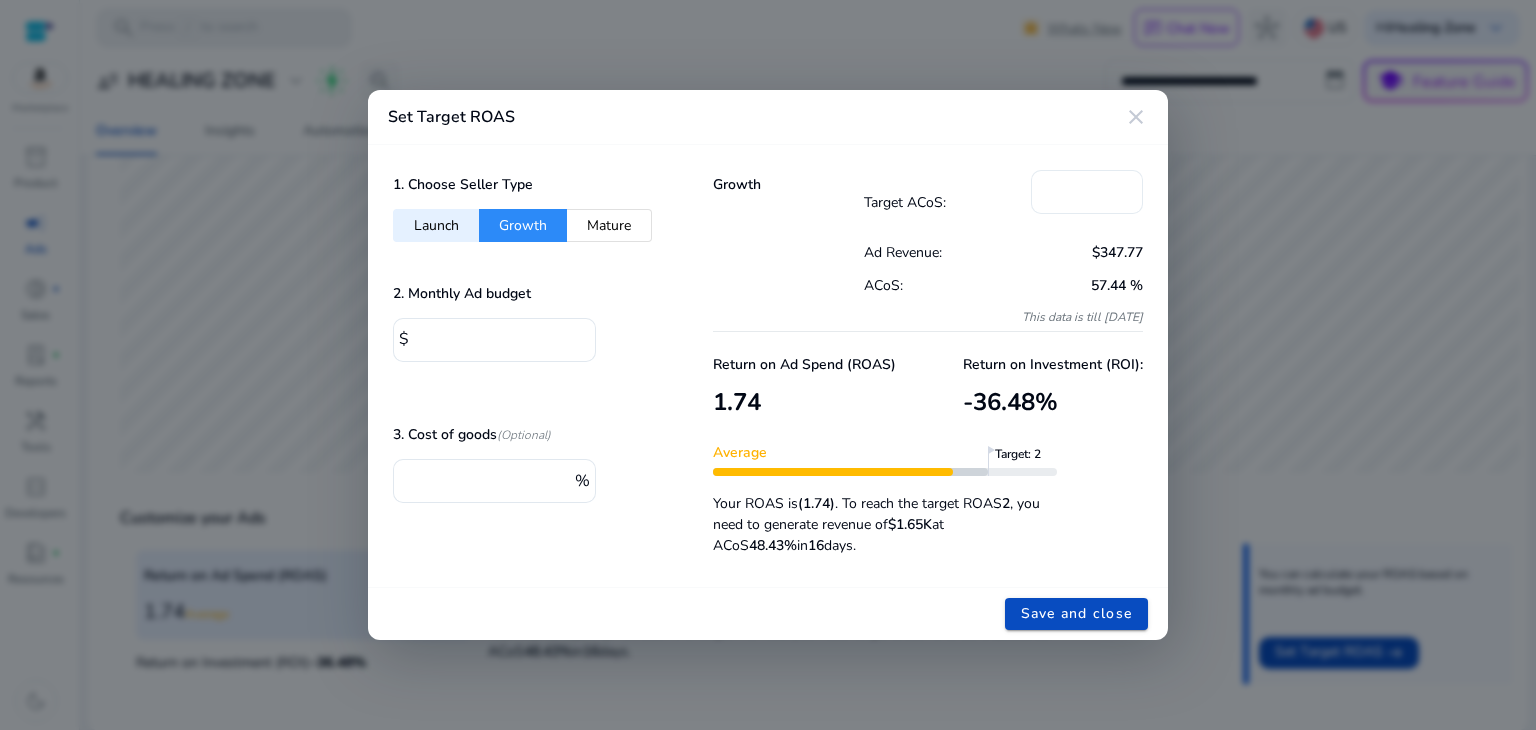 click on "**" at bounding box center [1087, 192] 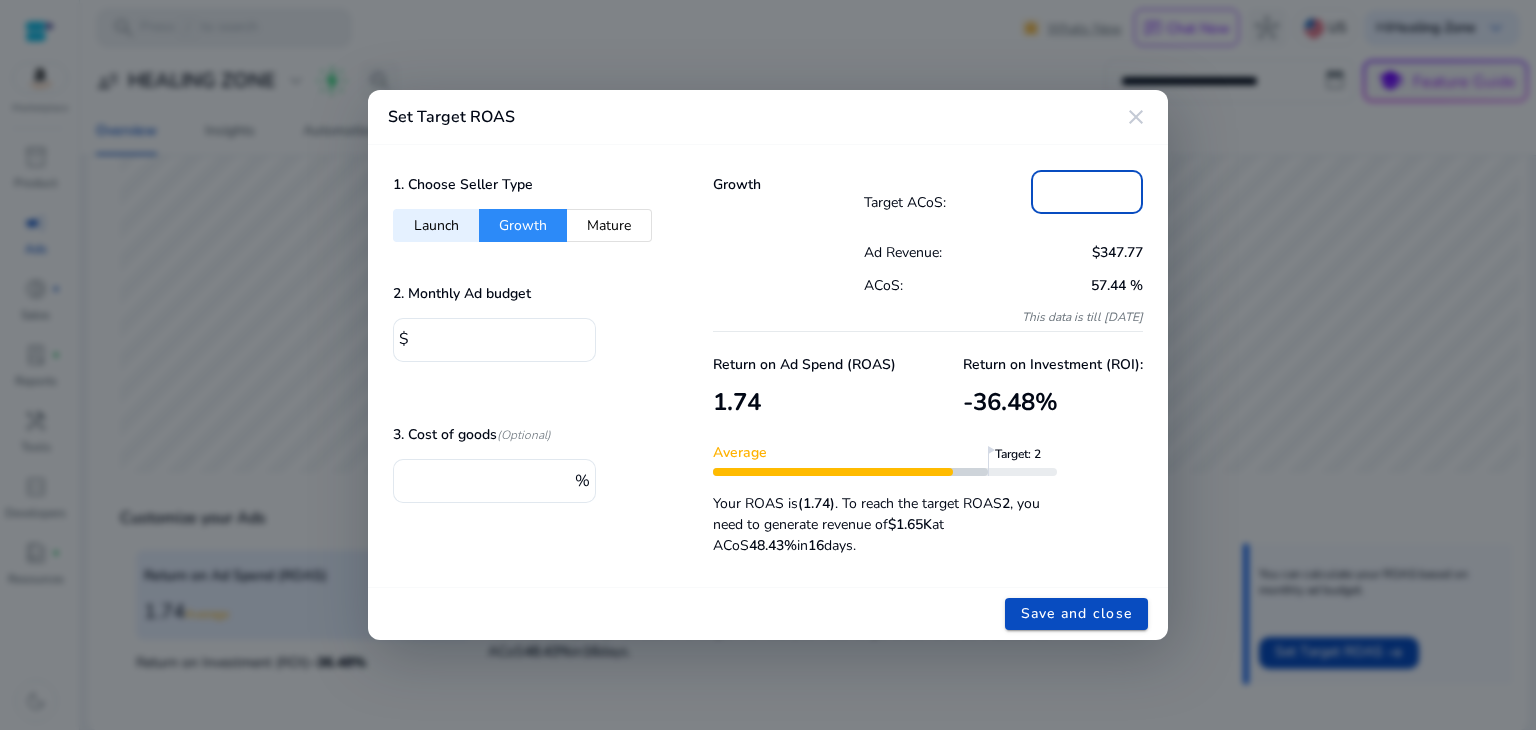 click on "**" at bounding box center [1087, 192] 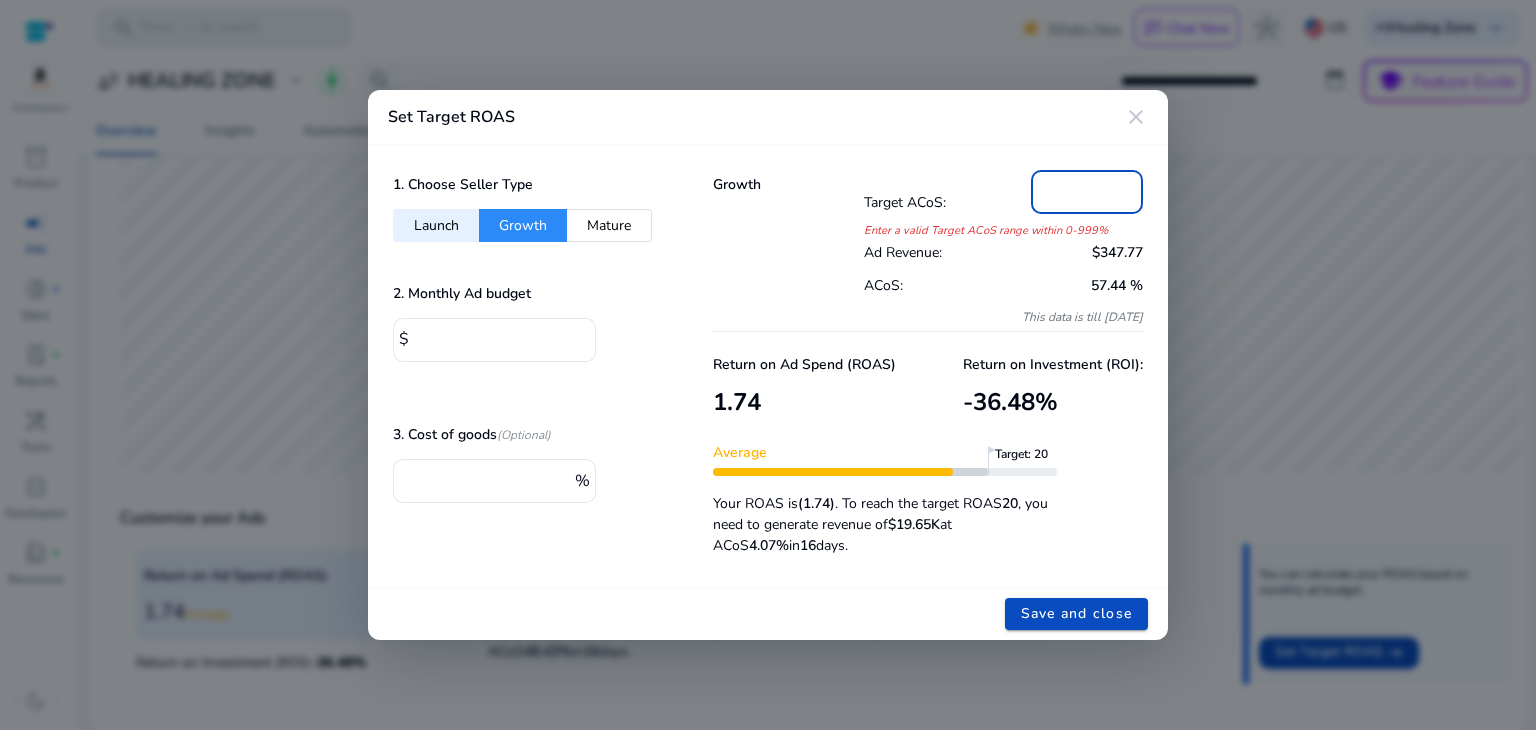 type on "*" 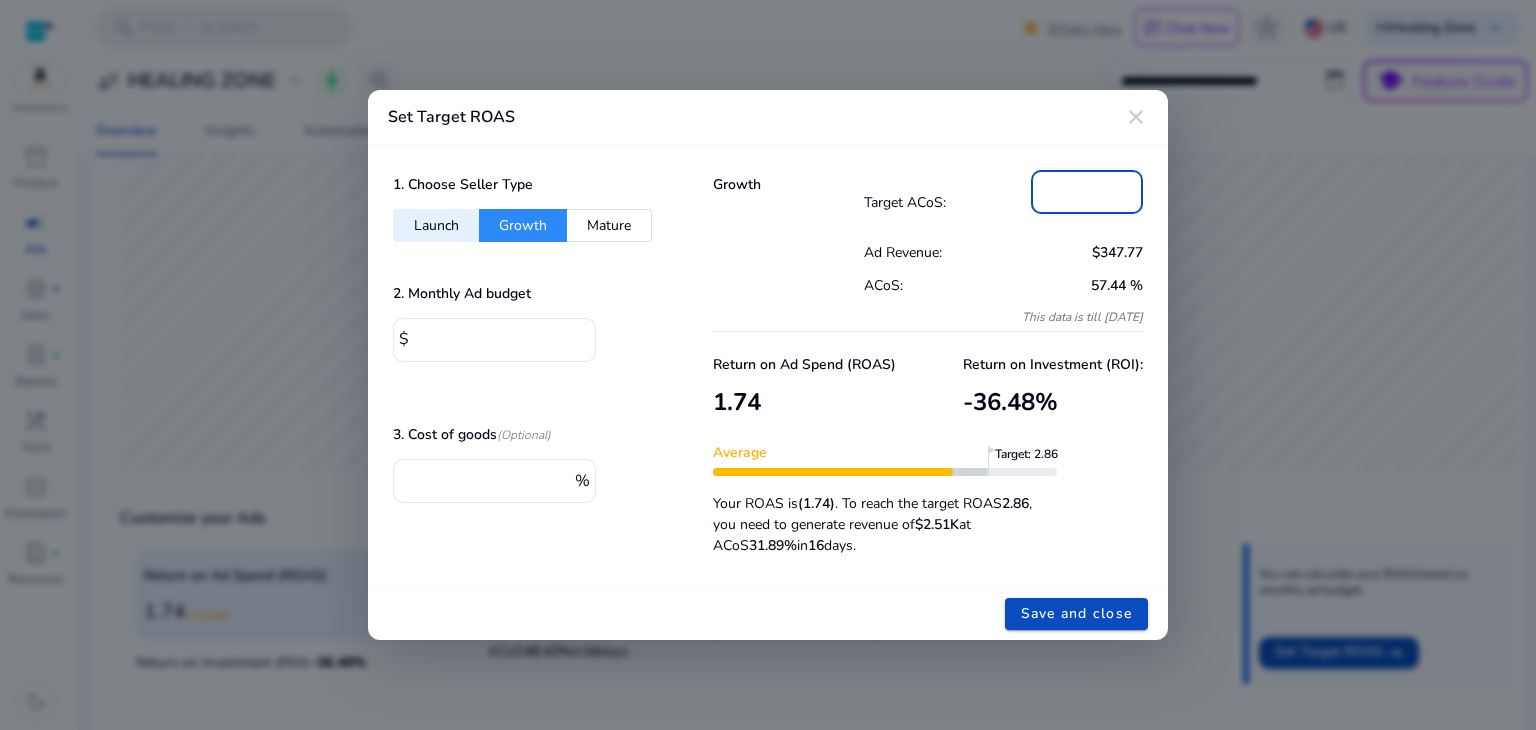type on "**" 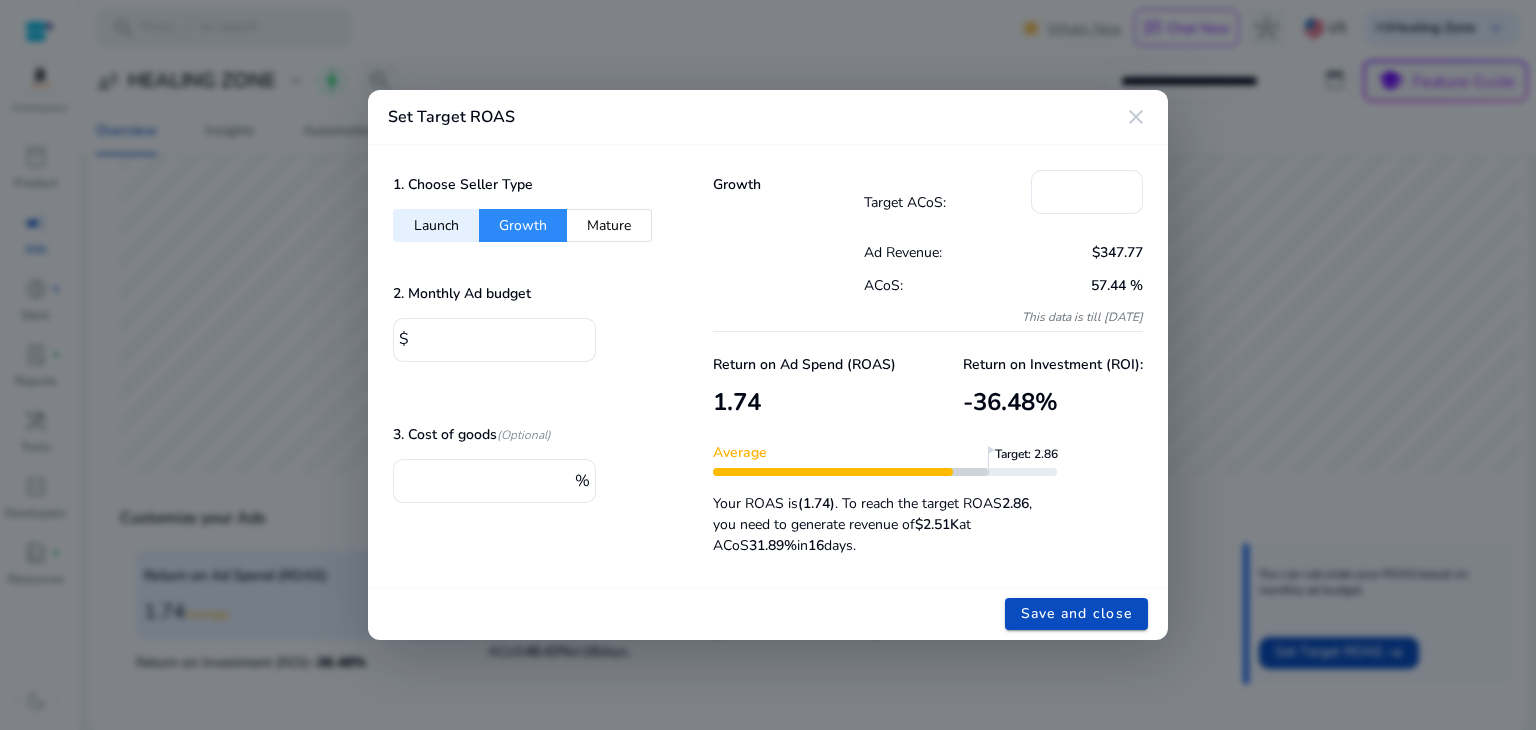 click on "$347.77" at bounding box center [1073, 252] 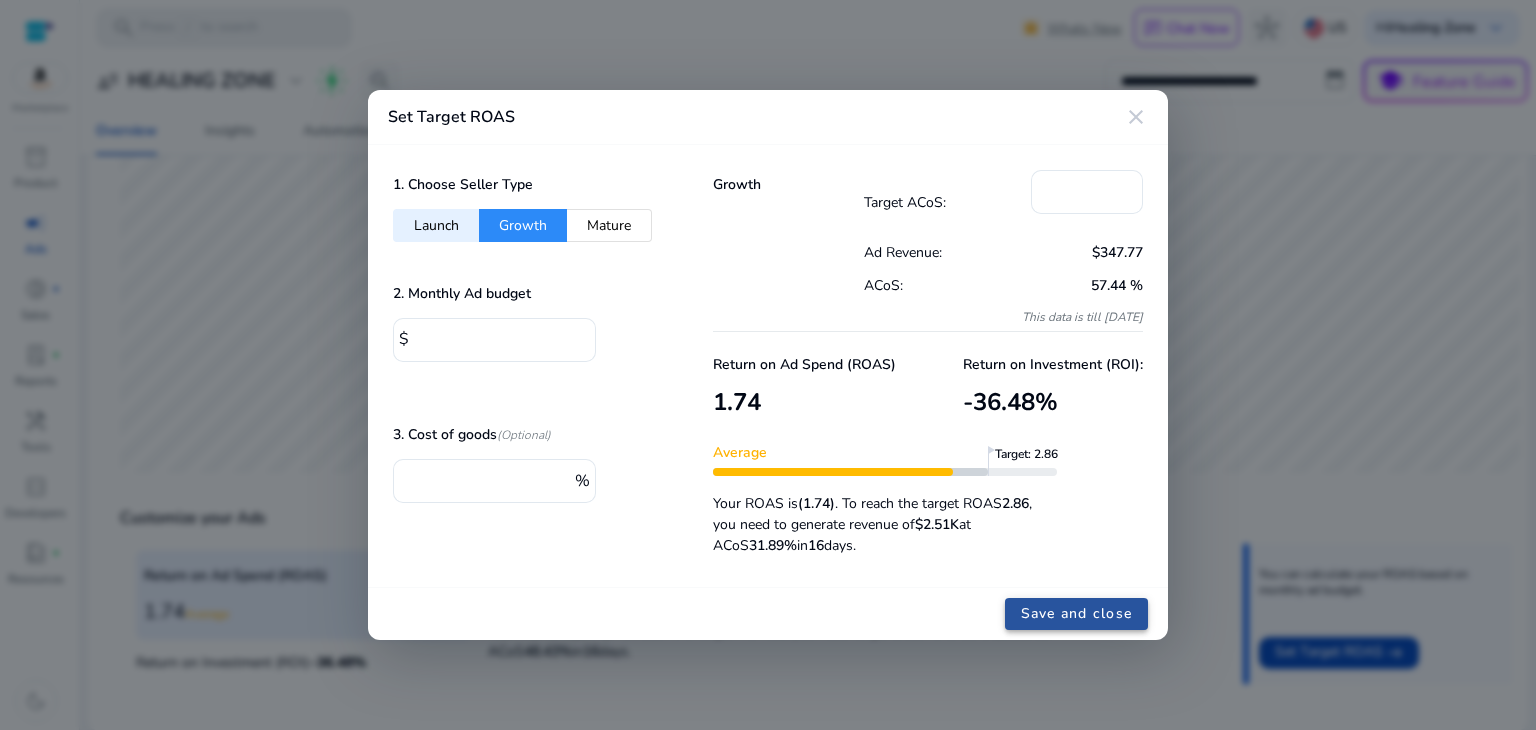 click on "Save and close" at bounding box center [1077, 613] 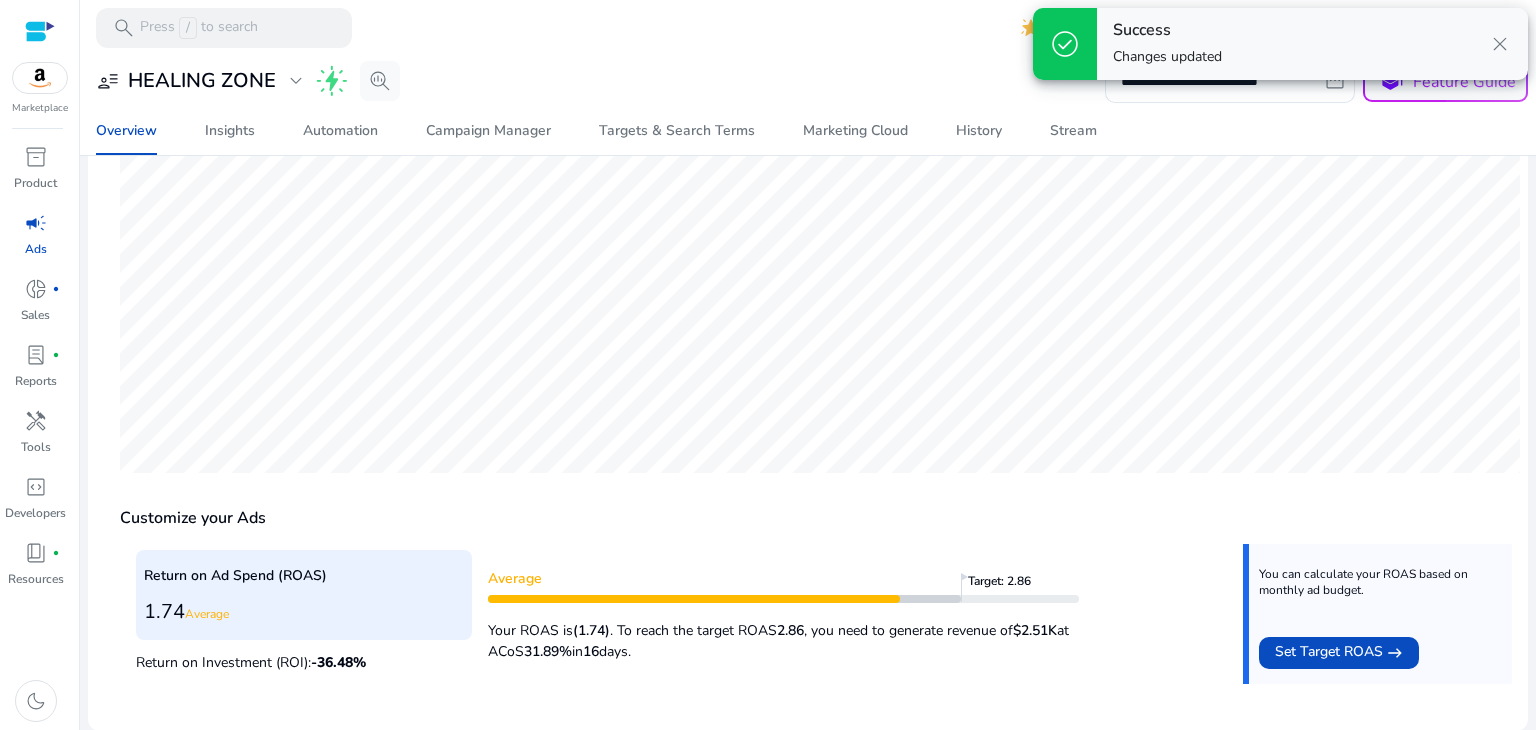 click 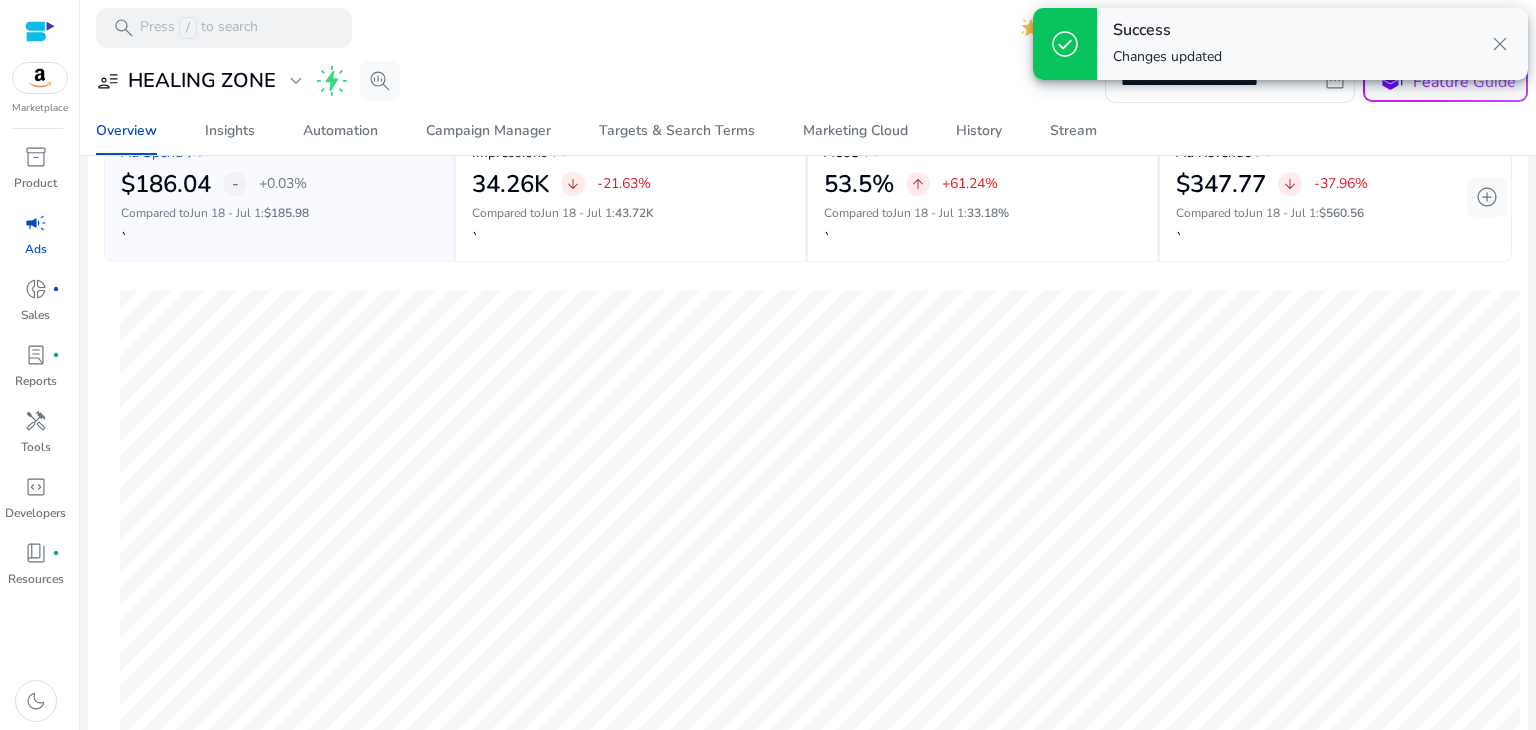 scroll, scrollTop: 0, scrollLeft: 0, axis: both 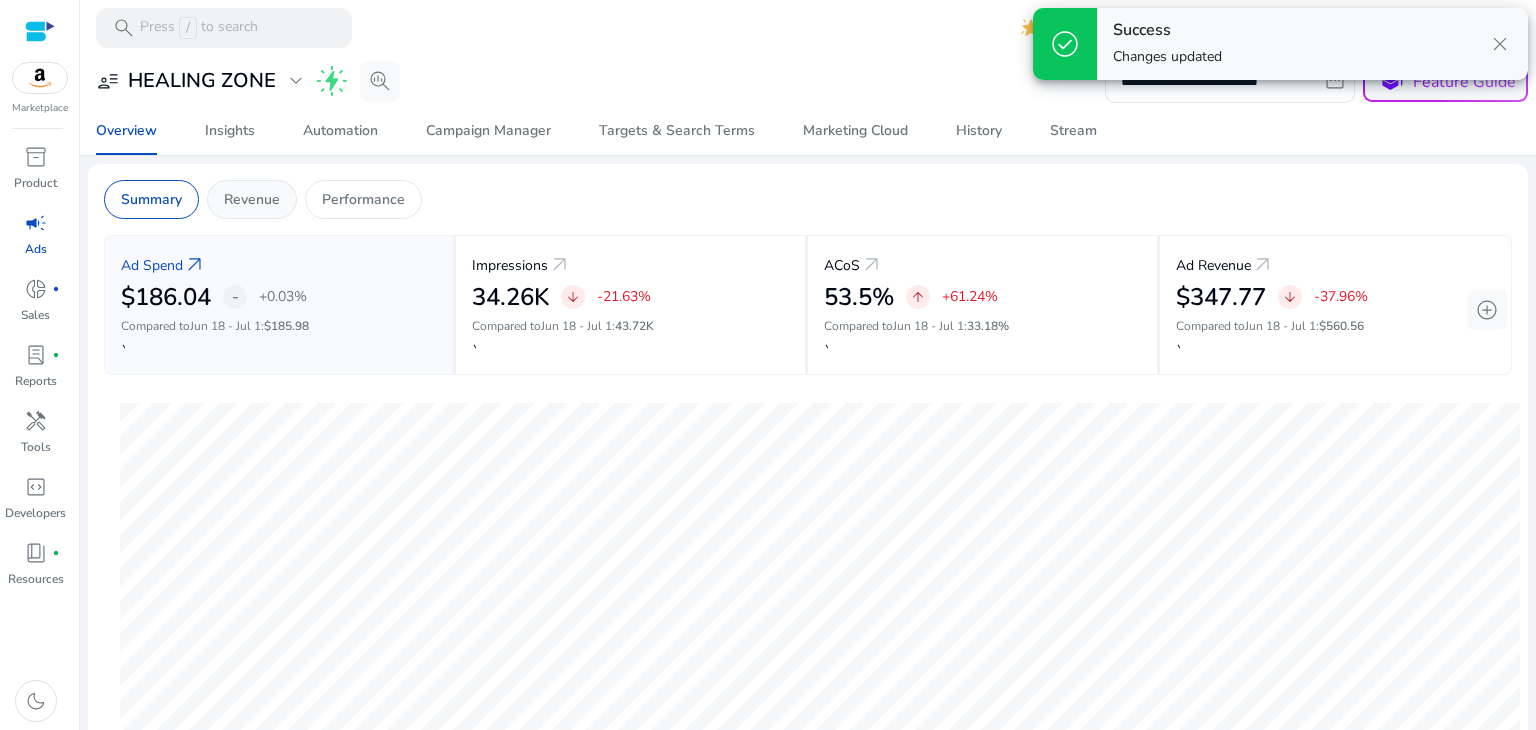 click on "Revenue" 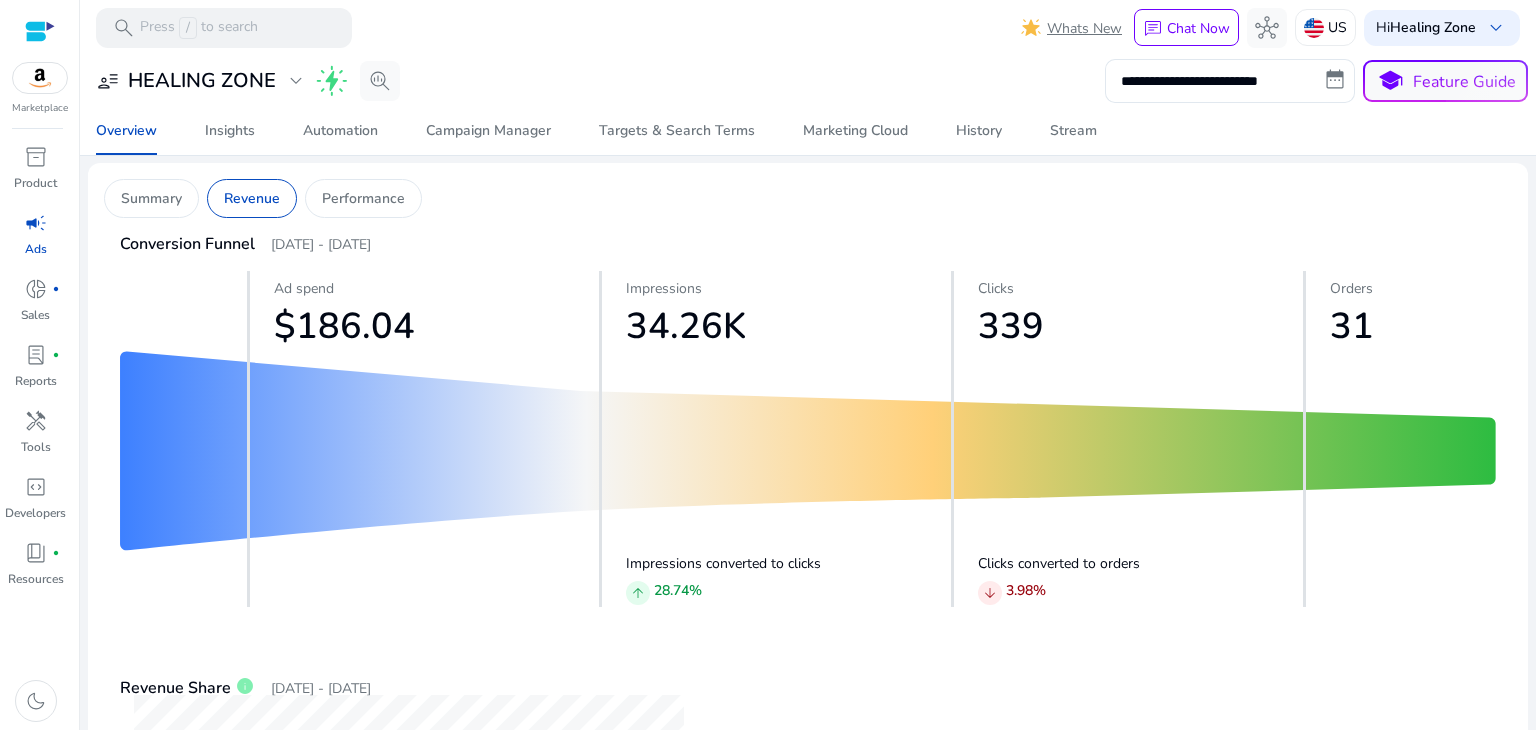 scroll, scrollTop: 0, scrollLeft: 0, axis: both 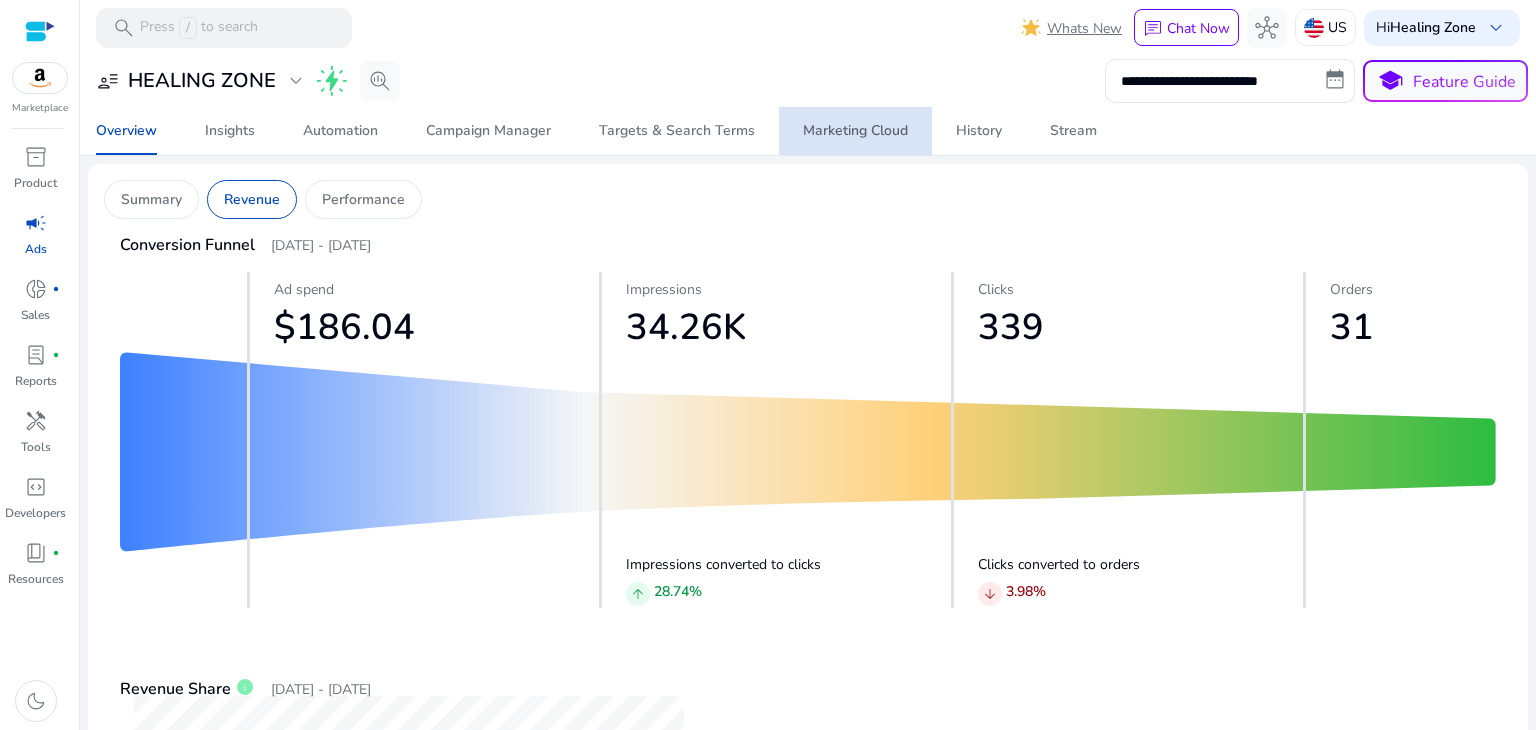 click on "Marketing Cloud" at bounding box center (855, 131) 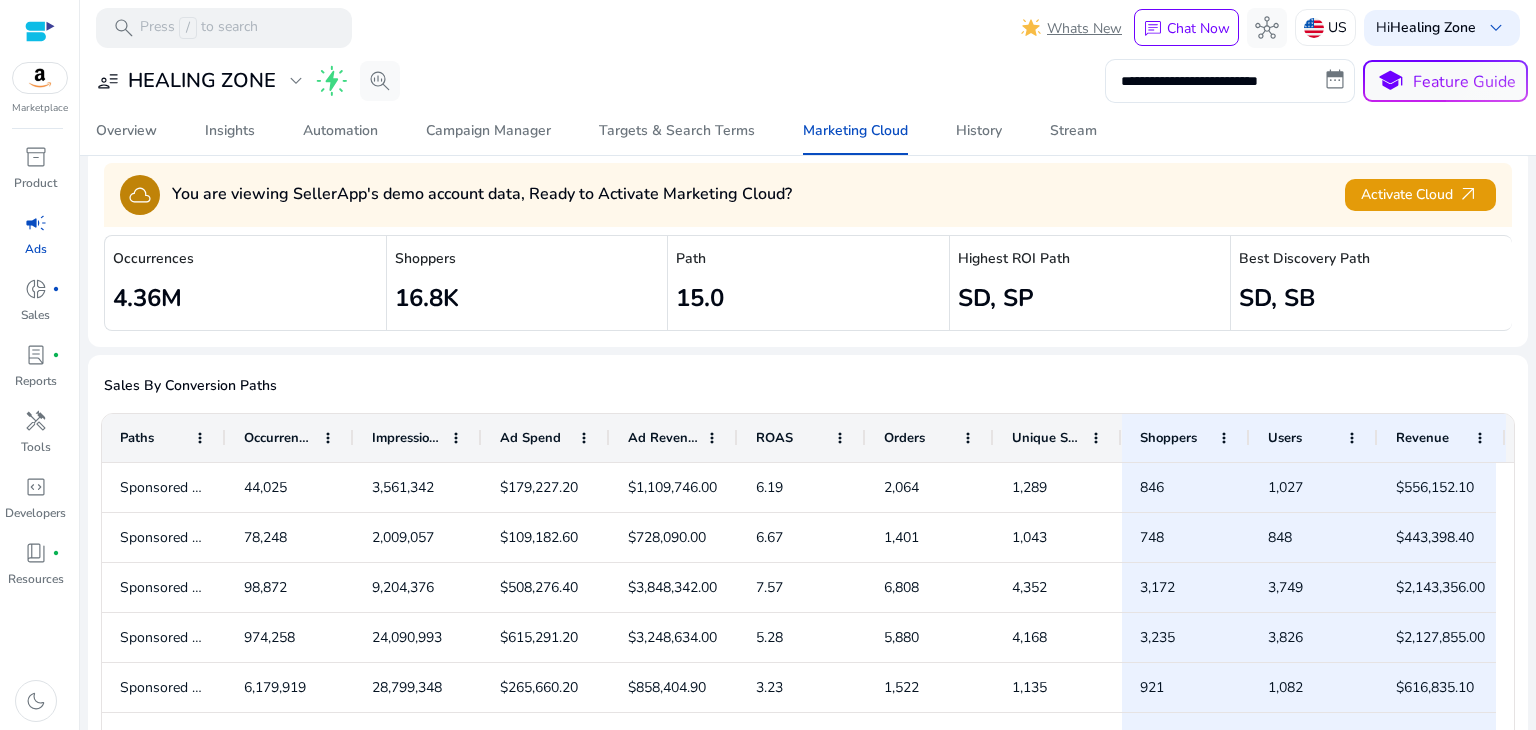 scroll, scrollTop: 0, scrollLeft: 0, axis: both 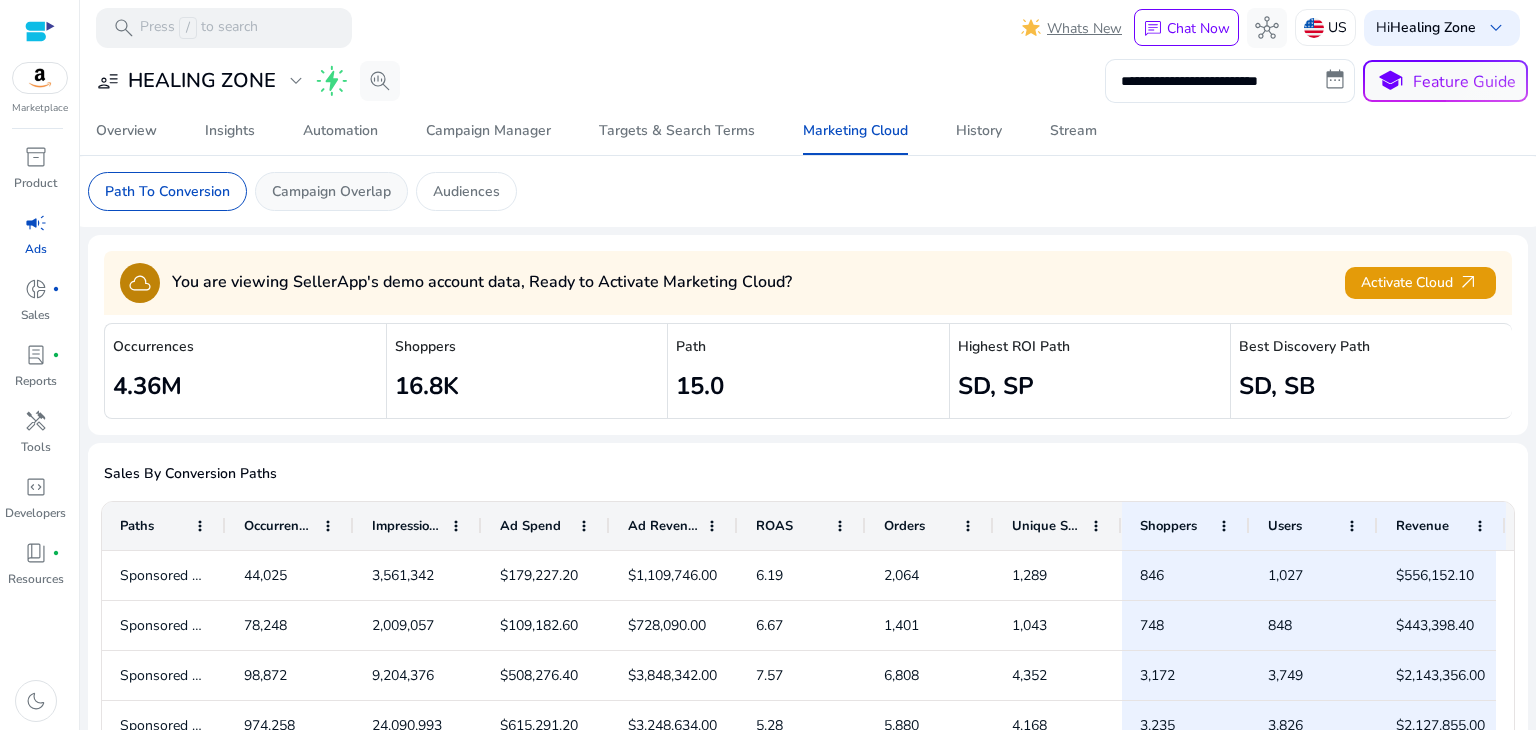 click on "Campaign Overlap" 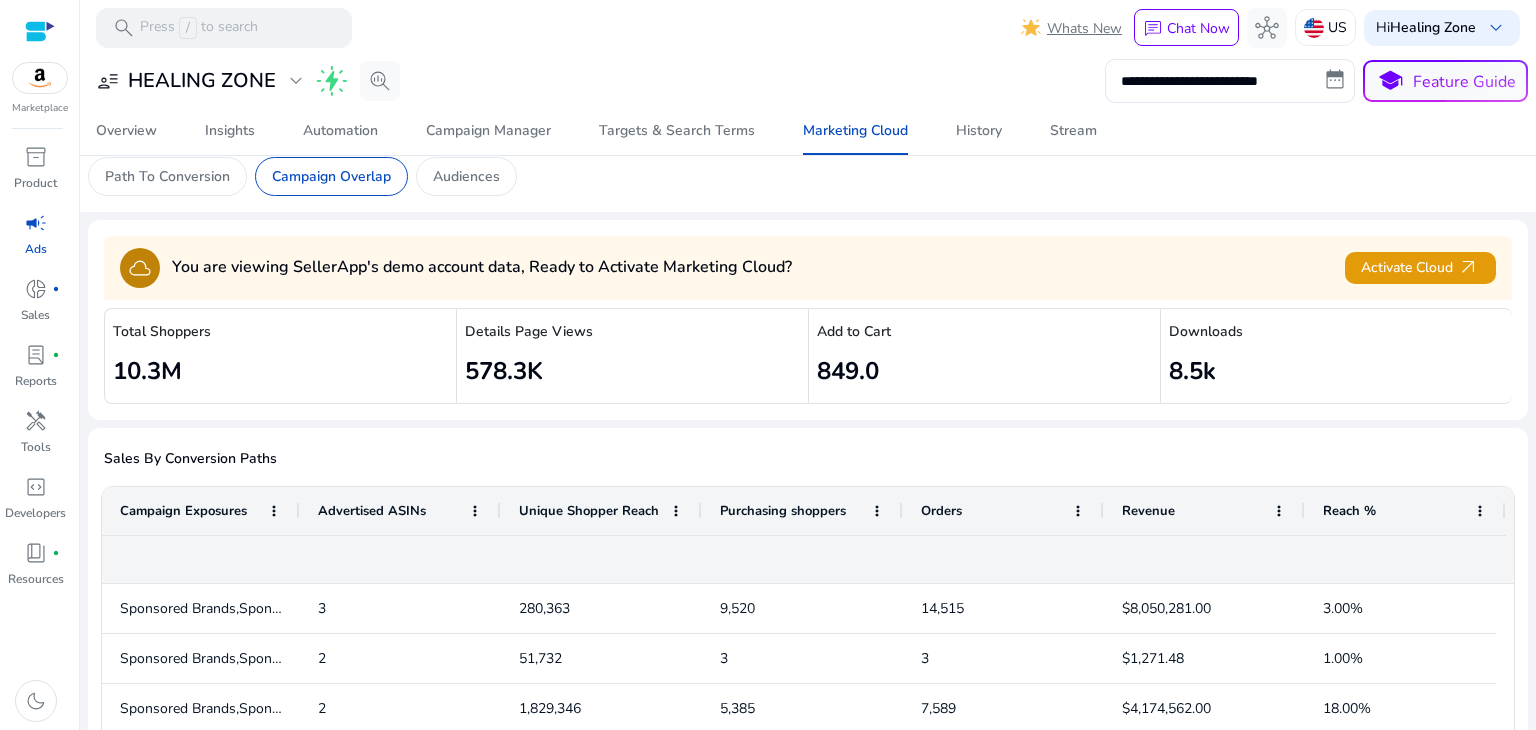 scroll, scrollTop: 0, scrollLeft: 0, axis: both 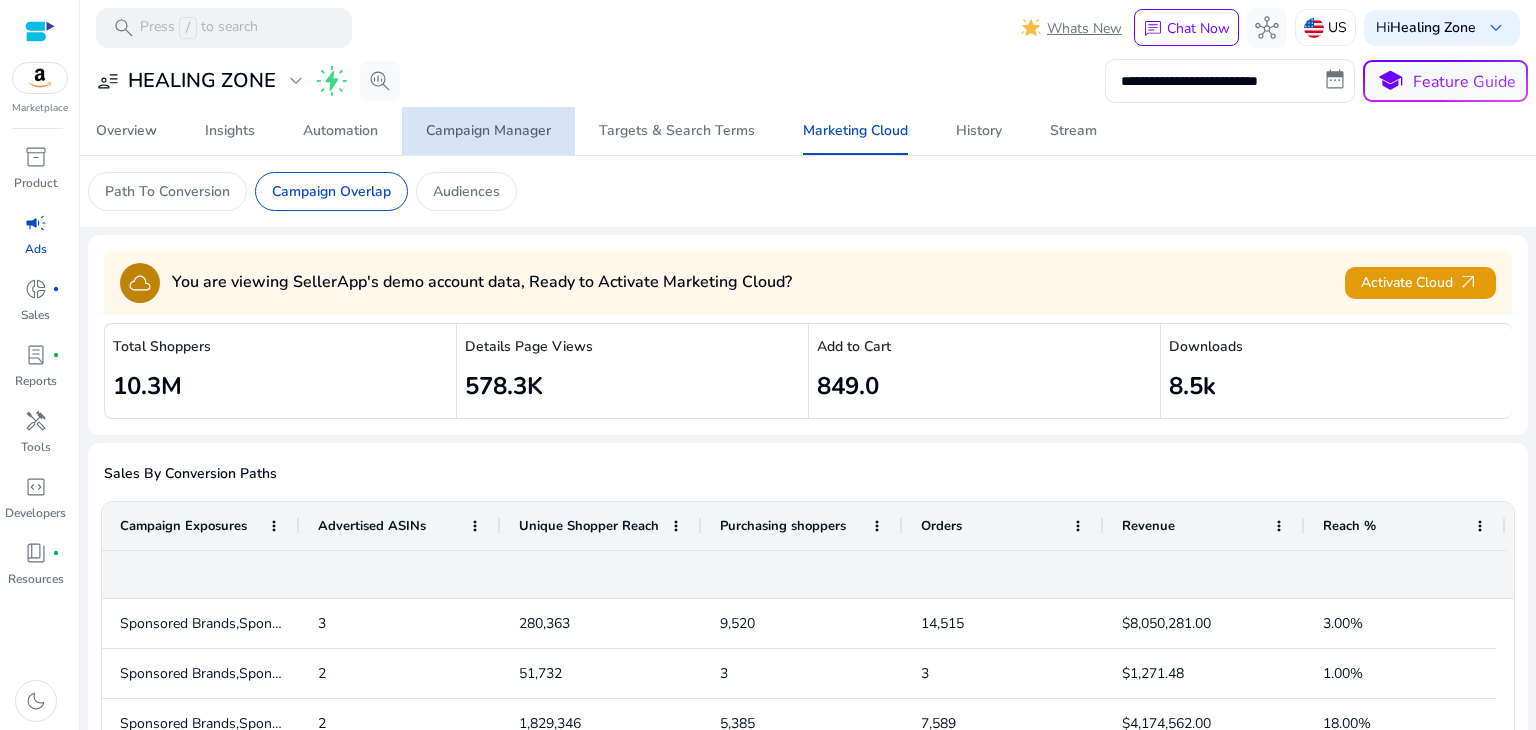 click on "Campaign Manager" at bounding box center (488, 131) 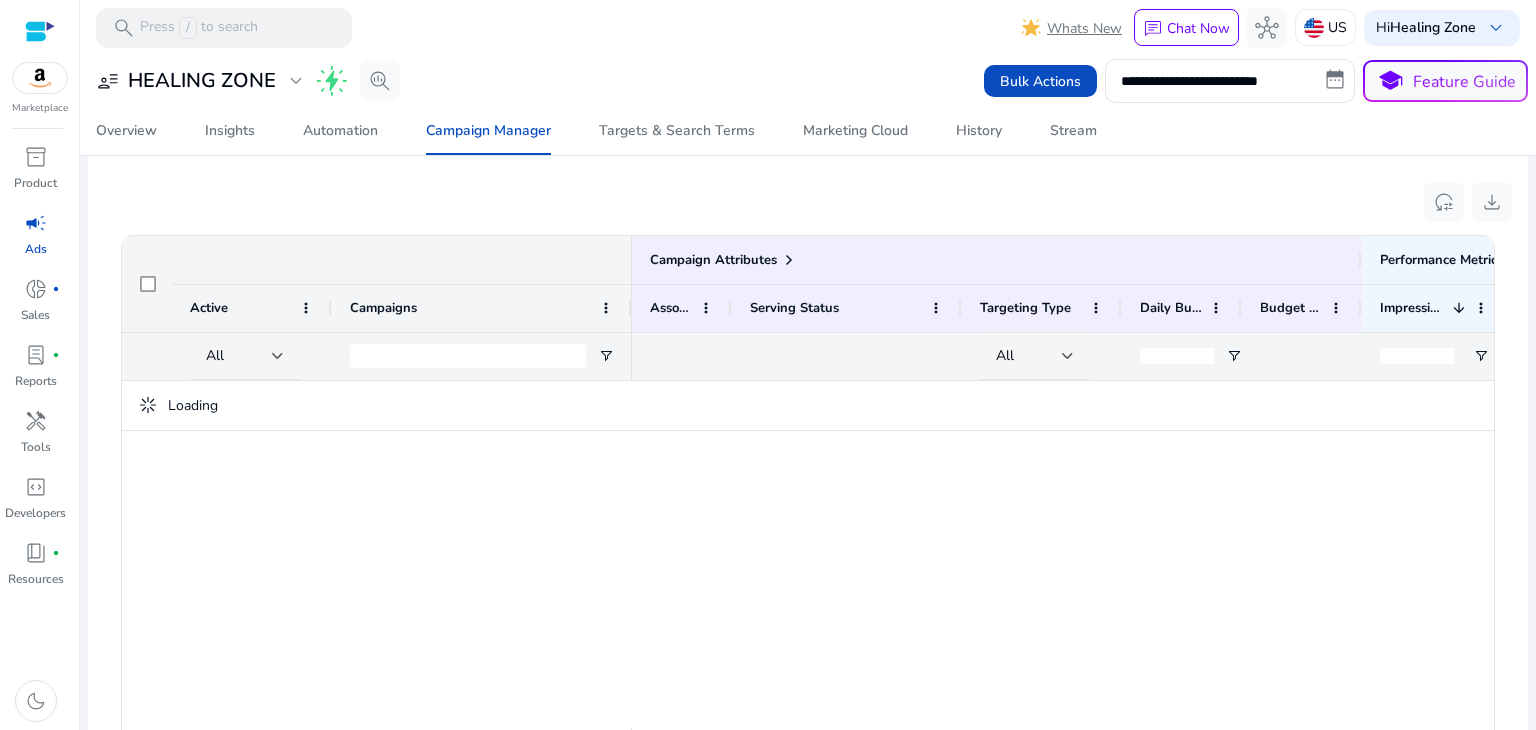 scroll, scrollTop: 697, scrollLeft: 0, axis: vertical 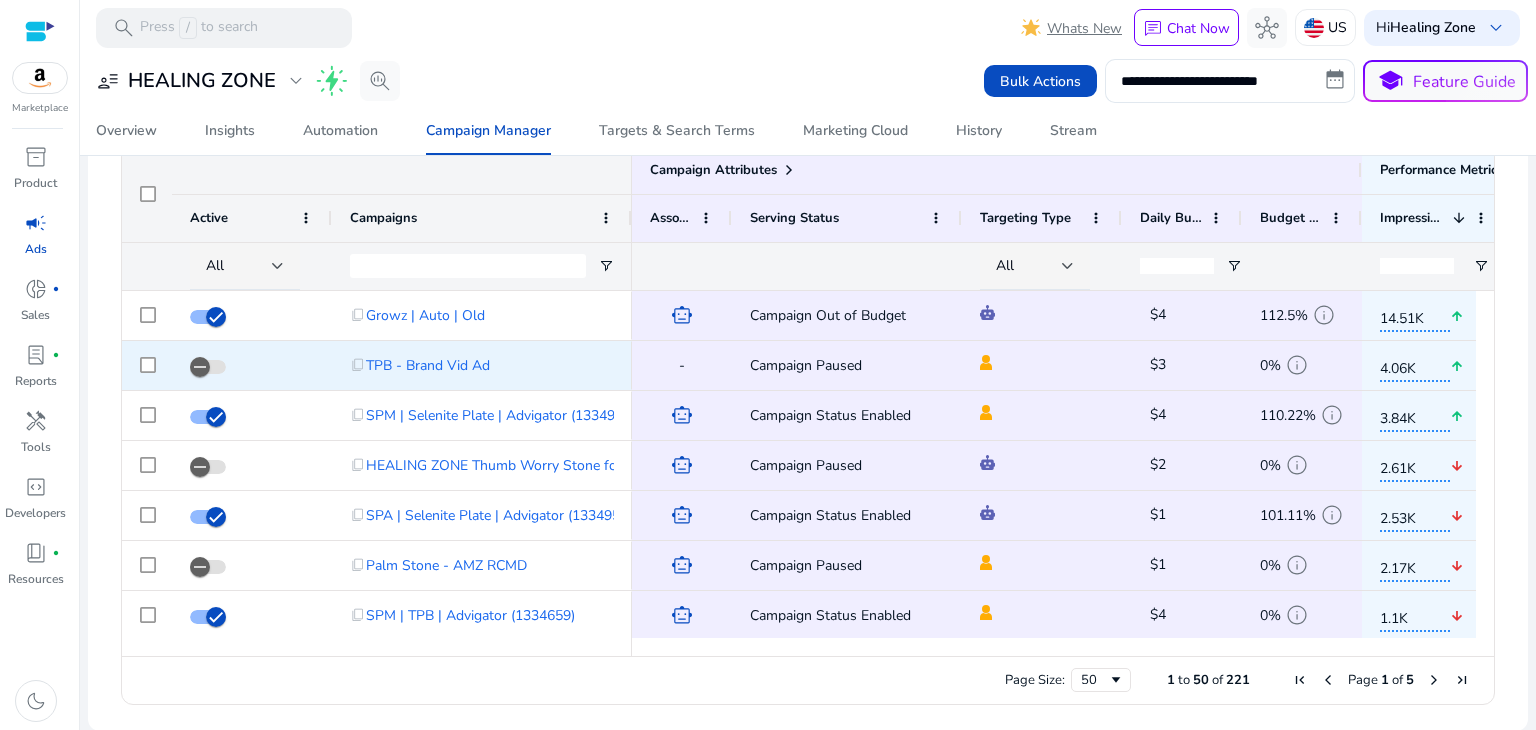 click 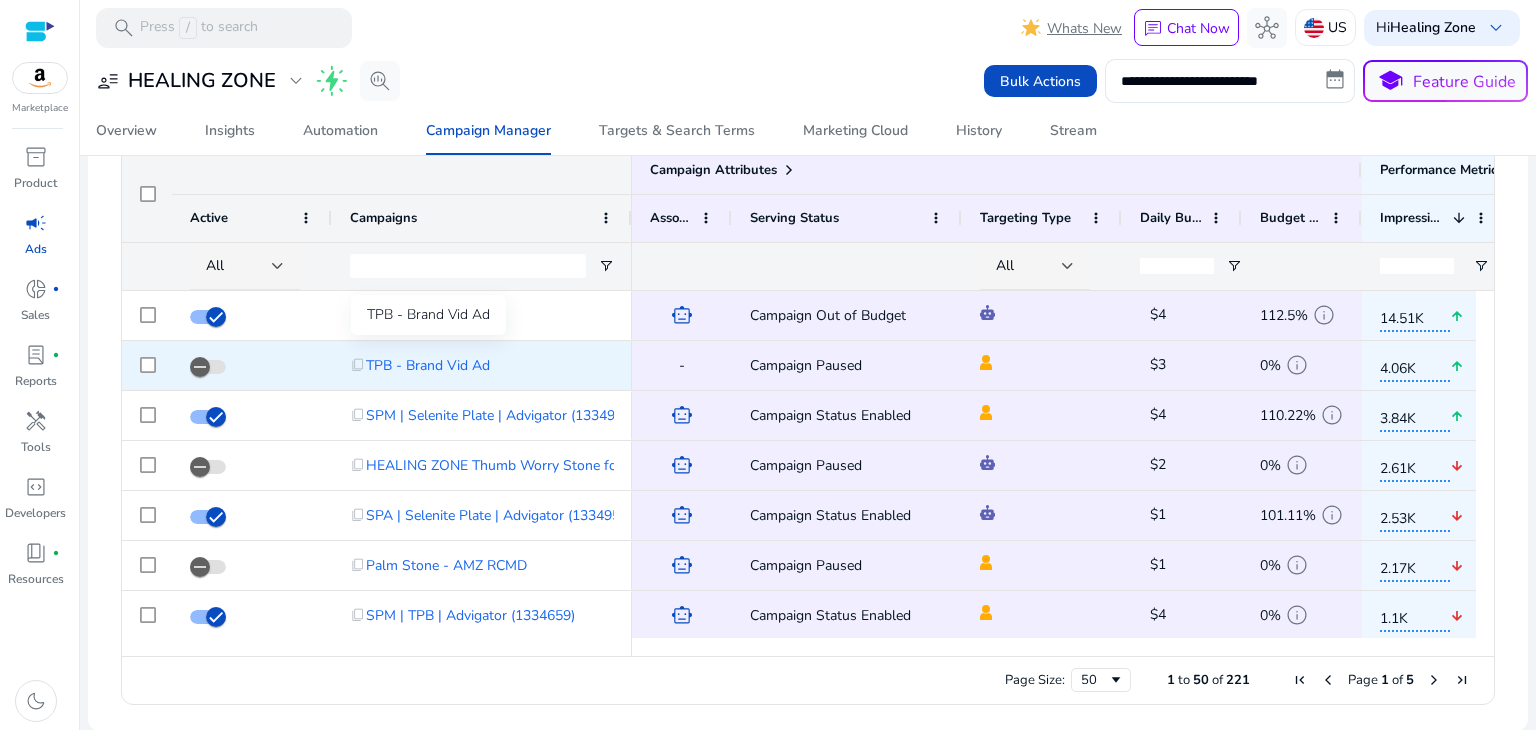 click on "TPB - Brand Vid Ad" 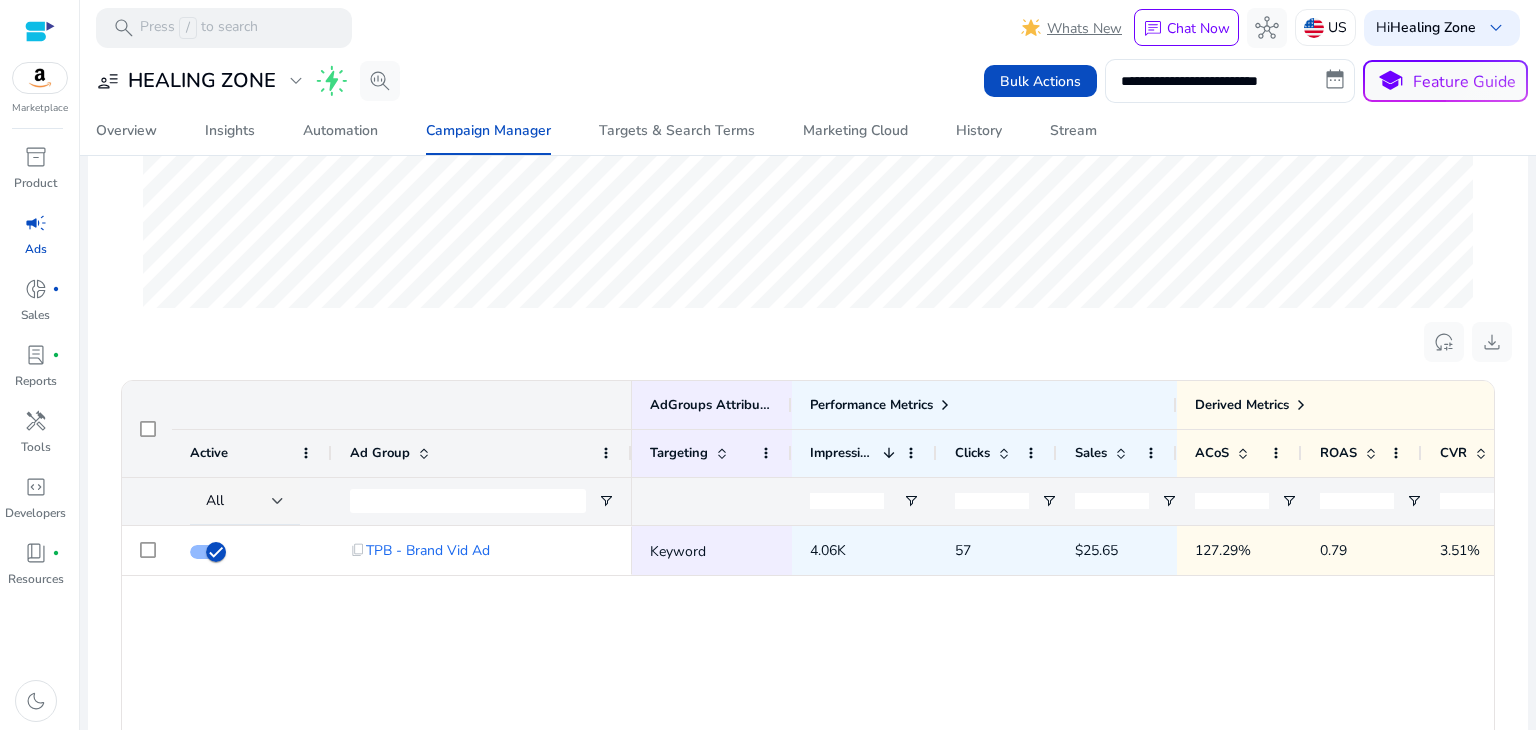 scroll, scrollTop: 500, scrollLeft: 0, axis: vertical 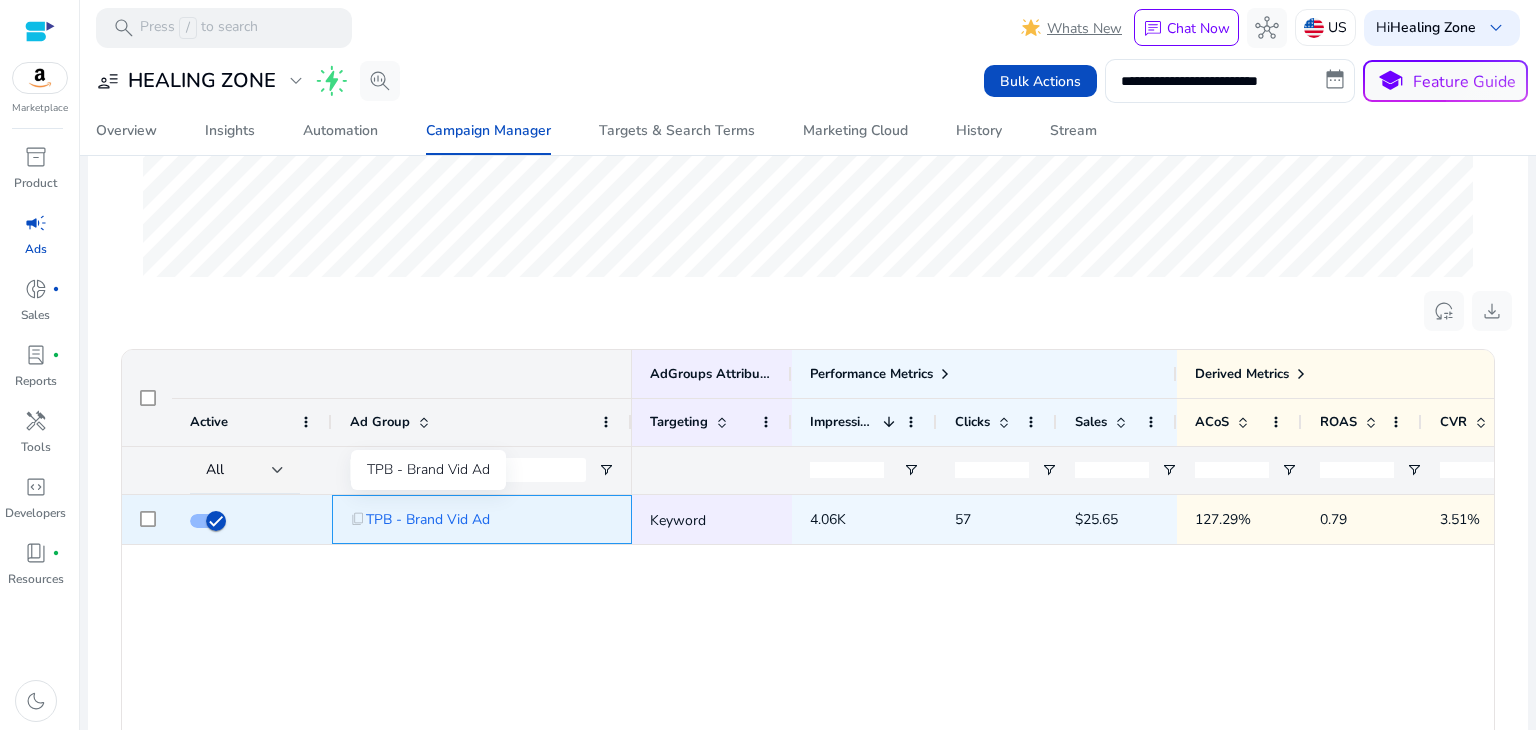 click on "TPB - Brand Vid Ad" 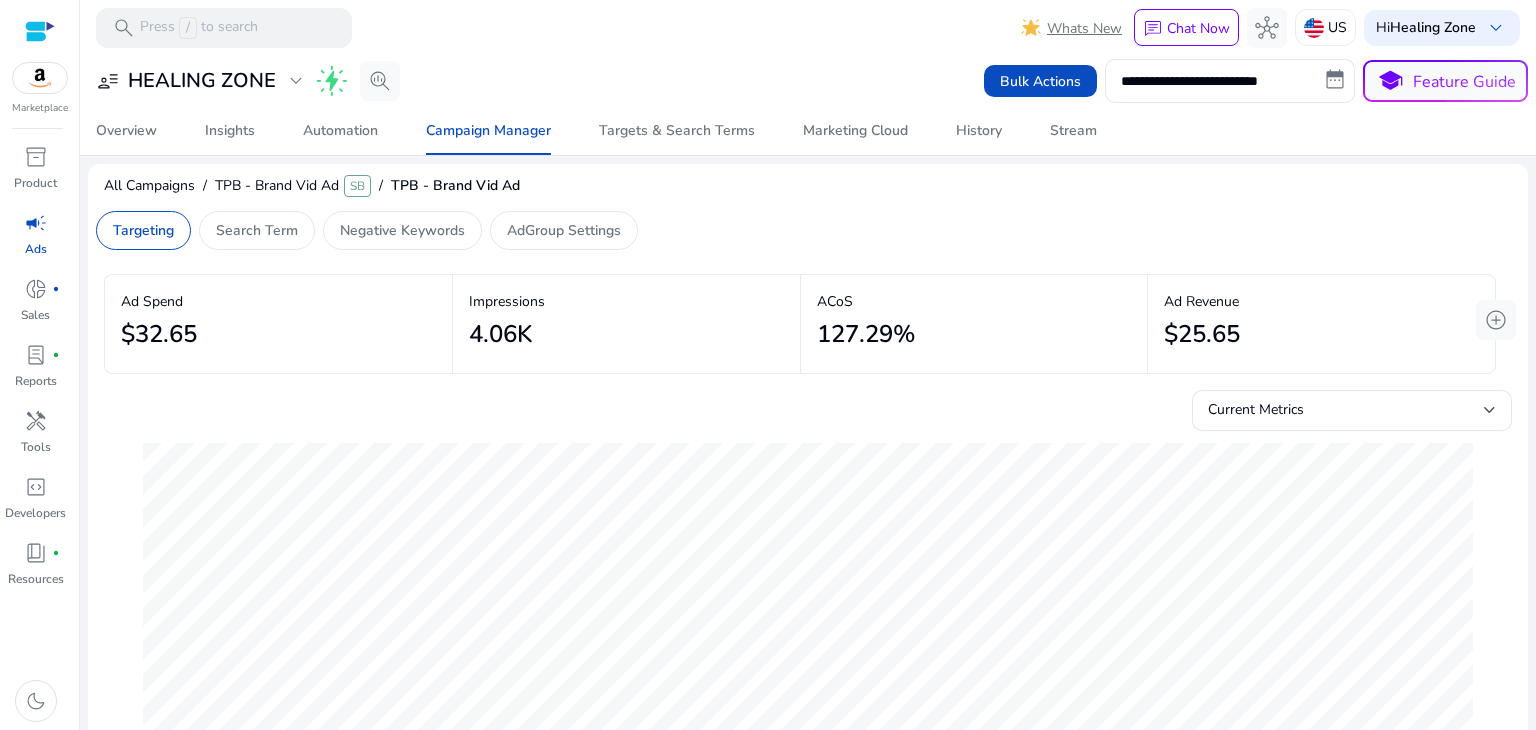 scroll, scrollTop: 0, scrollLeft: 0, axis: both 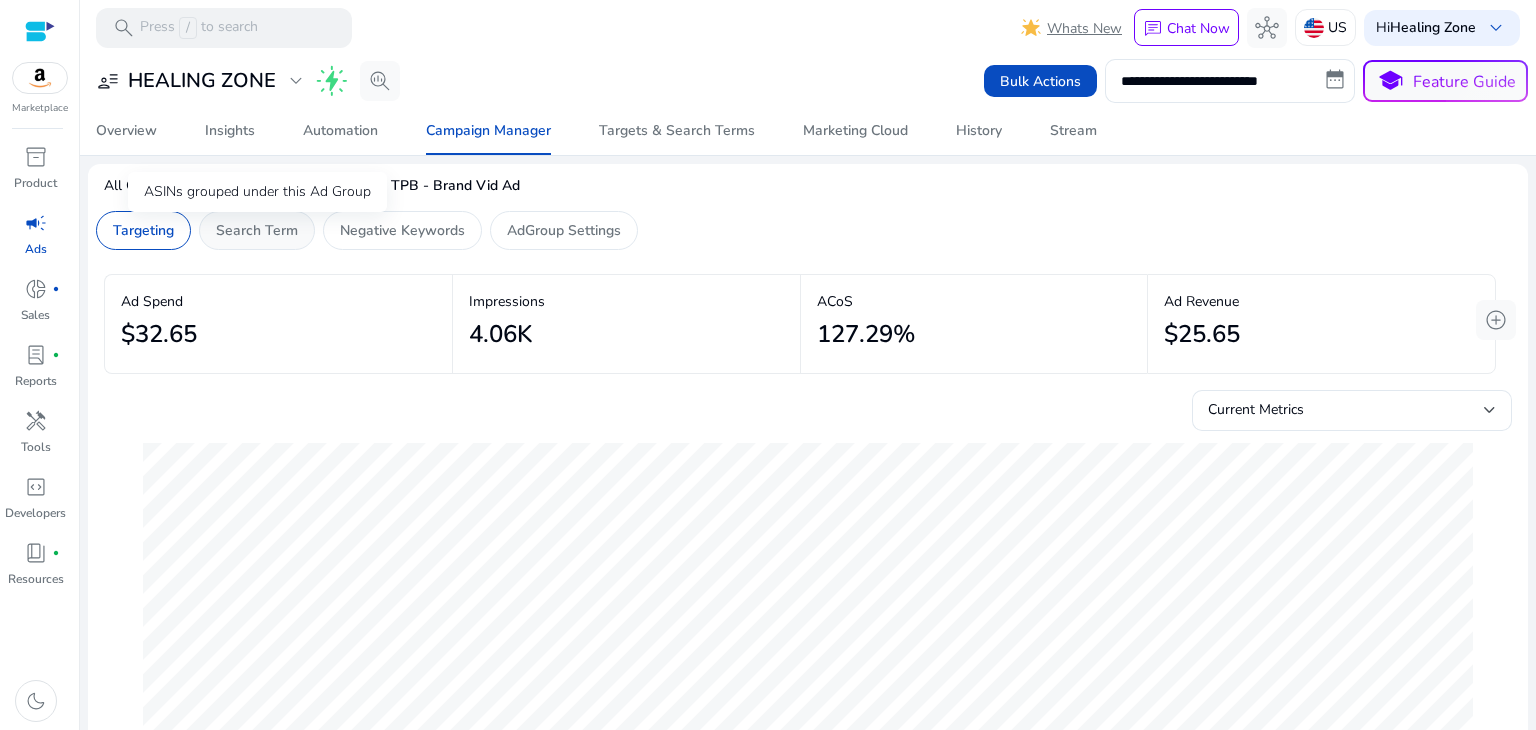 click on "Search Term" 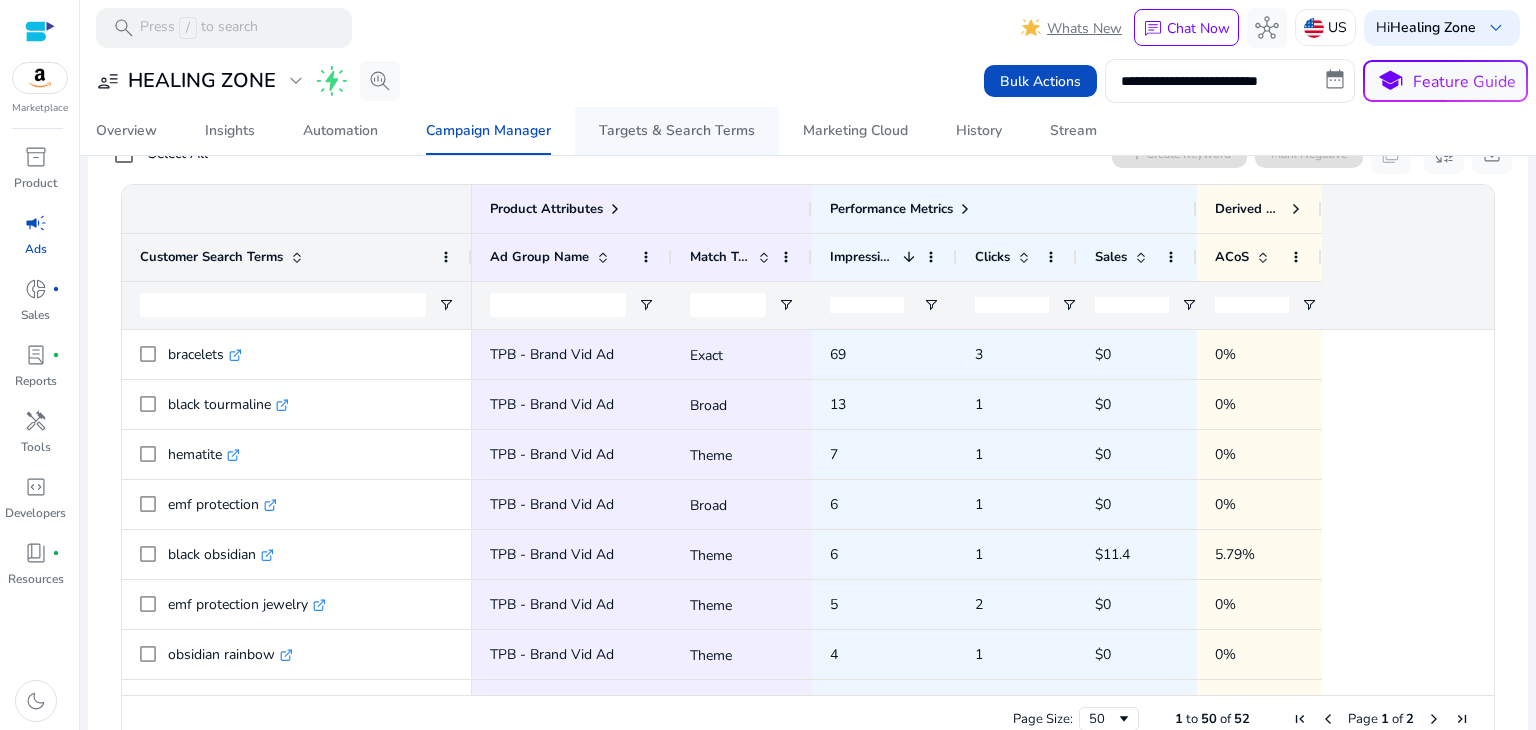 scroll, scrollTop: 700, scrollLeft: 0, axis: vertical 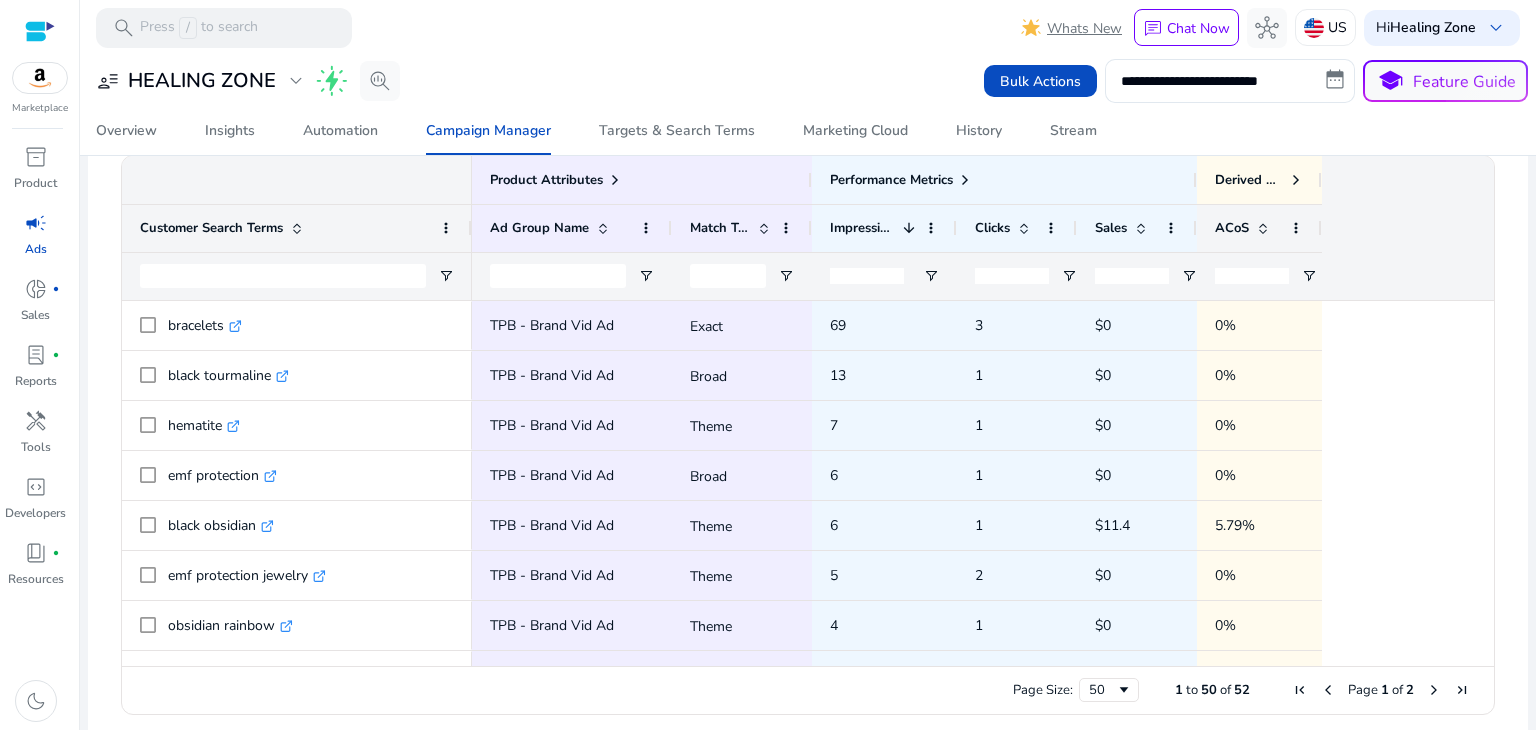 click on "ACoS" 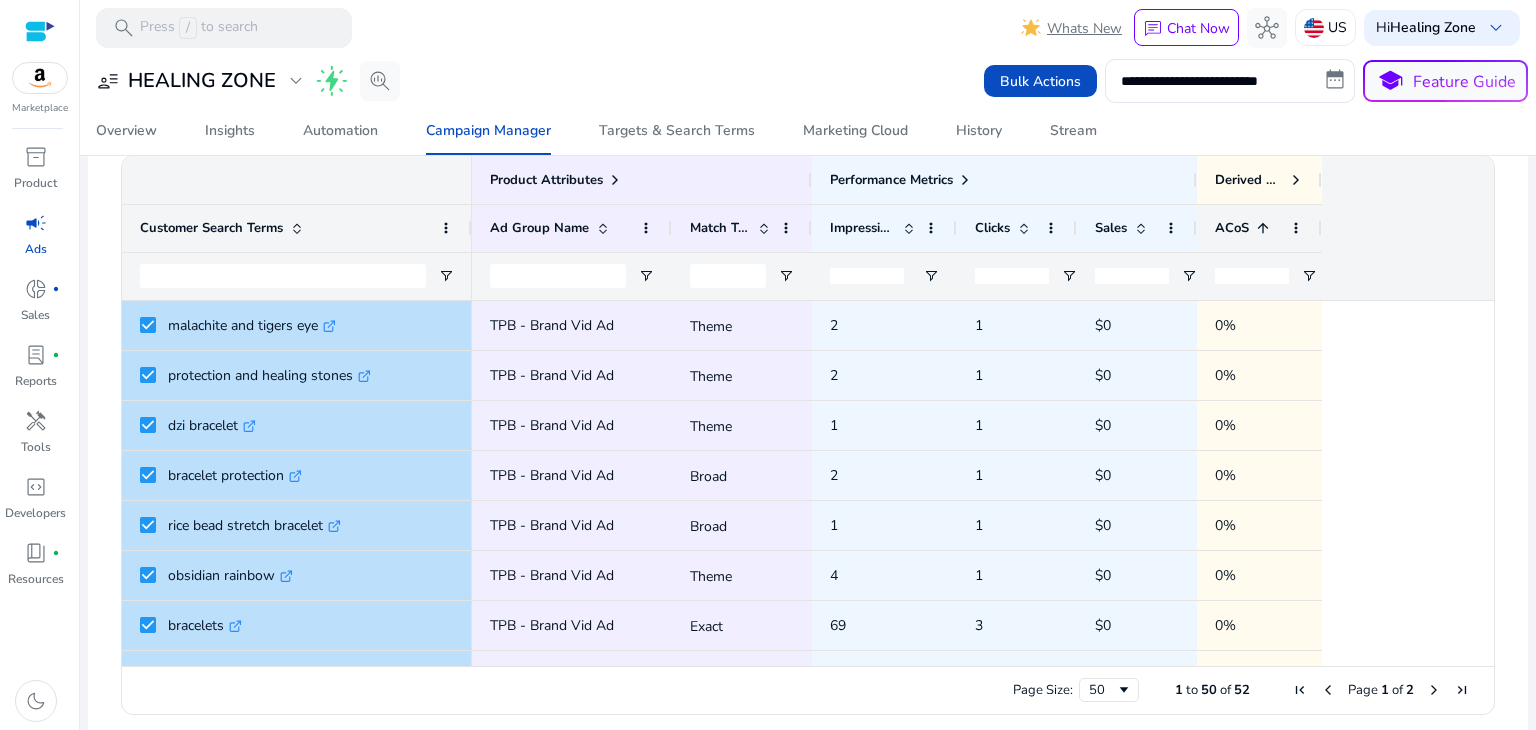 click on "ACoS
1" 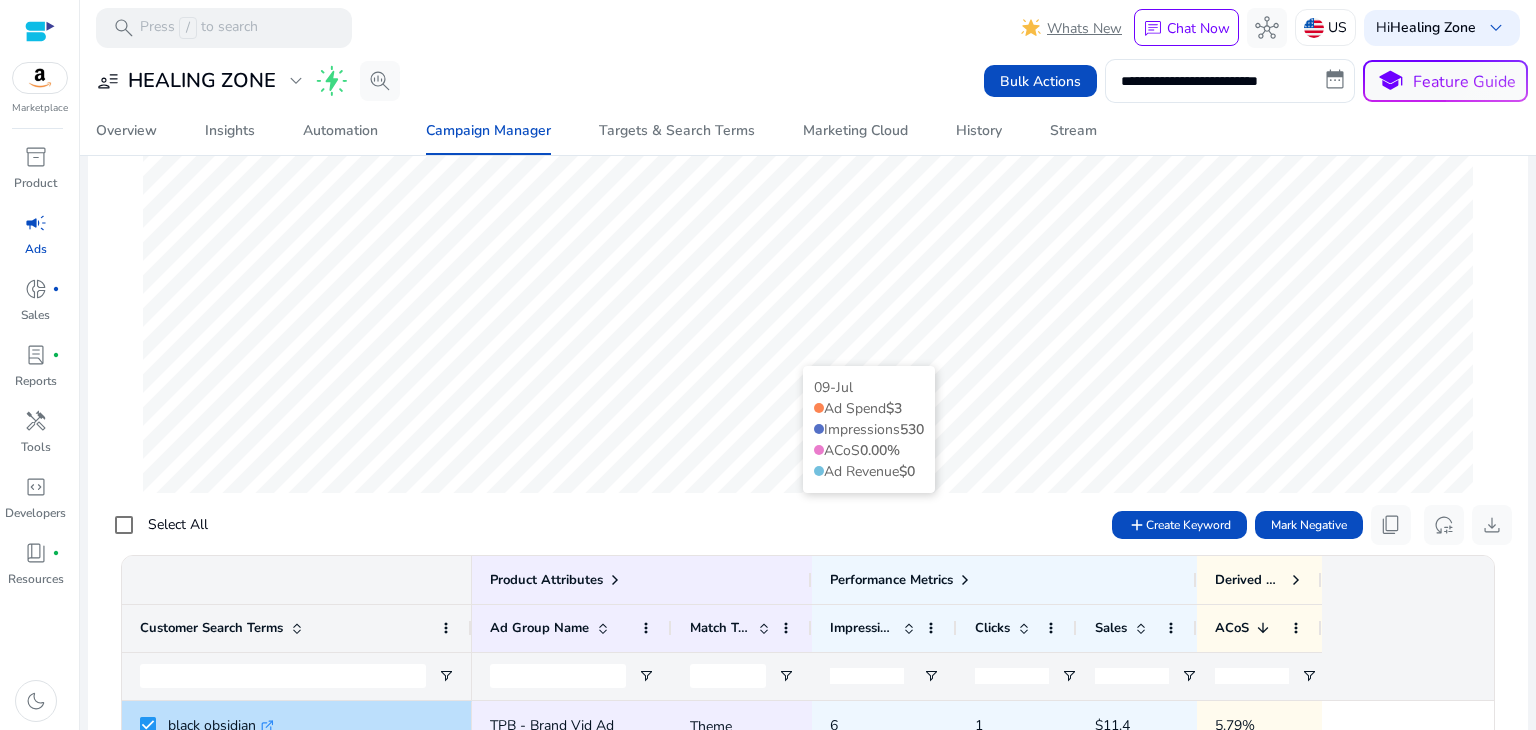 scroll, scrollTop: 0, scrollLeft: 0, axis: both 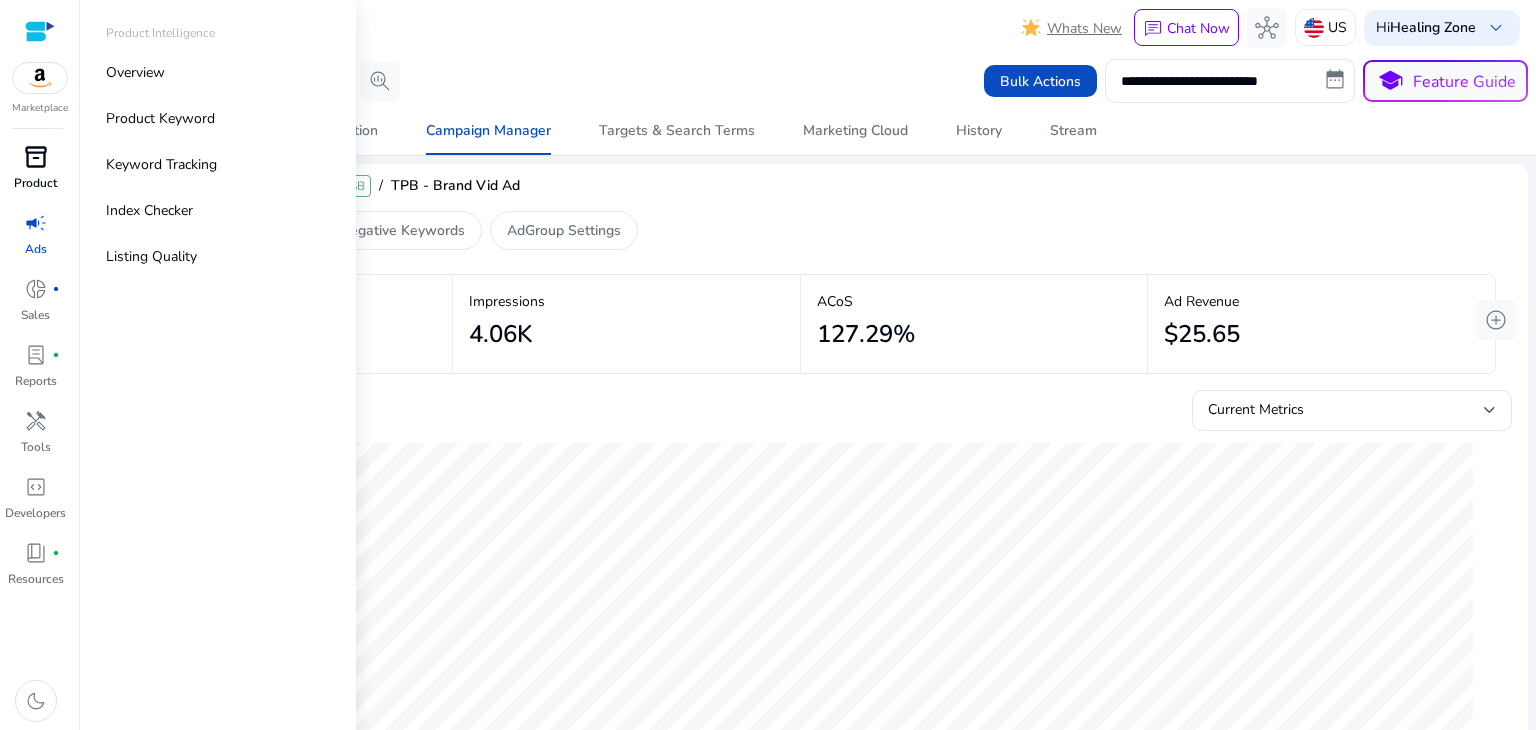 click on "inventory_2" at bounding box center (36, 157) 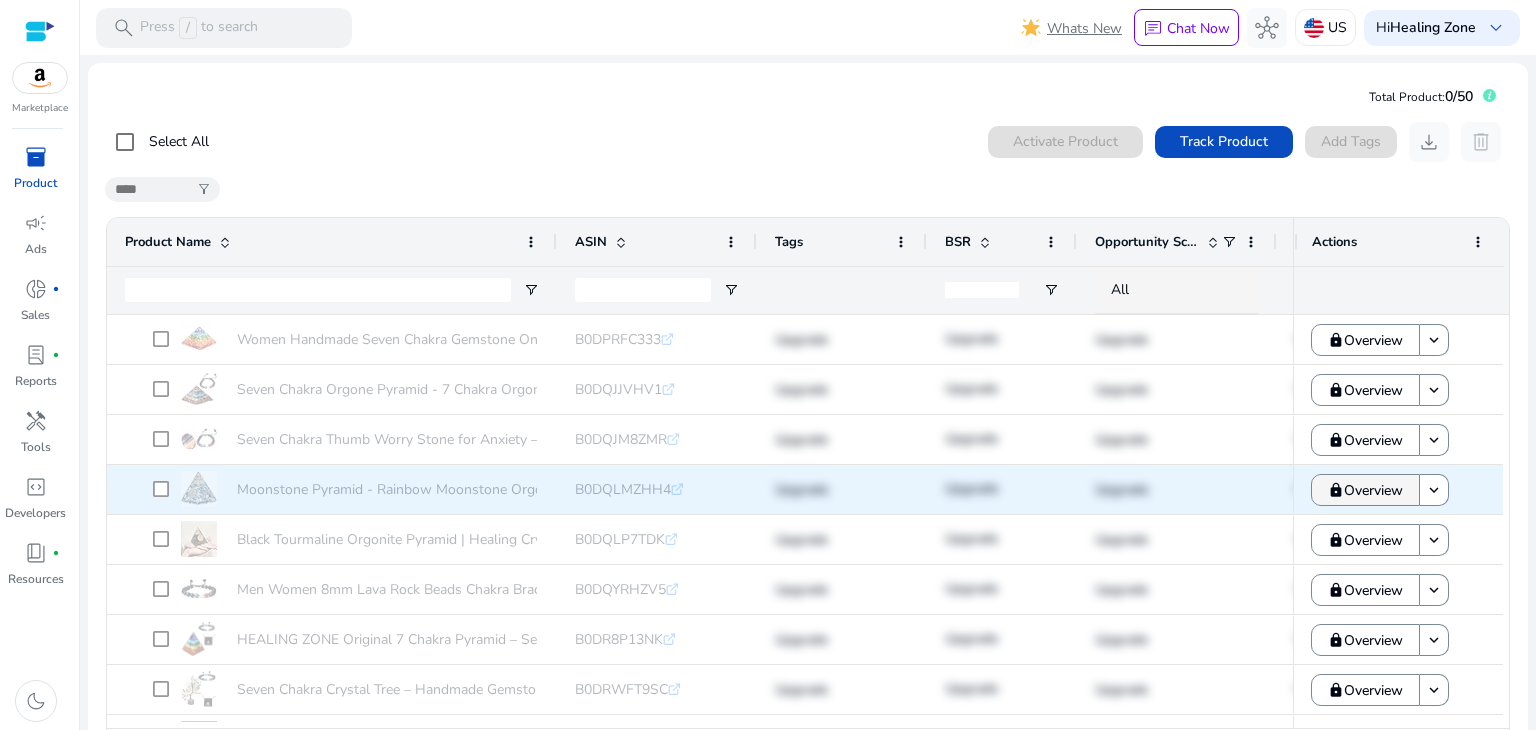 scroll, scrollTop: 92, scrollLeft: 0, axis: vertical 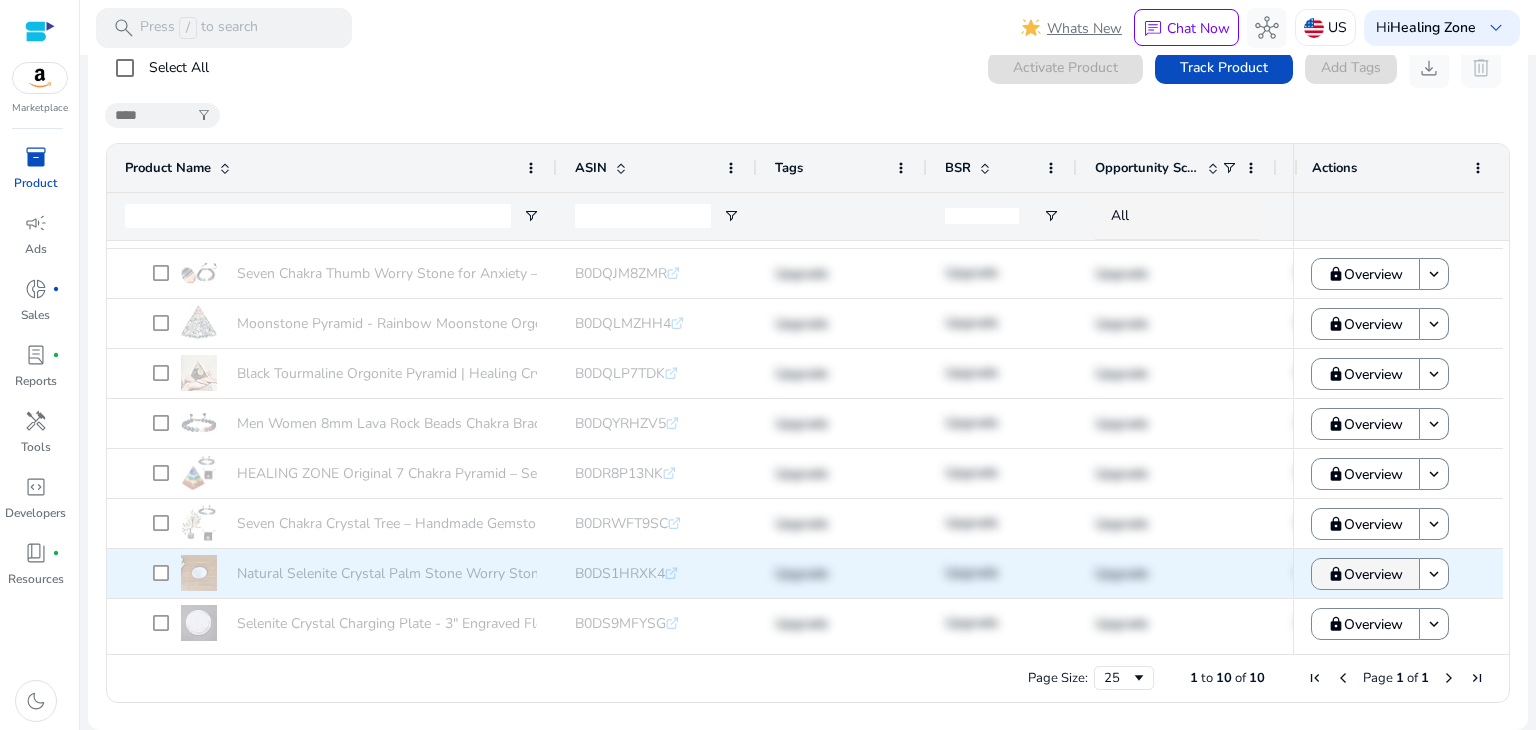 click on "Overview" 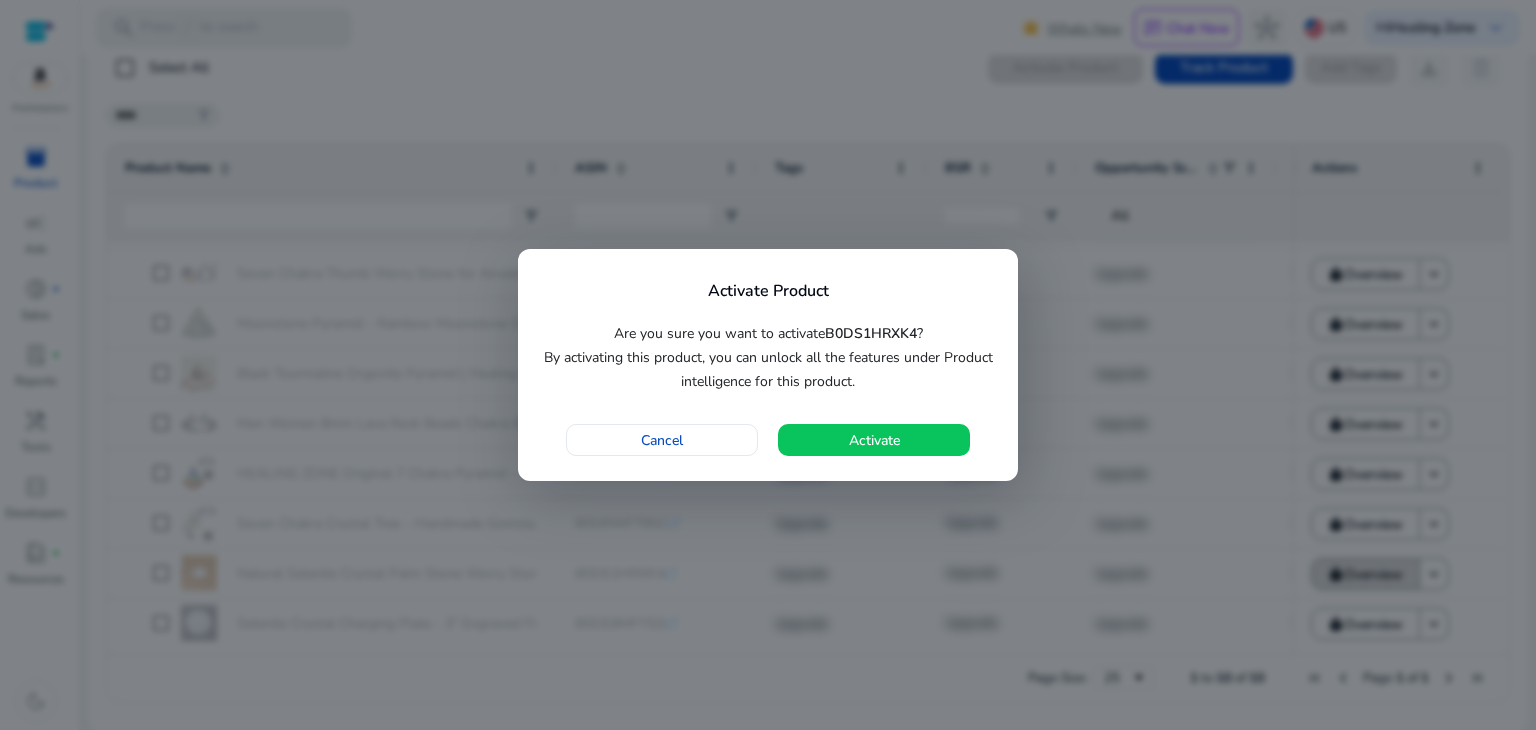 scroll, scrollTop: 0, scrollLeft: 0, axis: both 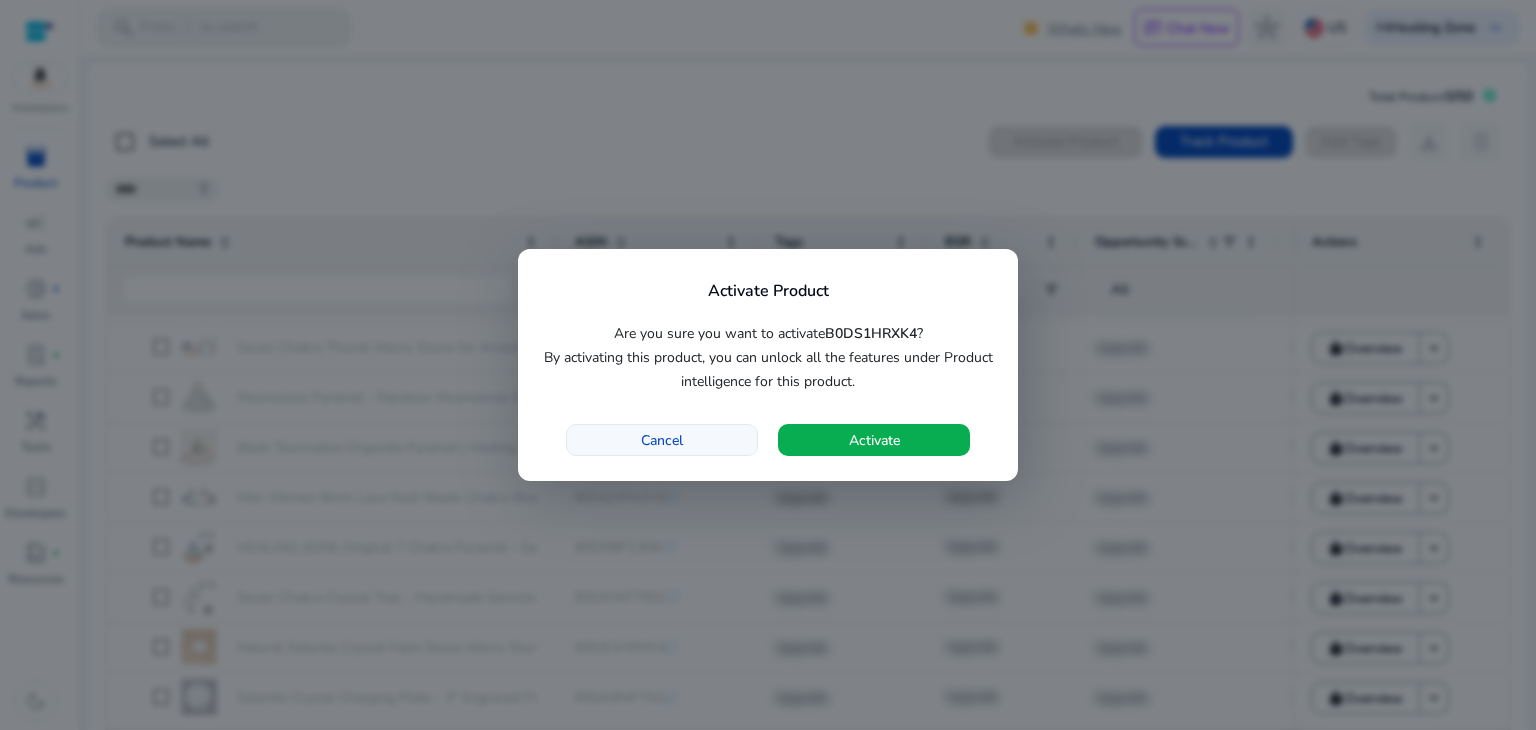 click at bounding box center [662, 440] 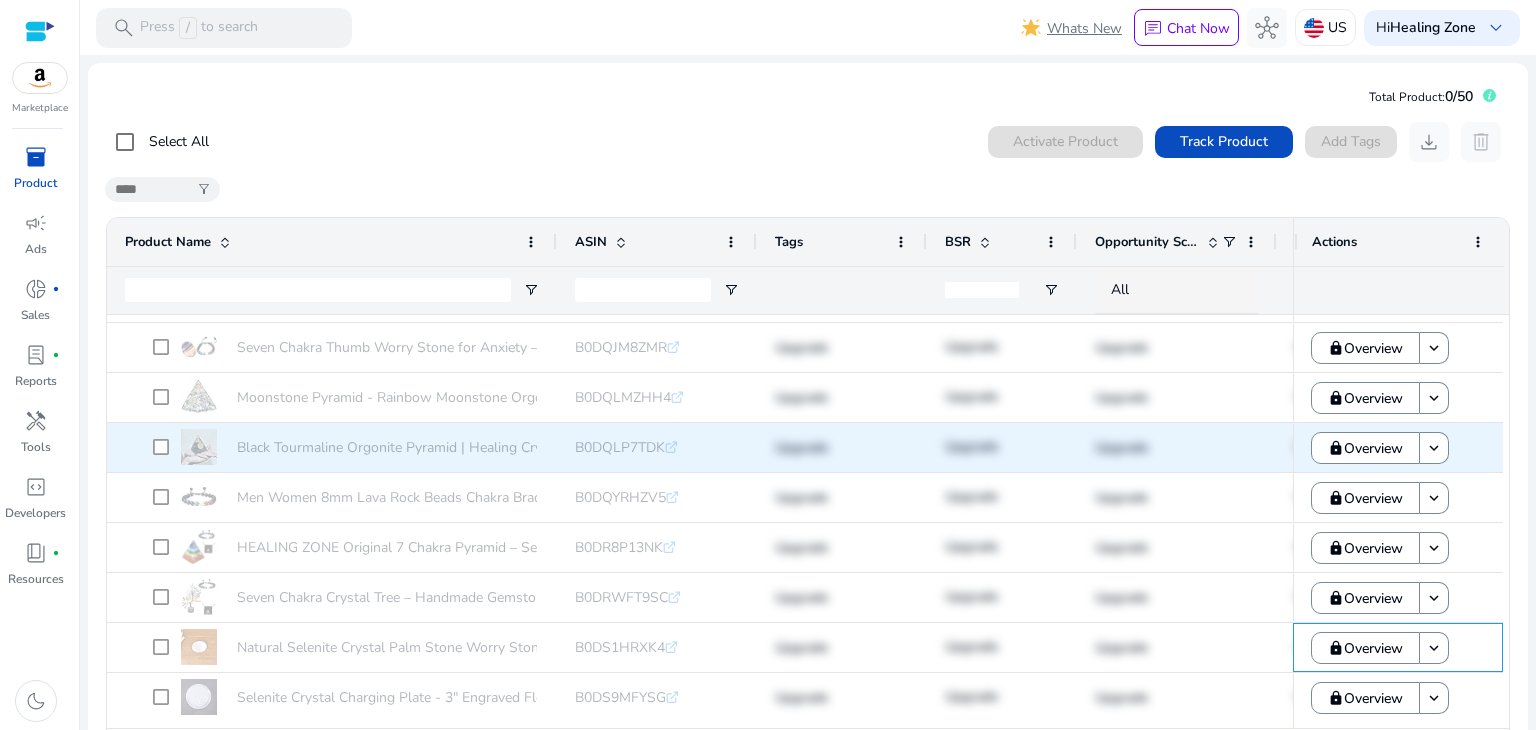 scroll, scrollTop: 76, scrollLeft: 0, axis: vertical 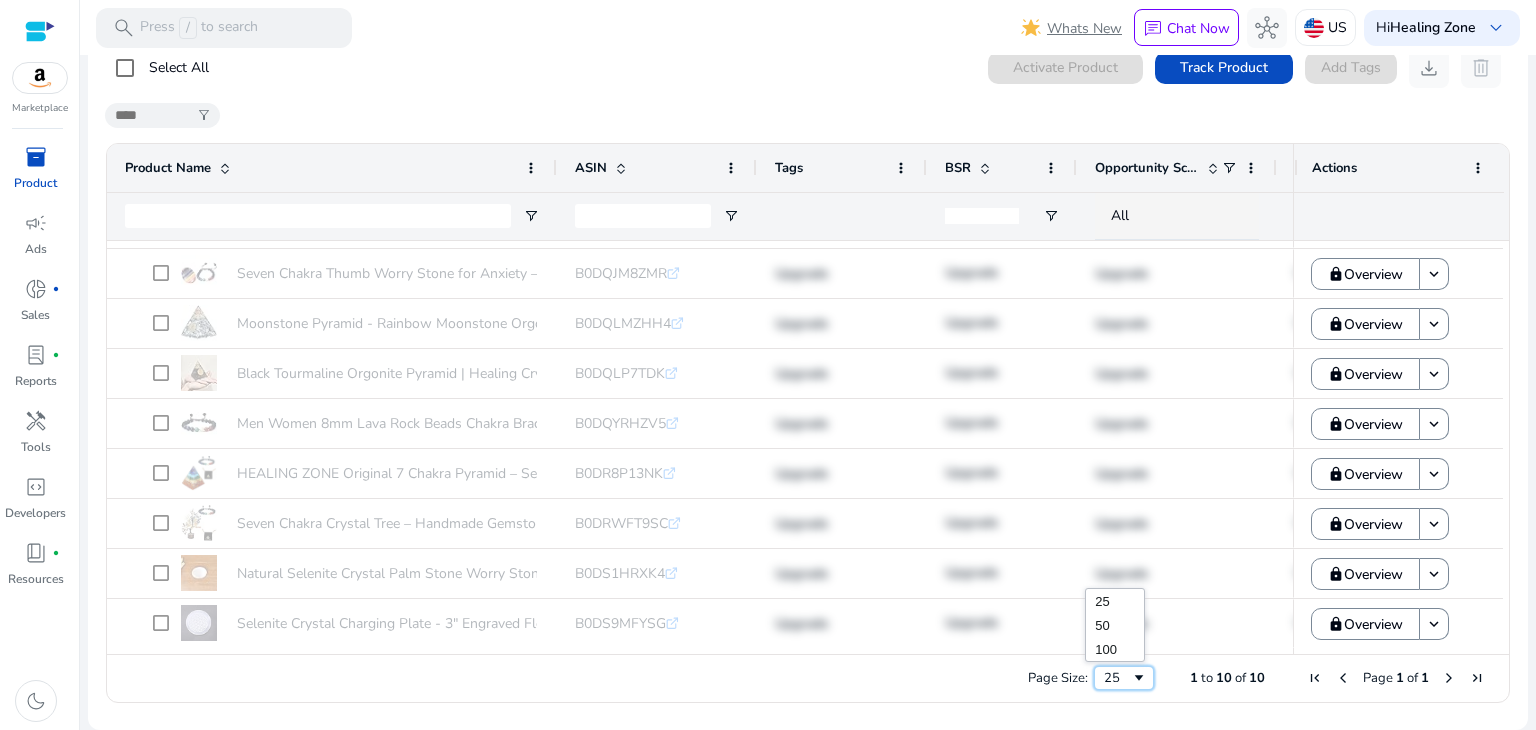 click on "25" at bounding box center [1117, 678] 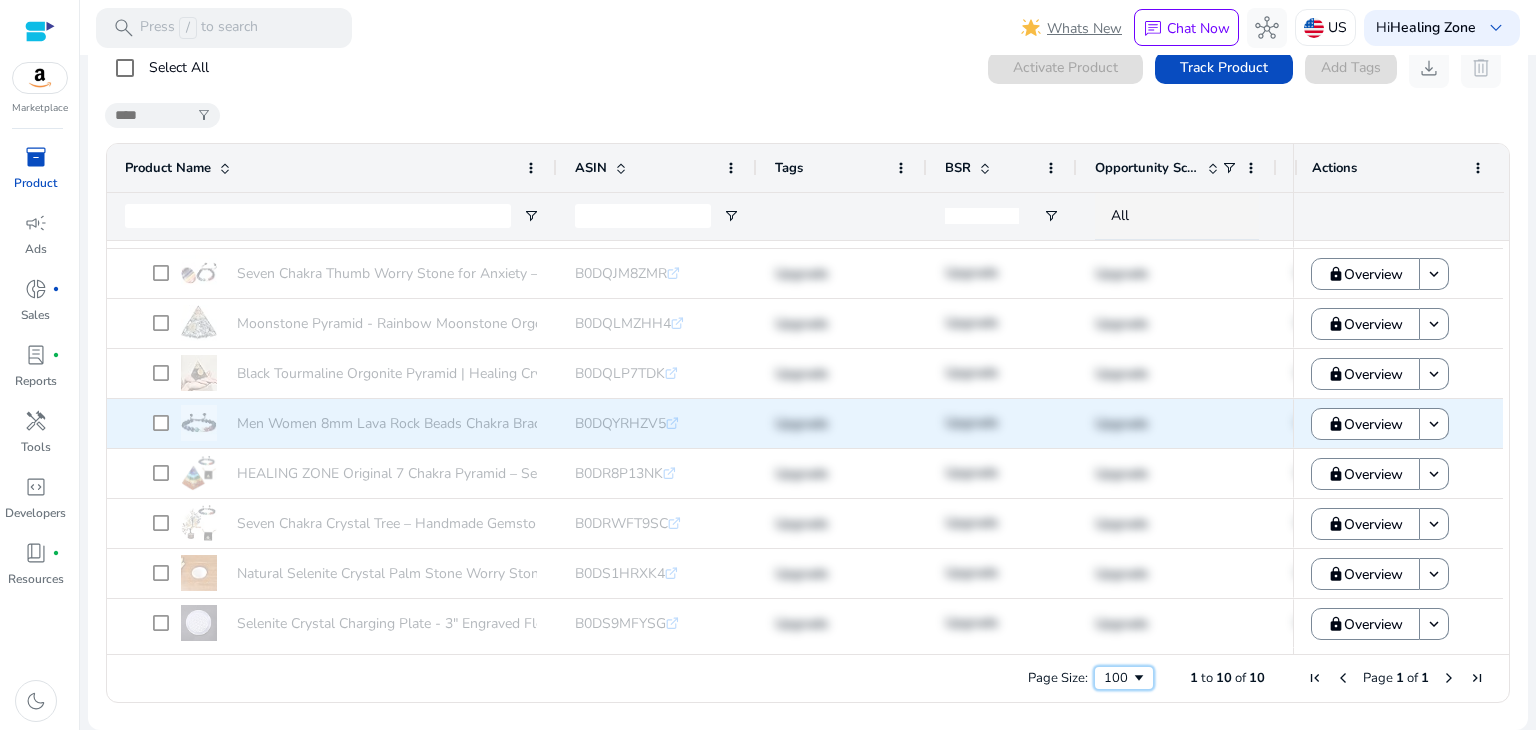 scroll, scrollTop: 0, scrollLeft: 0, axis: both 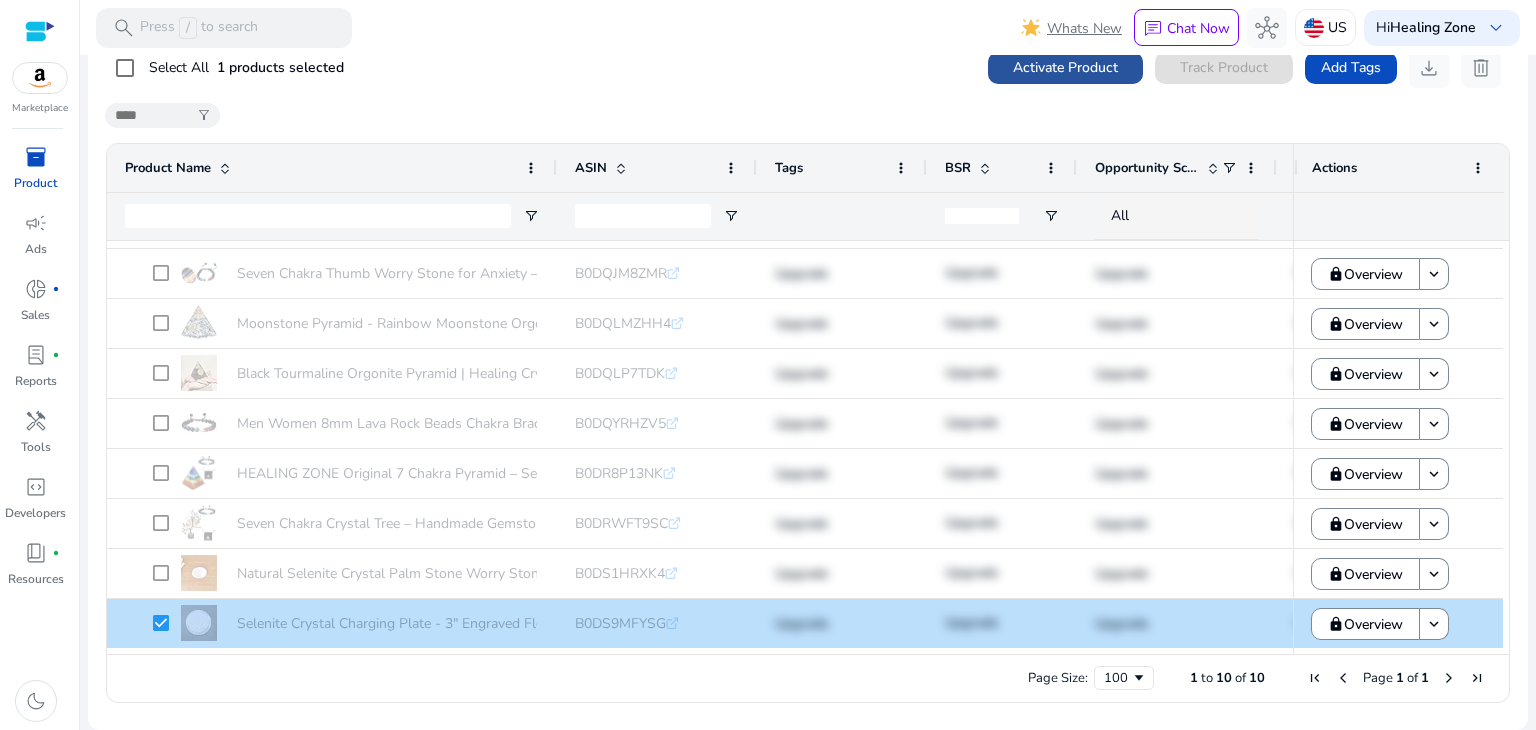 click on "Activate Product" 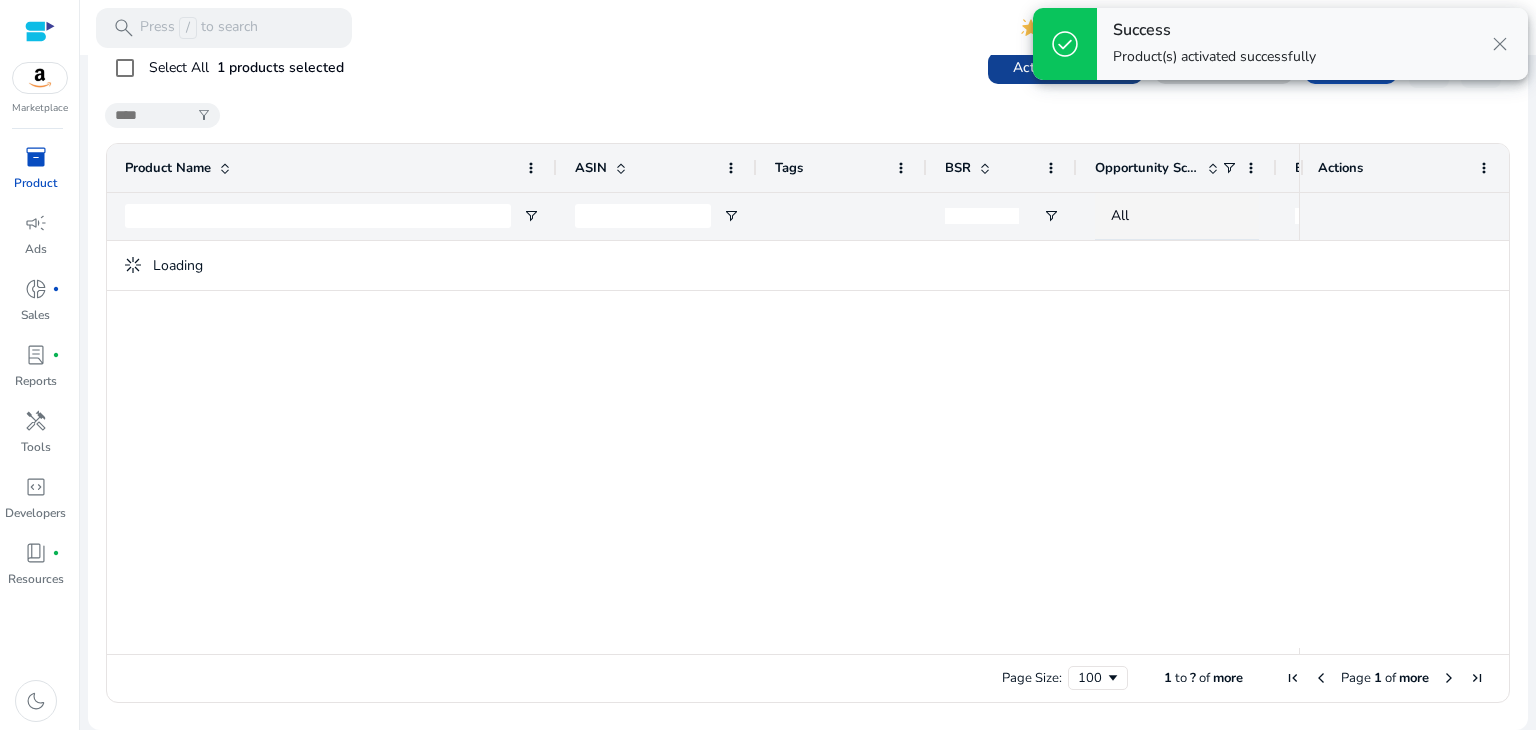 click on "check_circle   Success   Product(s) activated successfully    close" at bounding box center [1280, 44] 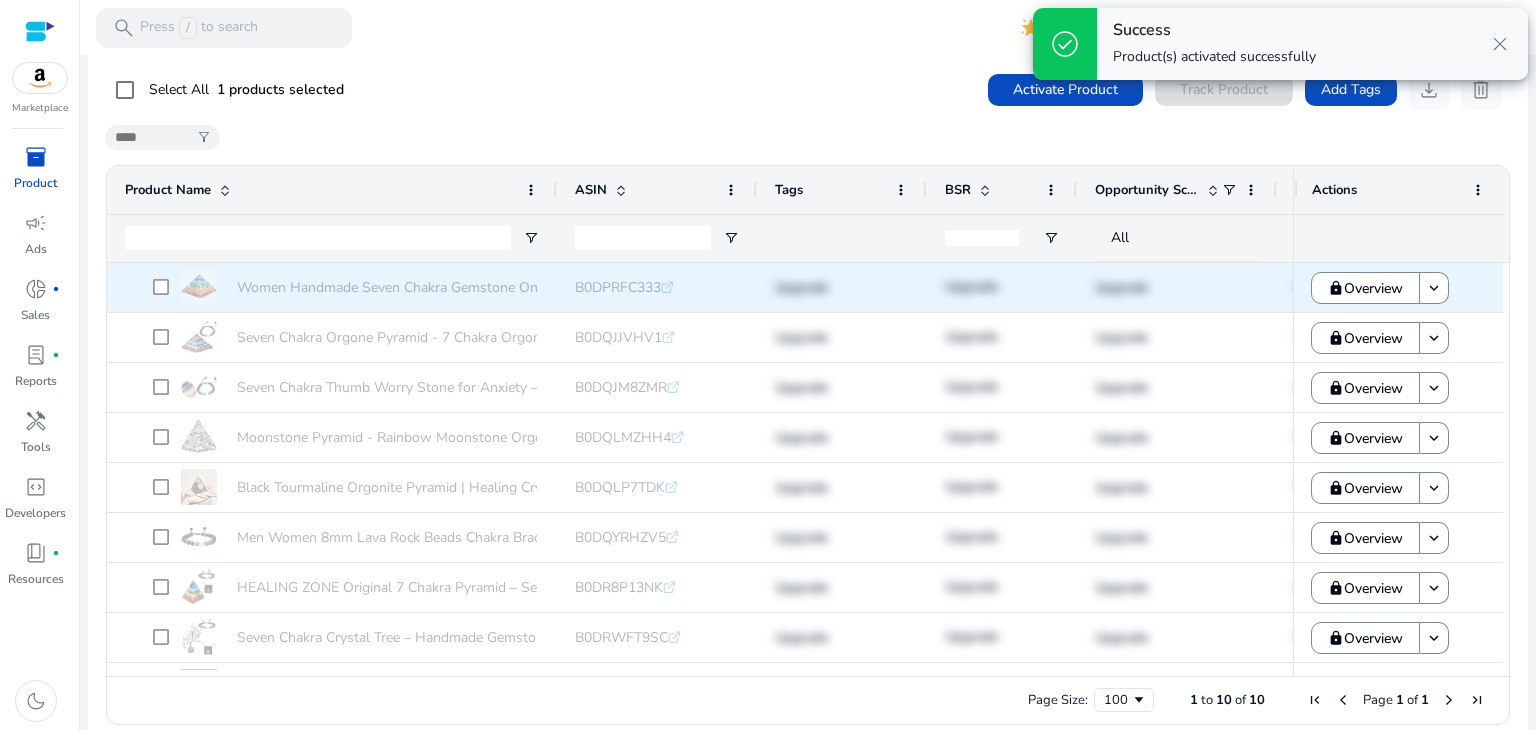 scroll, scrollTop: 76, scrollLeft: 0, axis: vertical 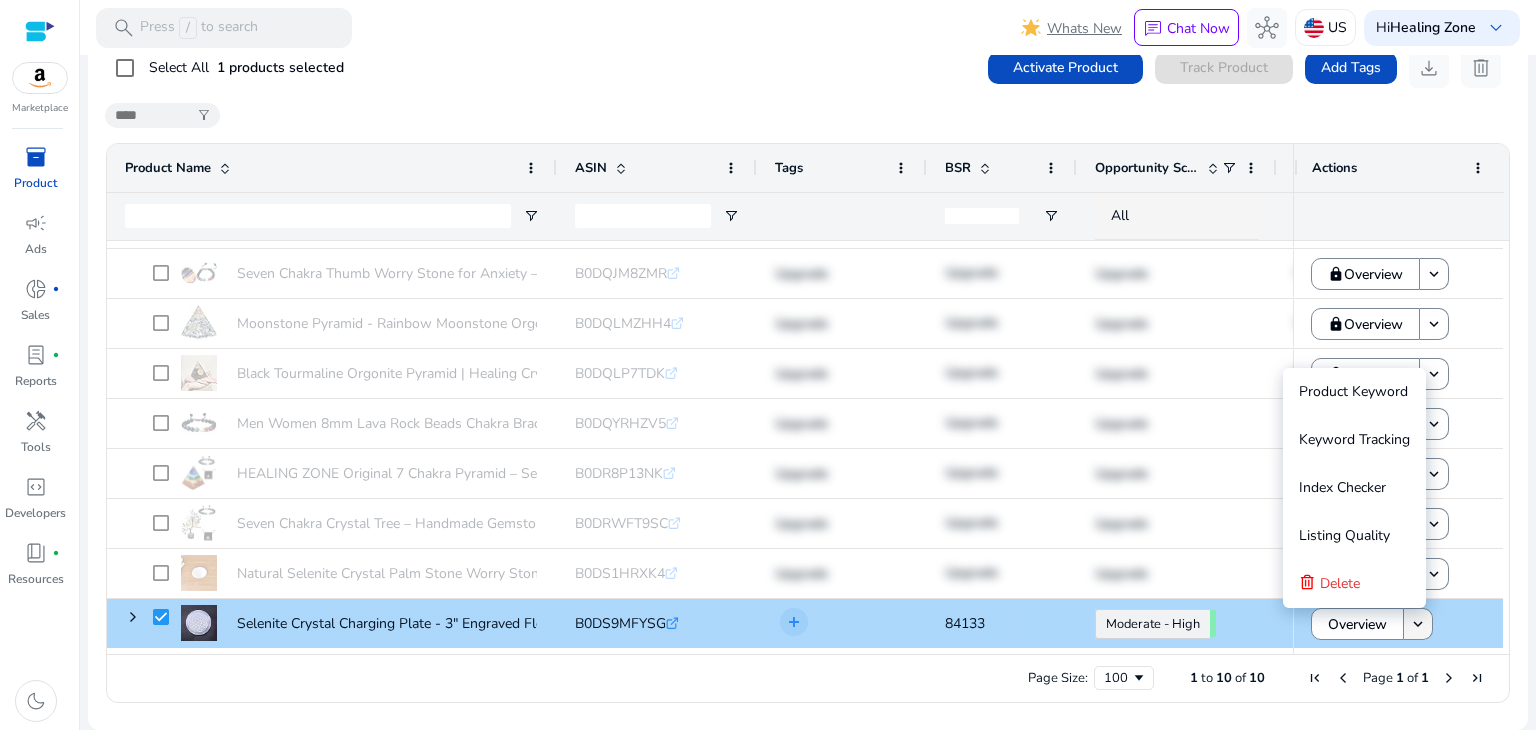 click 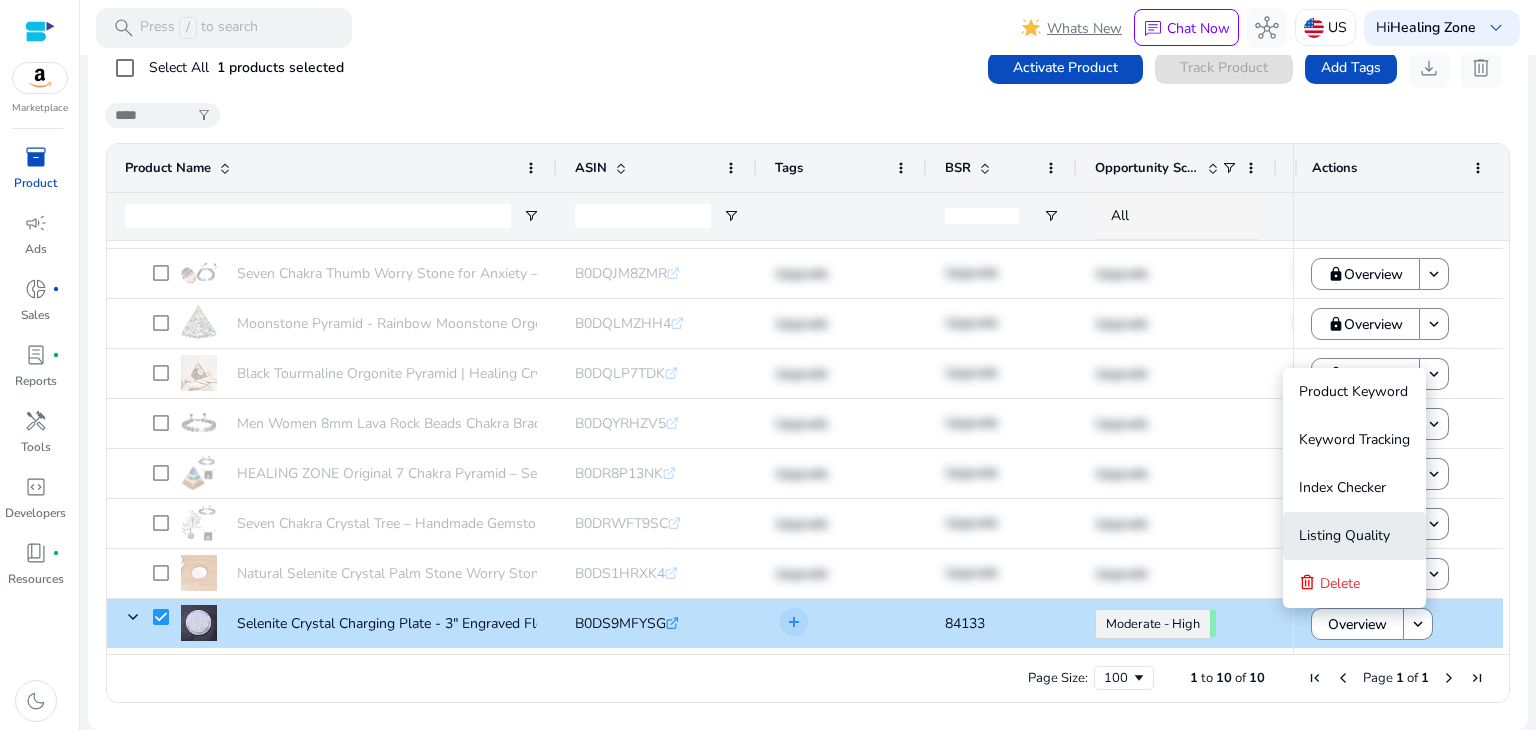 click on "Listing Quality" at bounding box center (1344, 535) 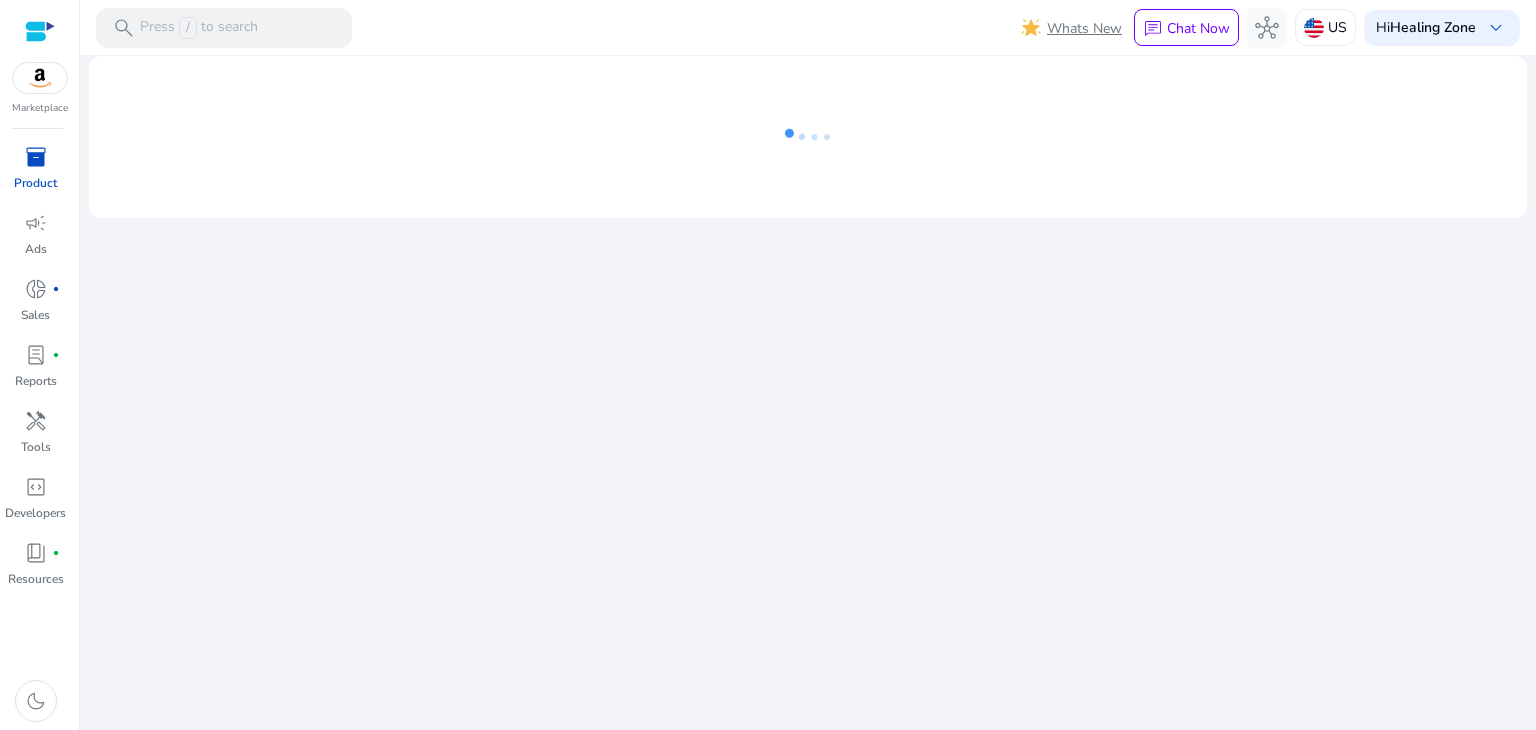 scroll 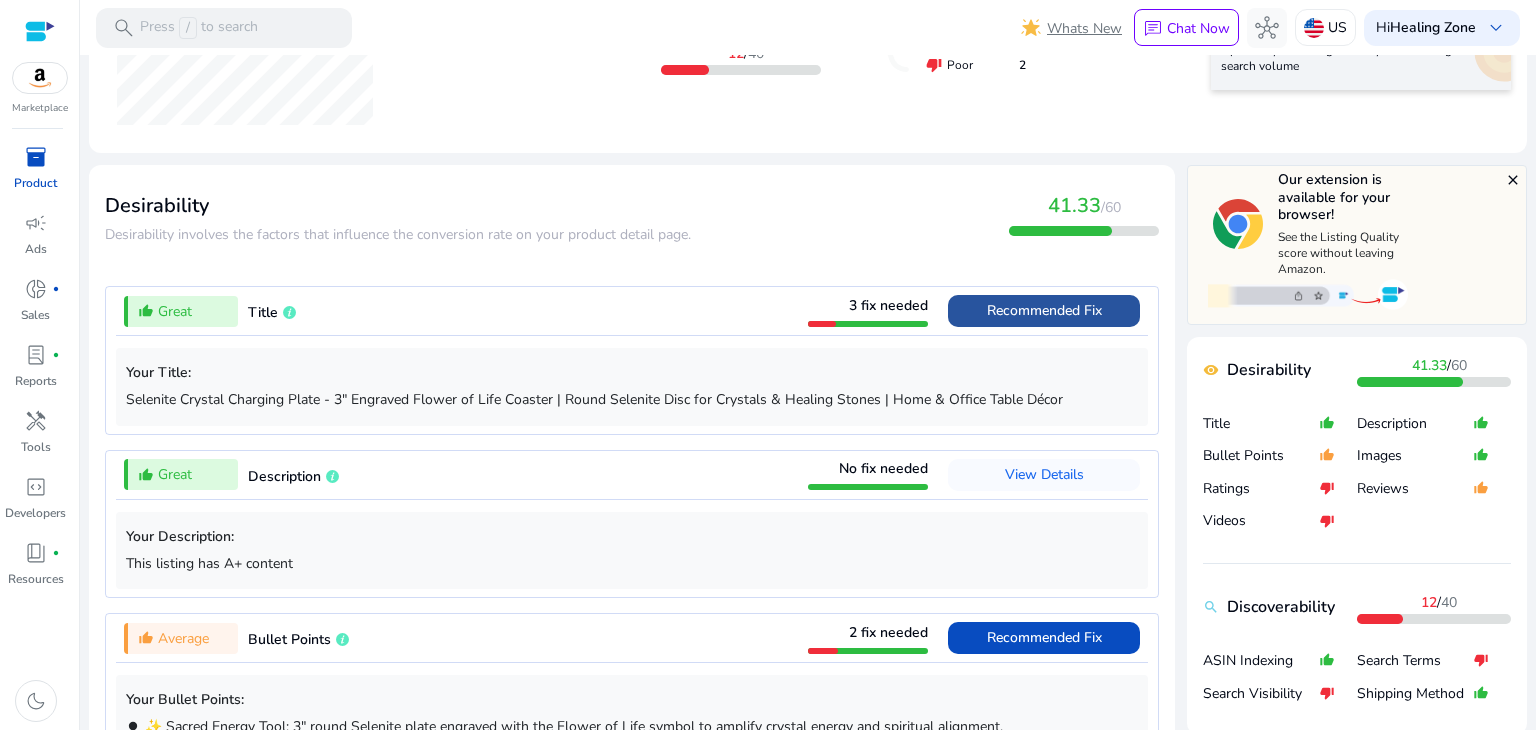 click on "Recommended Fix" at bounding box center (1044, 311) 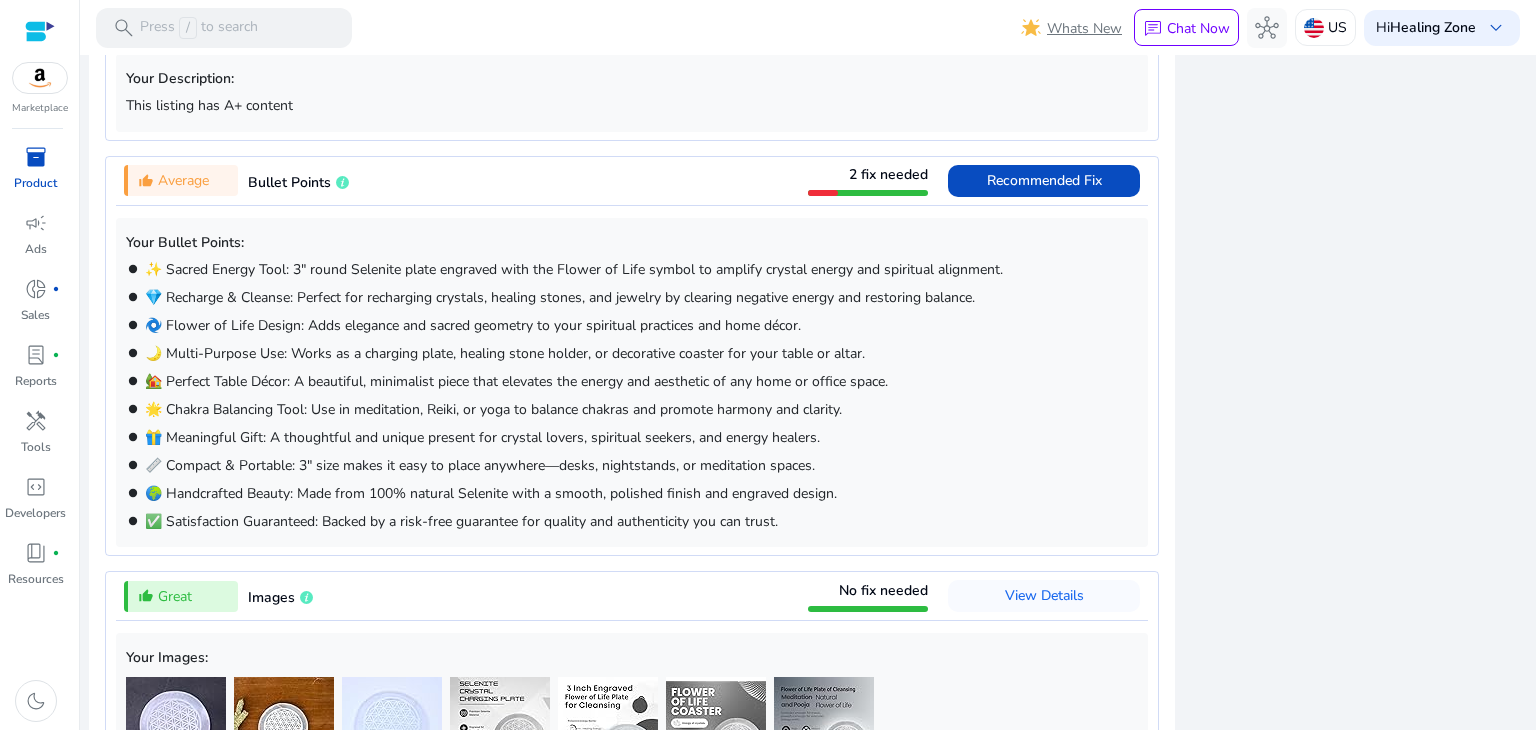 scroll, scrollTop: 1885, scrollLeft: 0, axis: vertical 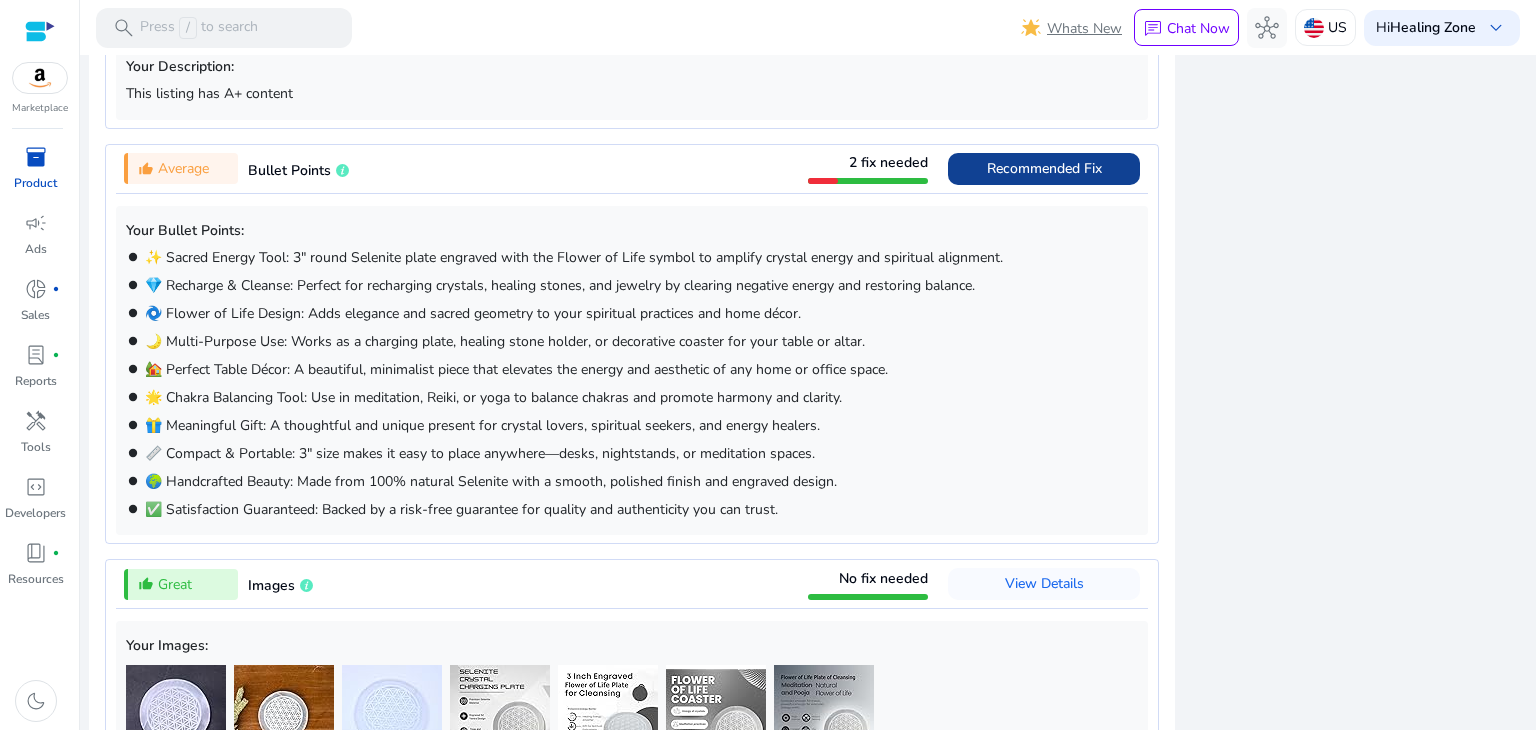 click on "Recommended Fix" at bounding box center (1044, 168) 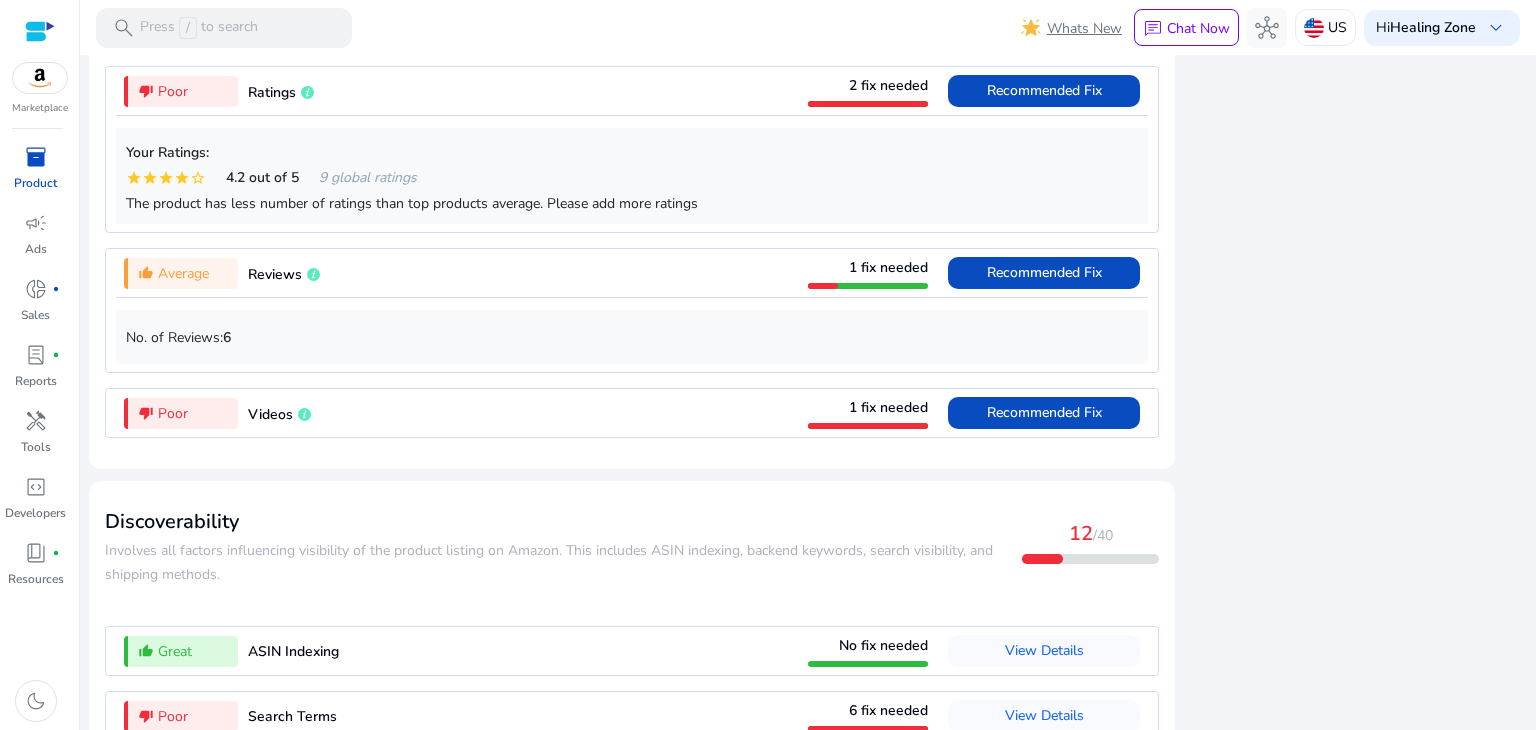 scroll, scrollTop: 2504, scrollLeft: 0, axis: vertical 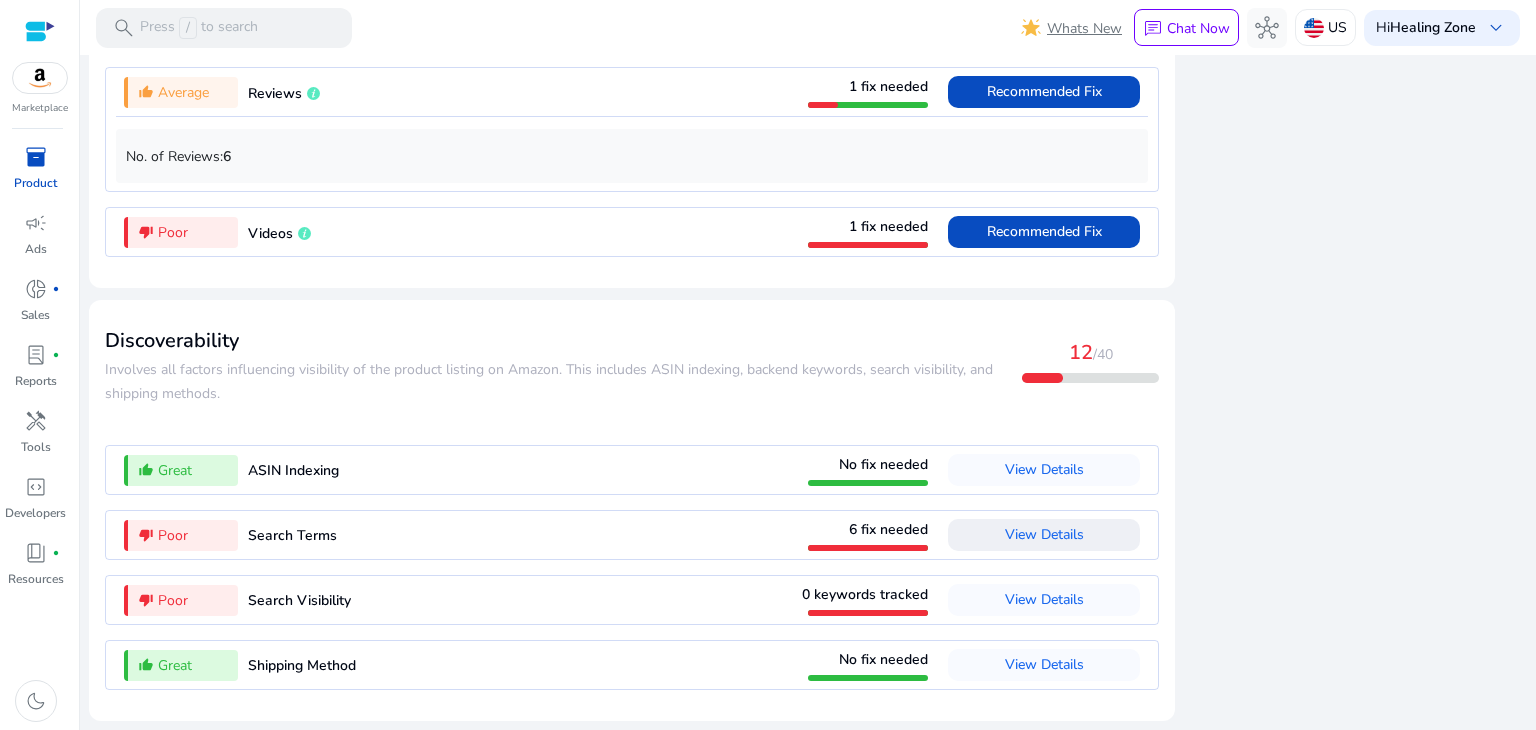 click on "View Details" at bounding box center (1044, 534) 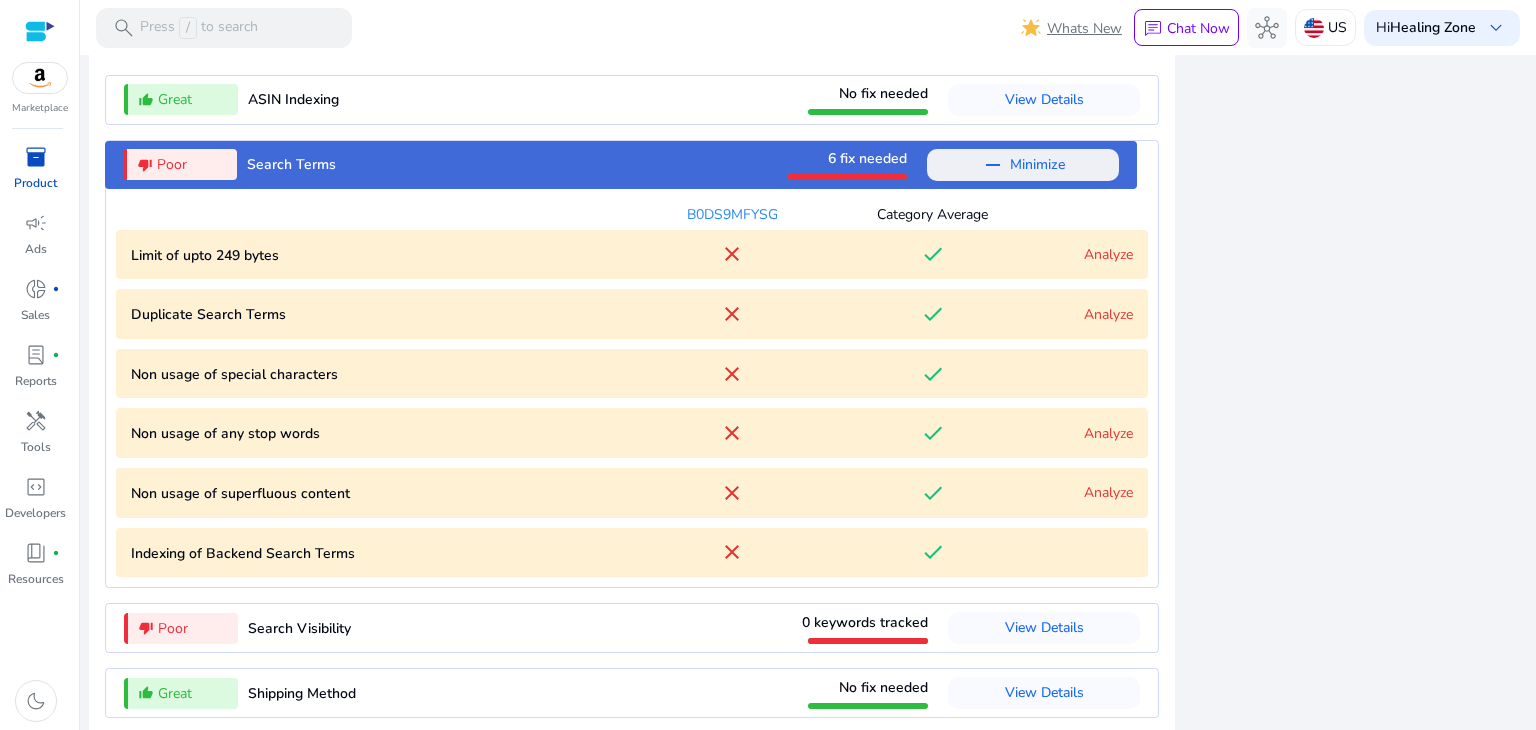 scroll, scrollTop: 2384, scrollLeft: 0, axis: vertical 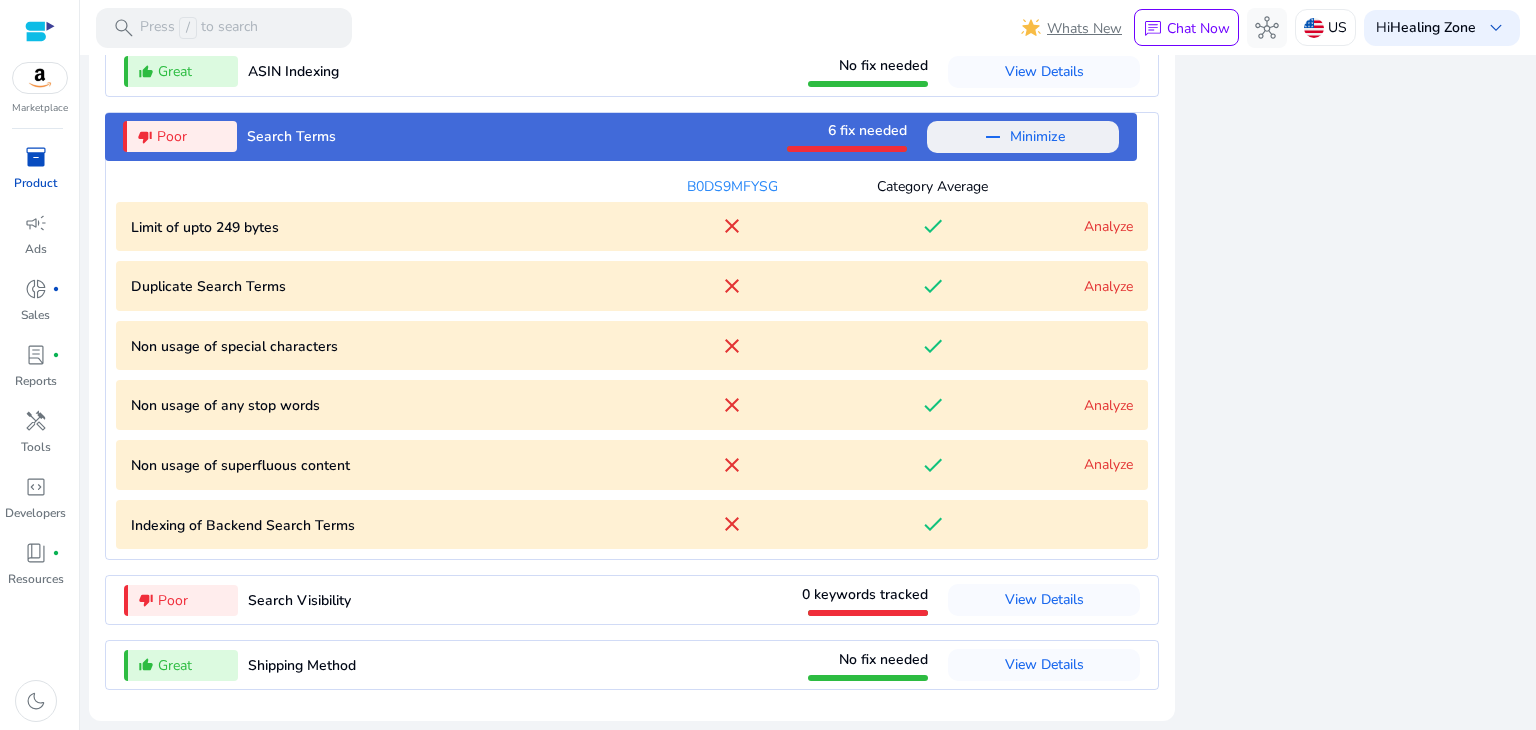 click on "Analyze" at bounding box center [1108, 226] 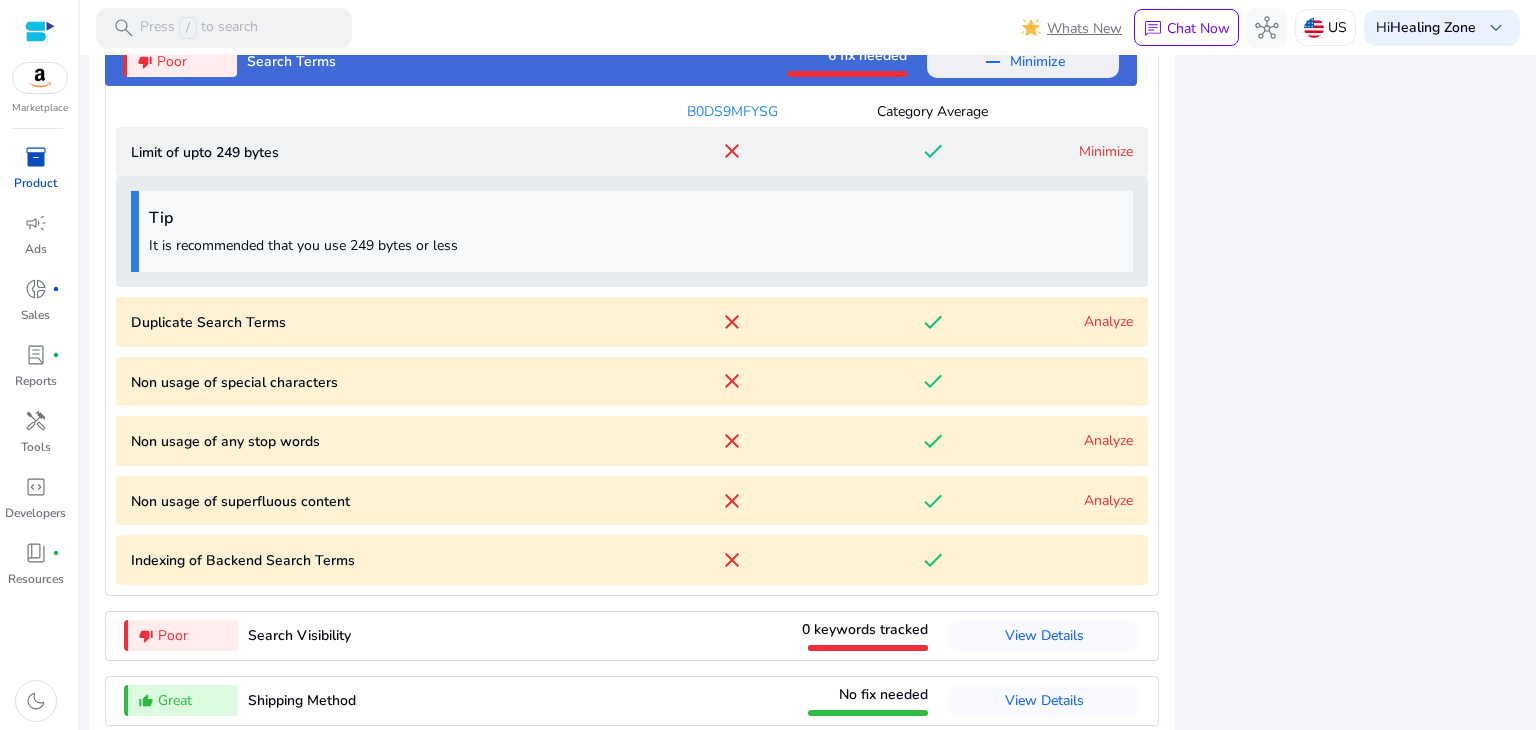 scroll, scrollTop: 2495, scrollLeft: 0, axis: vertical 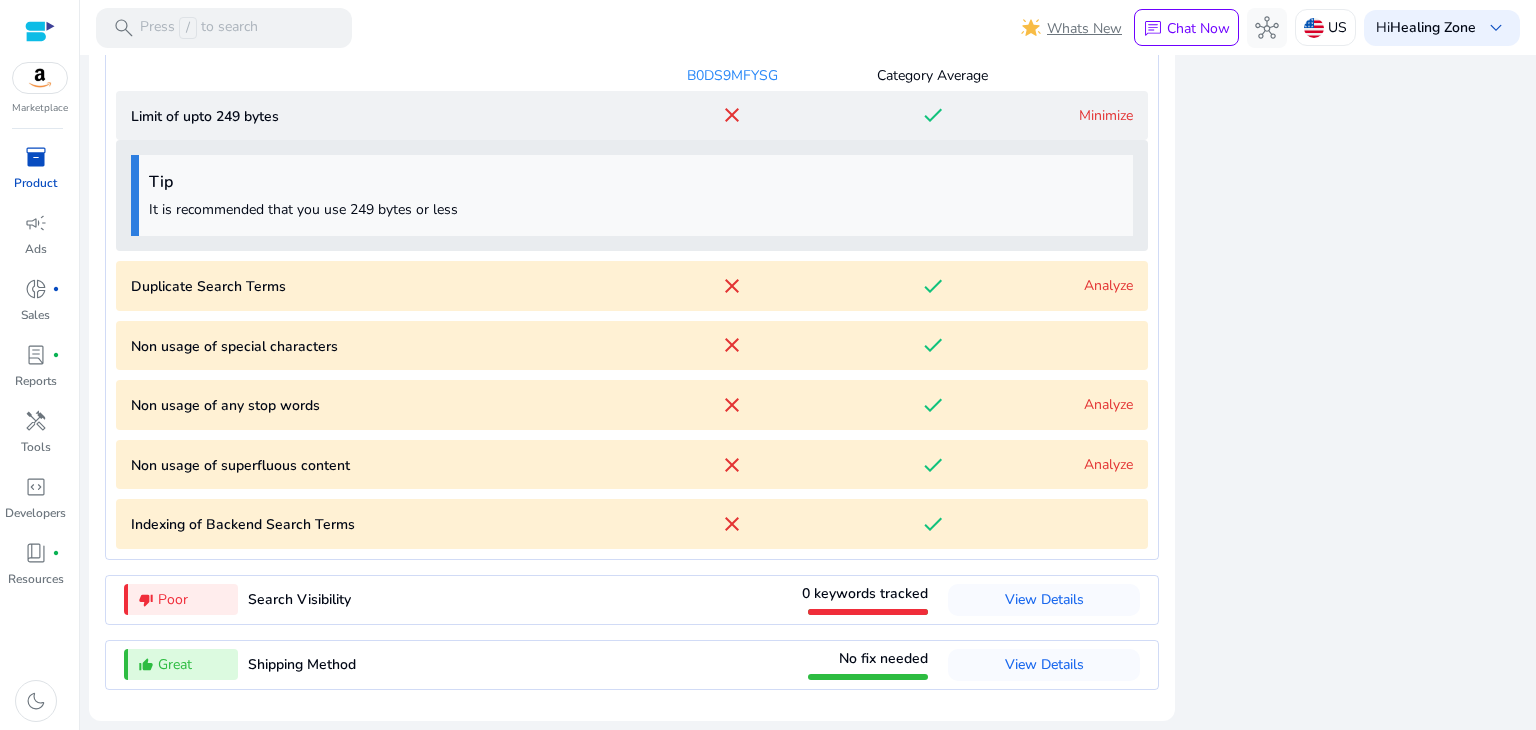 click on "Analyze" at bounding box center [1108, 285] 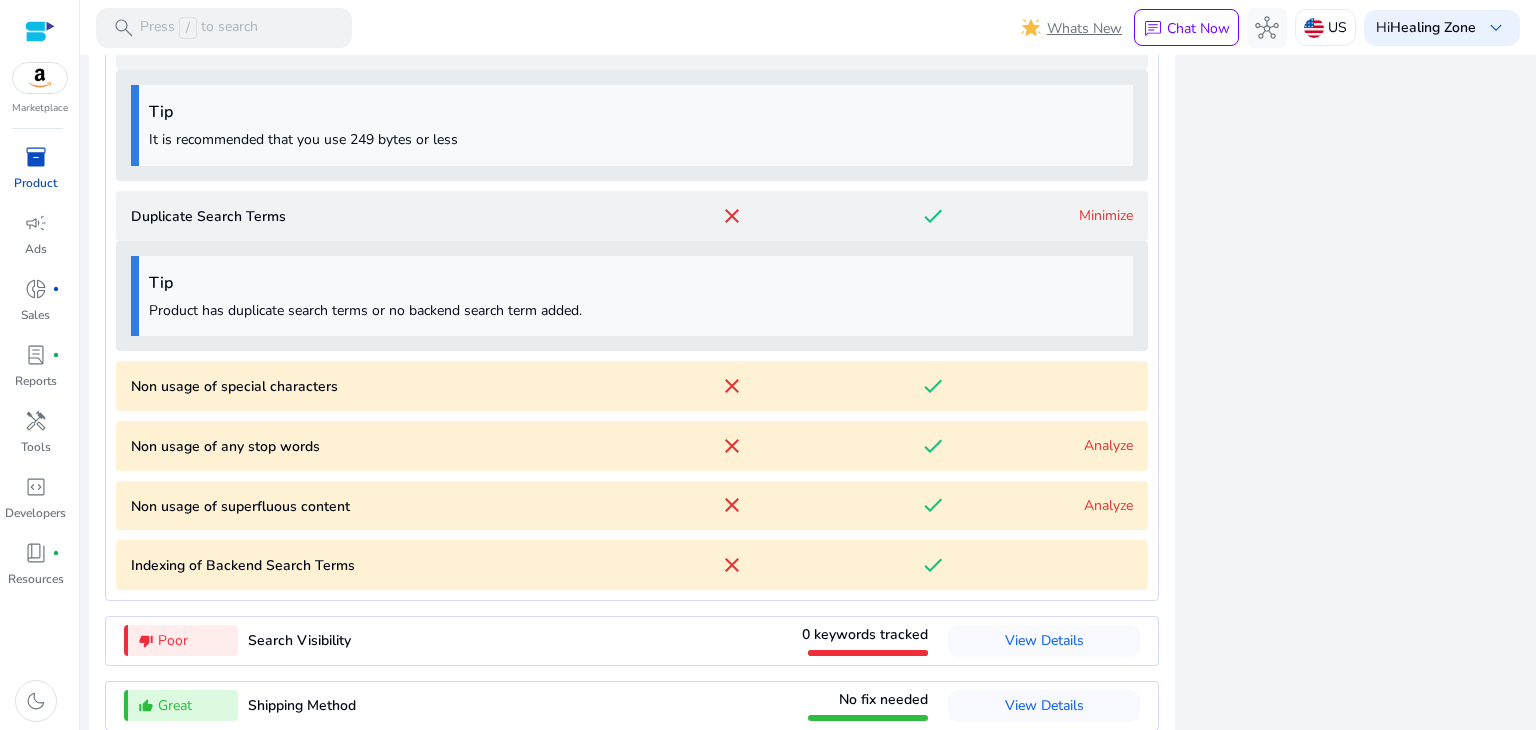 scroll, scrollTop: 2606, scrollLeft: 0, axis: vertical 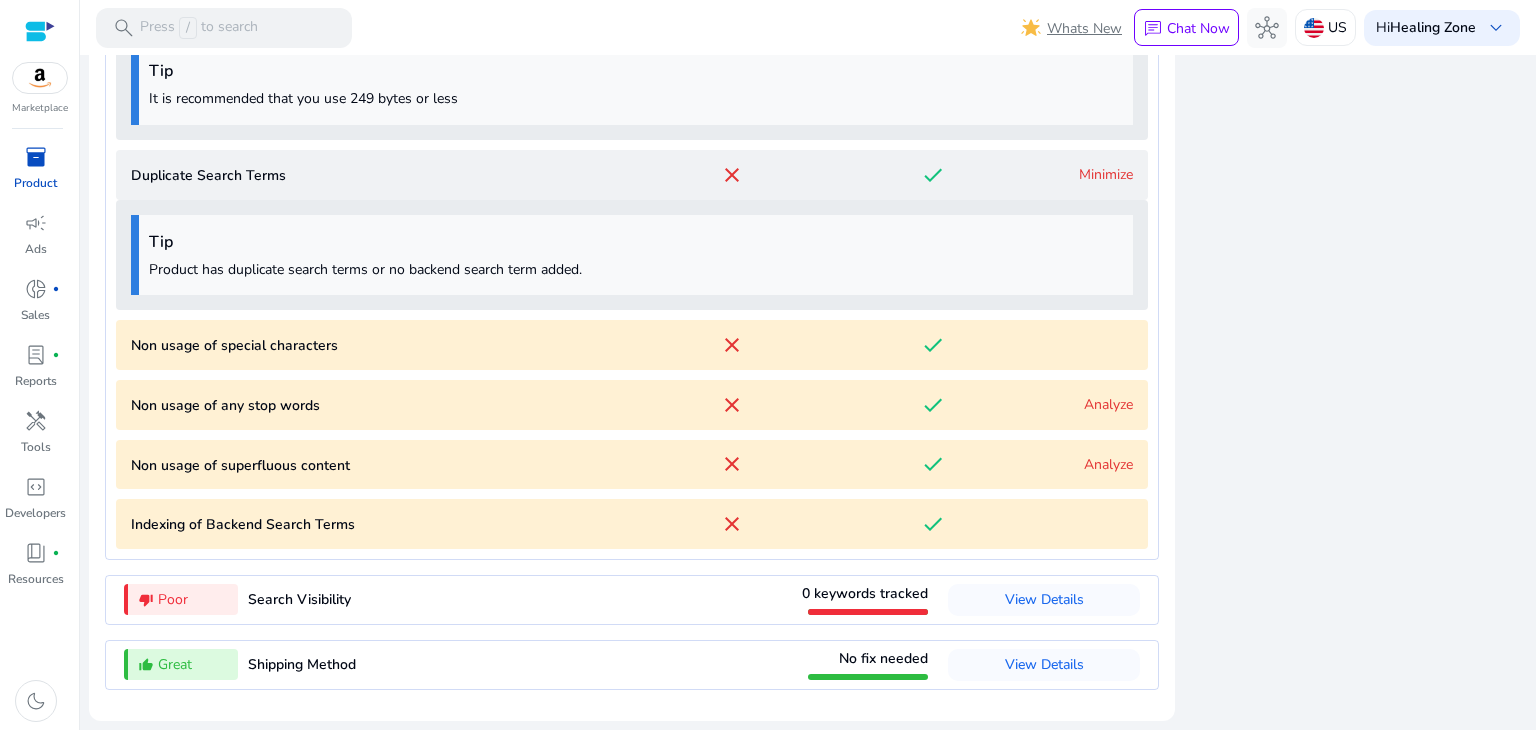 click on "Analyze" at bounding box center [1108, 404] 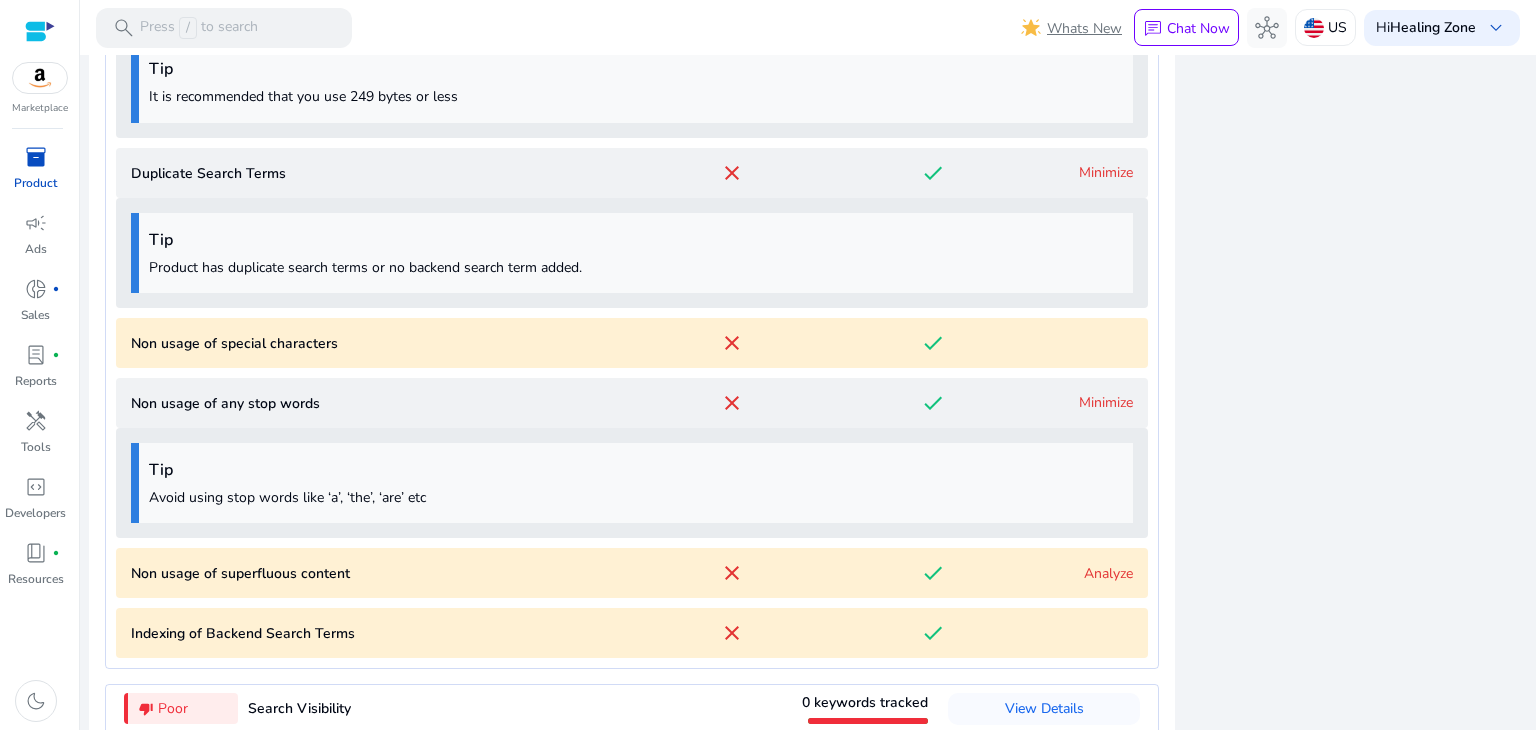 scroll, scrollTop: 2716, scrollLeft: 0, axis: vertical 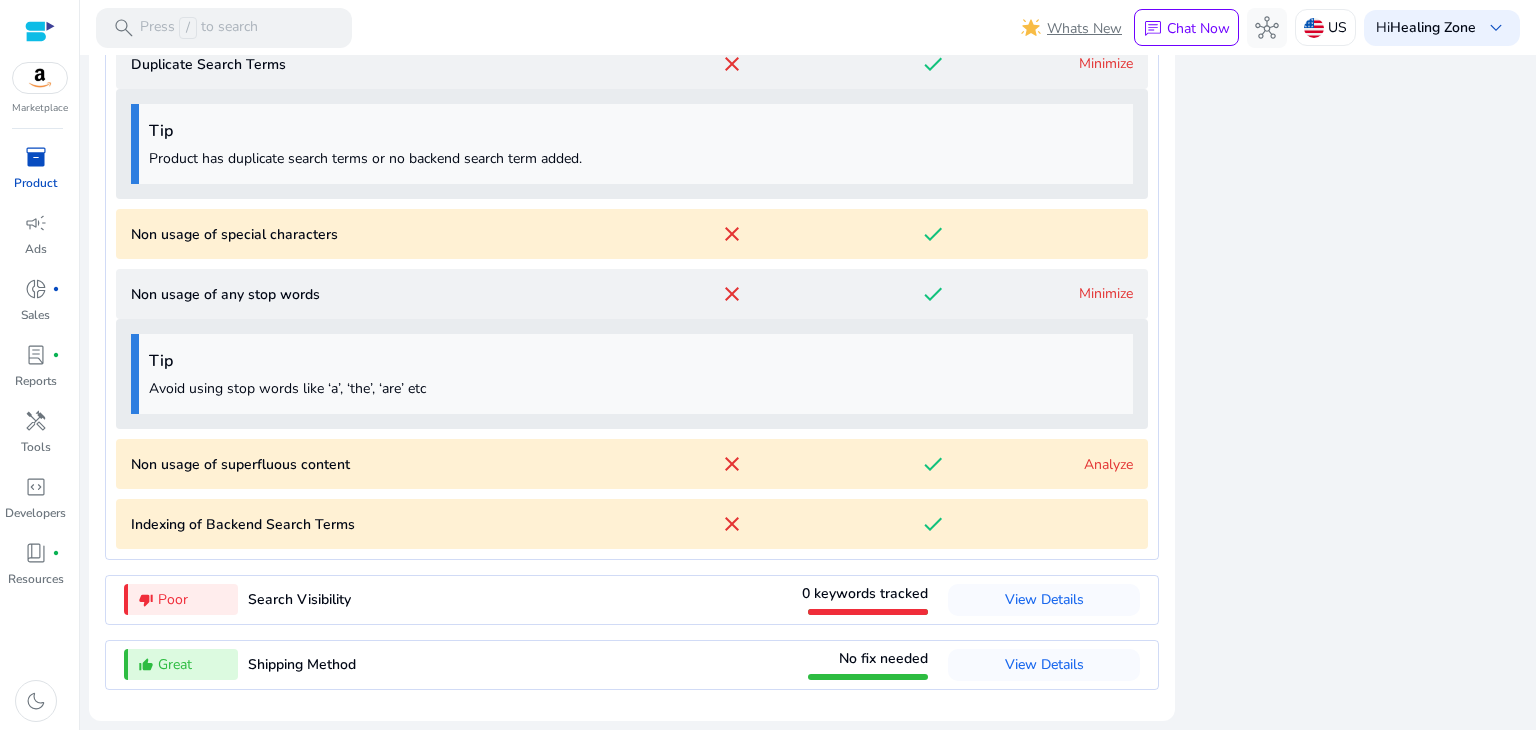 click on "Analyze" at bounding box center (1108, 464) 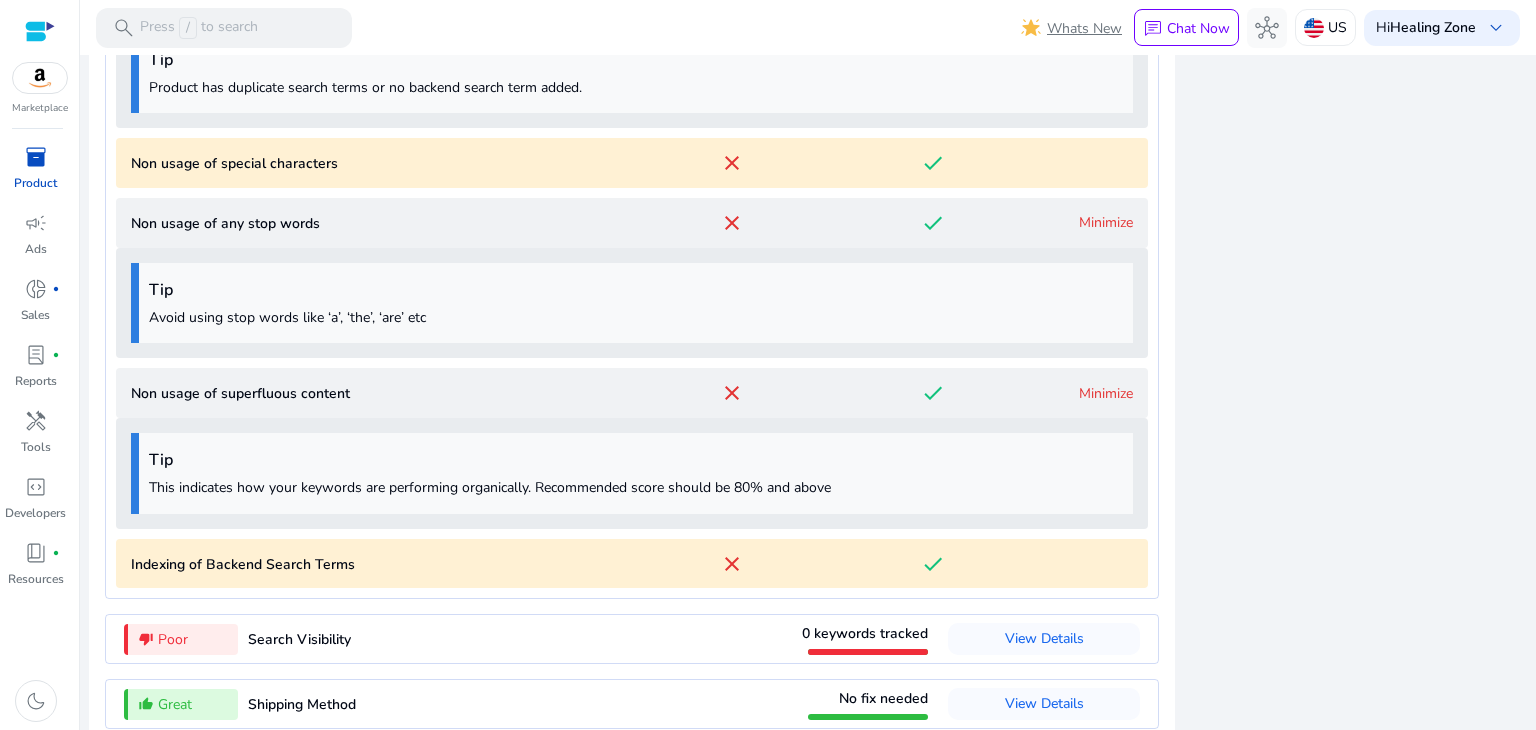 scroll, scrollTop: 2828, scrollLeft: 0, axis: vertical 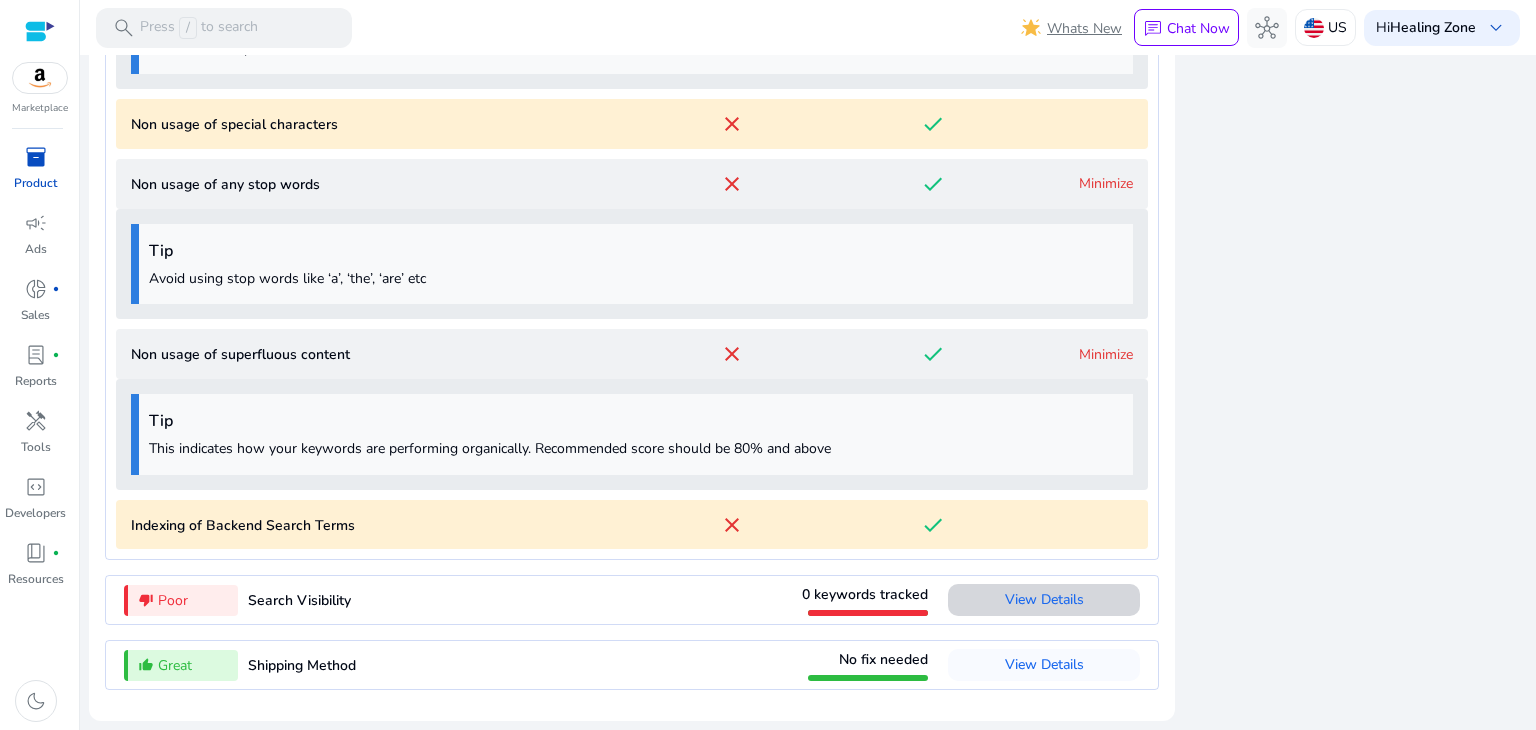 click on "View Details" at bounding box center (1044, 600) 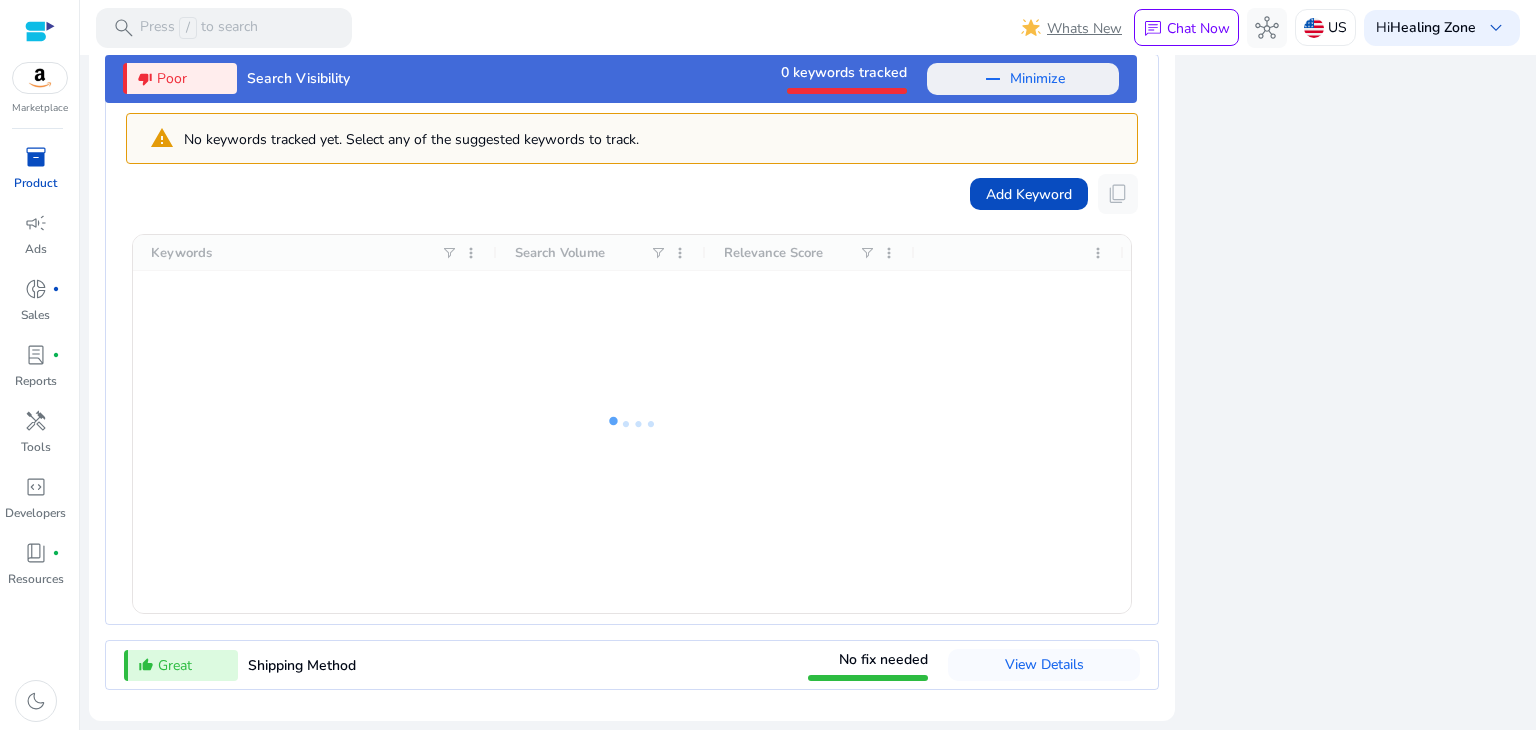 scroll, scrollTop: 2507, scrollLeft: 0, axis: vertical 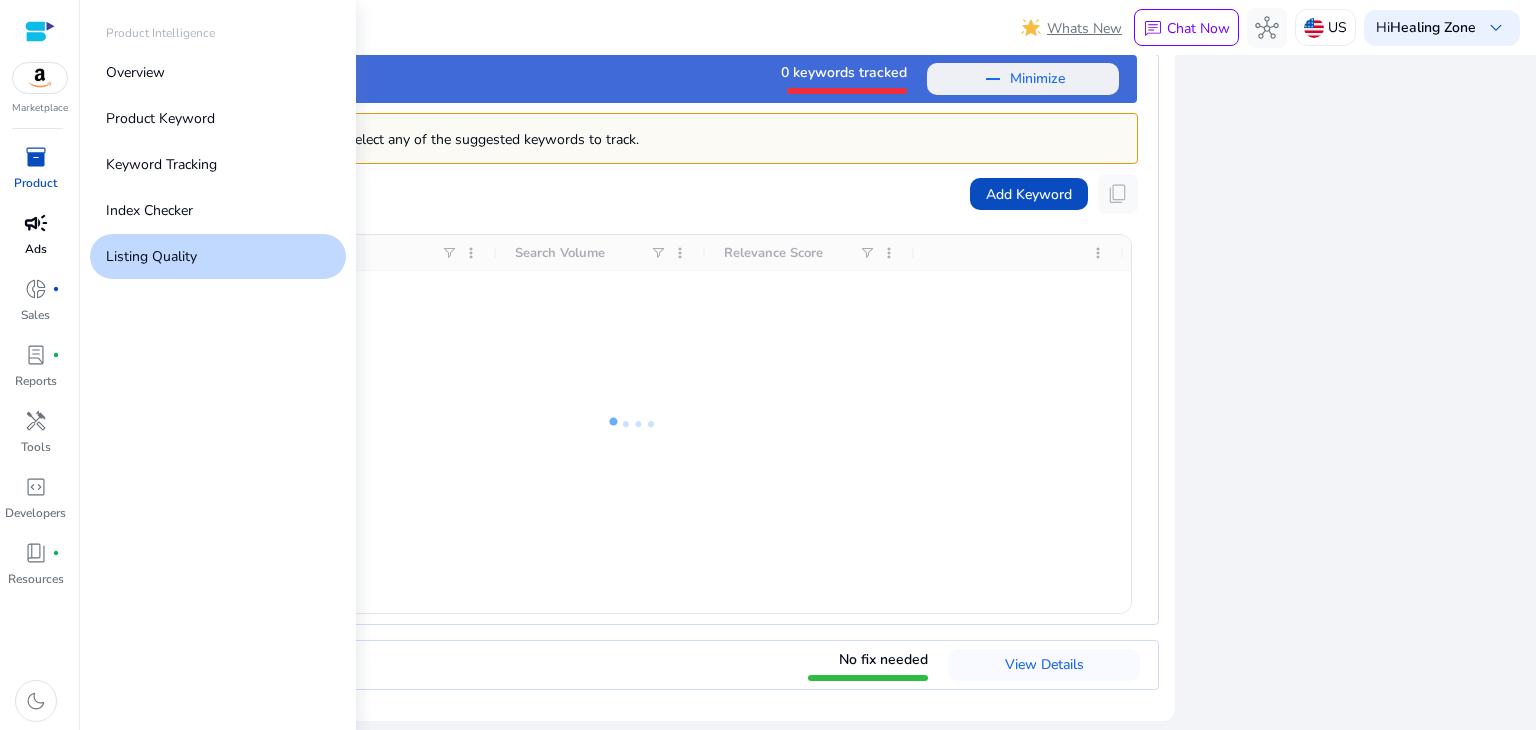 click on "Ads" at bounding box center (36, 249) 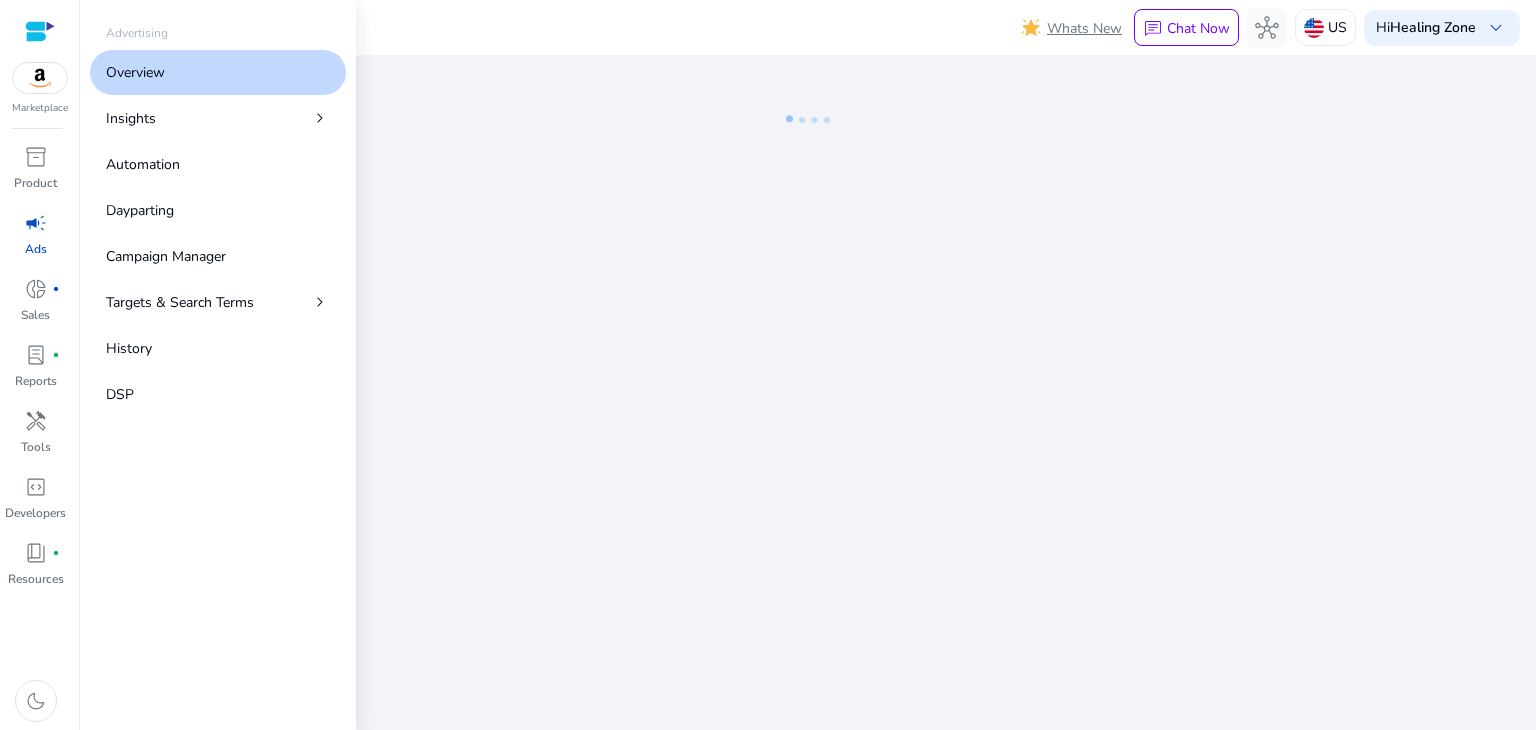 scroll, scrollTop: 0, scrollLeft: 0, axis: both 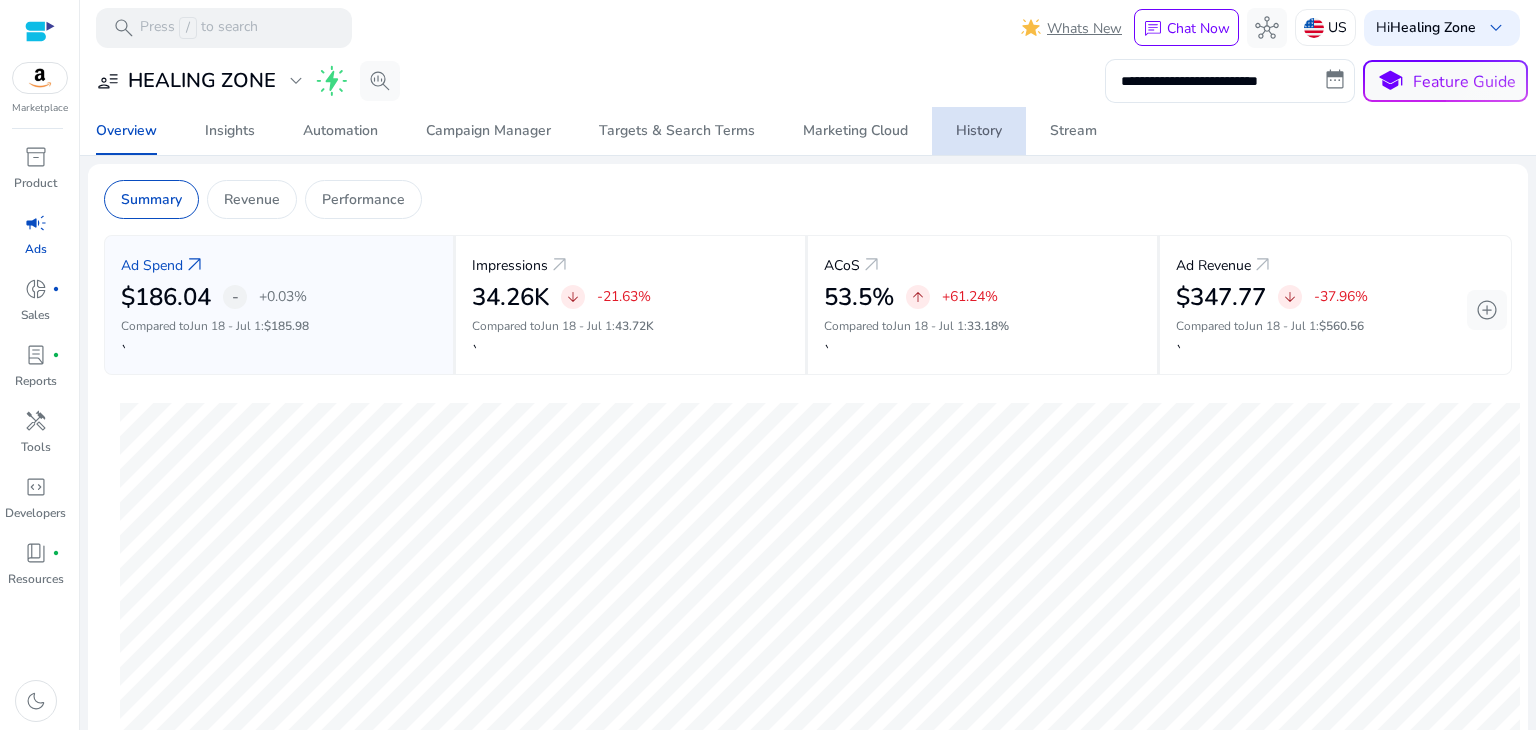 click on "History" at bounding box center [979, 131] 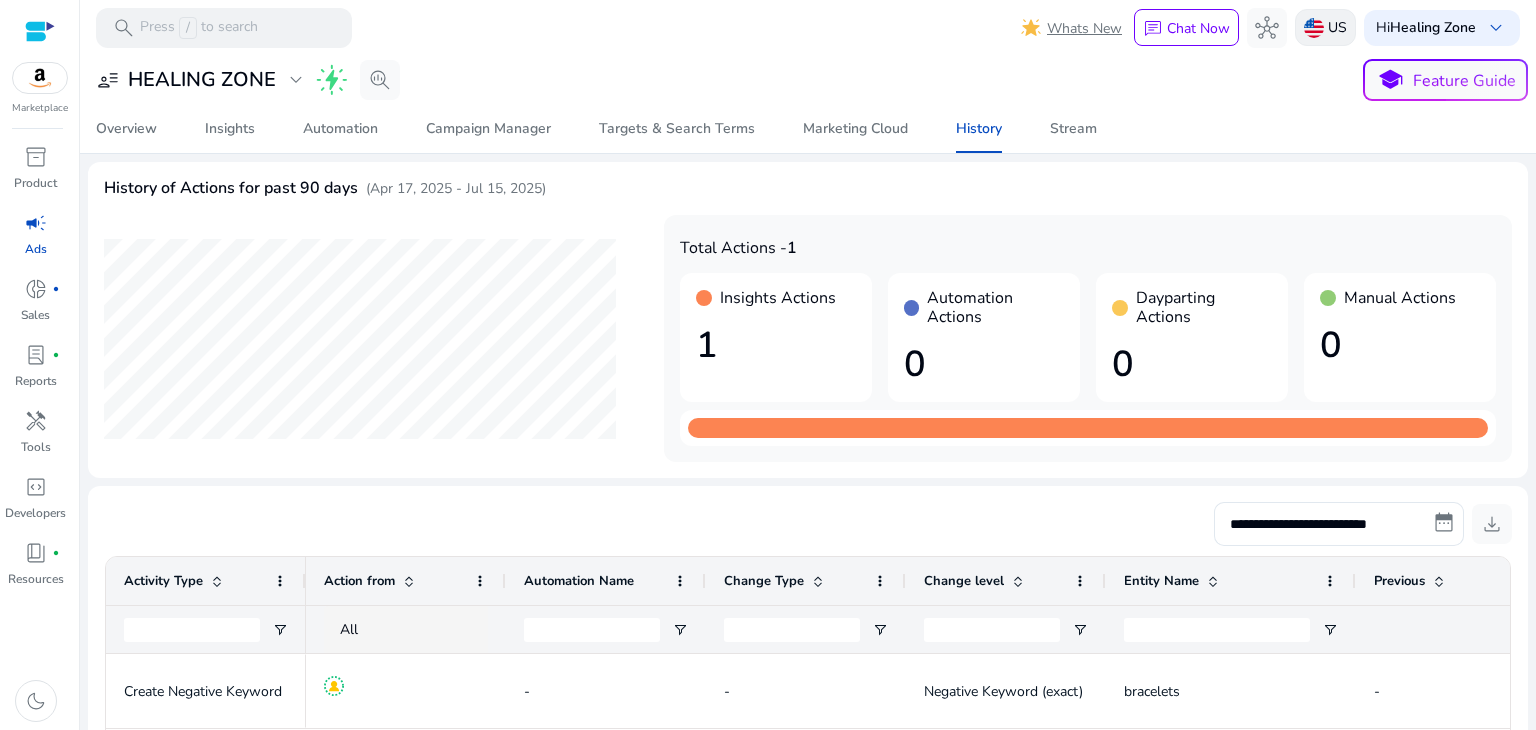 click on "US" at bounding box center [1337, 27] 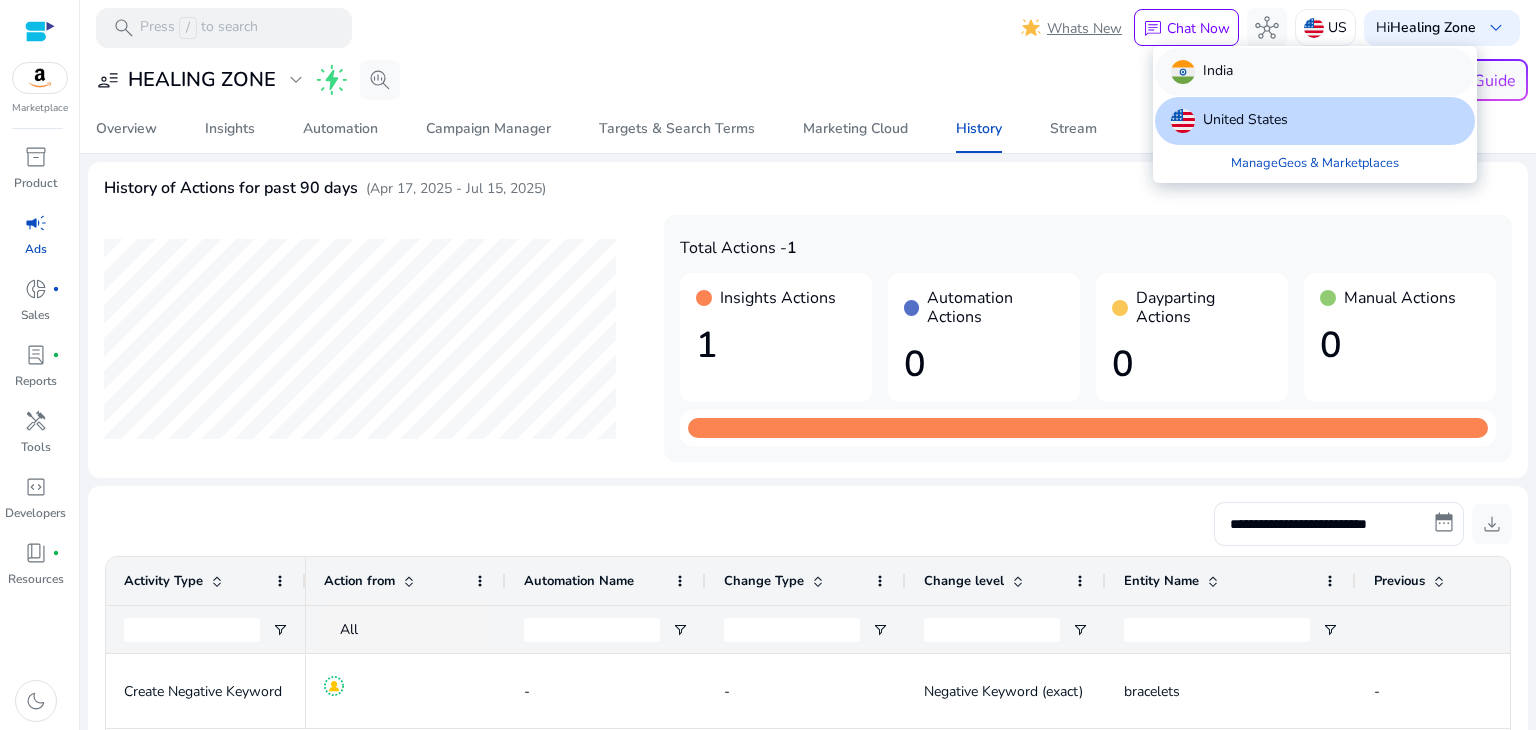 click on "India" at bounding box center (1315, 72) 